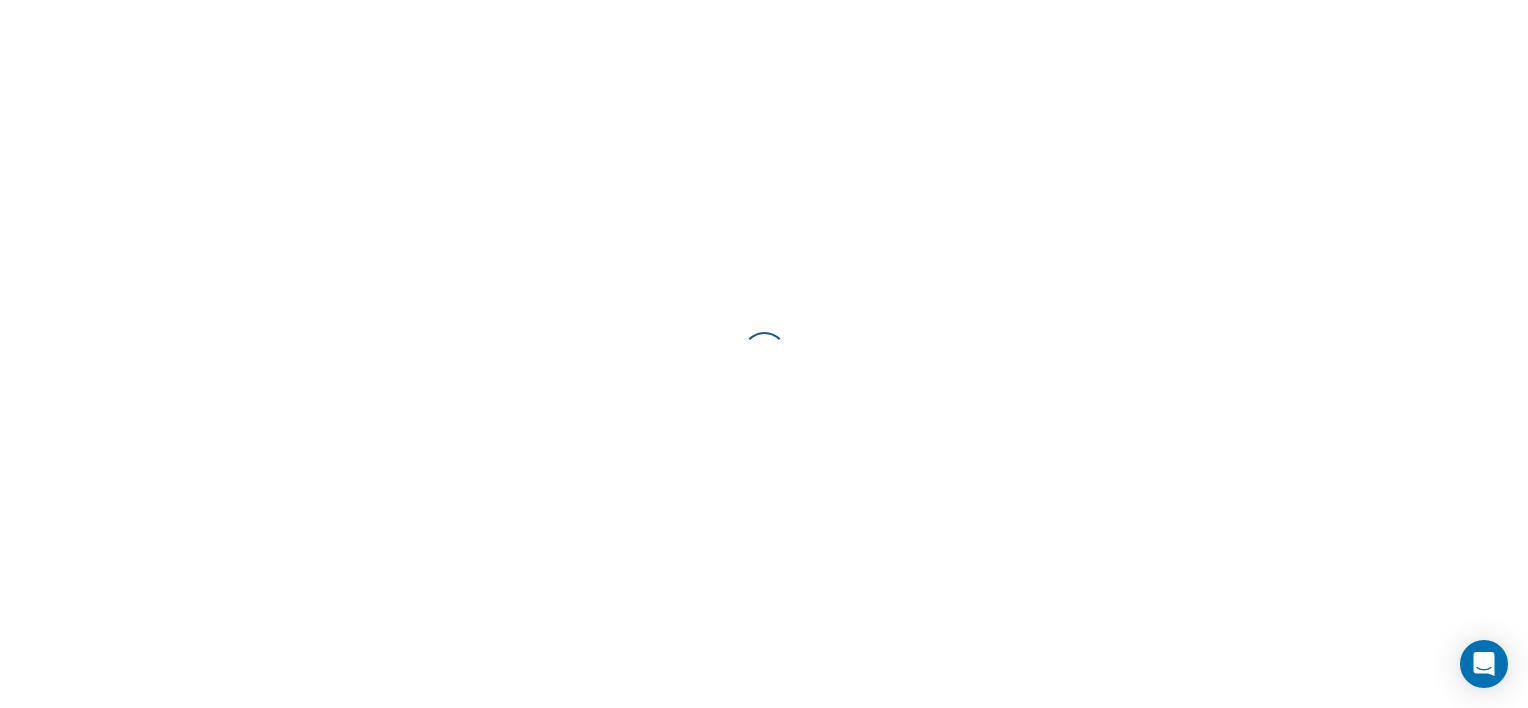 scroll, scrollTop: 0, scrollLeft: 0, axis: both 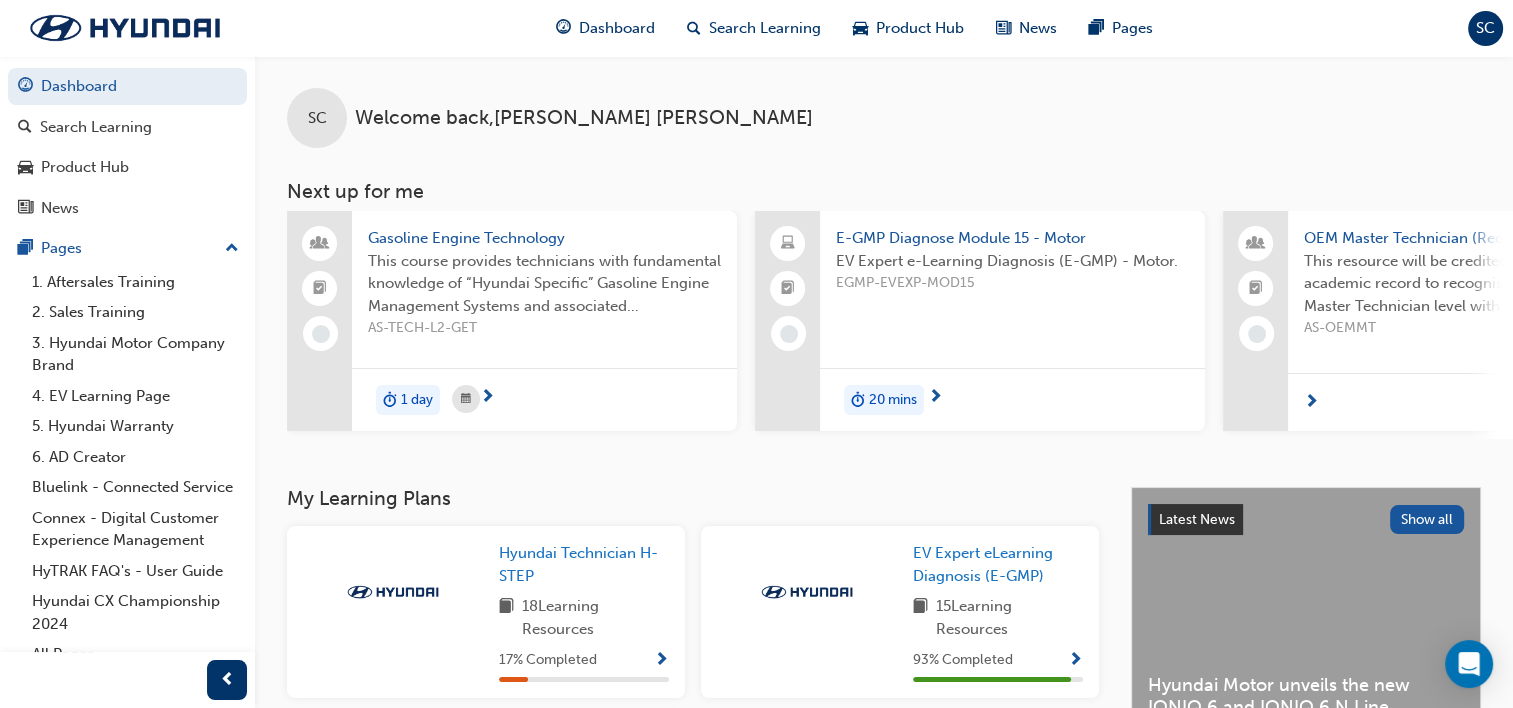click on "20 mins" at bounding box center (893, 400) 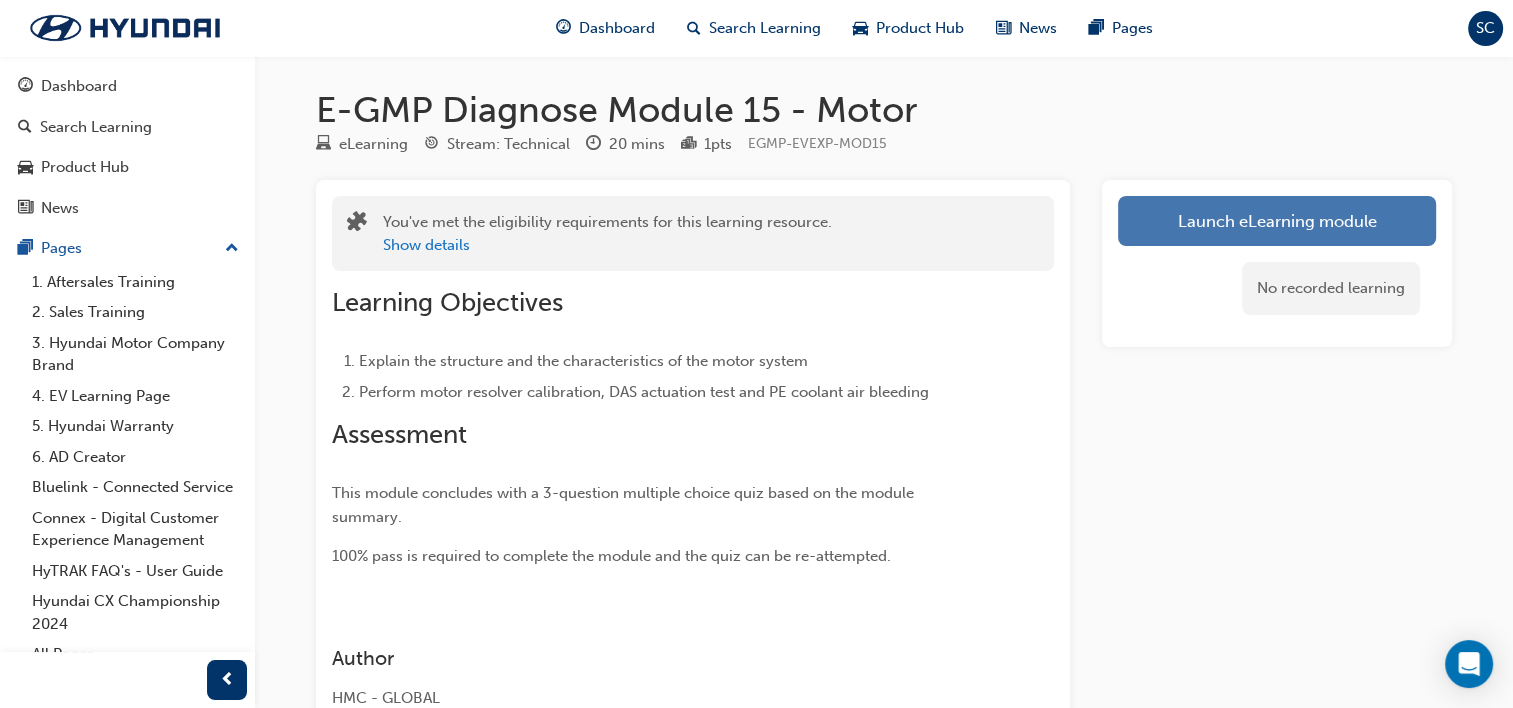 click on "Launch eLearning module" at bounding box center [1277, 221] 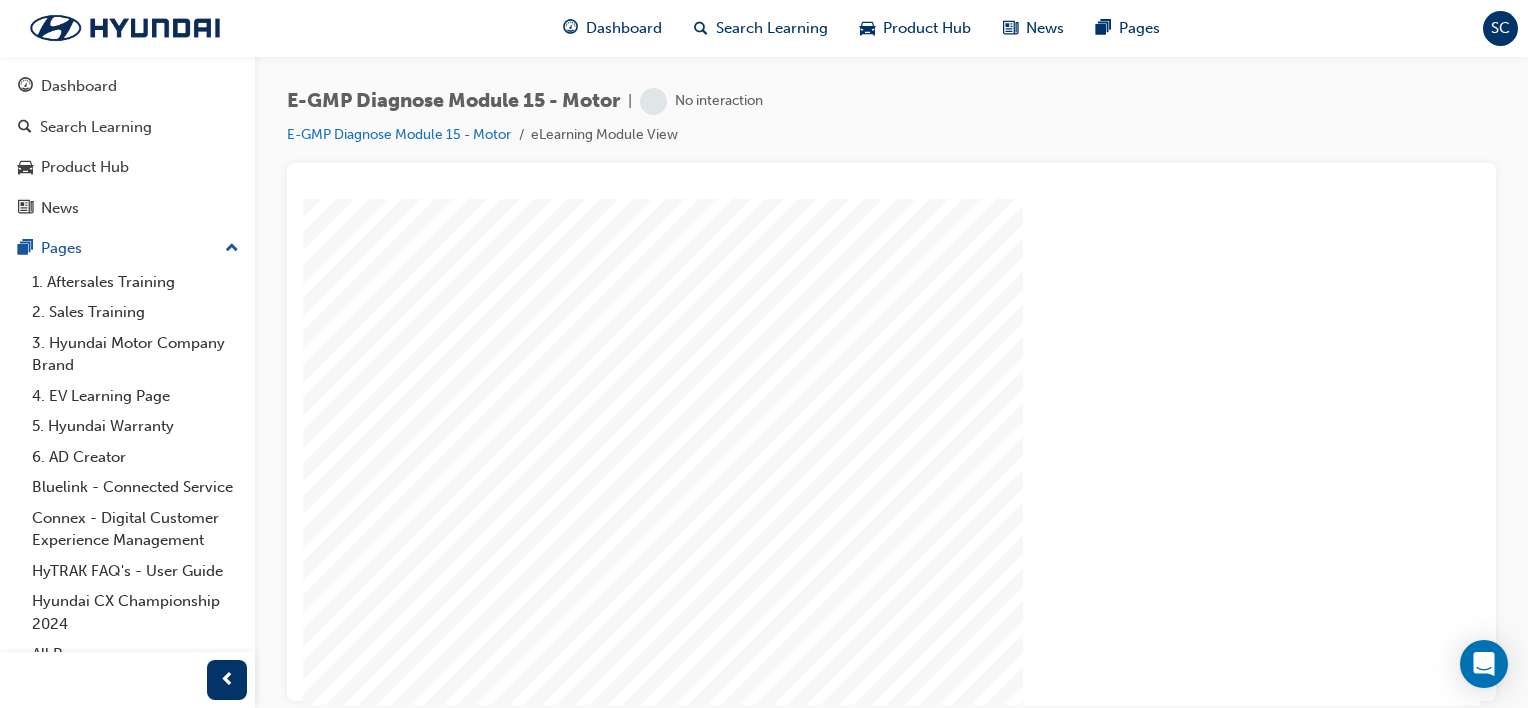 scroll, scrollTop: 0, scrollLeft: 0, axis: both 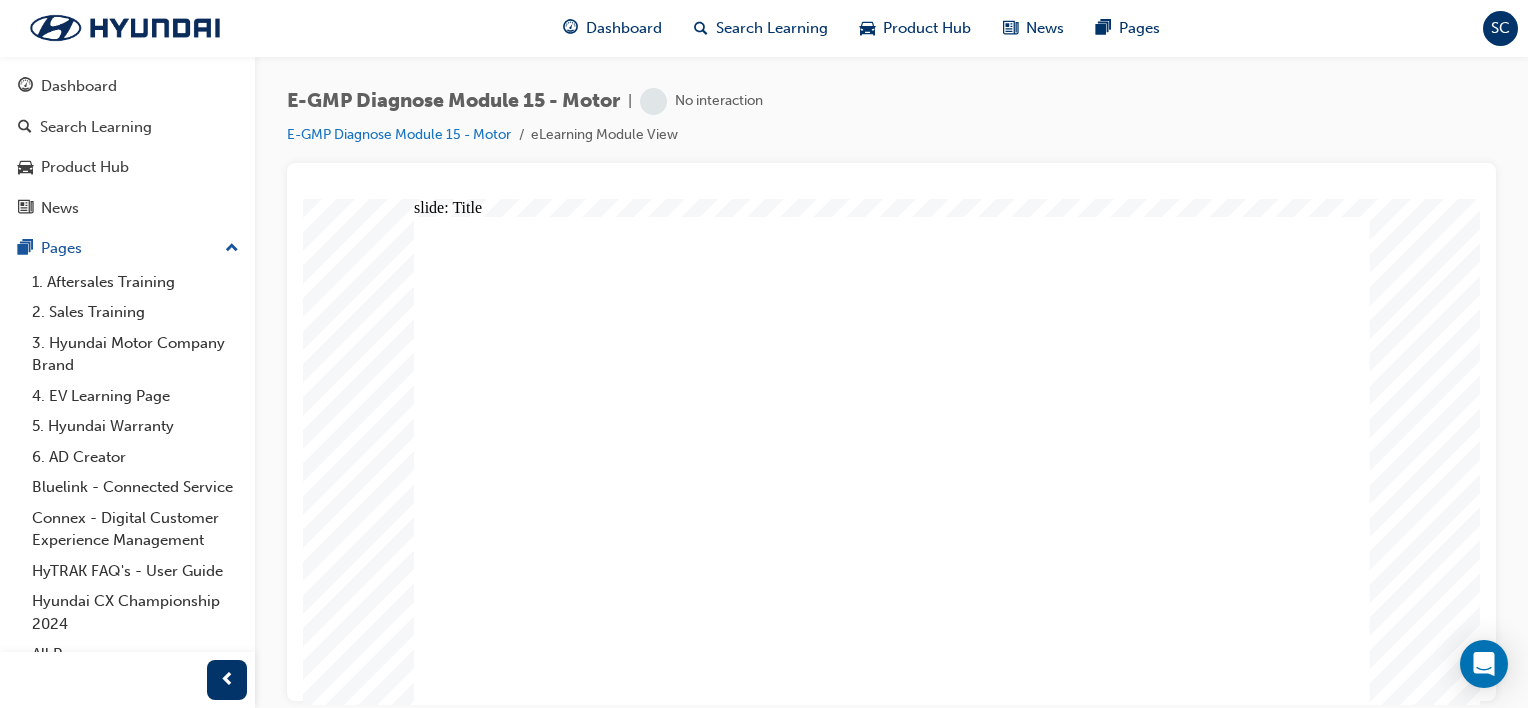 click at bounding box center (891, 189) 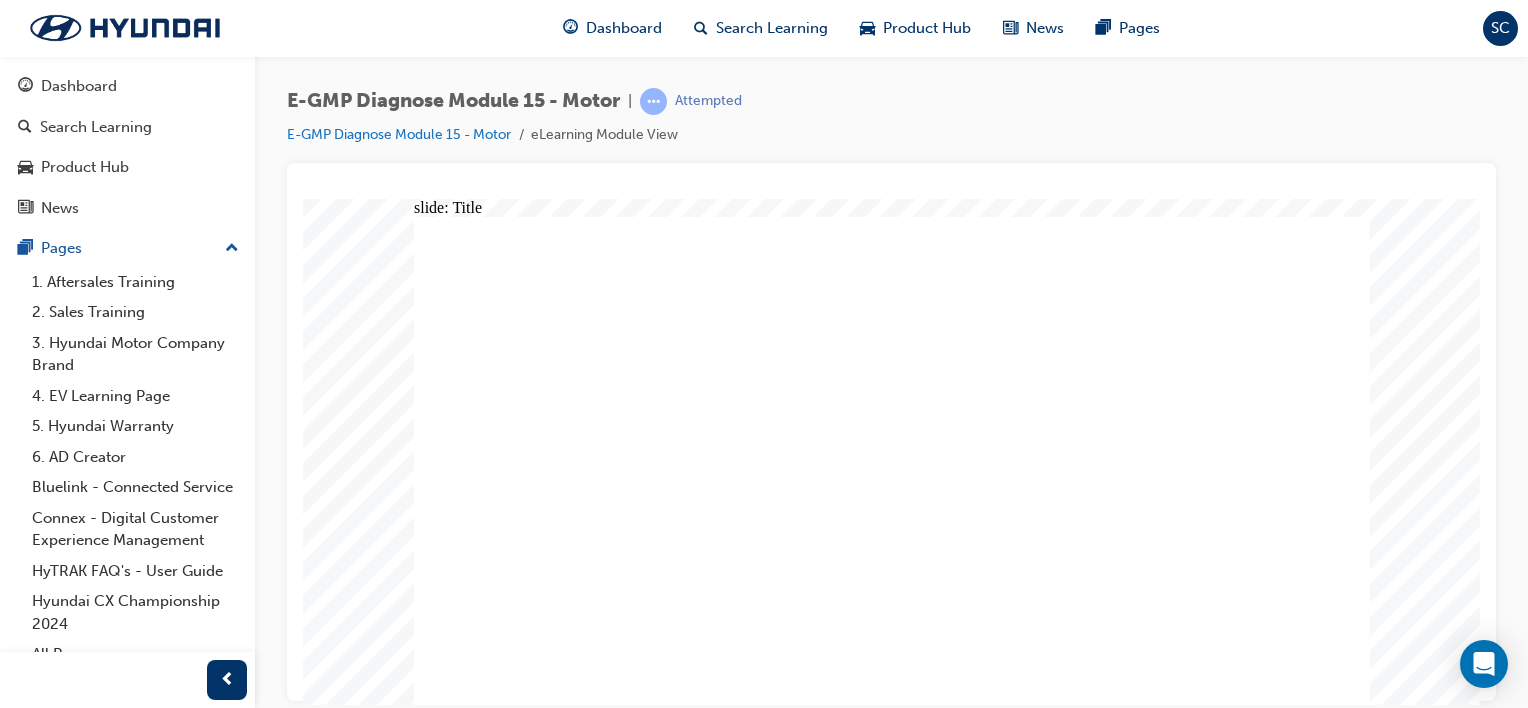 click 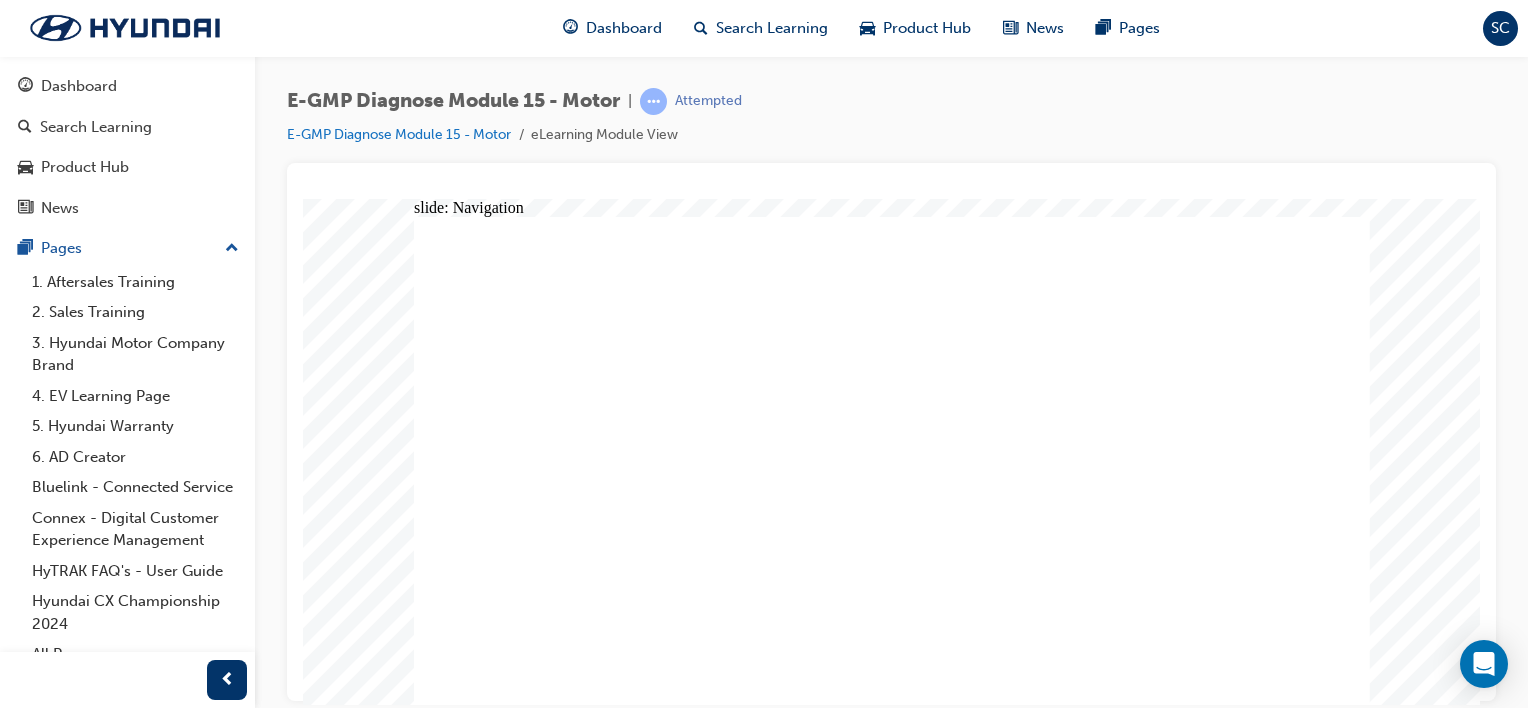 click 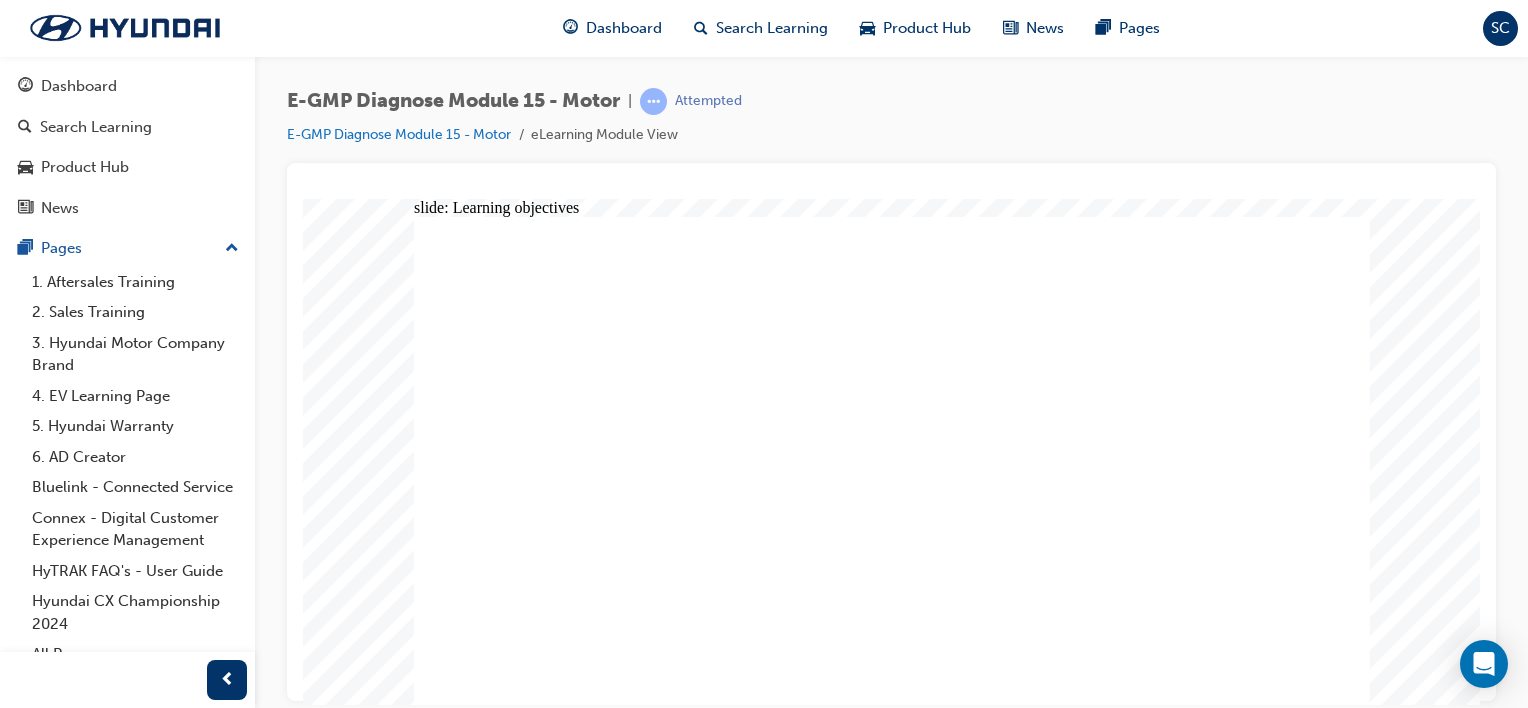 click 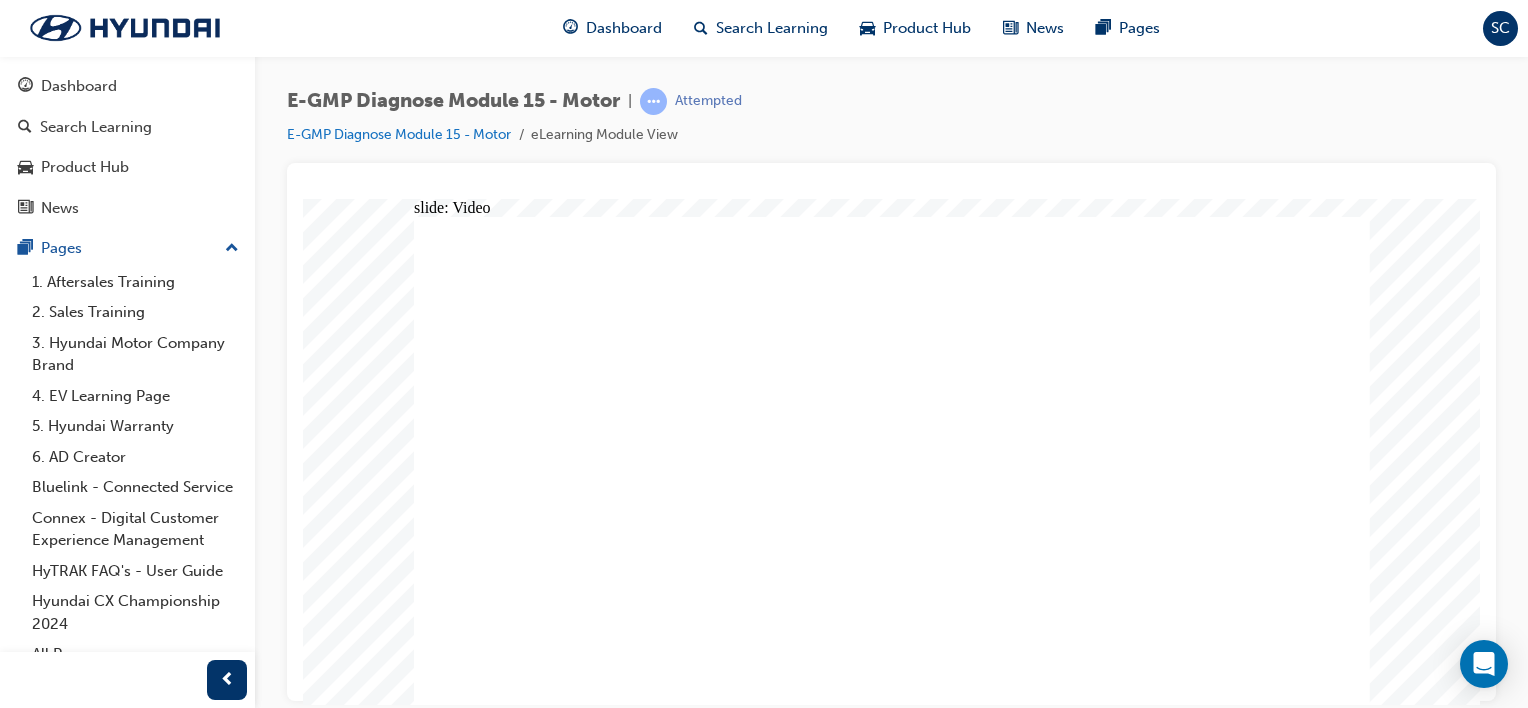 scroll, scrollTop: 0, scrollLeft: 0, axis: both 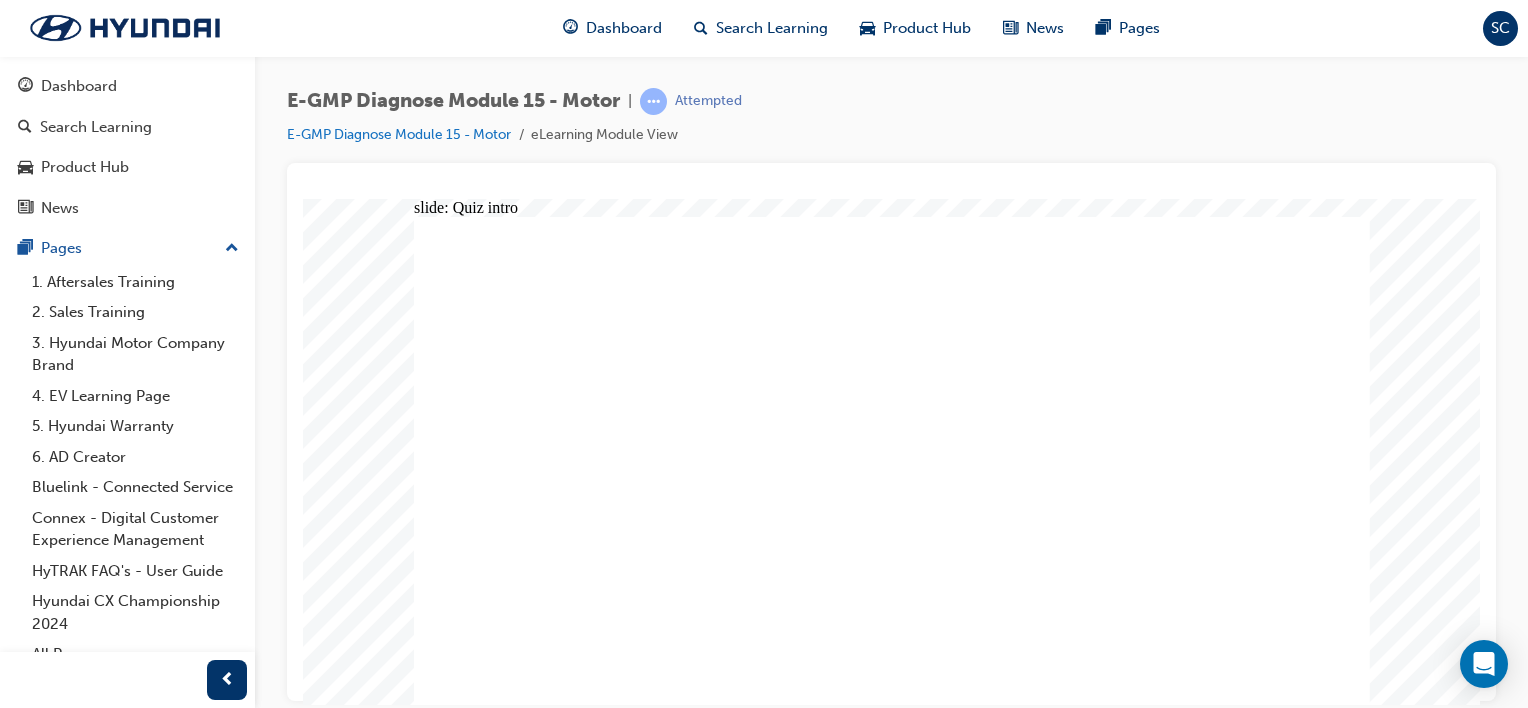 click 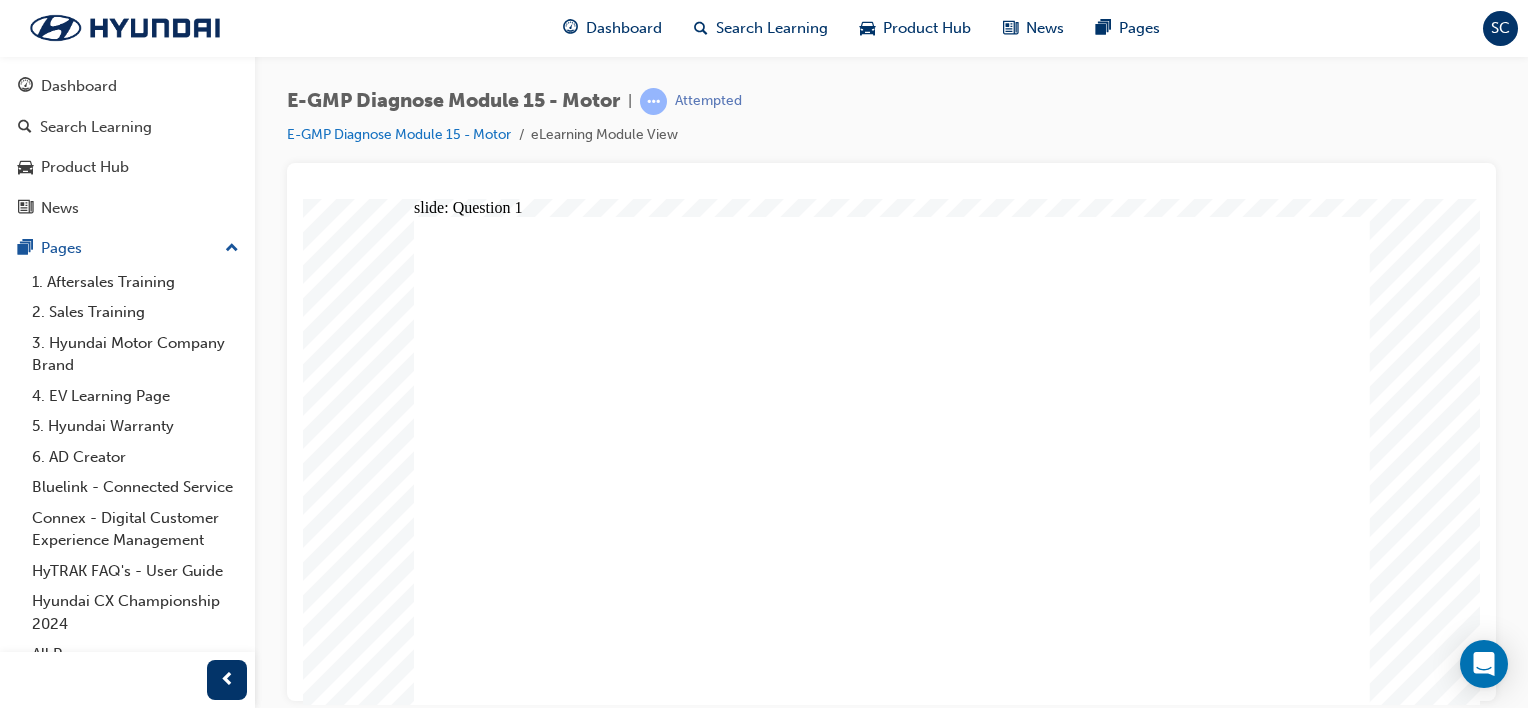 click 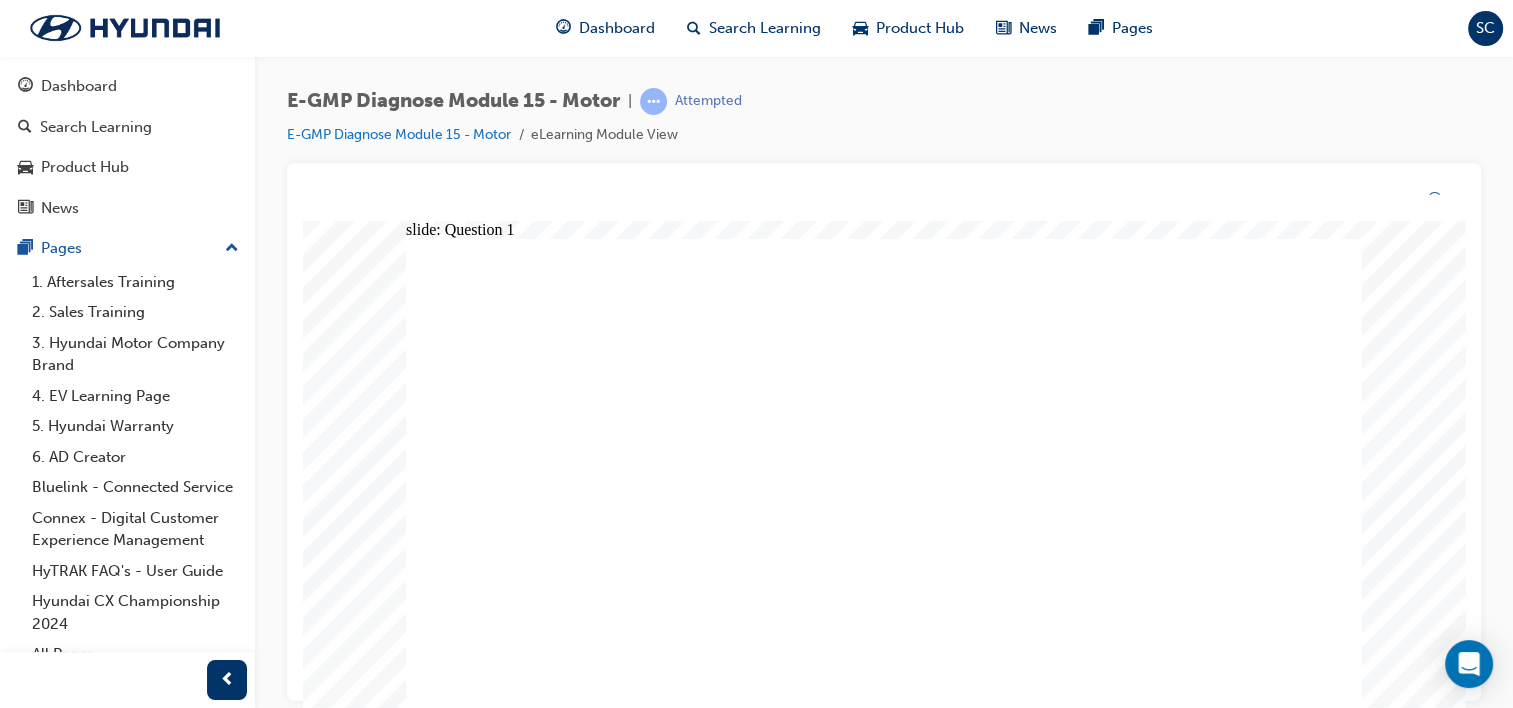 click 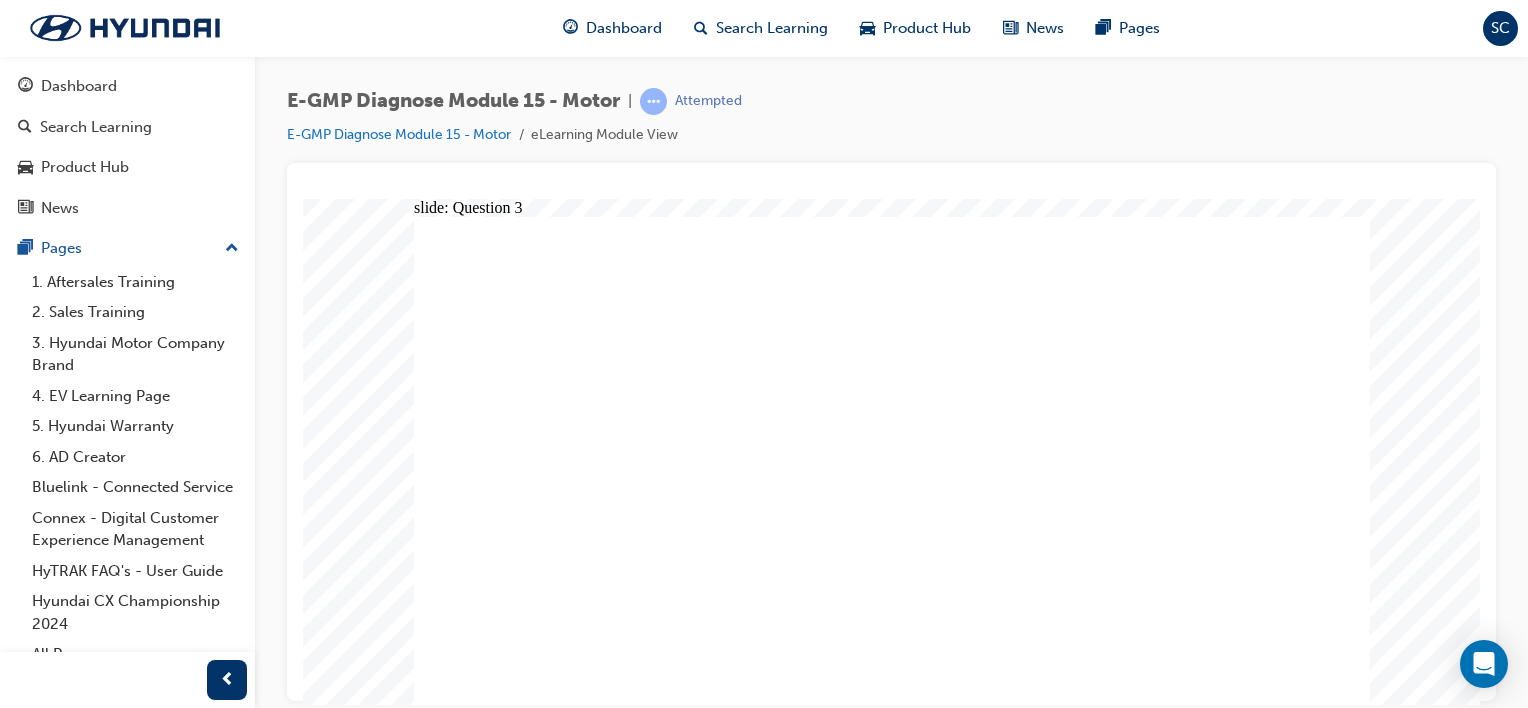 click 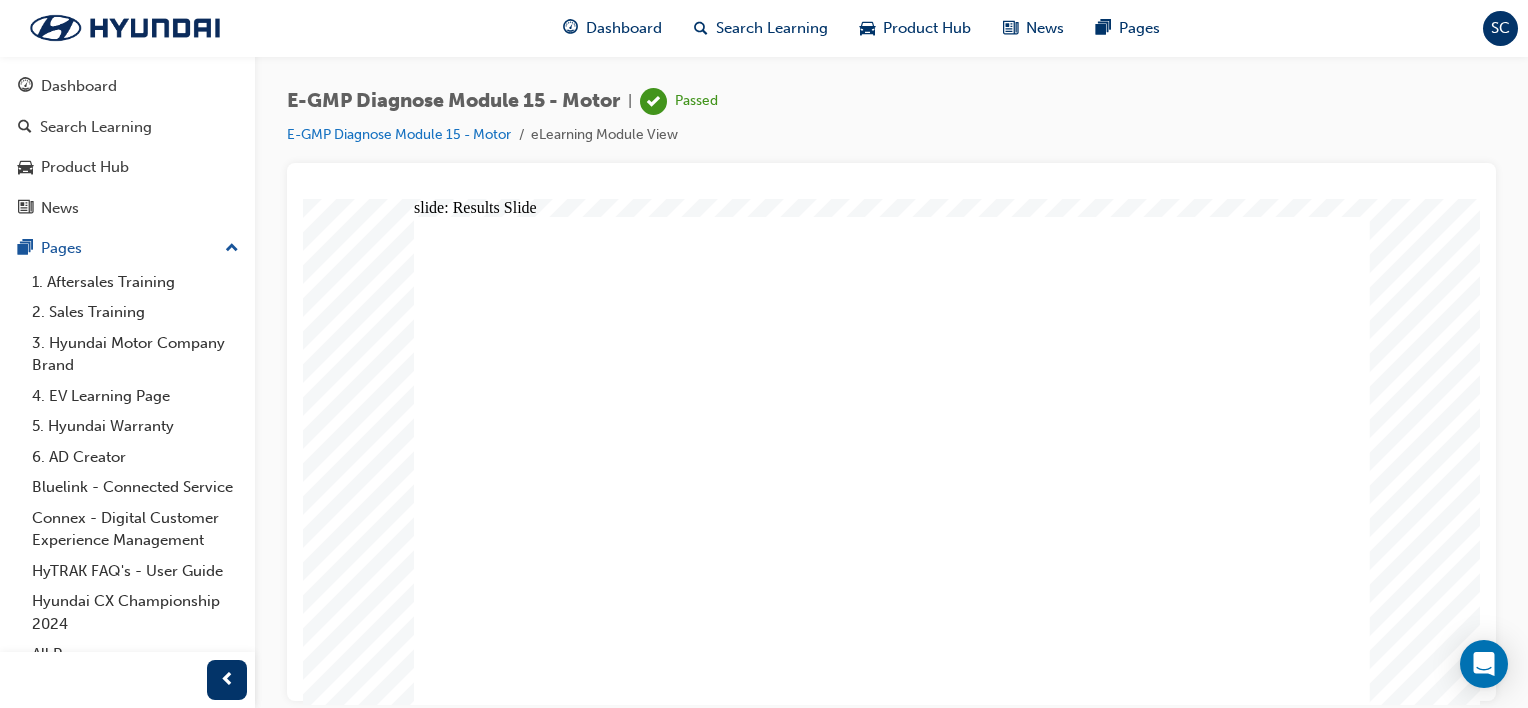 click 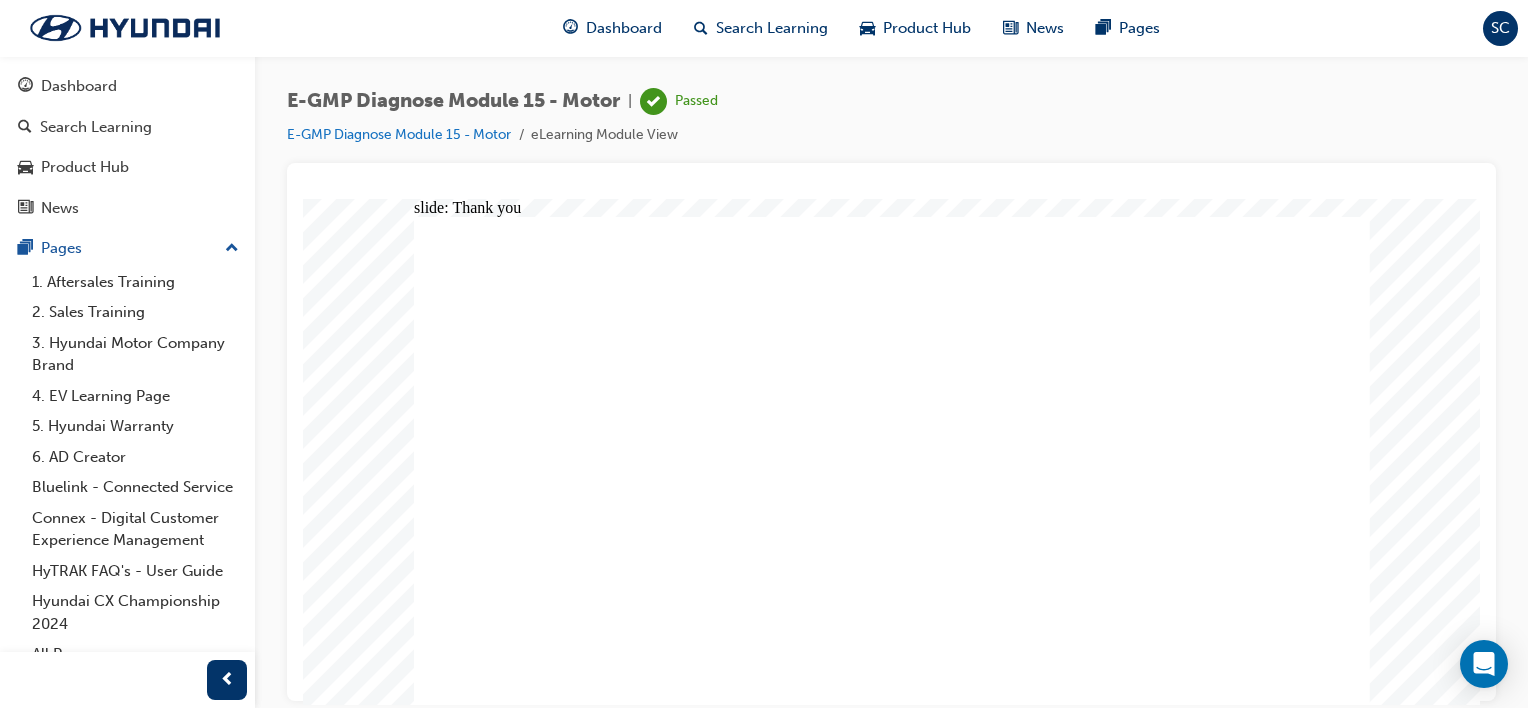 click 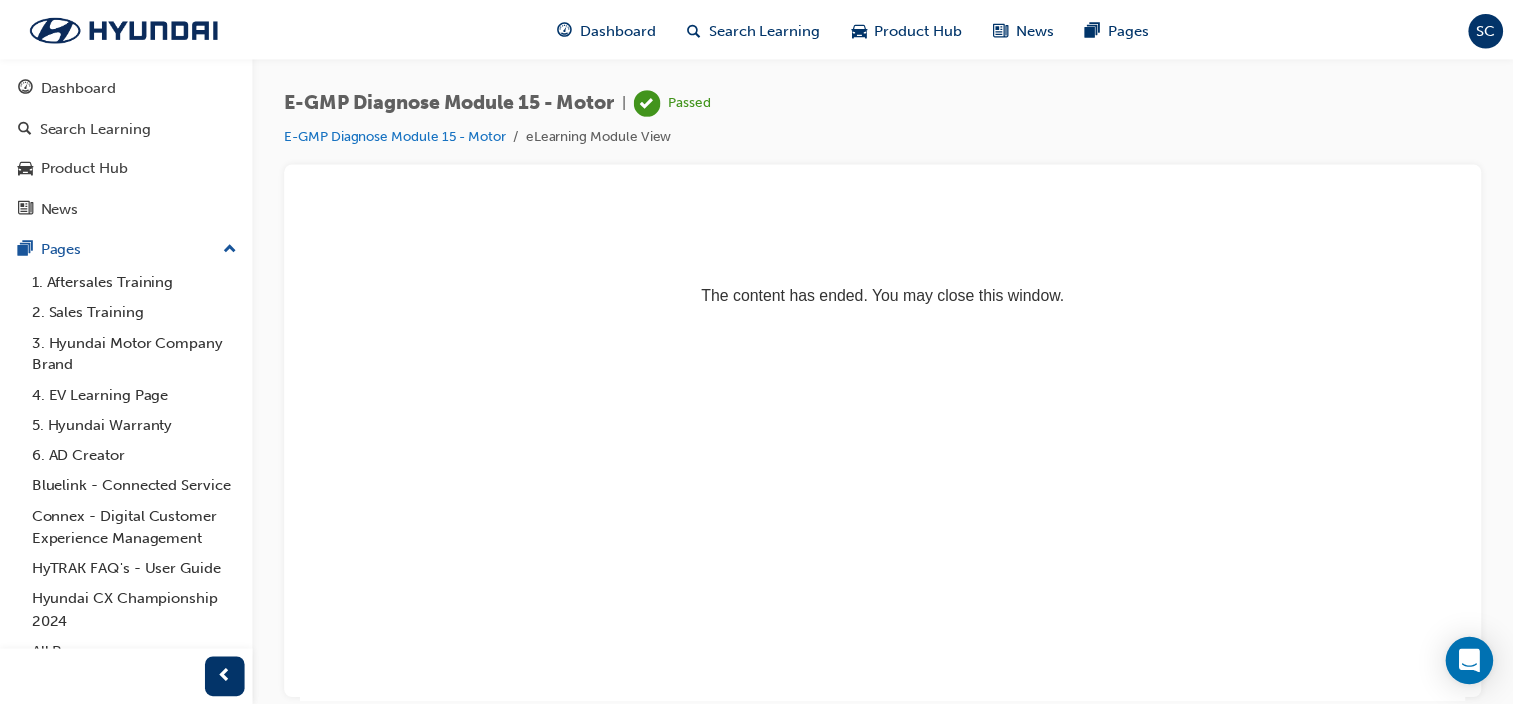 scroll, scrollTop: 0, scrollLeft: 0, axis: both 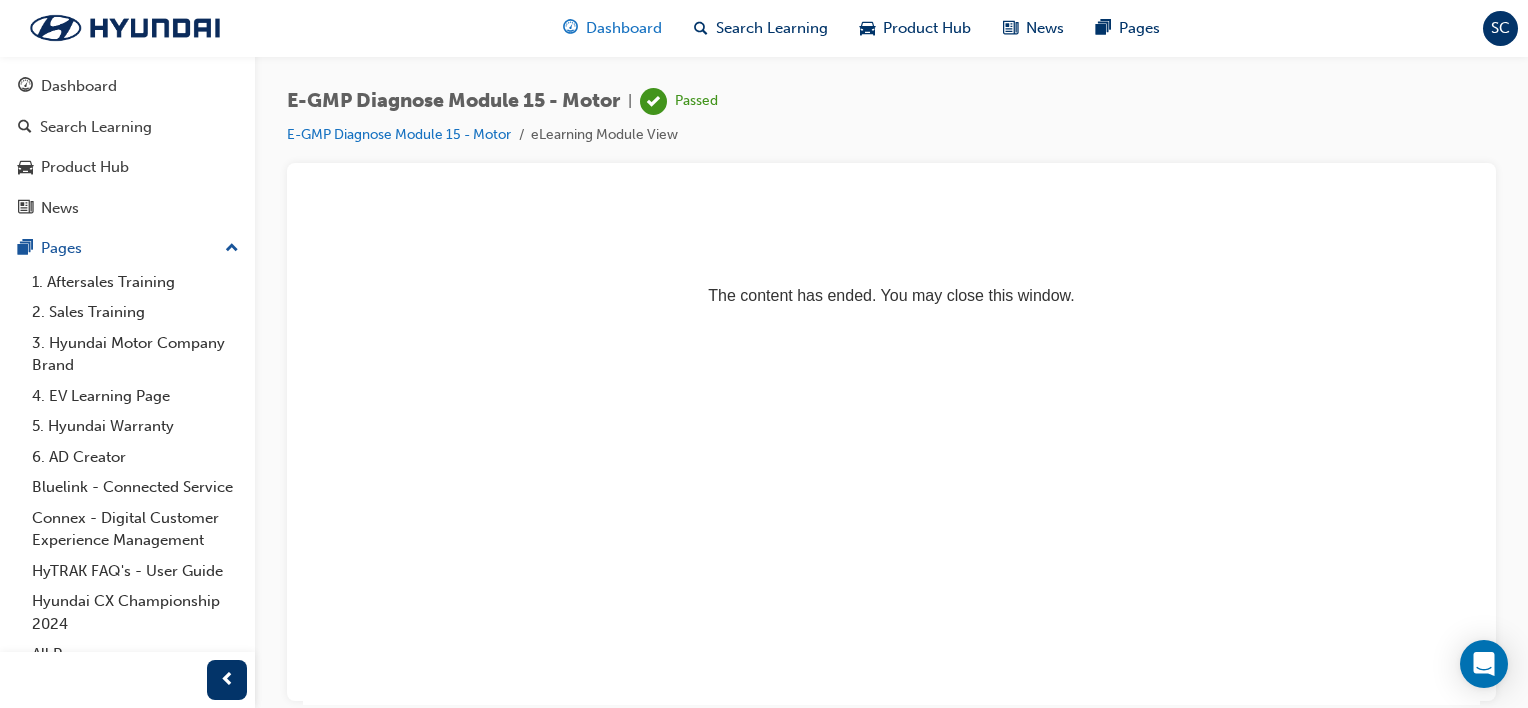 click on "Dashboard" at bounding box center [624, 28] 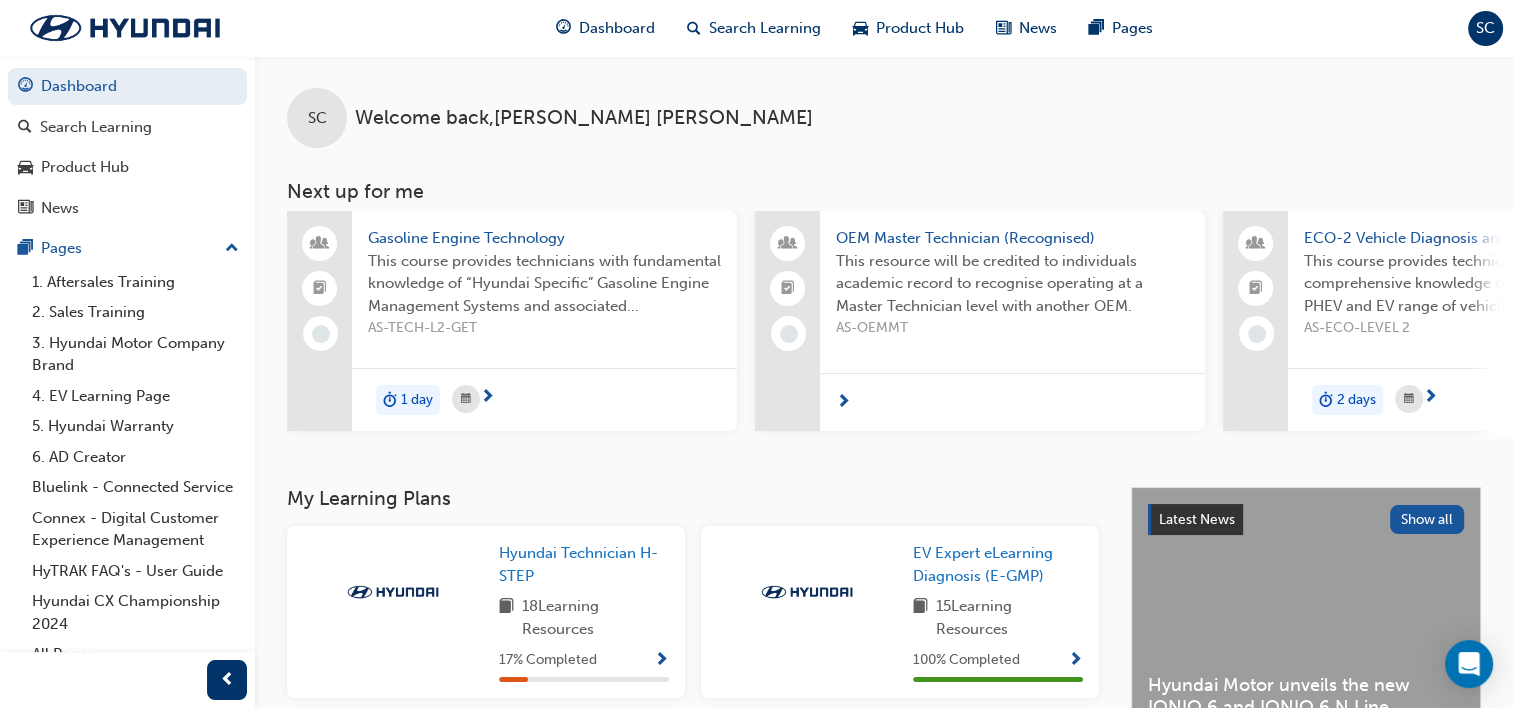 click at bounding box center [1075, 661] 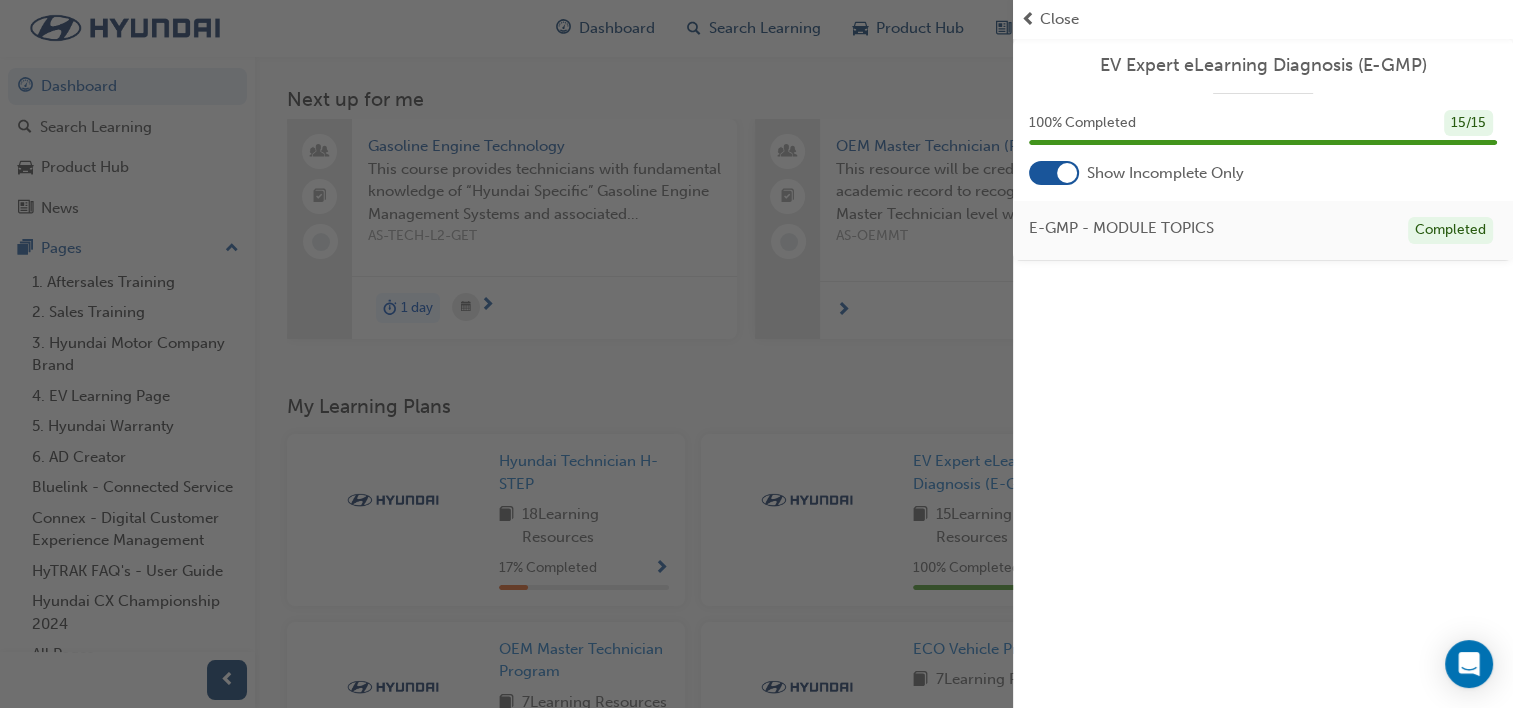 scroll, scrollTop: 0, scrollLeft: 0, axis: both 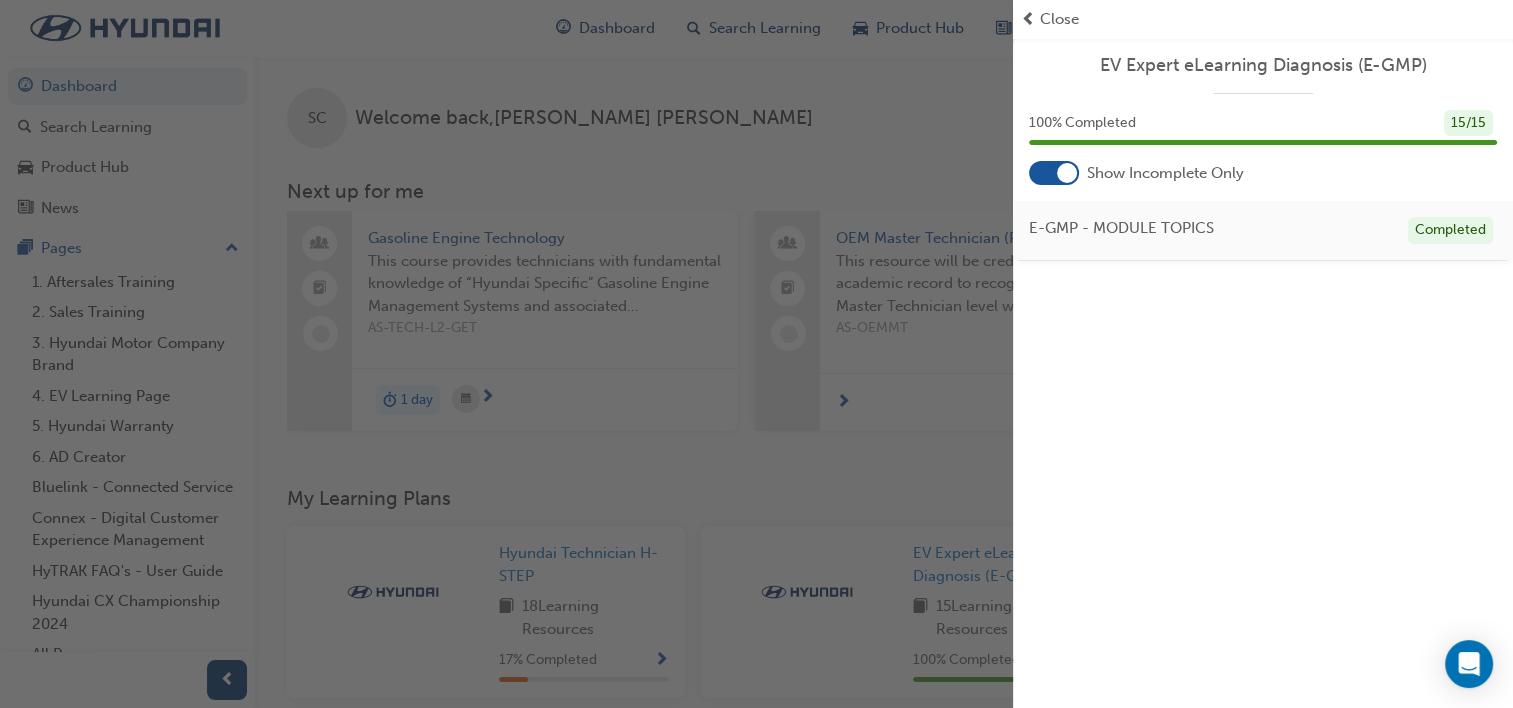 click at bounding box center [506, 354] 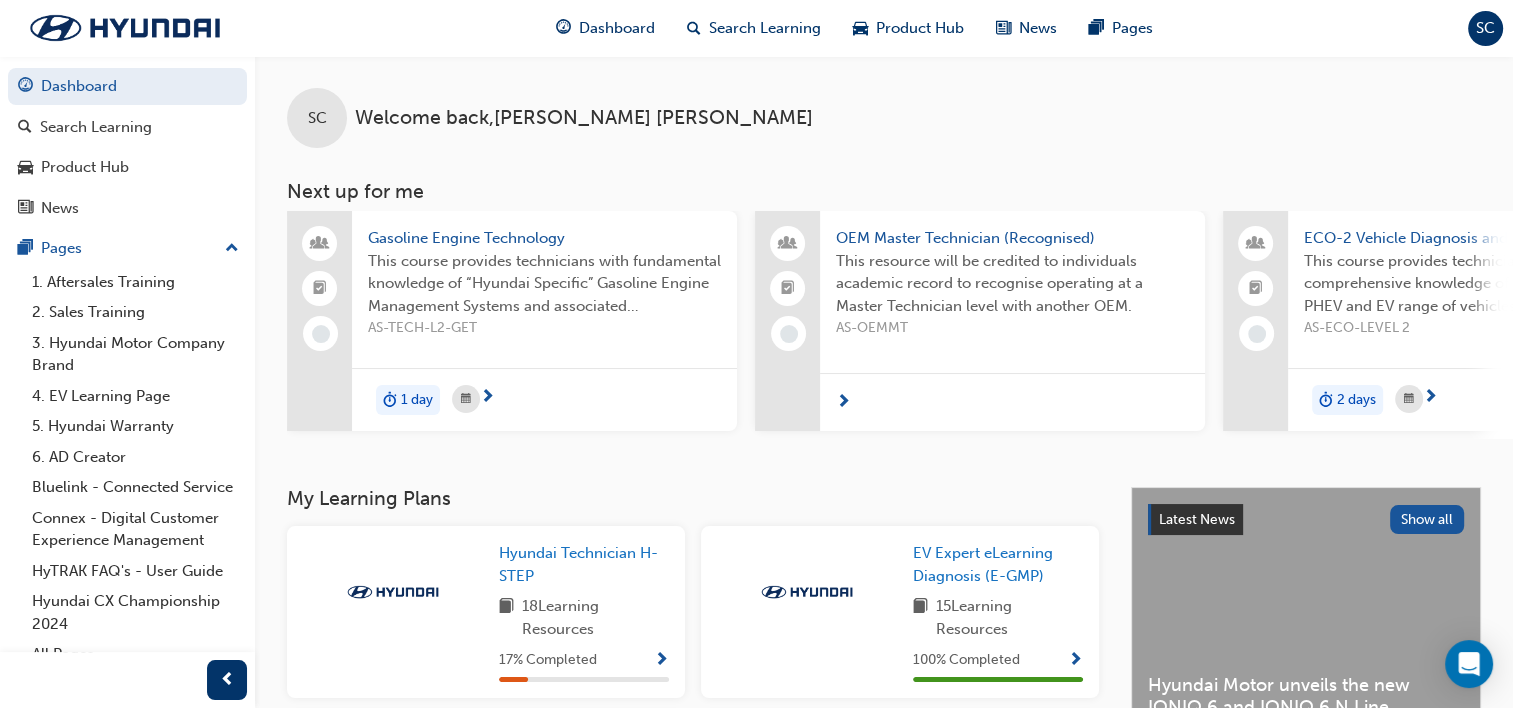 click on "1 day" at bounding box center [544, 399] 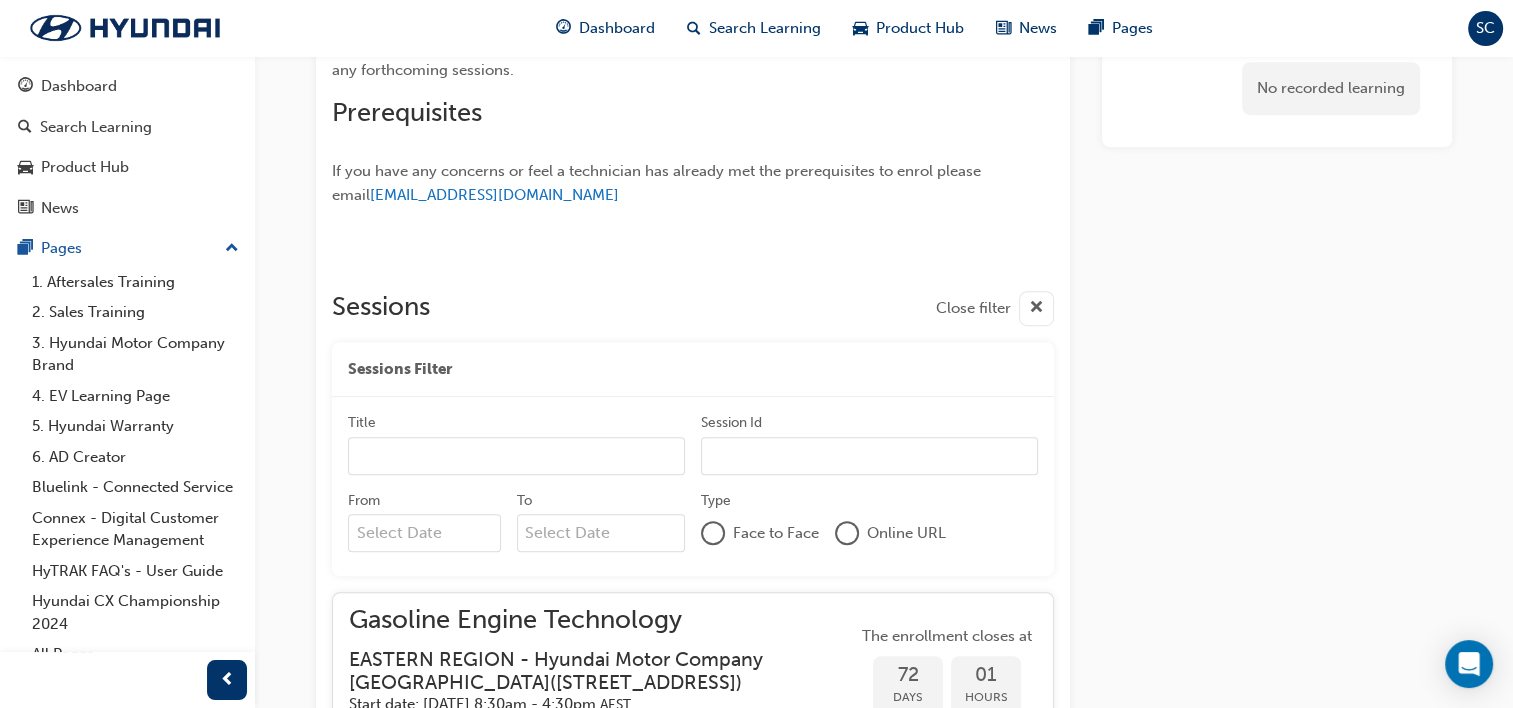 scroll, scrollTop: 1089, scrollLeft: 0, axis: vertical 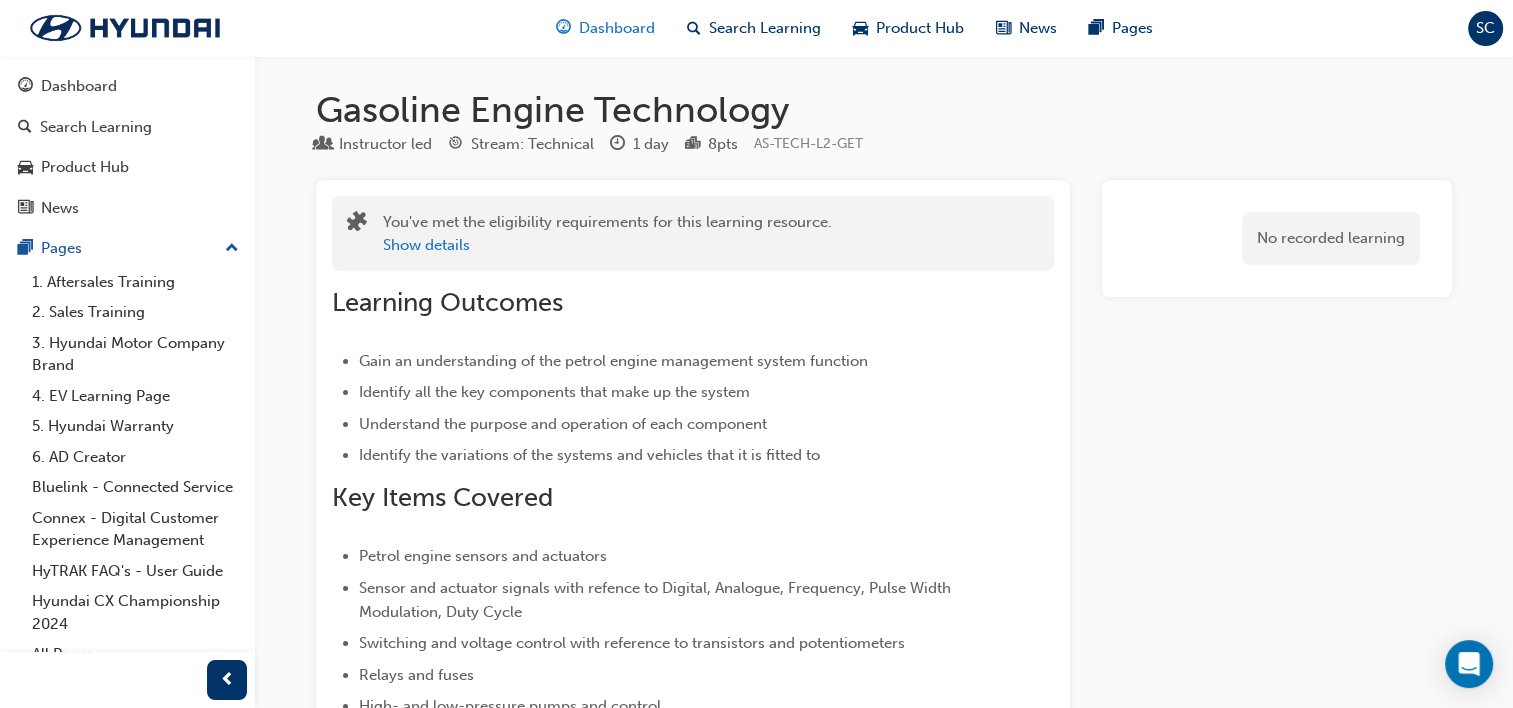 click on "Dashboard" at bounding box center [617, 28] 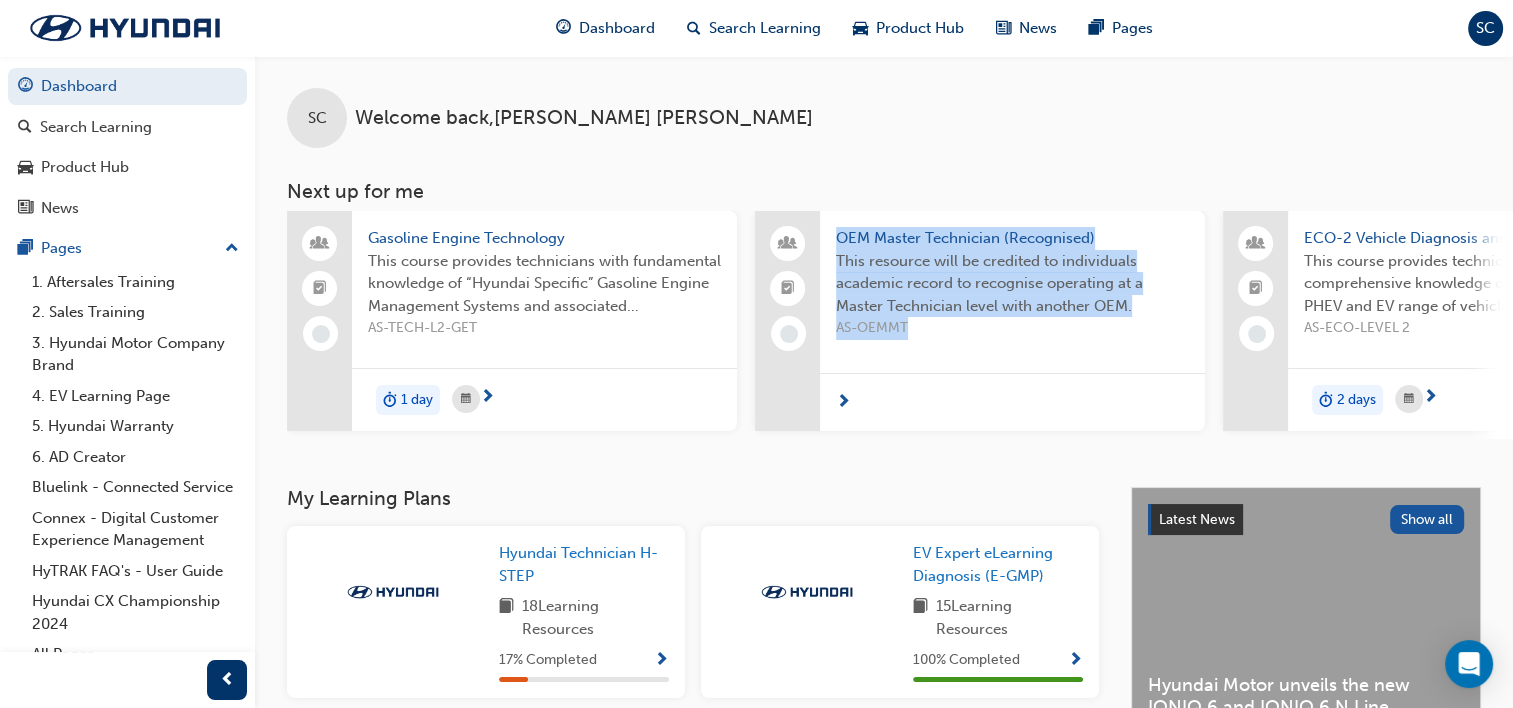 drag, startPoint x: 804, startPoint y: 444, endPoint x: 1000, endPoint y: 425, distance: 196.91876 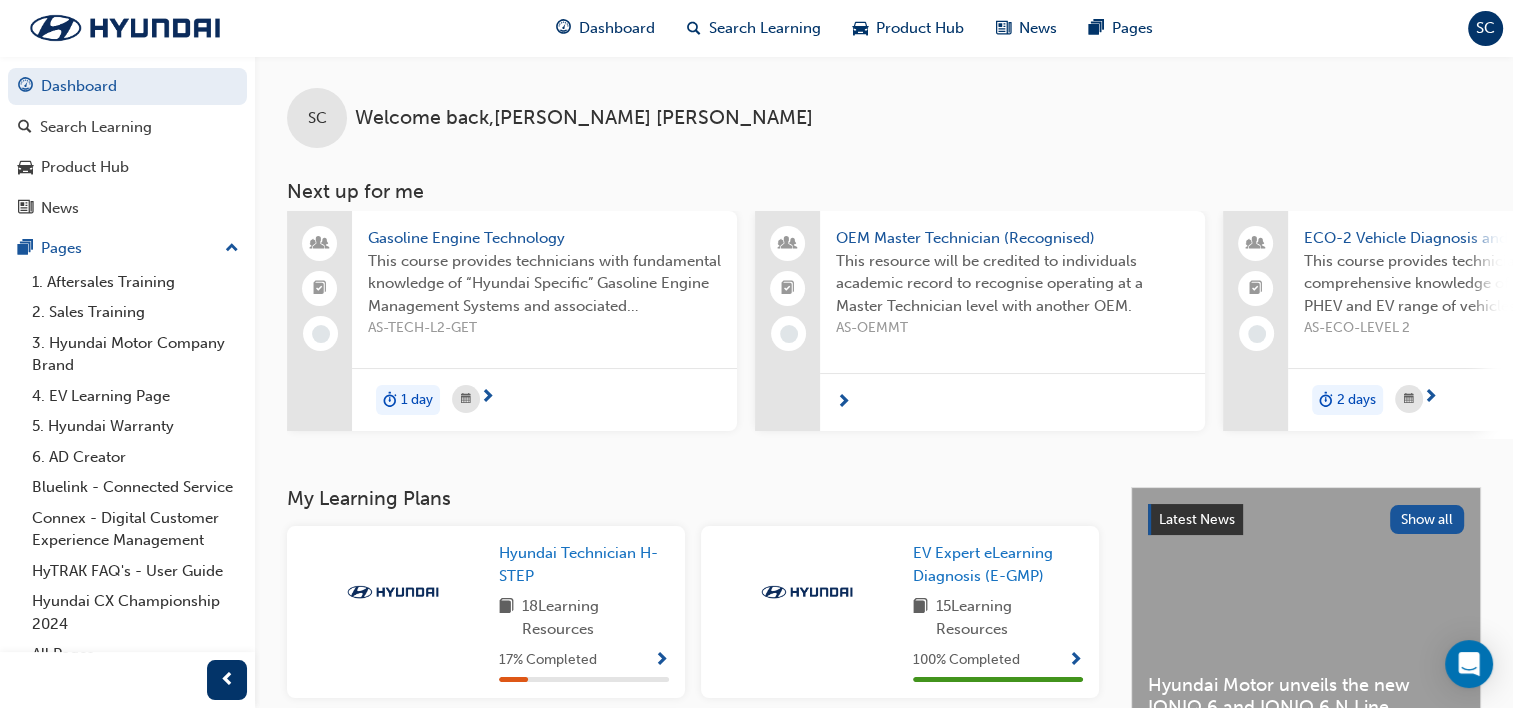 scroll, scrollTop: 0, scrollLeft: 1072, axis: horizontal 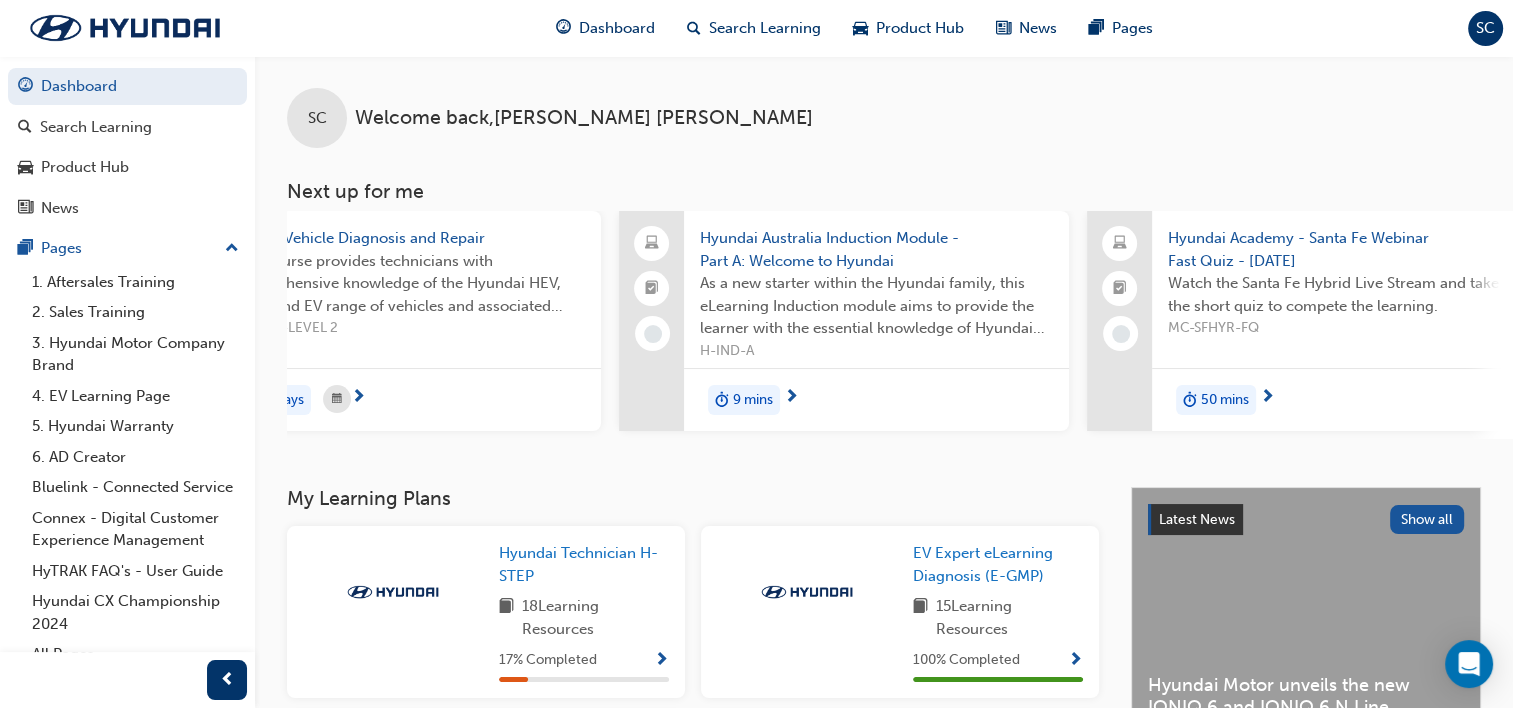click on "SC Welcome back ,  Stuart   Carruthers Next up for me Gasoline Engine Technology This course provides technicians with fundamental knowledge of “Hyundai Specific” Gasoline Engine Management Systems and associated components. AS-TECH-L2-GET 1 day OEM Master Technician (Recognised) This resource will be credited to individuals academic record to recognise operating at a Master Technician level with another OEM. AS-OEMMT ECO-2 Vehicle Diagnosis and Repair This course provides technicians with comprehensive knowledge of the Hyundai HEV, PHEV and EV range of vehicles and associated systems. Attendees must hold an appropriate automotive qualification. AS-ECO-LEVEL 2 2 days Hyundai Australia Induction Module - Part A: Welcome to Hyundai As a new starter within the Hyundai family, this eLearning Induction module aims to provide the learner with the essential knowledge of Hyundai History, Brand and Products. H-IND-A 9 mins Hyundai Academy - Santa Fe Webinar Fast Quiz - February 2023 MC-SFHYR-FQ 50 mins View all" at bounding box center (884, 271) 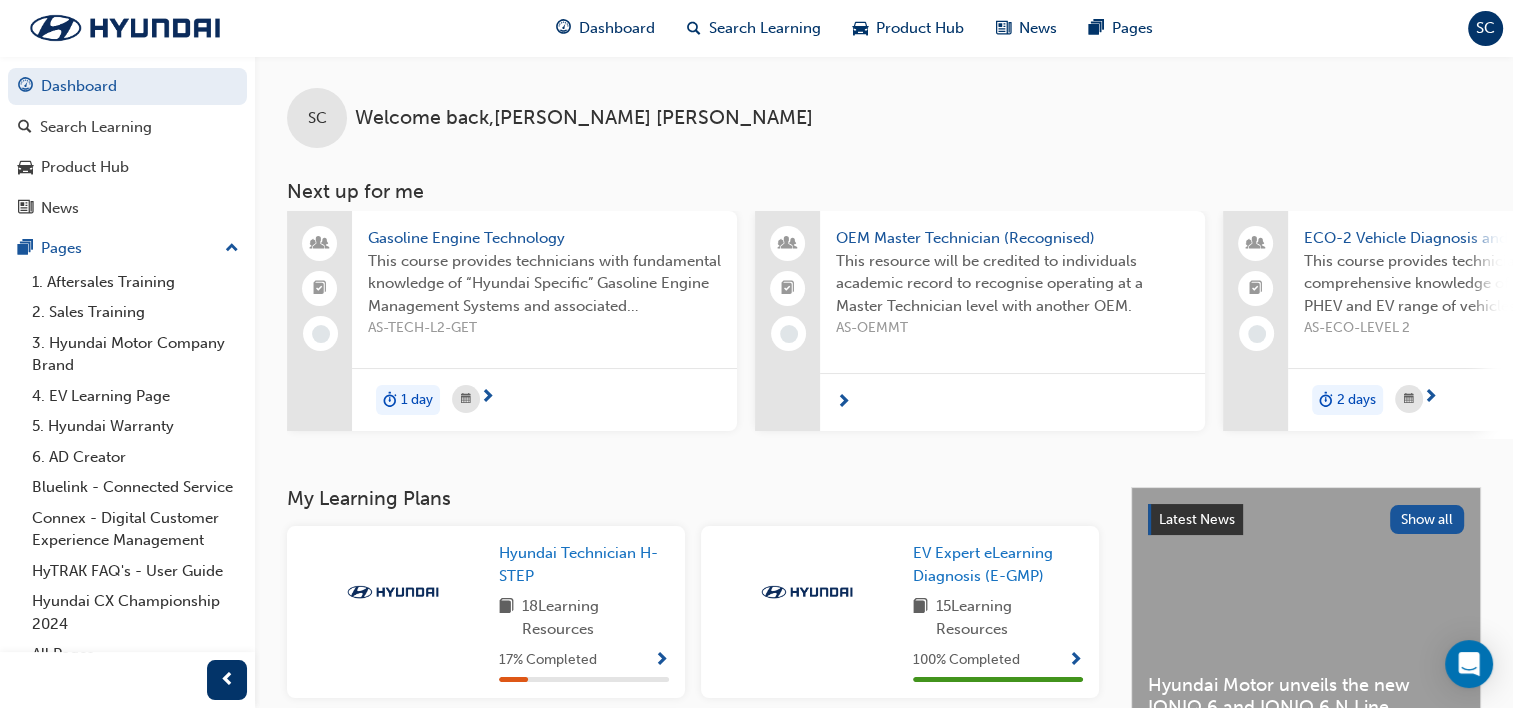 click on "ECO-2 Vehicle Diagnosis and Repair" at bounding box center [1480, 238] 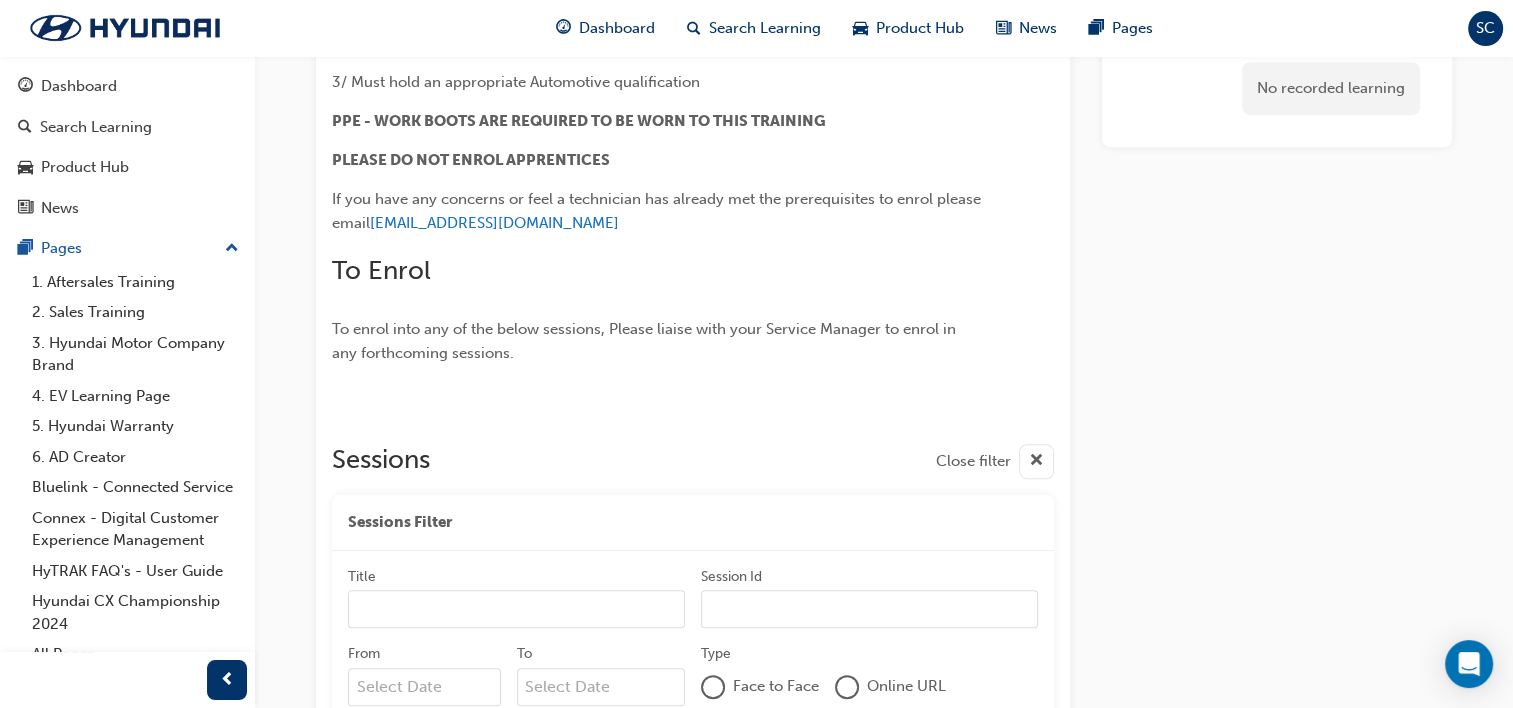 scroll, scrollTop: 1395, scrollLeft: 0, axis: vertical 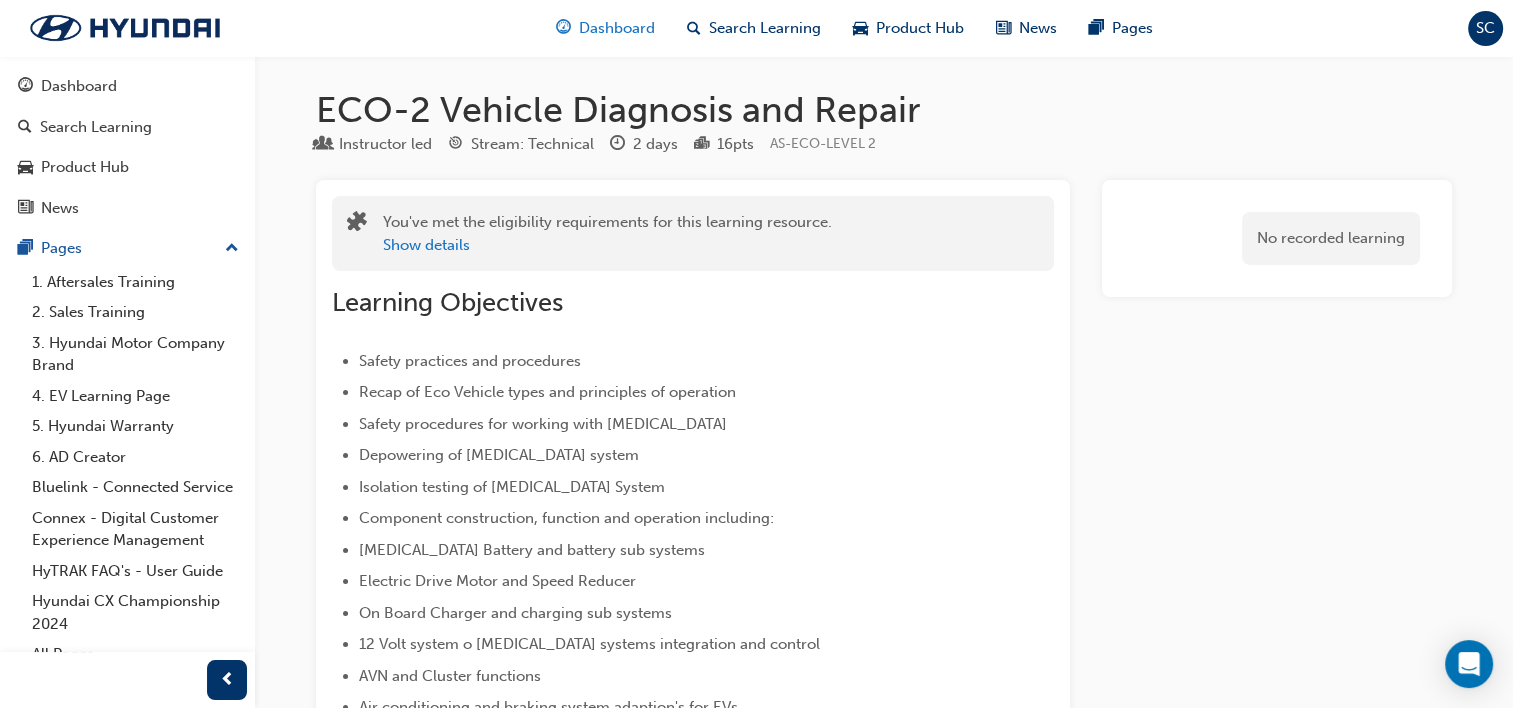 click on "Dashboard" at bounding box center (617, 28) 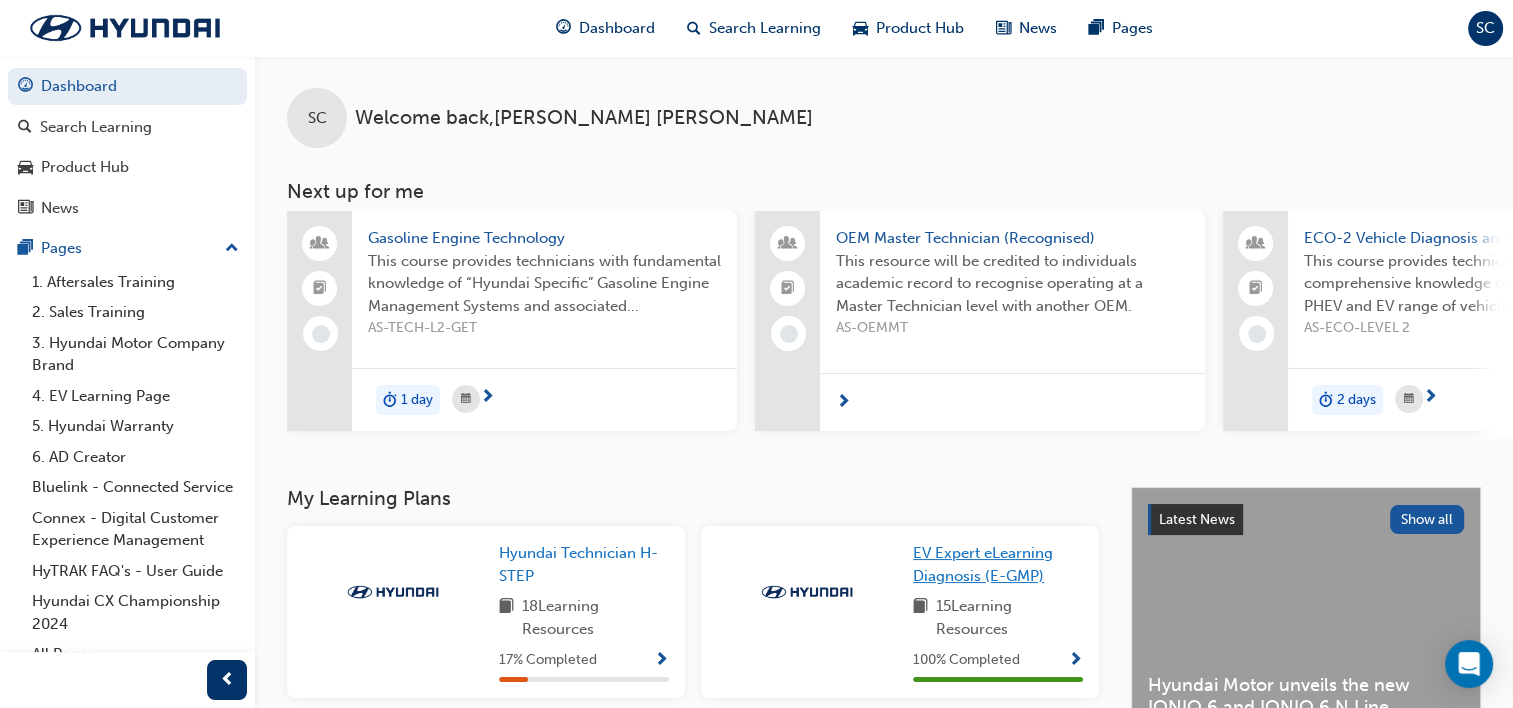 click on "EV Expert eLearning Diagnosis (E-GMP)" at bounding box center (983, 564) 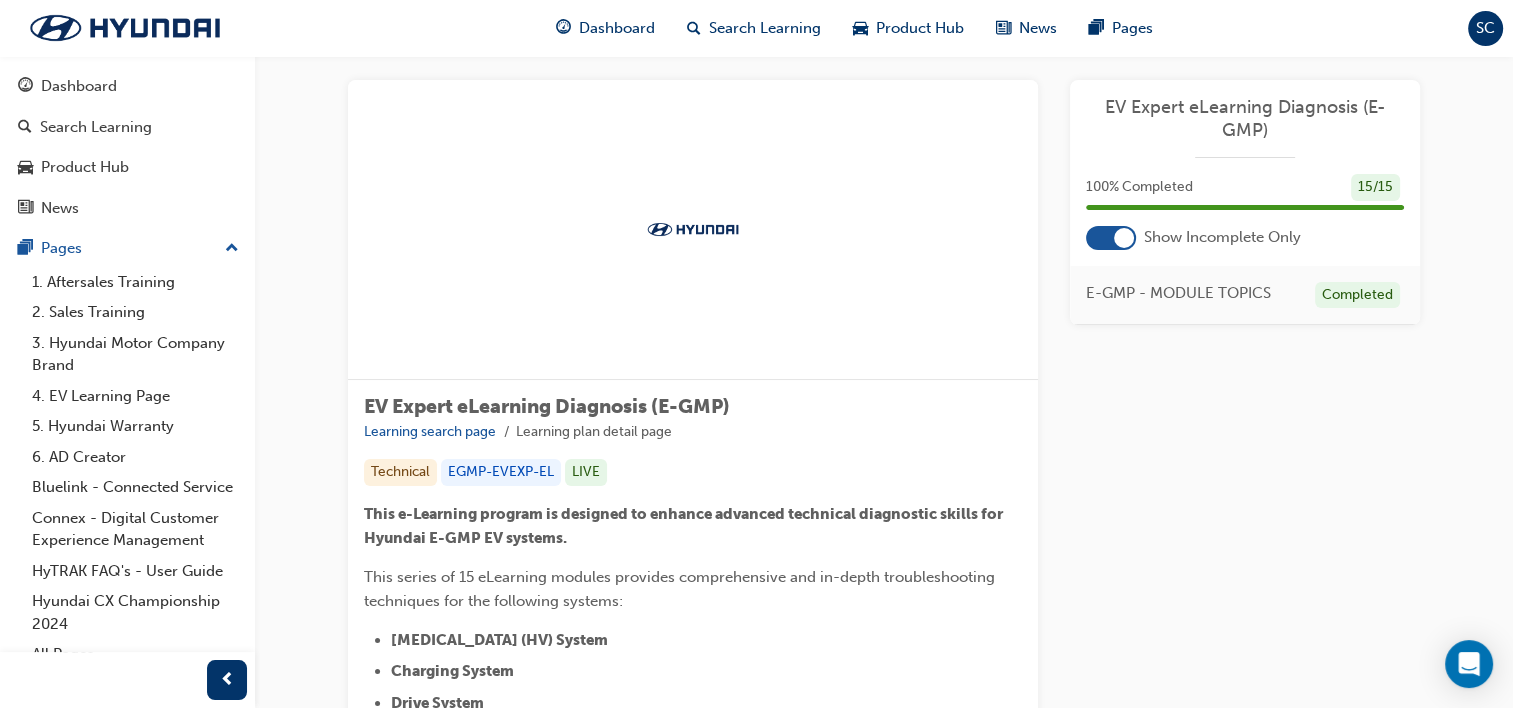 scroll, scrollTop: 0, scrollLeft: 0, axis: both 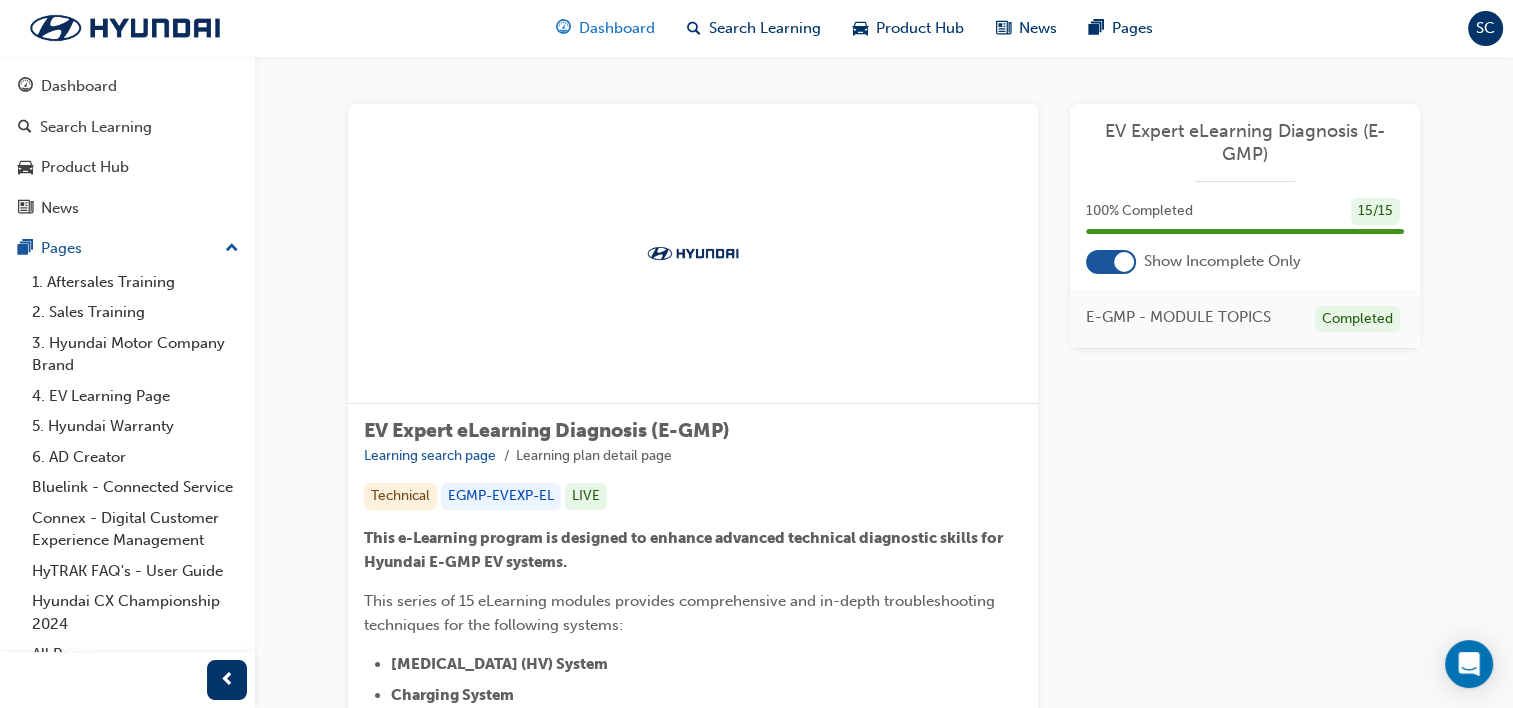 click on "Dashboard" at bounding box center (617, 28) 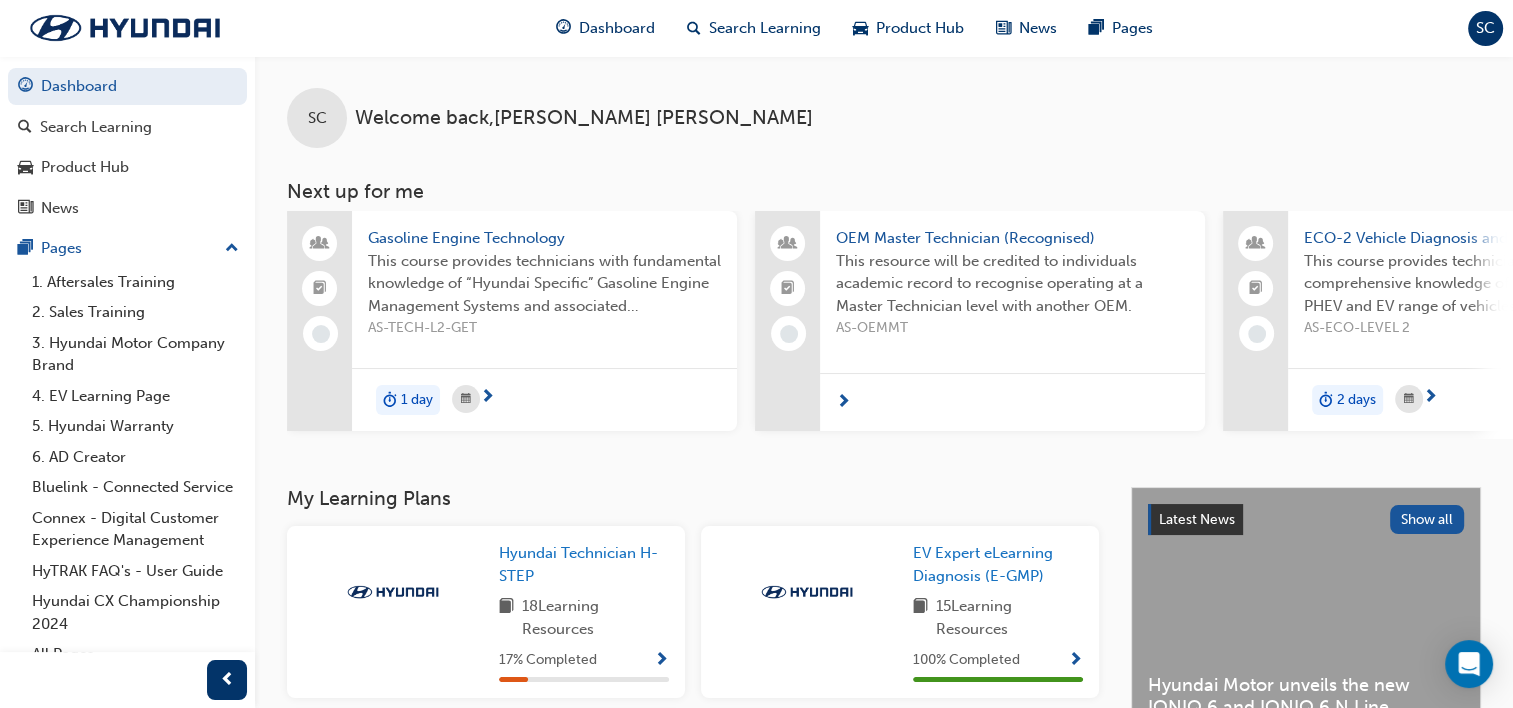 click on "SC" at bounding box center [1485, 28] 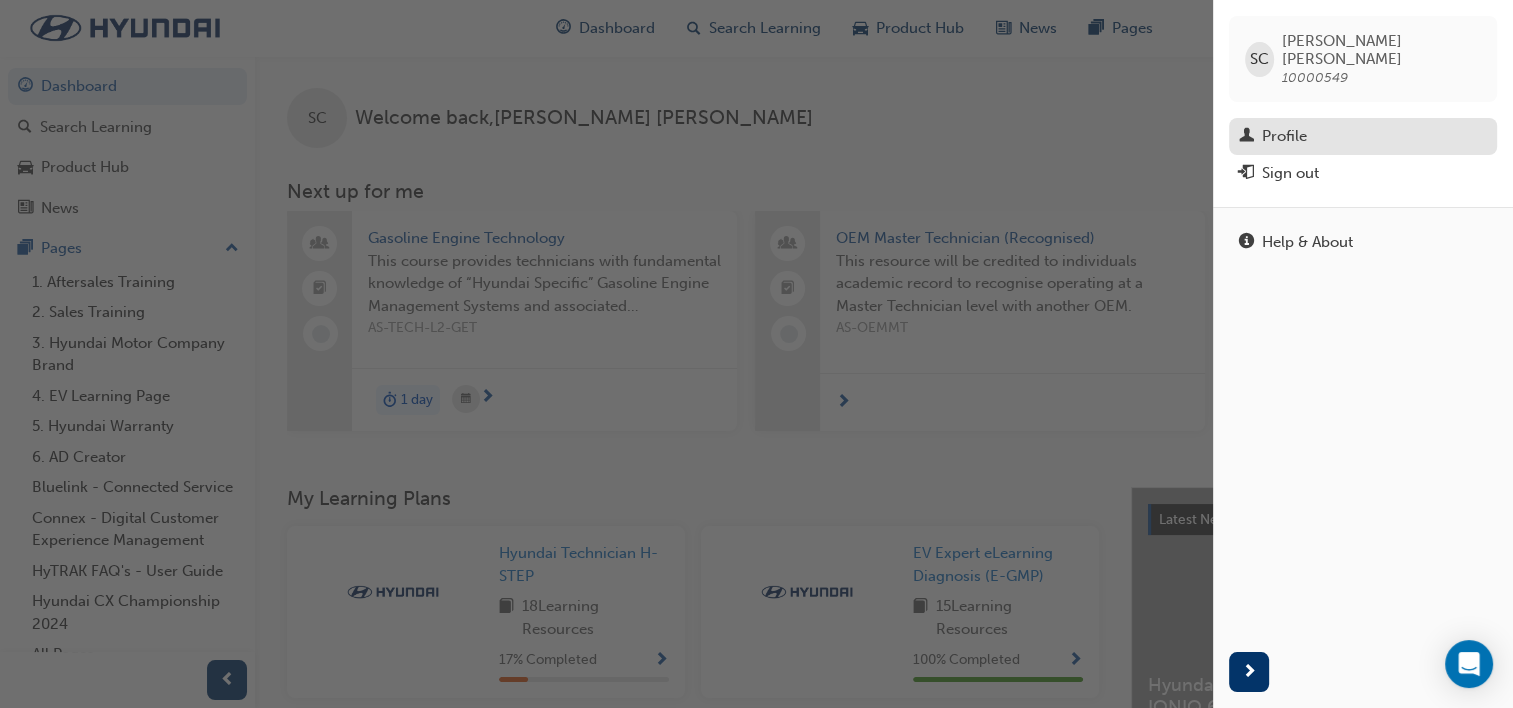 click on "Profile" at bounding box center [1284, 136] 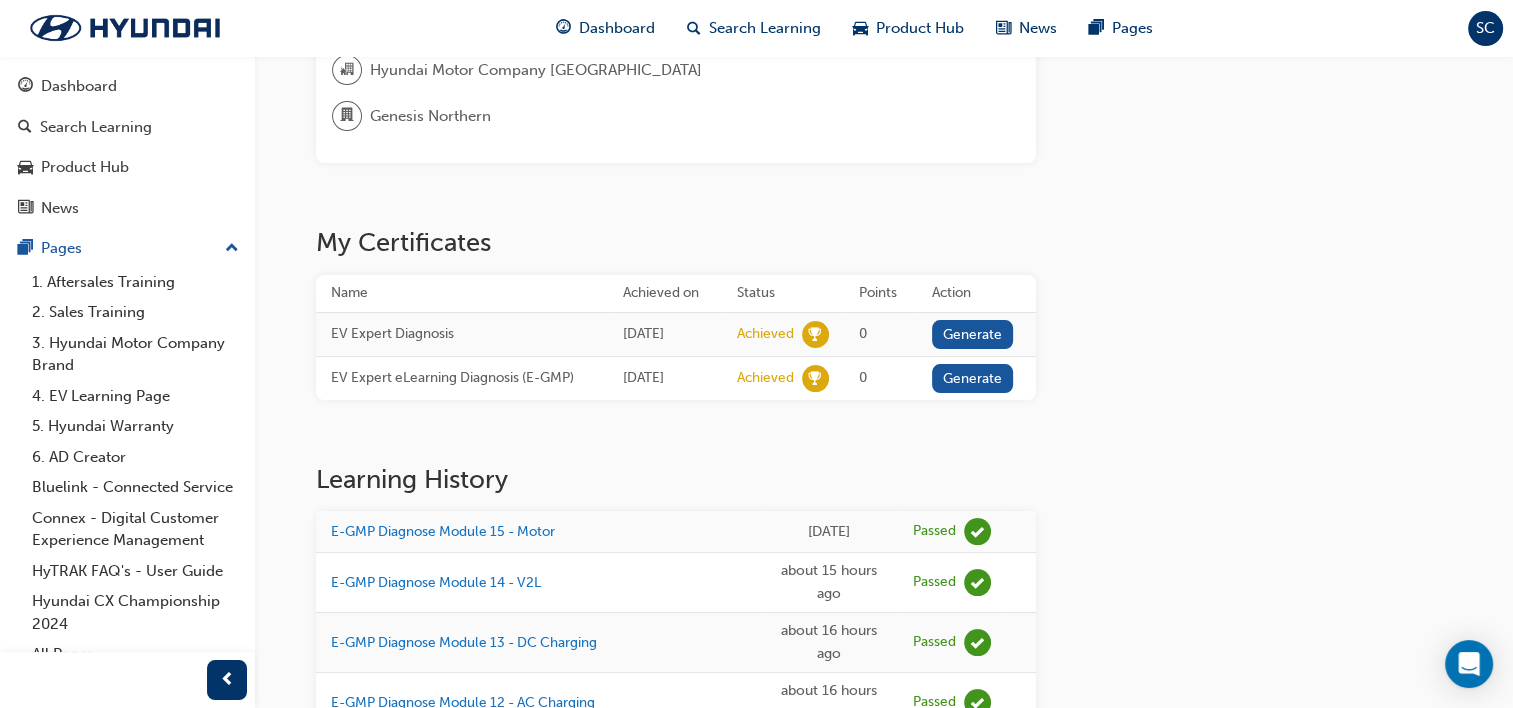 scroll, scrollTop: 240, scrollLeft: 0, axis: vertical 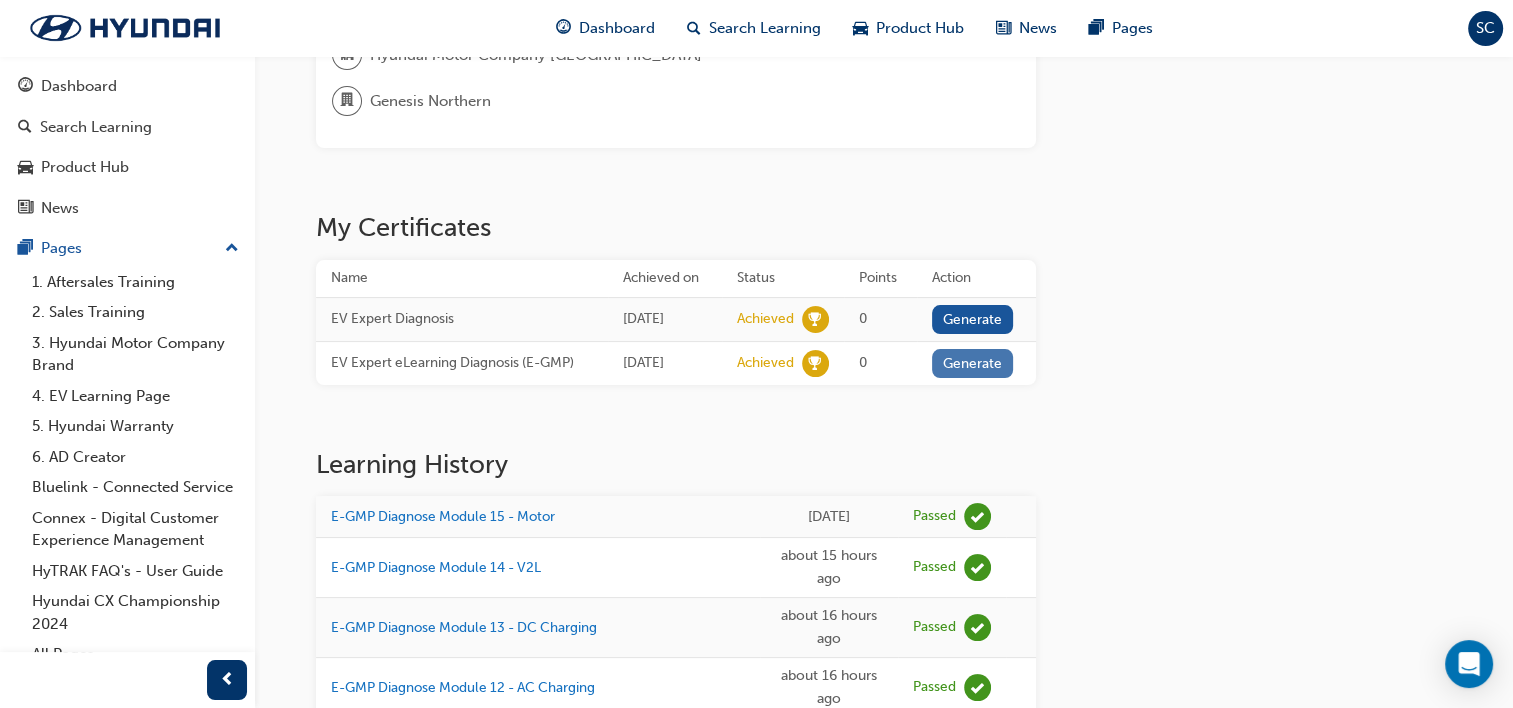 click on "Generate" at bounding box center [973, 363] 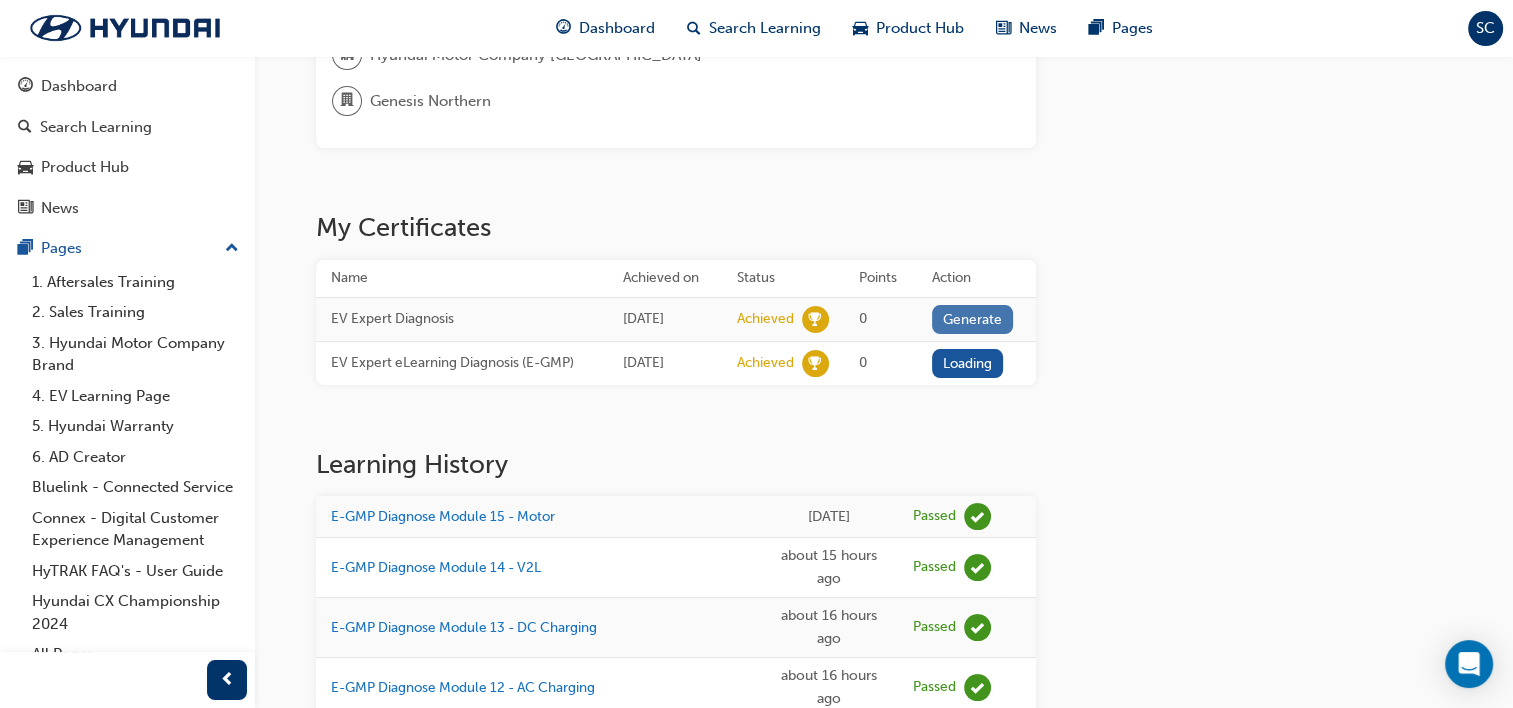 click on "Generate" at bounding box center (973, 319) 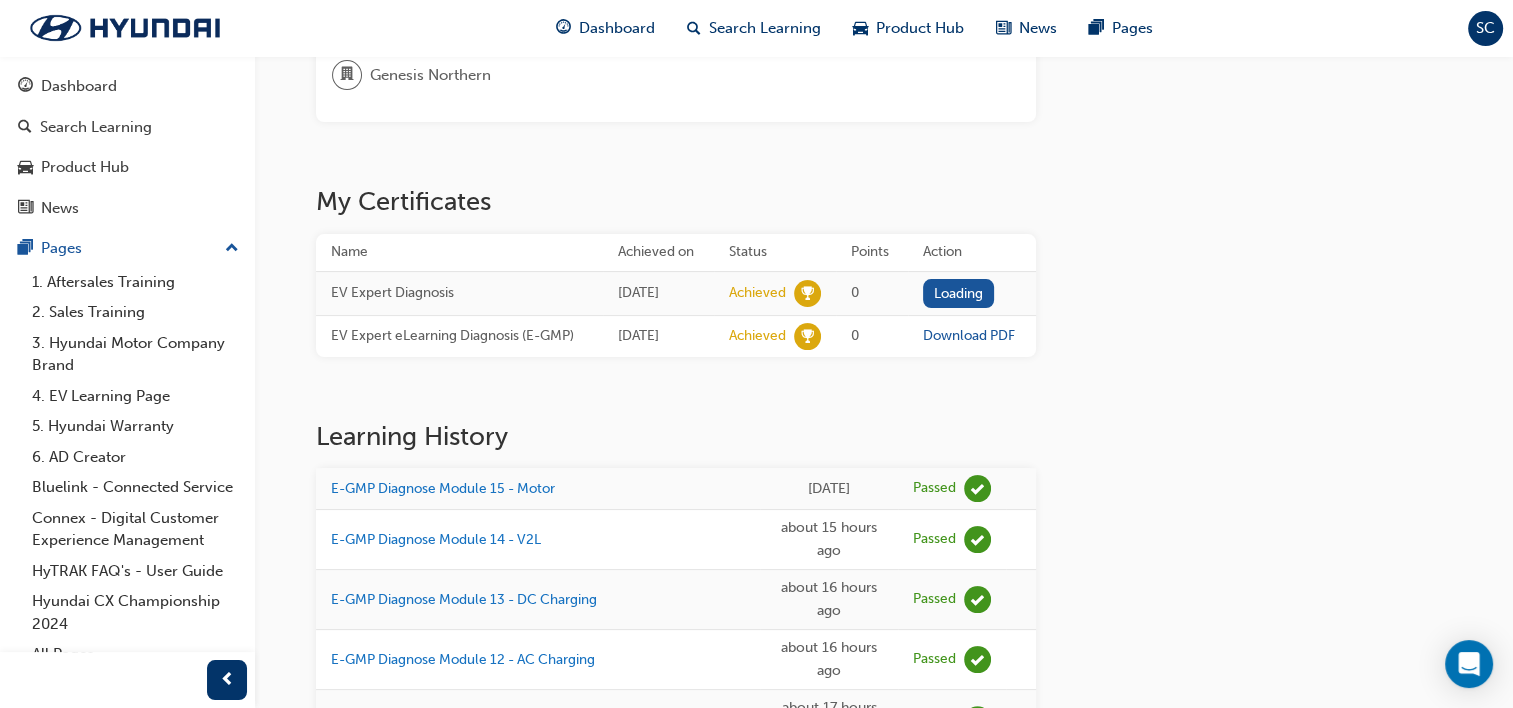scroll, scrollTop: 255, scrollLeft: 0, axis: vertical 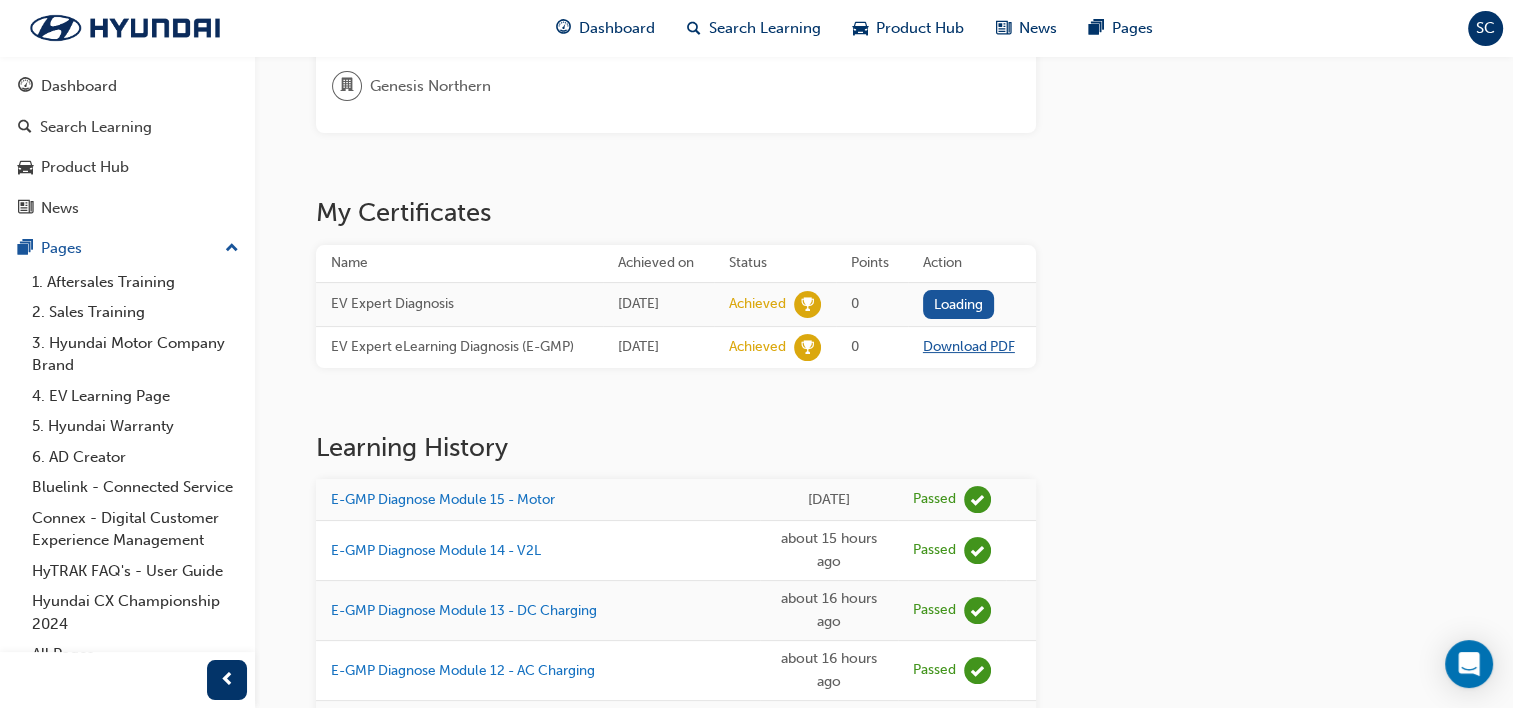 click on "Download PDF" at bounding box center [969, 346] 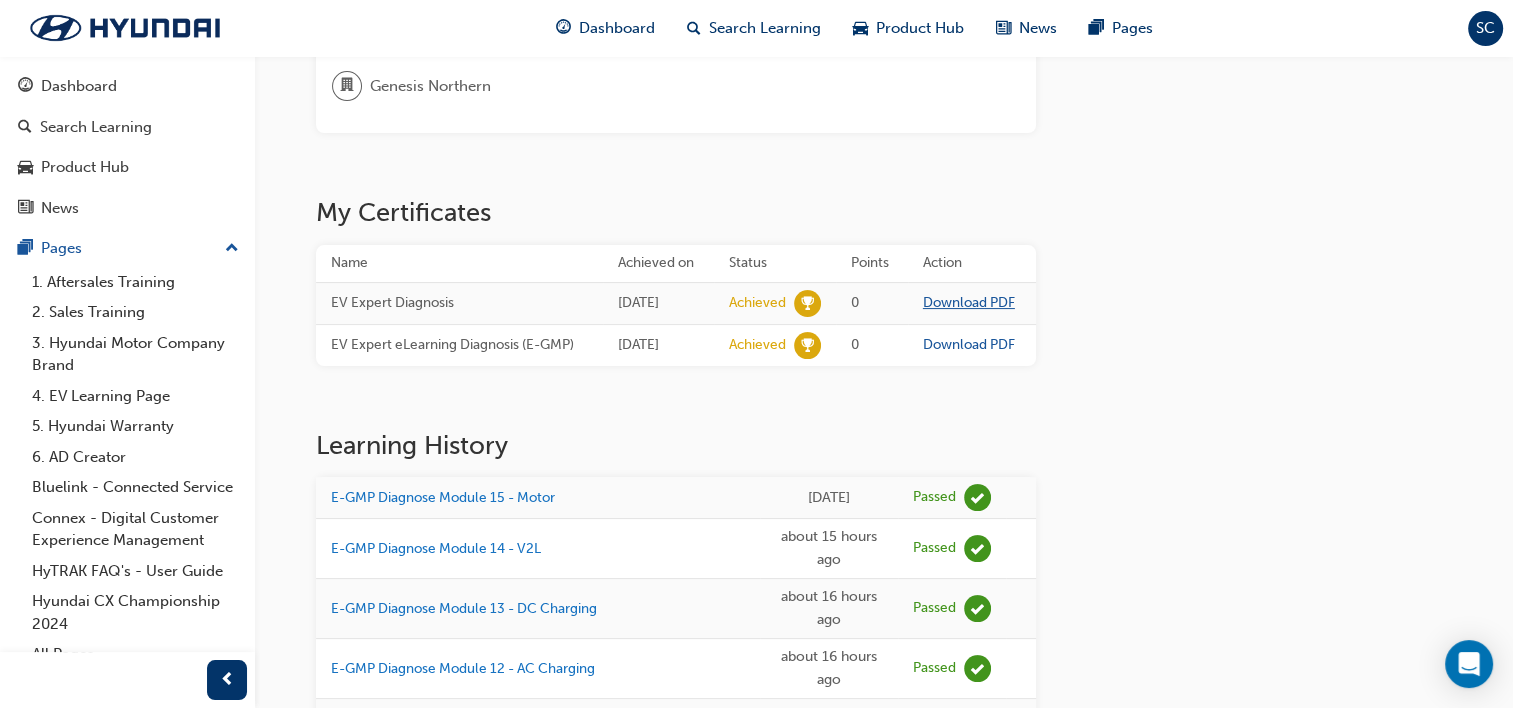 click on "Download PDF" at bounding box center (969, 302) 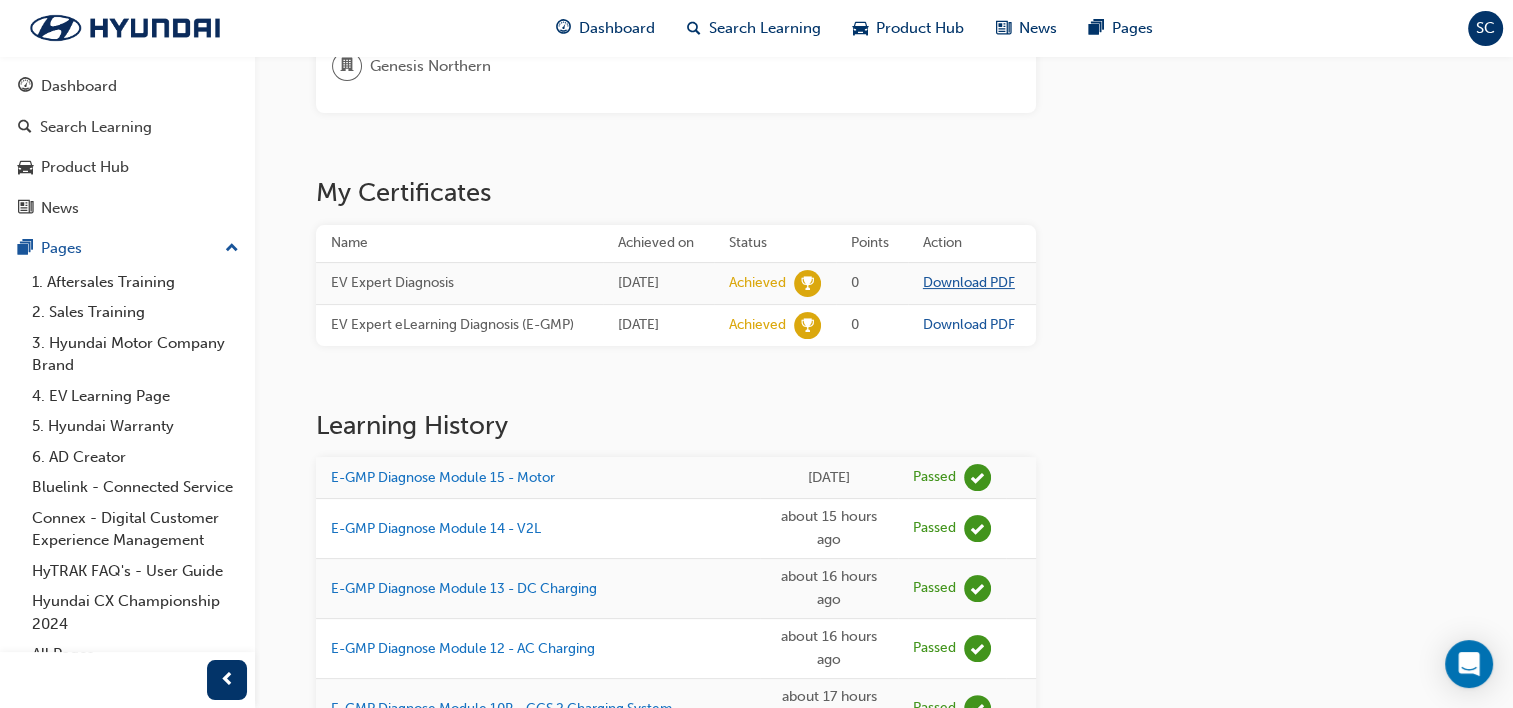 scroll, scrollTop: 0, scrollLeft: 0, axis: both 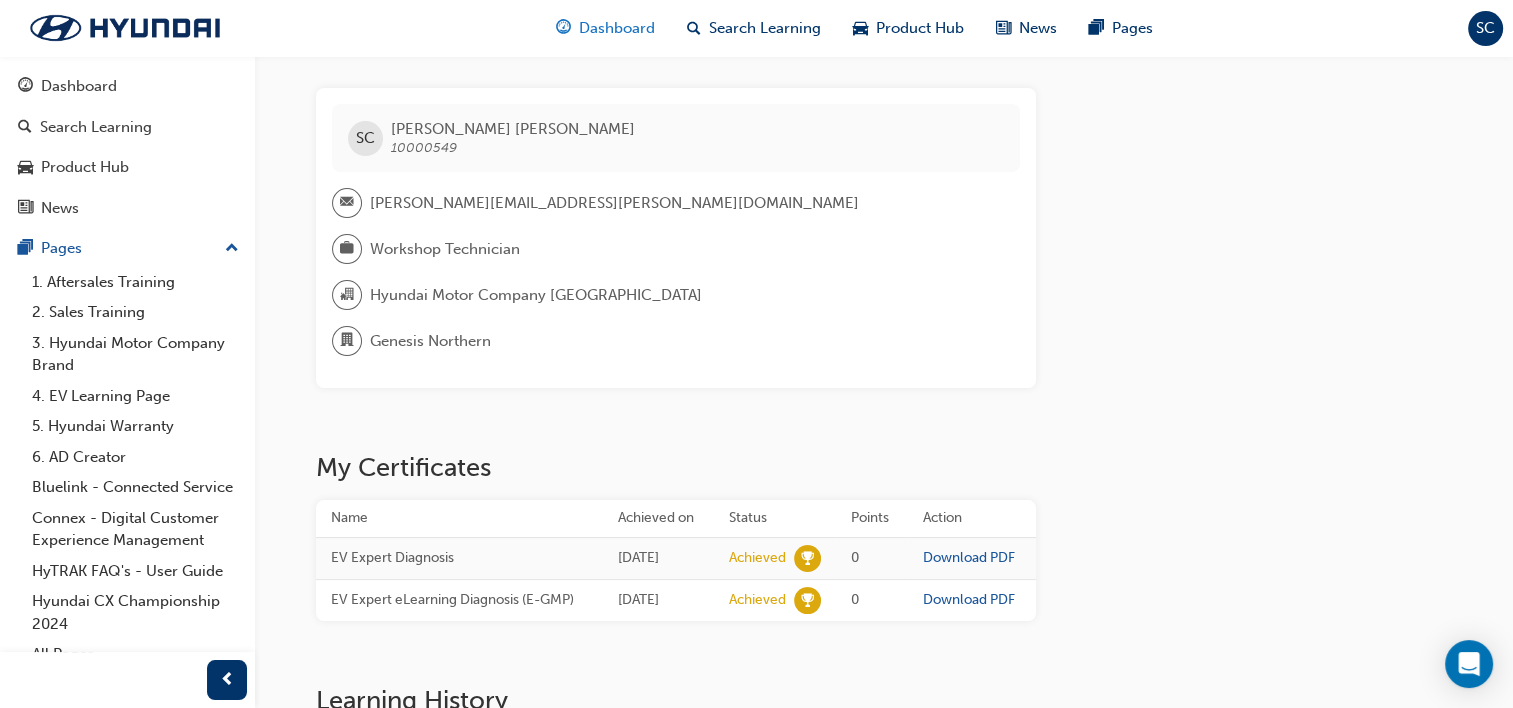click on "Dashboard" at bounding box center (617, 28) 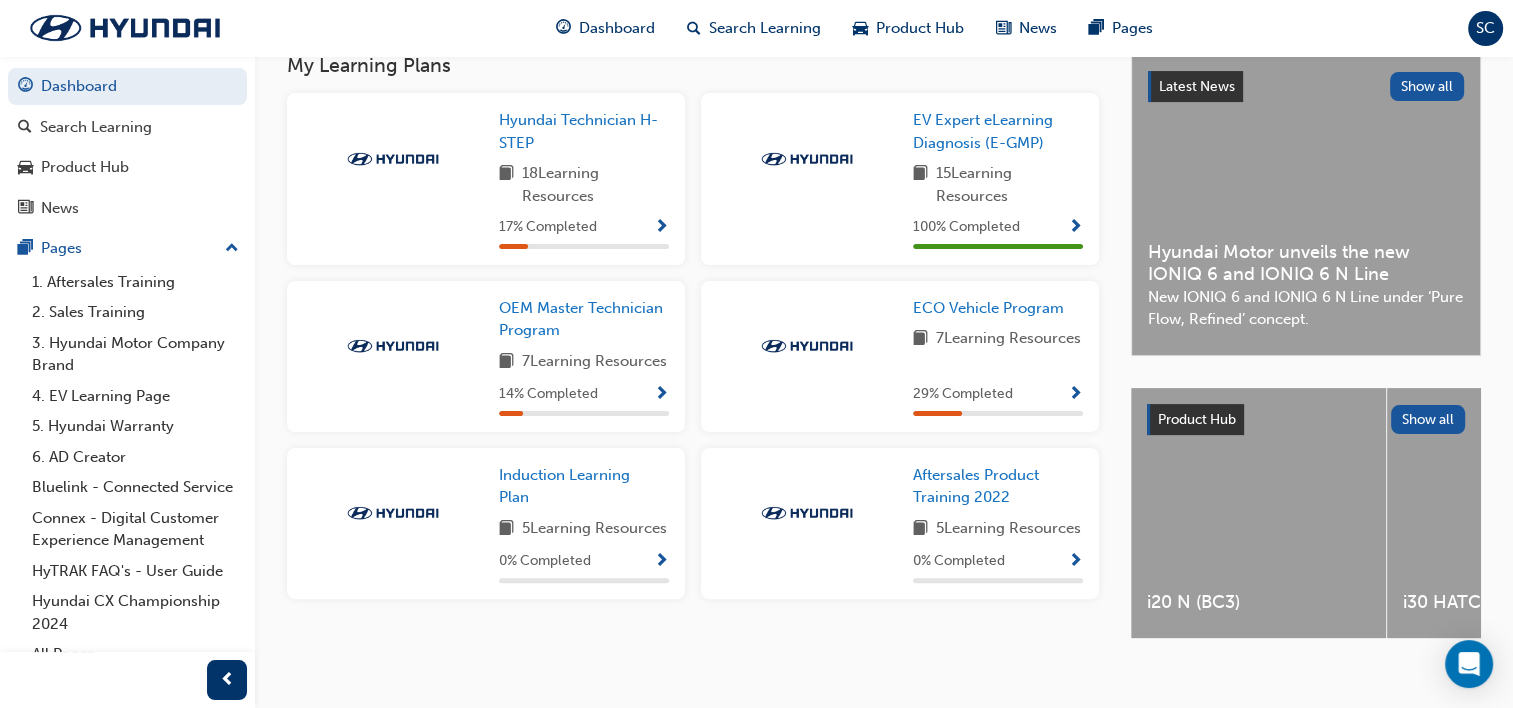 scroll, scrollTop: 470, scrollLeft: 0, axis: vertical 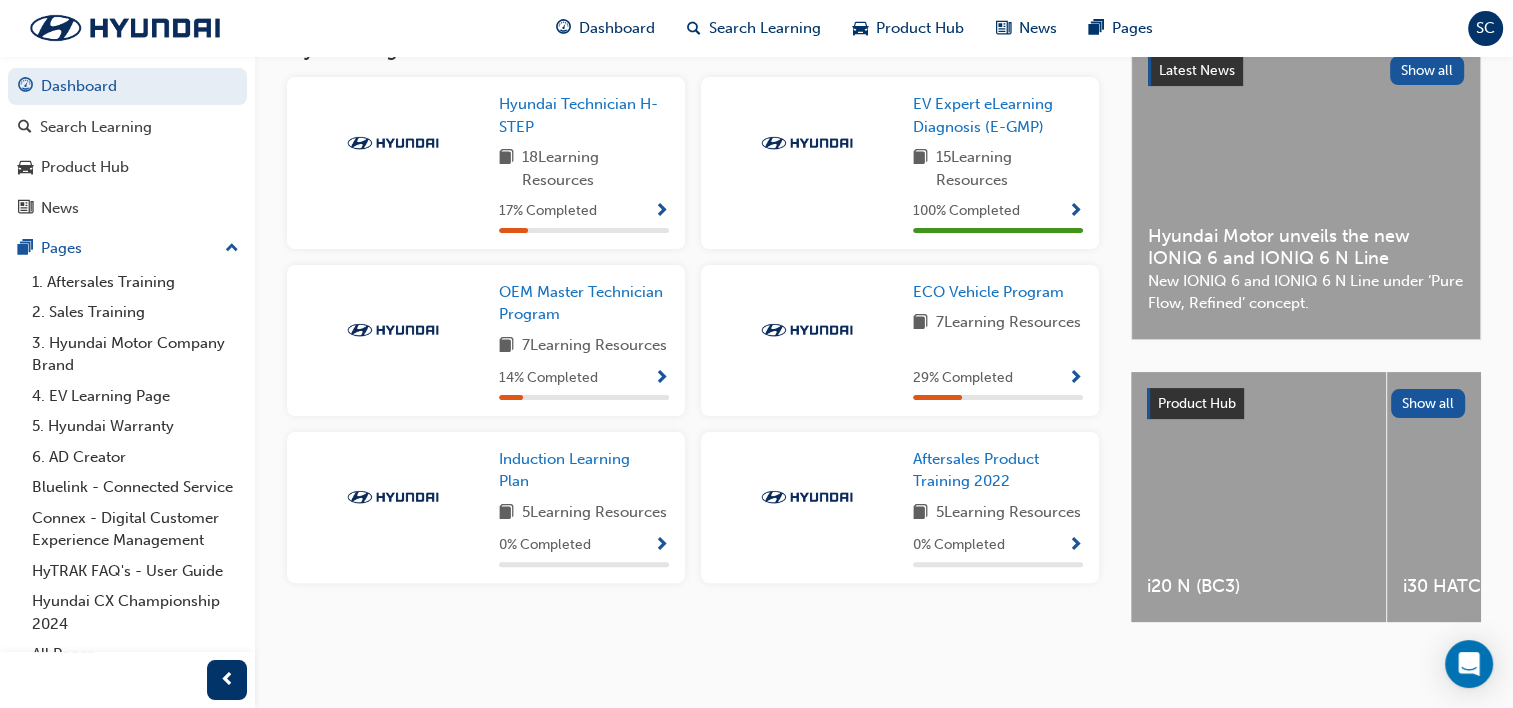 click at bounding box center [1075, 379] 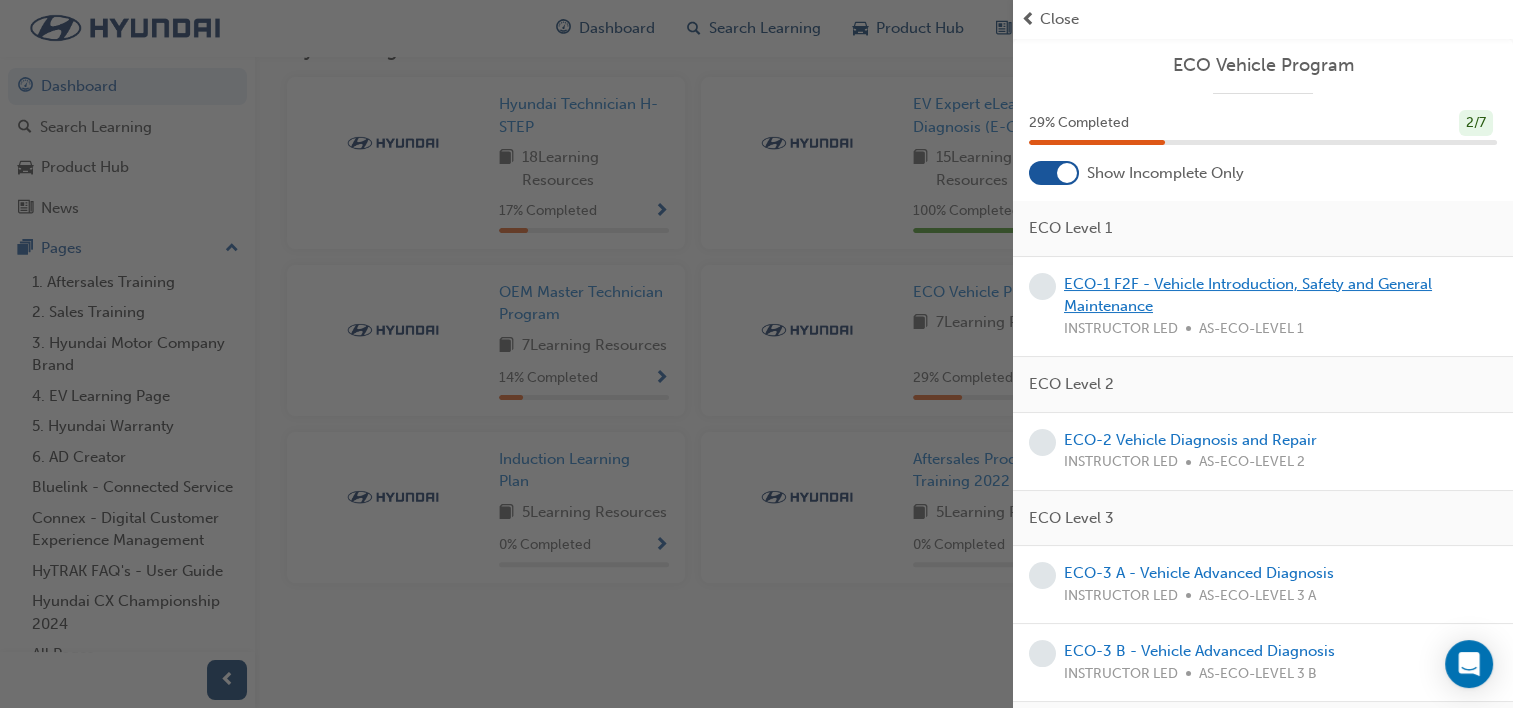 click on "ECO-1 F2F - Vehicle Introduction, Safety and General Maintenance" at bounding box center (1248, 295) 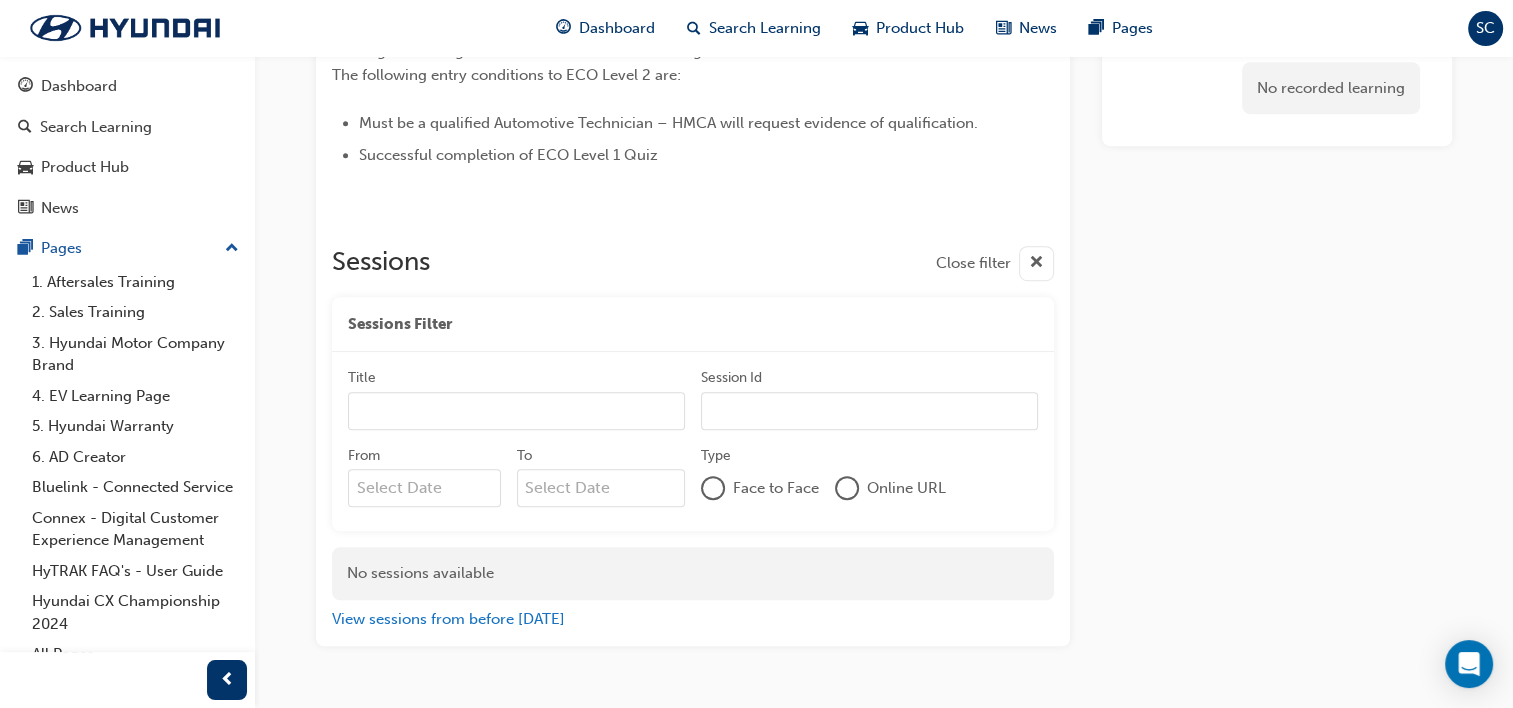 scroll, scrollTop: 1012, scrollLeft: 0, axis: vertical 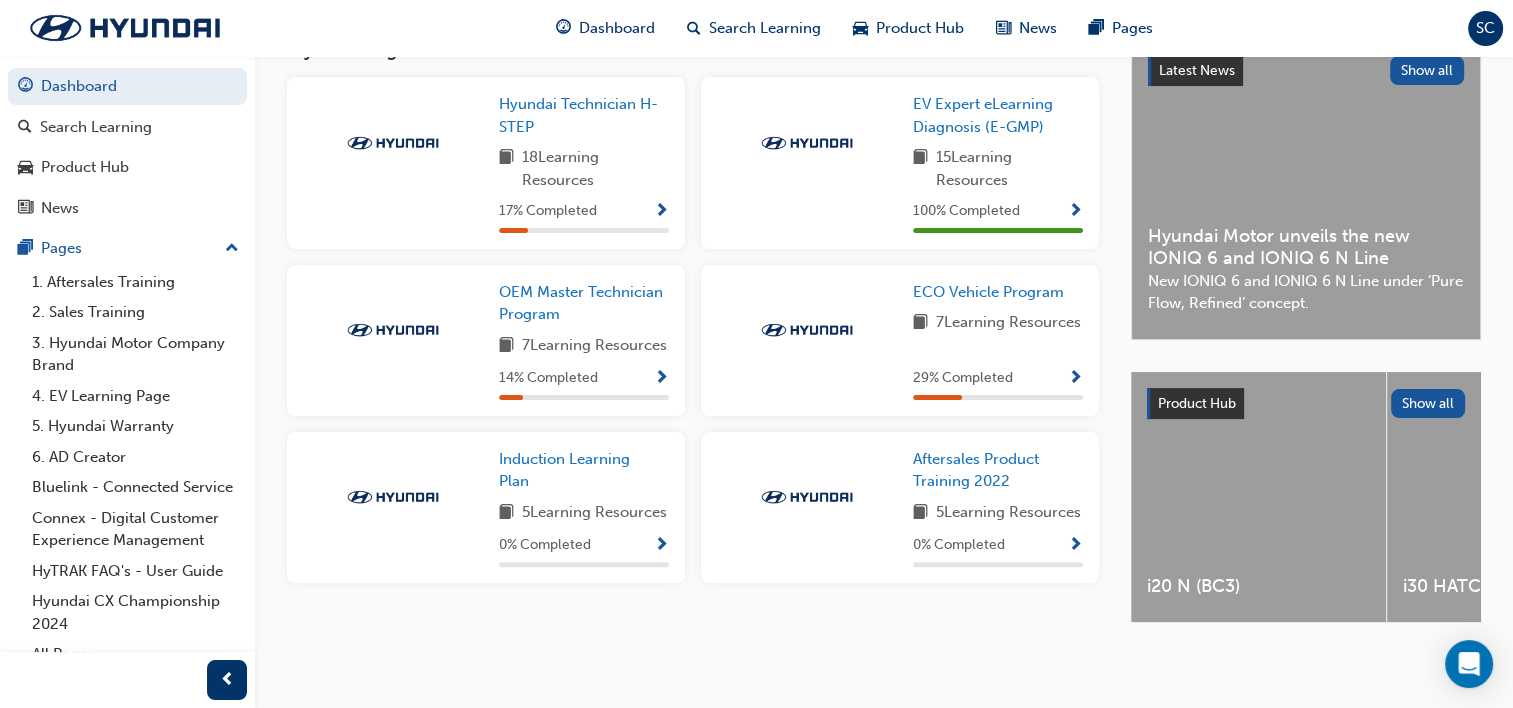 click at bounding box center [661, 379] 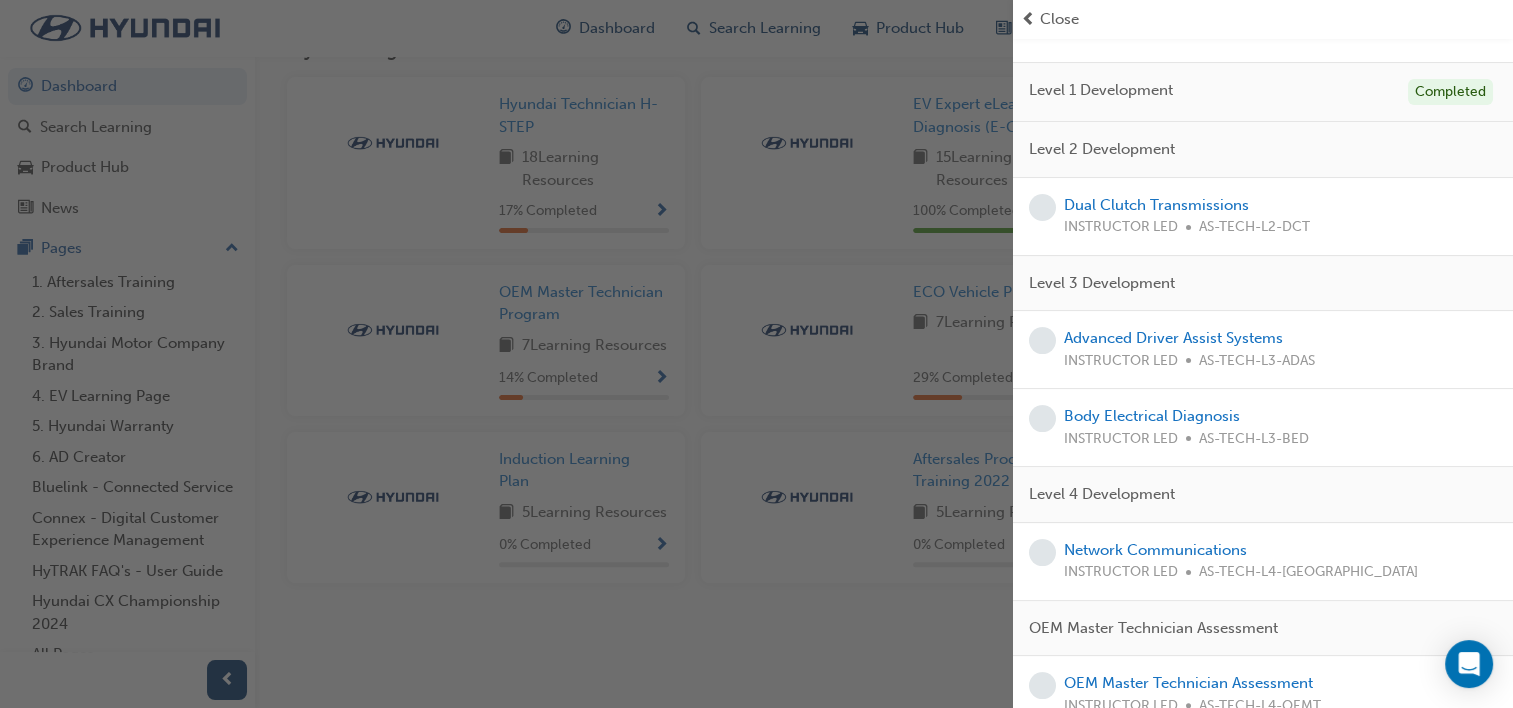 scroll, scrollTop: 295, scrollLeft: 0, axis: vertical 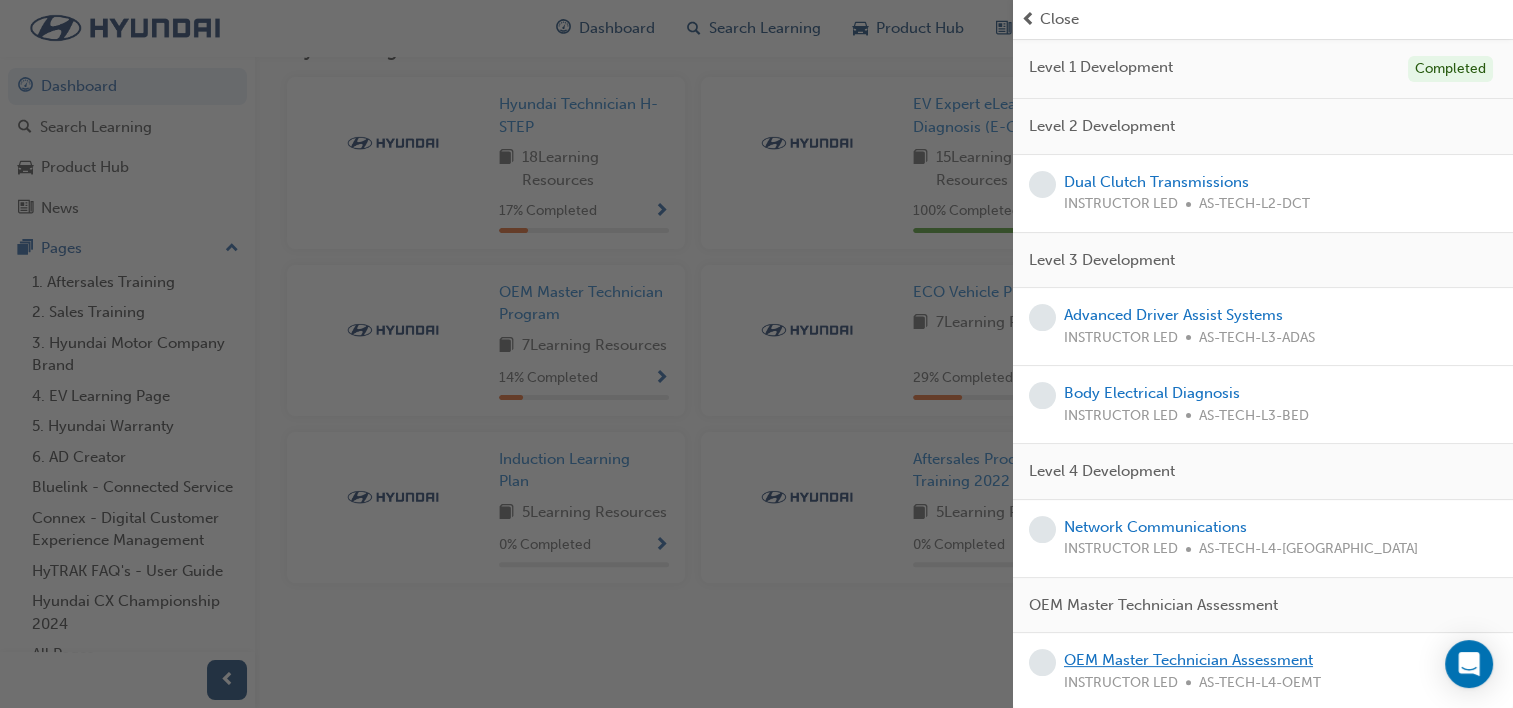 click on "OEM Master Technician Assessment" at bounding box center (1188, 660) 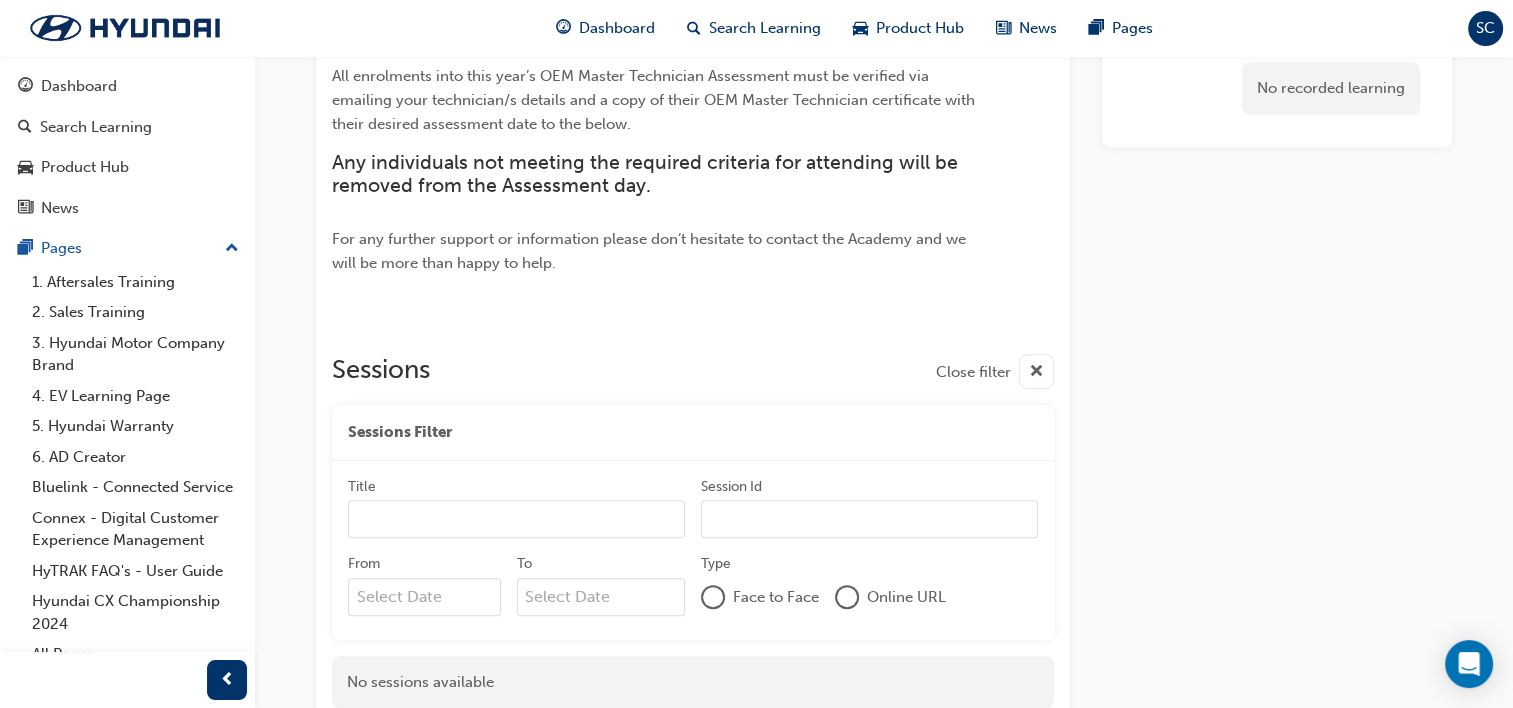 scroll, scrollTop: 1180, scrollLeft: 0, axis: vertical 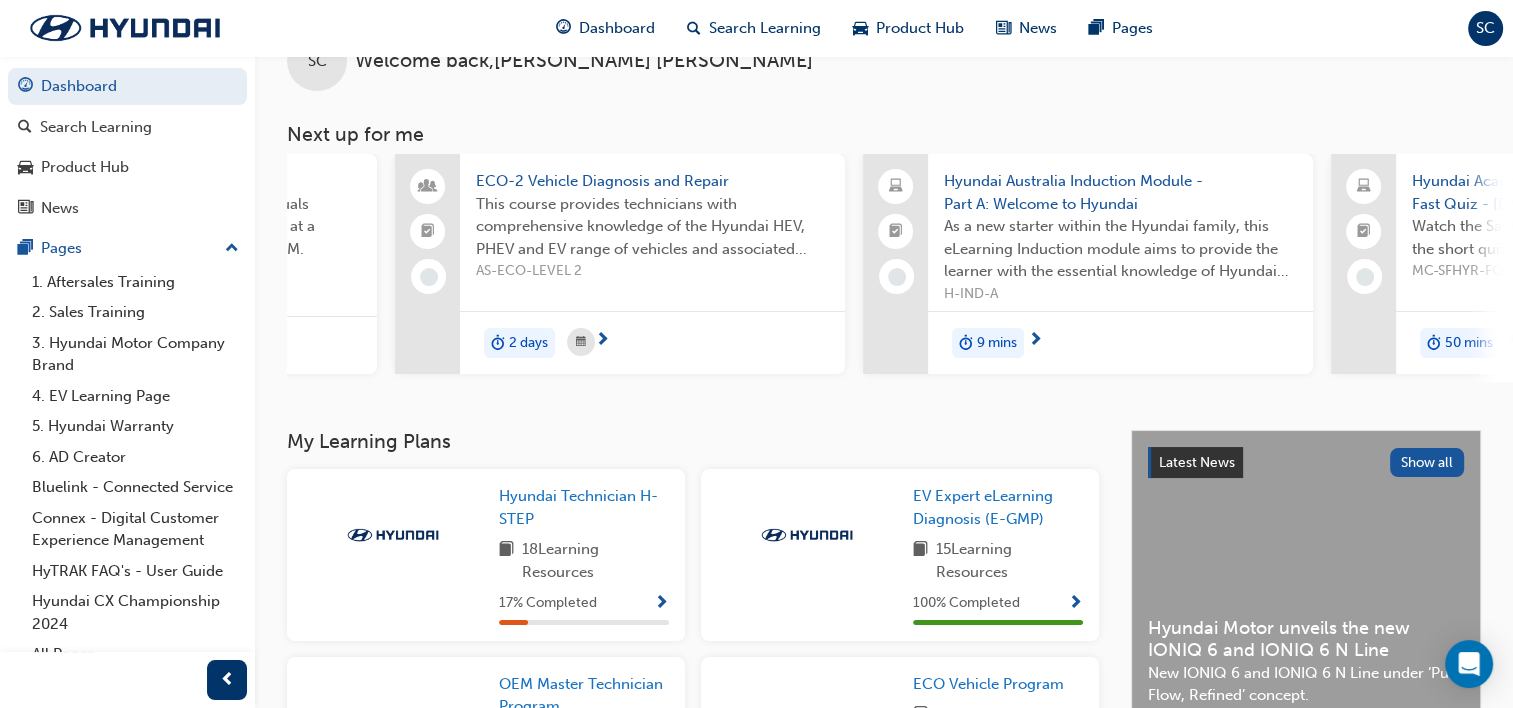 click on "Hyundai Australia Induction Module - Part A: Welcome to Hyundai" at bounding box center (1120, 192) 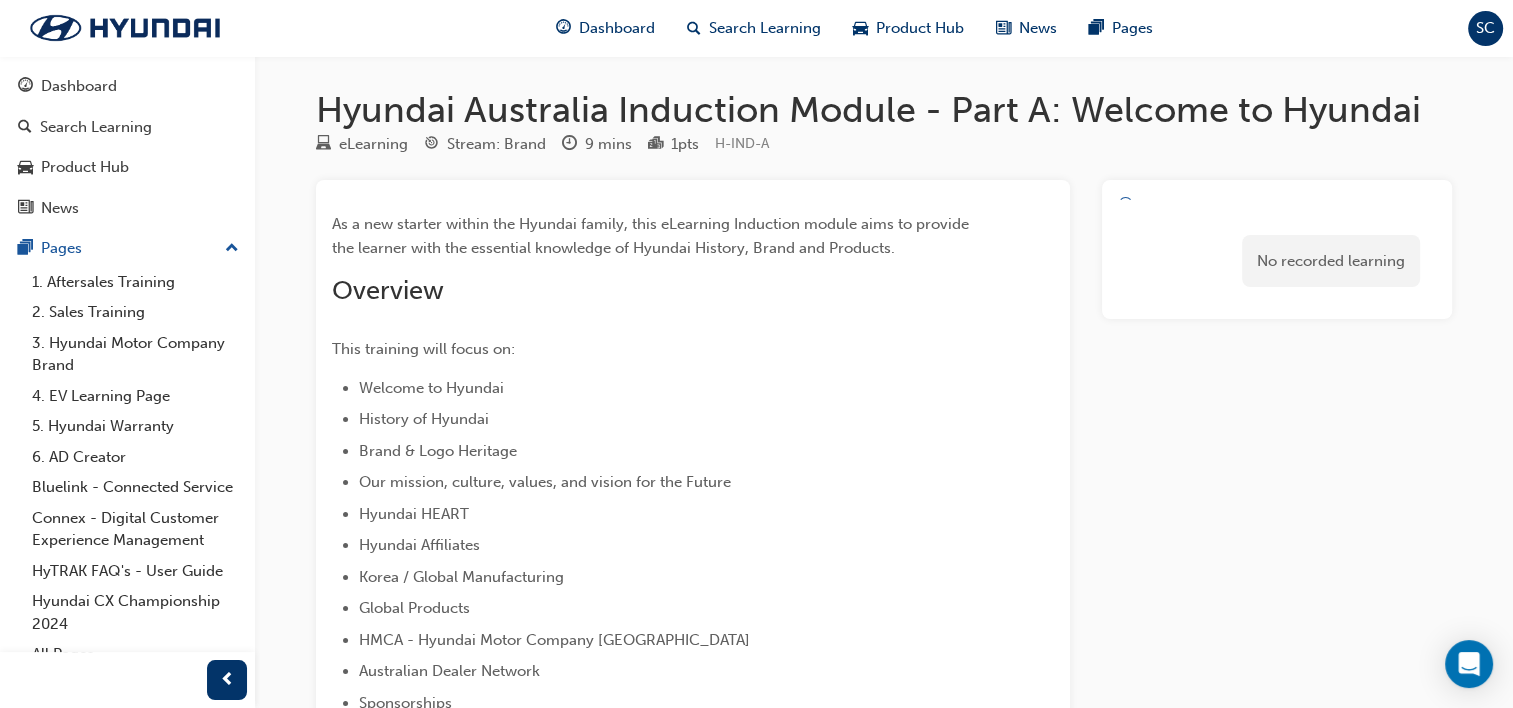 scroll, scrollTop: 61, scrollLeft: 0, axis: vertical 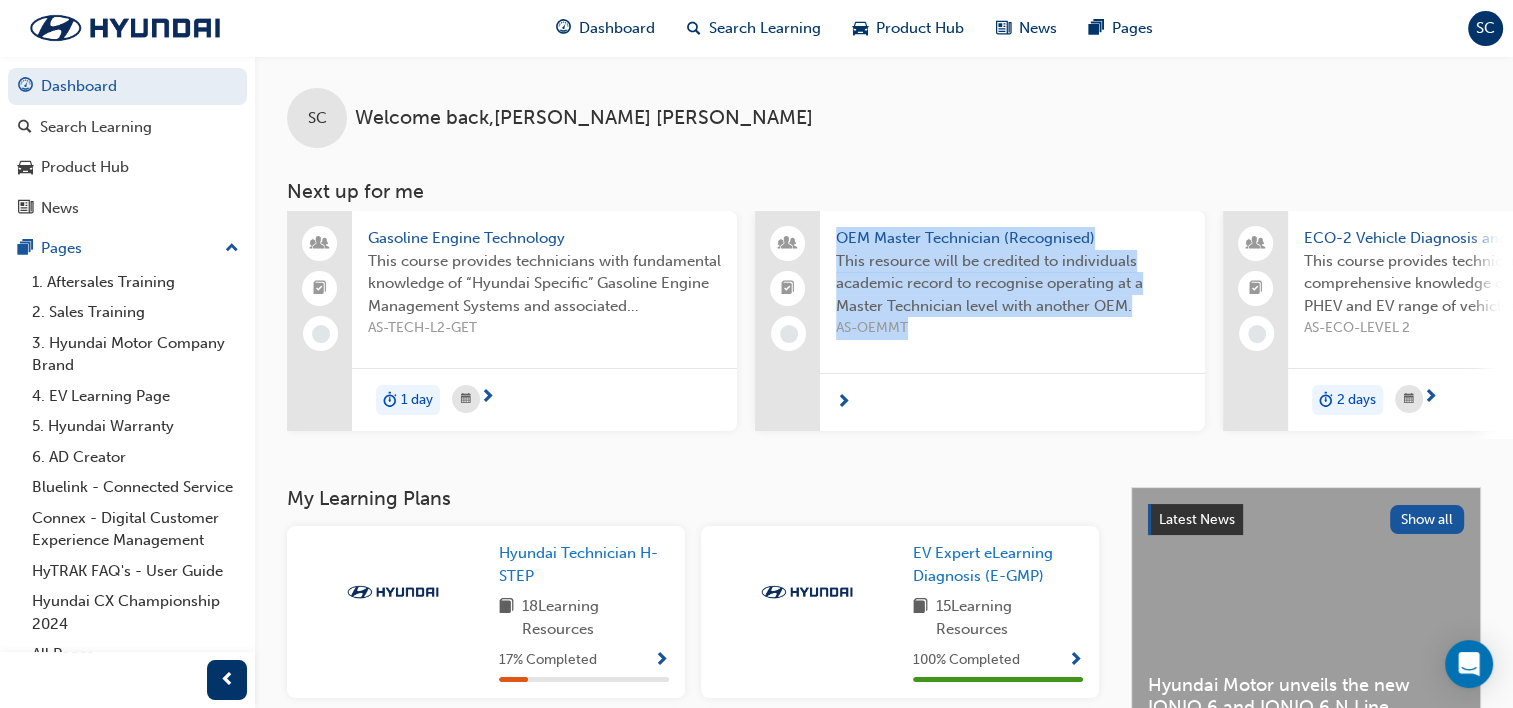 drag, startPoint x: 800, startPoint y: 445, endPoint x: 912, endPoint y: 433, distance: 112.64102 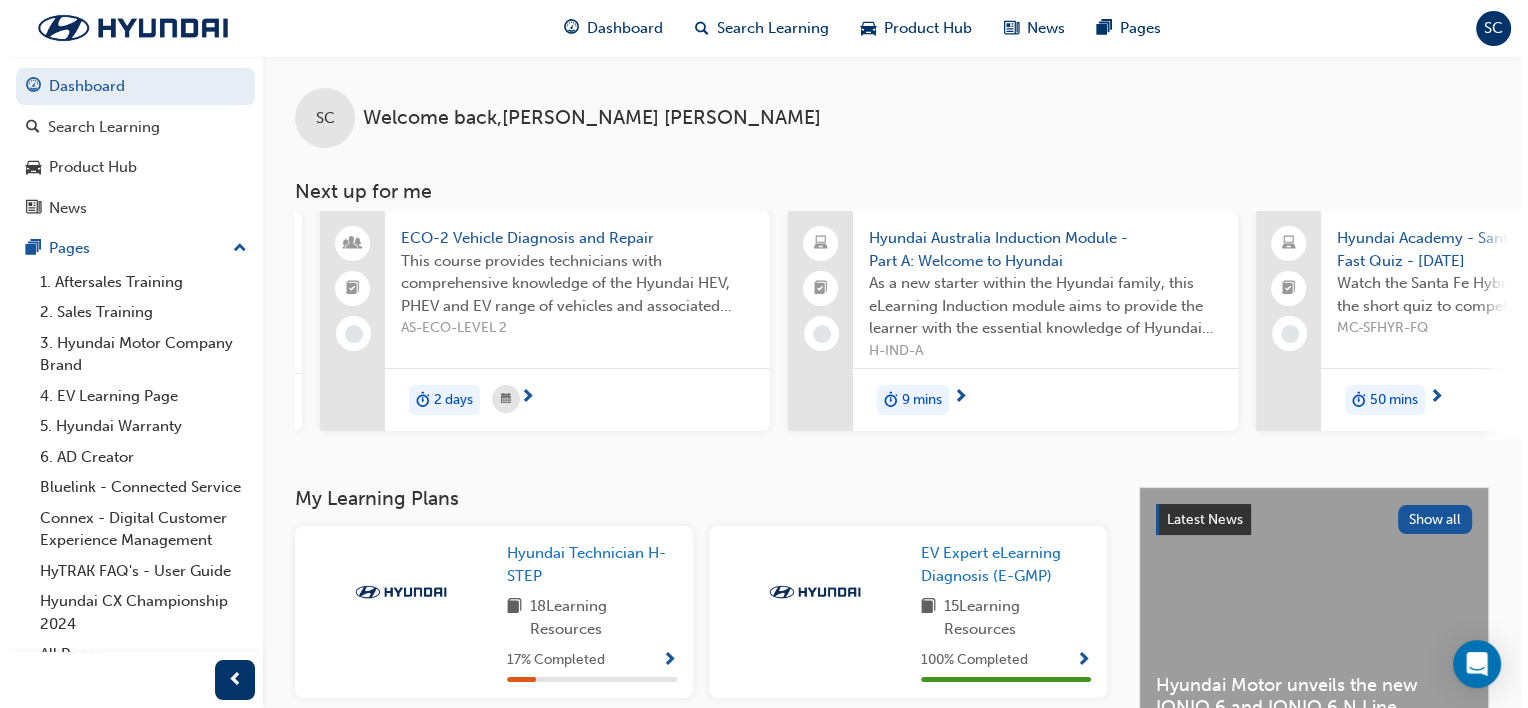 scroll, scrollTop: 0, scrollLeft: 913, axis: horizontal 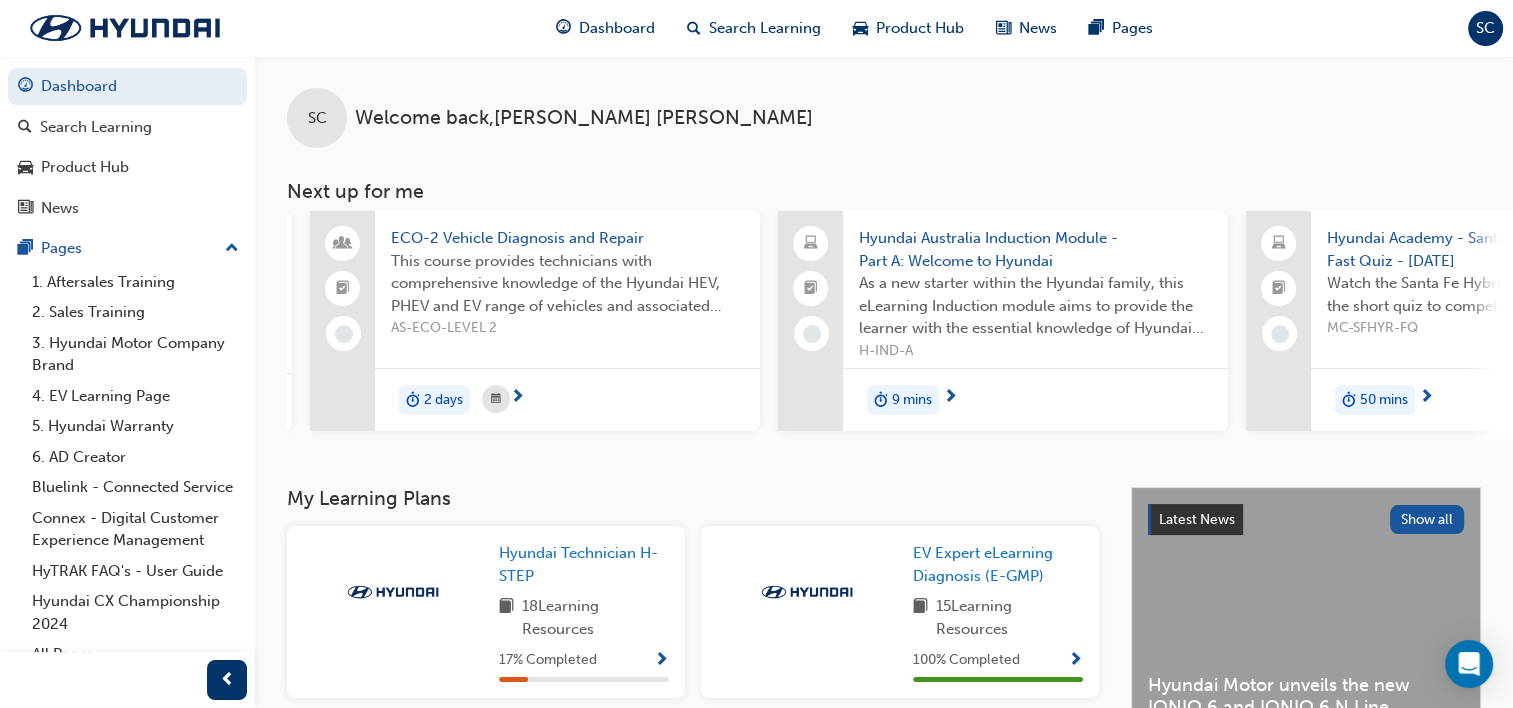 click on "Hyundai Australia Induction Module - Part A: Welcome to Hyundai" at bounding box center [1035, 249] 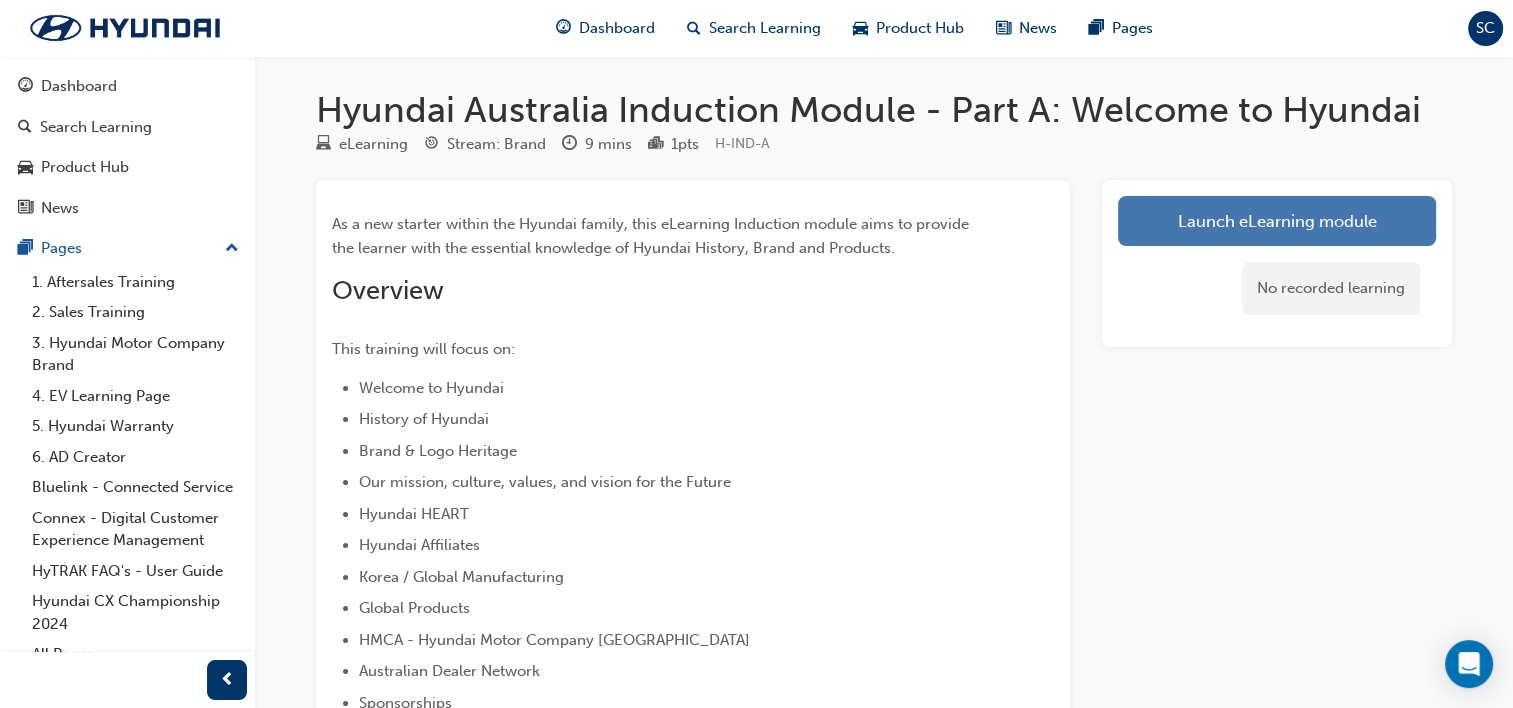 click on "Launch eLearning module" at bounding box center [1277, 221] 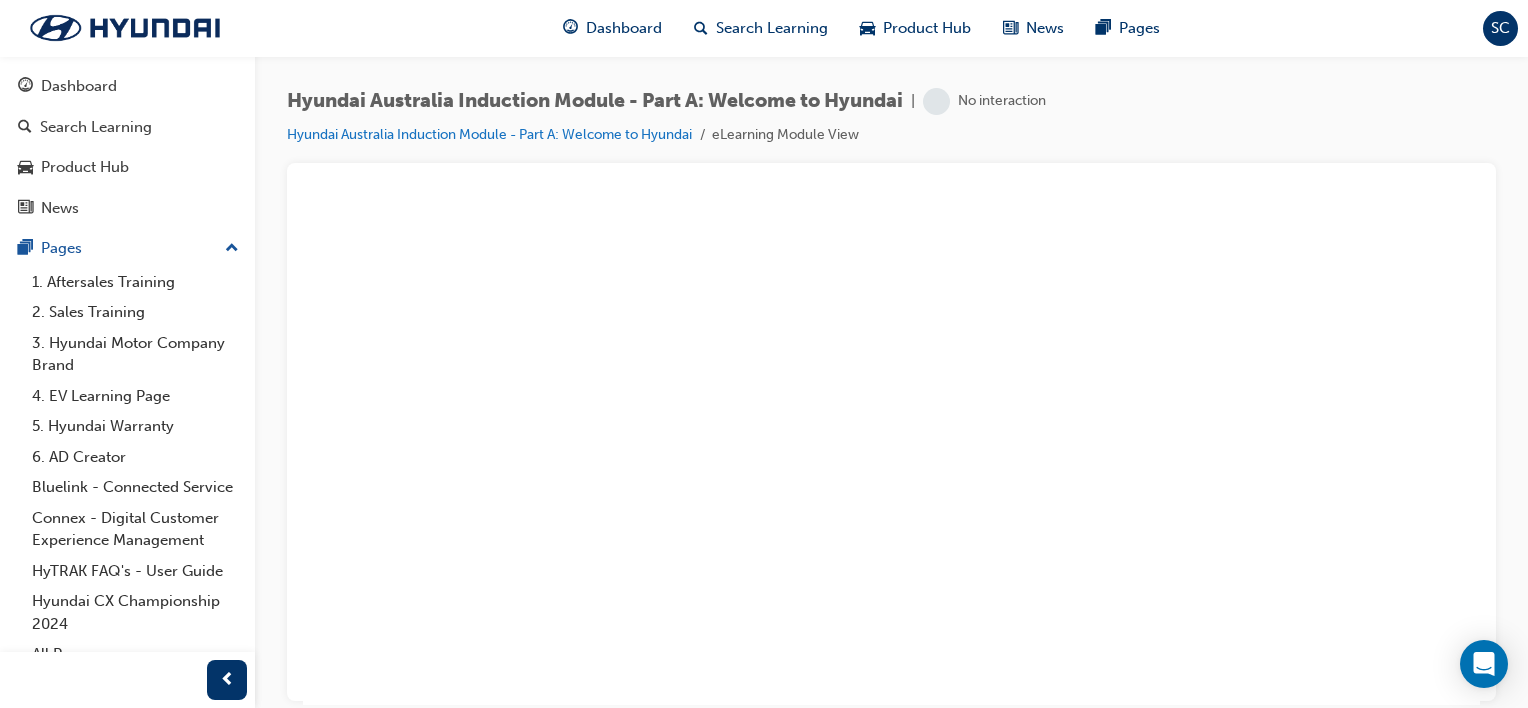 scroll, scrollTop: 0, scrollLeft: 0, axis: both 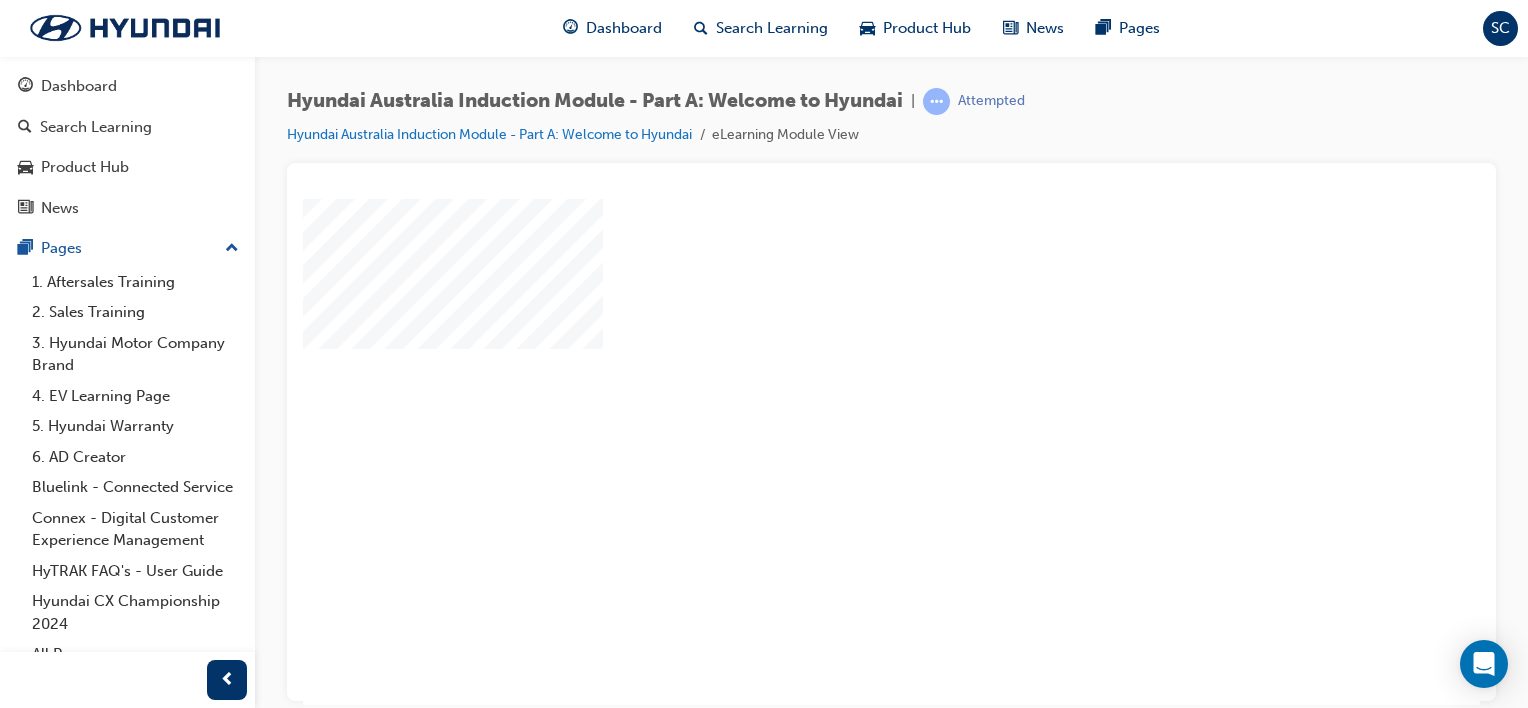 drag, startPoint x: 1471, startPoint y: 282, endPoint x: 1798, endPoint y: 422, distance: 355.70914 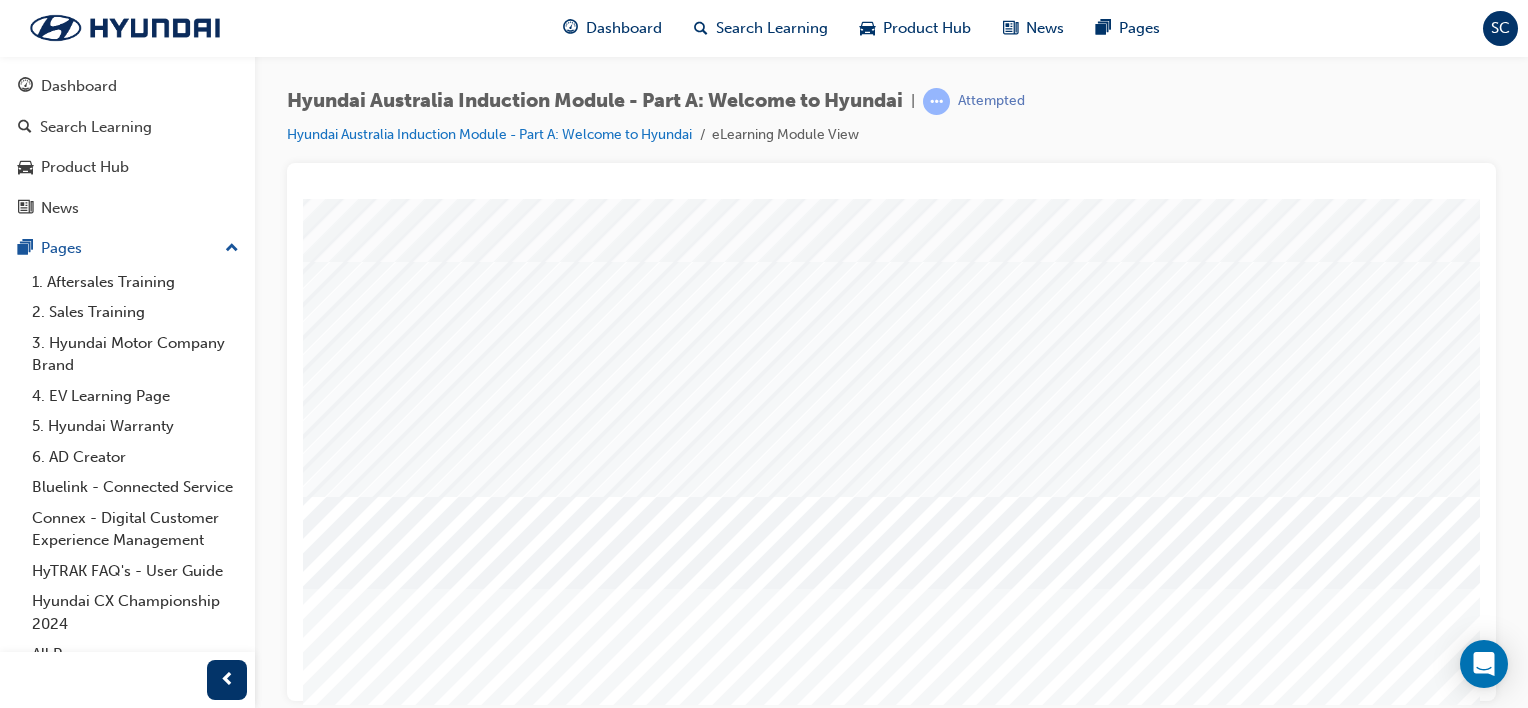 scroll, scrollTop: 222, scrollLeft: 0, axis: vertical 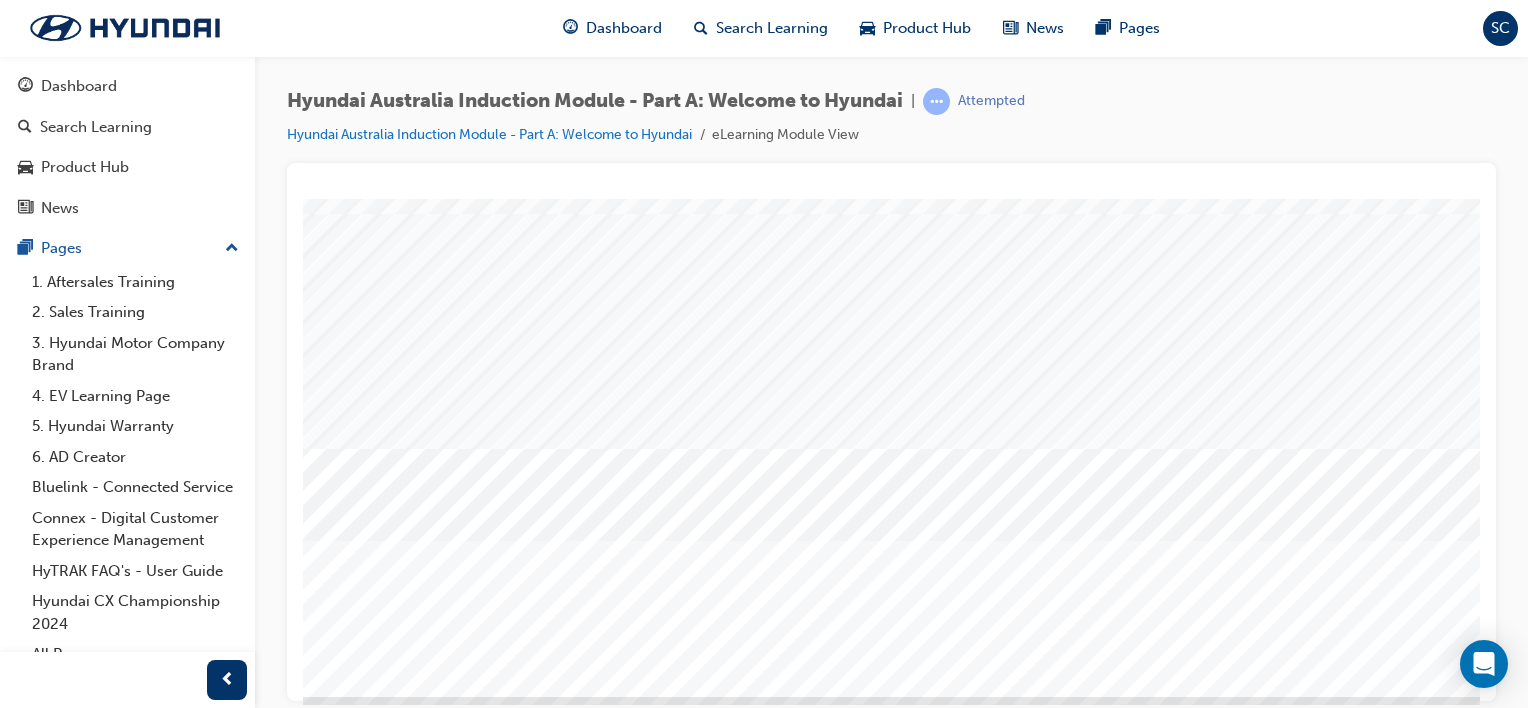 drag, startPoint x: 1472, startPoint y: 308, endPoint x: 1784, endPoint y: 638, distance: 454.14096 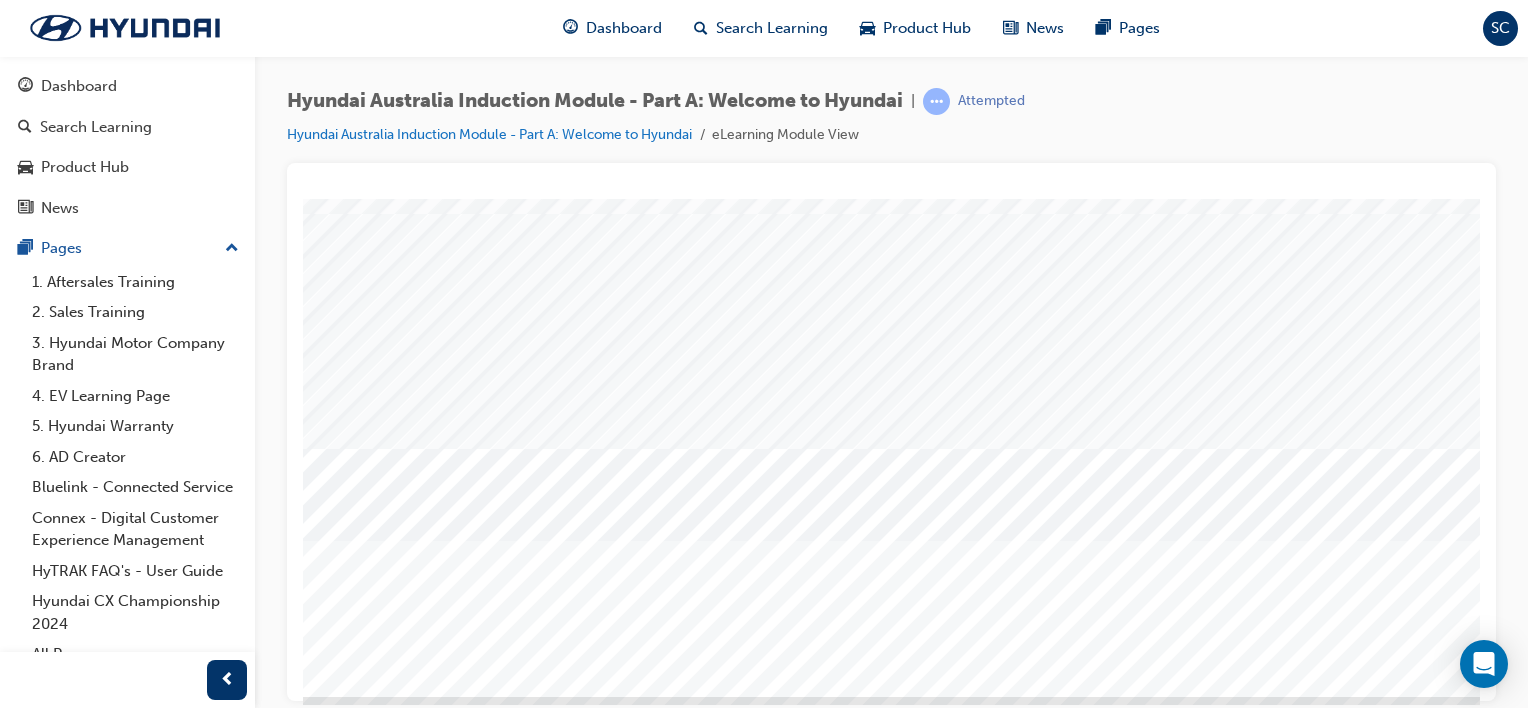click at bounding box center [373, 2289] 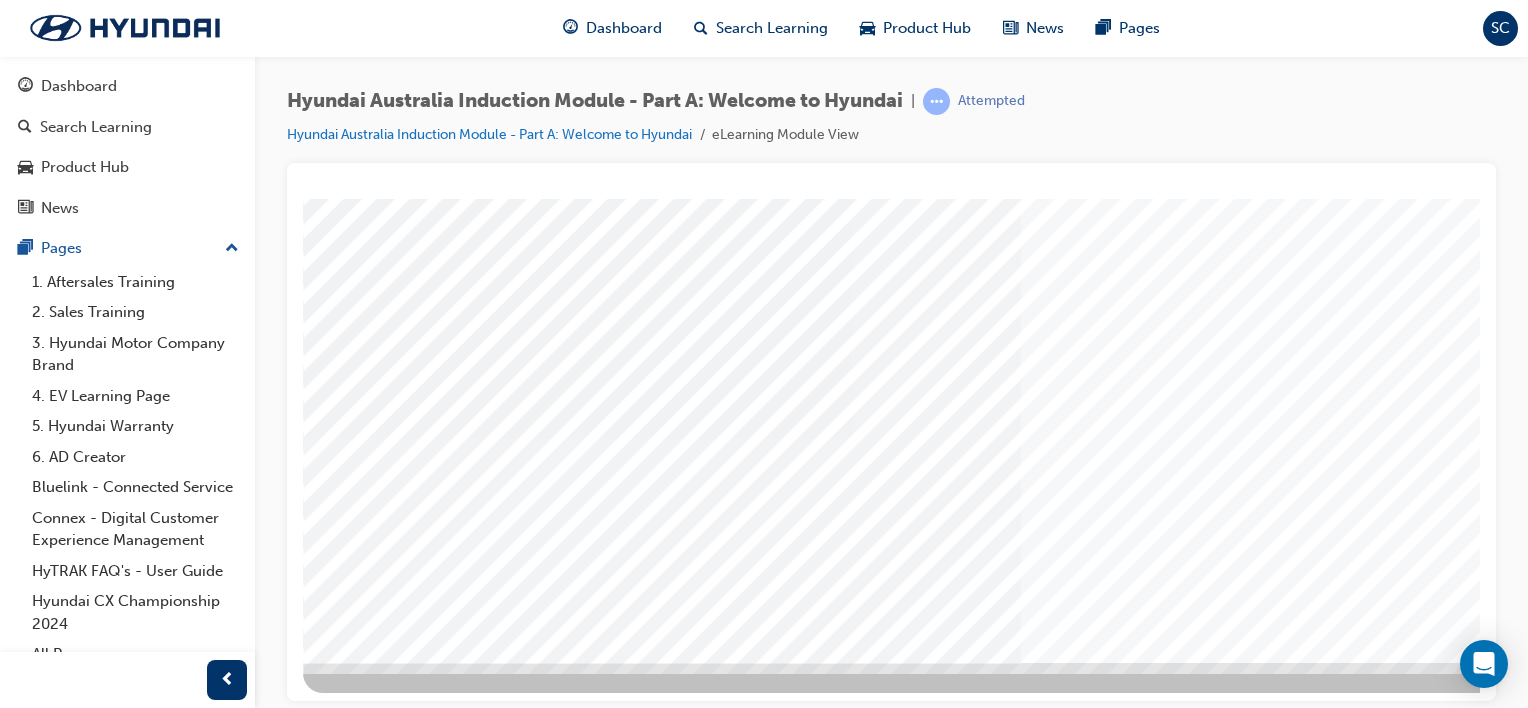 scroll, scrollTop: 259, scrollLeft: 0, axis: vertical 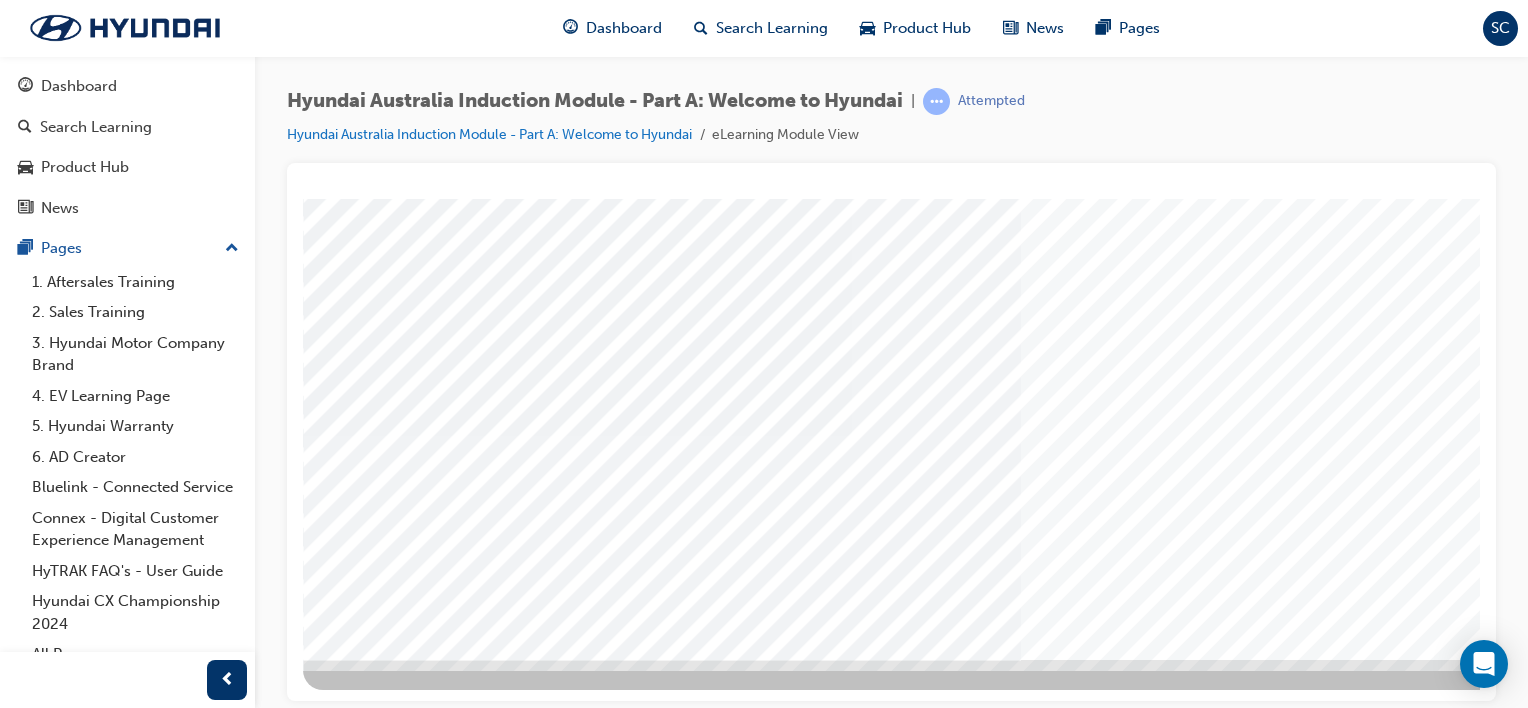 drag, startPoint x: 1466, startPoint y: 323, endPoint x: 1797, endPoint y: 684, distance: 489.7775 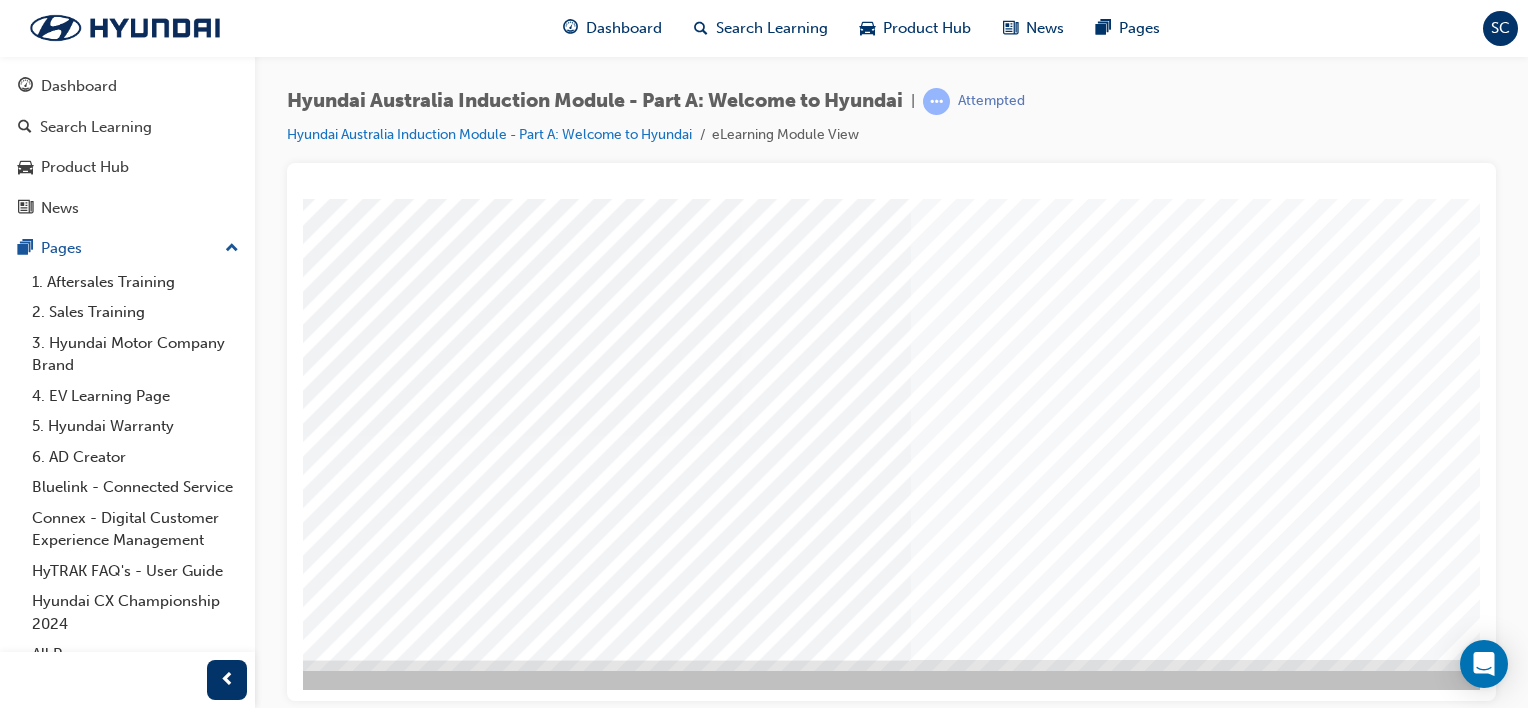 scroll, scrollTop: 259, scrollLeft: 198, axis: both 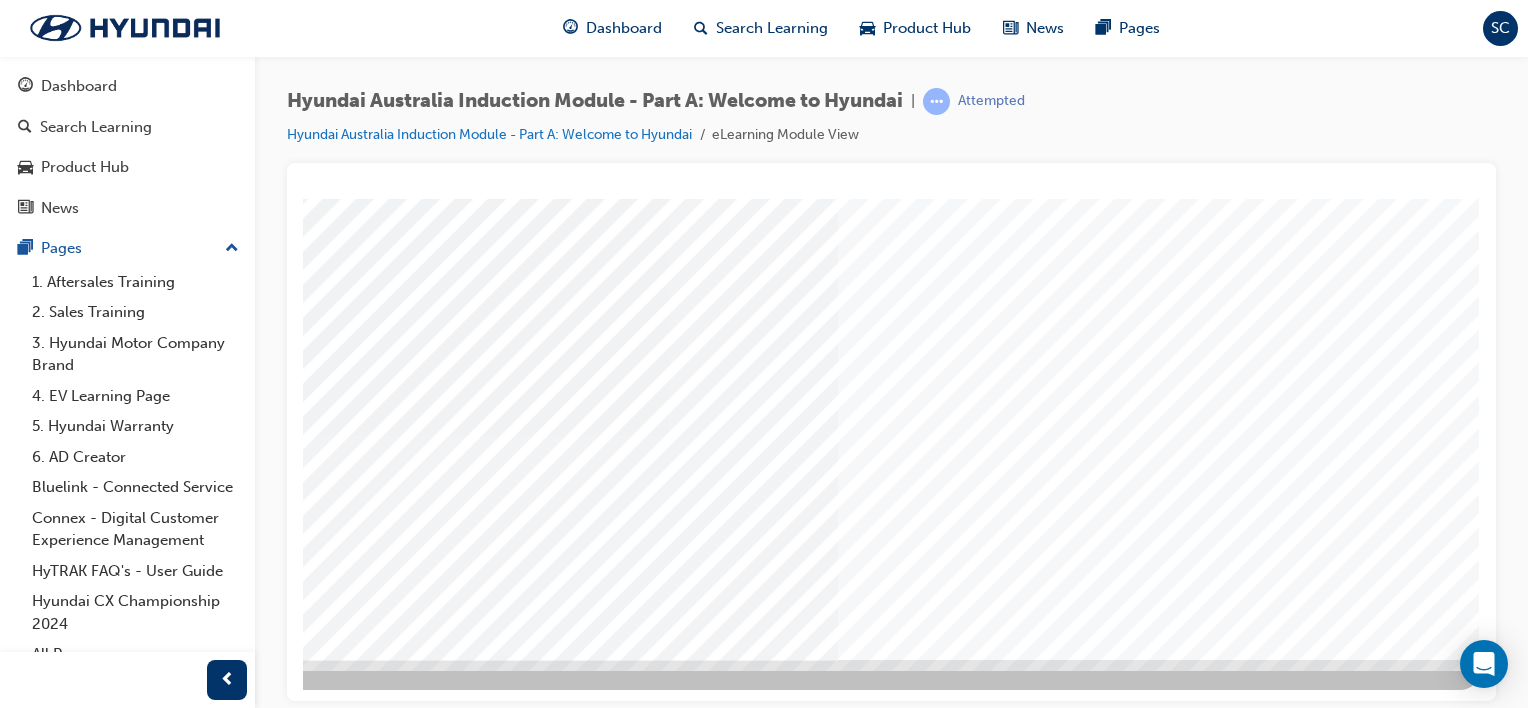 click at bounding box center (190, 2003) 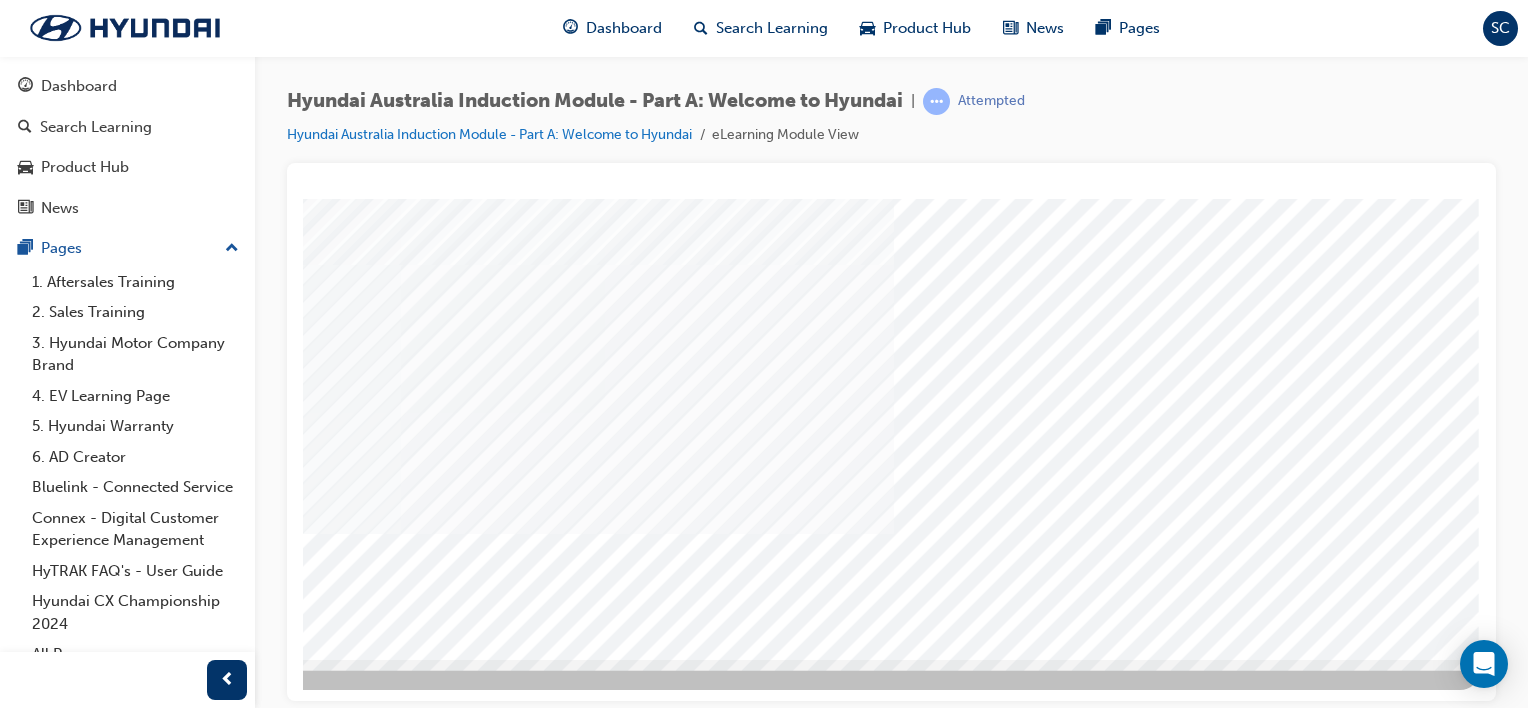 scroll, scrollTop: 0, scrollLeft: 0, axis: both 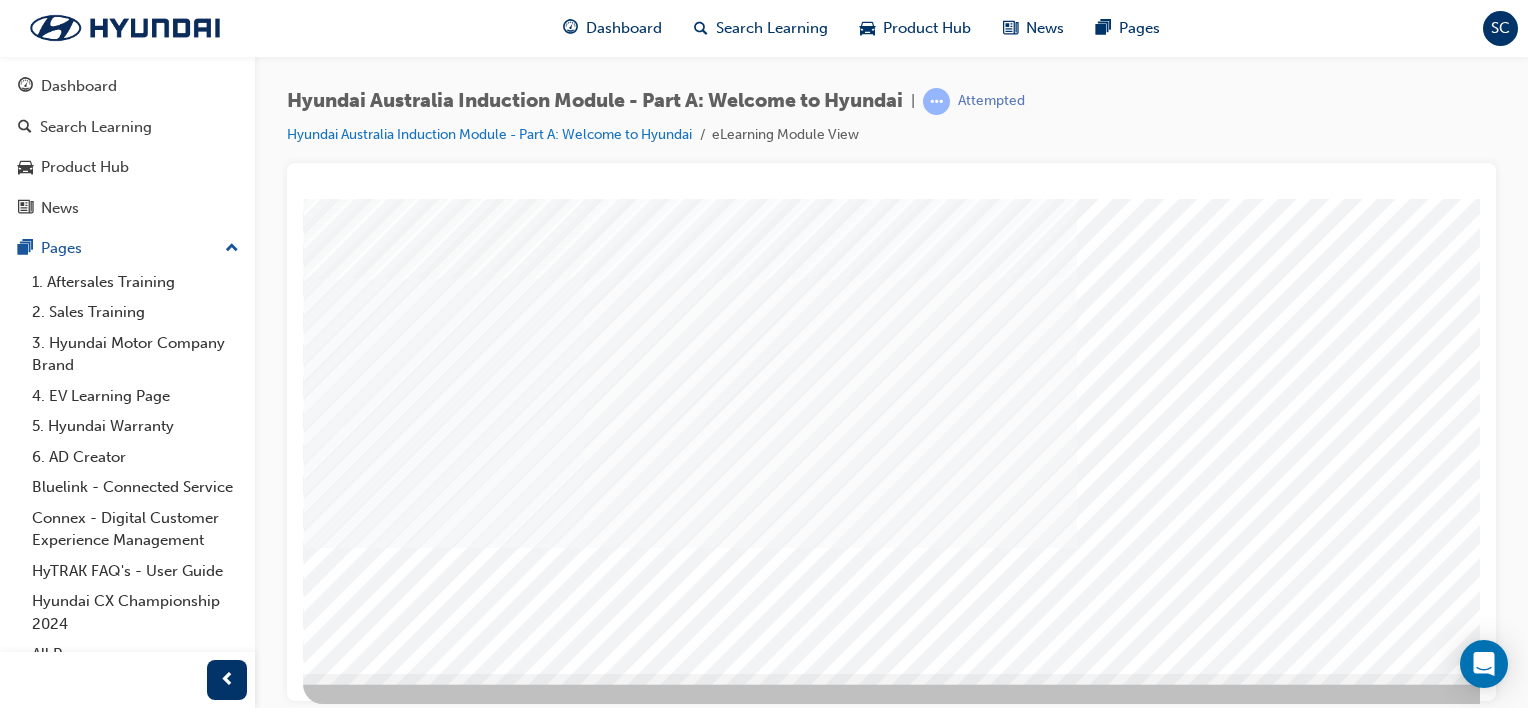 drag, startPoint x: 1466, startPoint y: 310, endPoint x: 1791, endPoint y: 653, distance: 472.51877 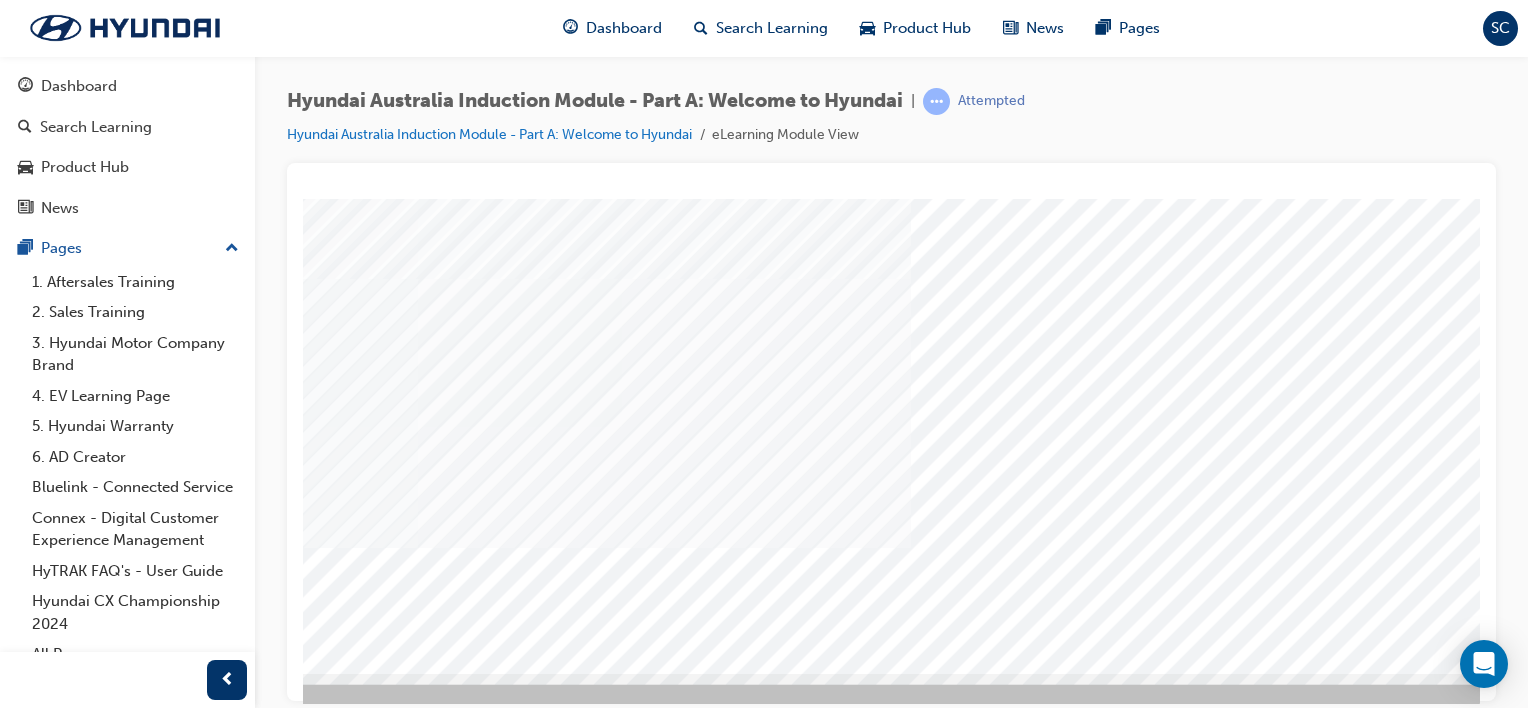 scroll, scrollTop: 245, scrollLeft: 198, axis: both 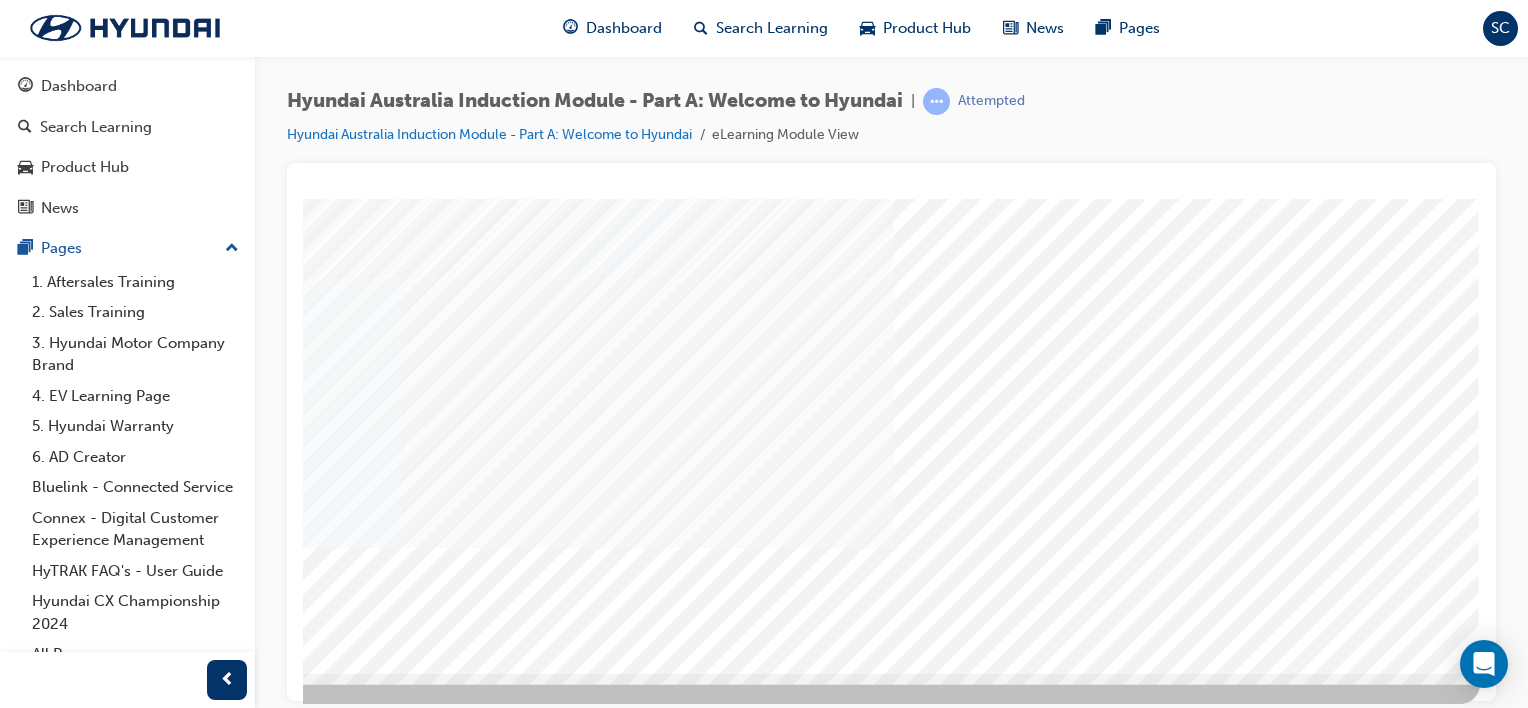 click at bounding box center [190, 1954] 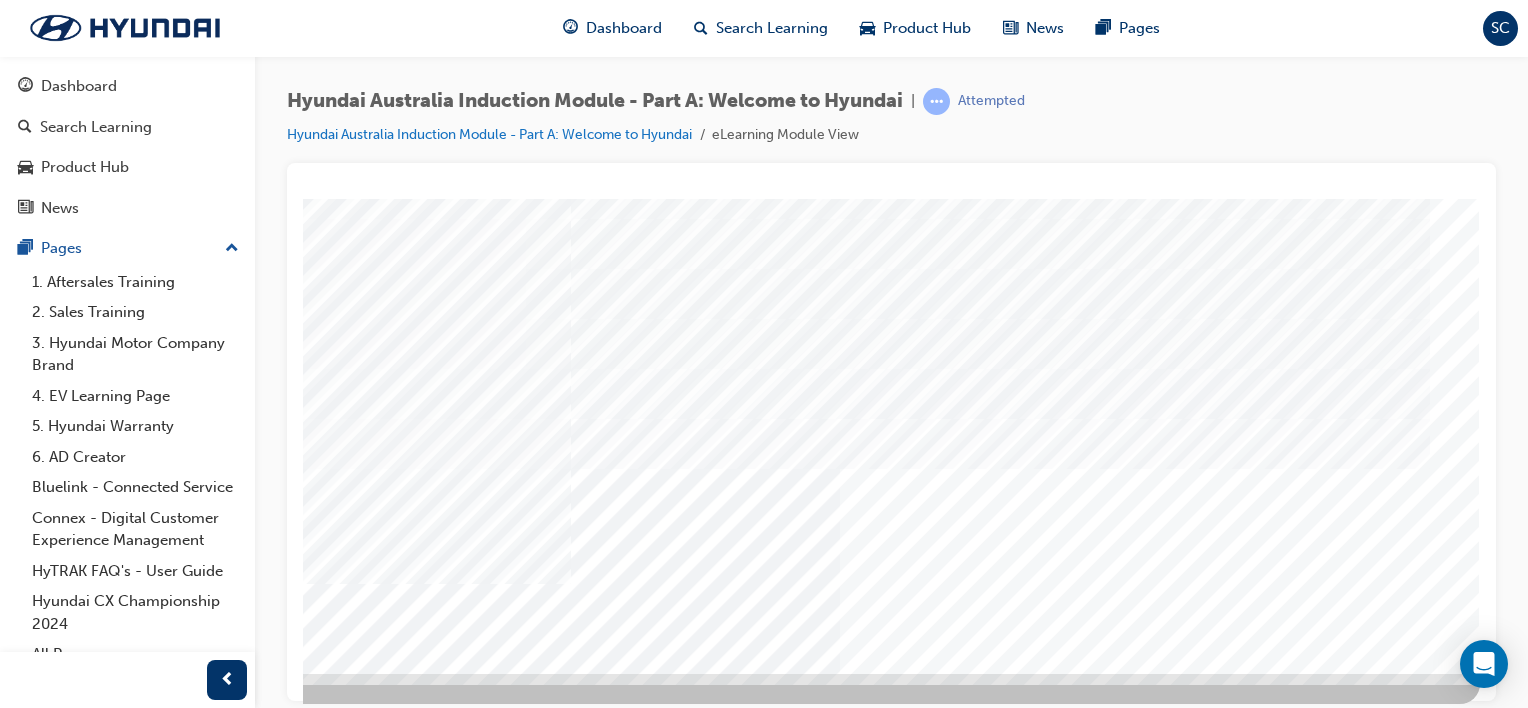 scroll, scrollTop: 0, scrollLeft: 0, axis: both 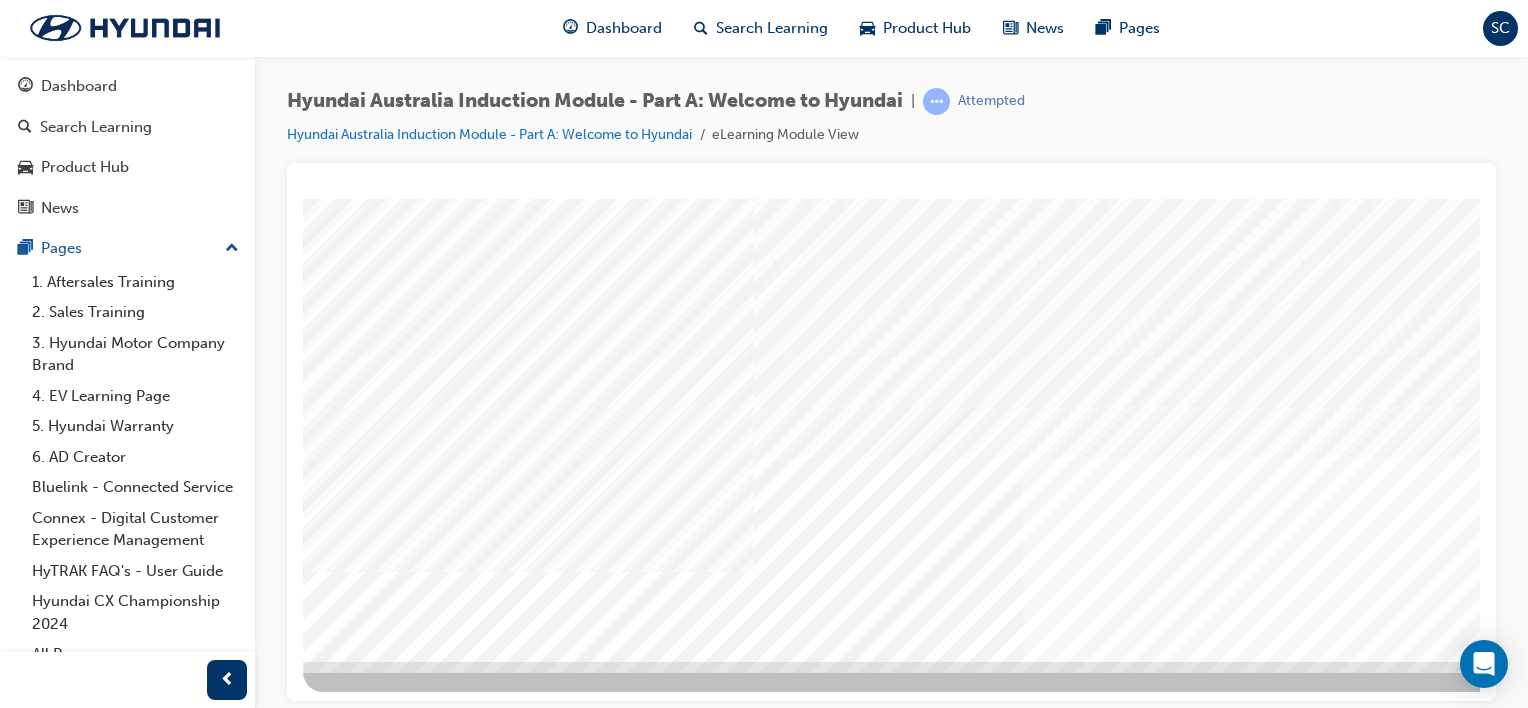 drag, startPoint x: 1469, startPoint y: 382, endPoint x: 1796, endPoint y: 732, distance: 478.9875 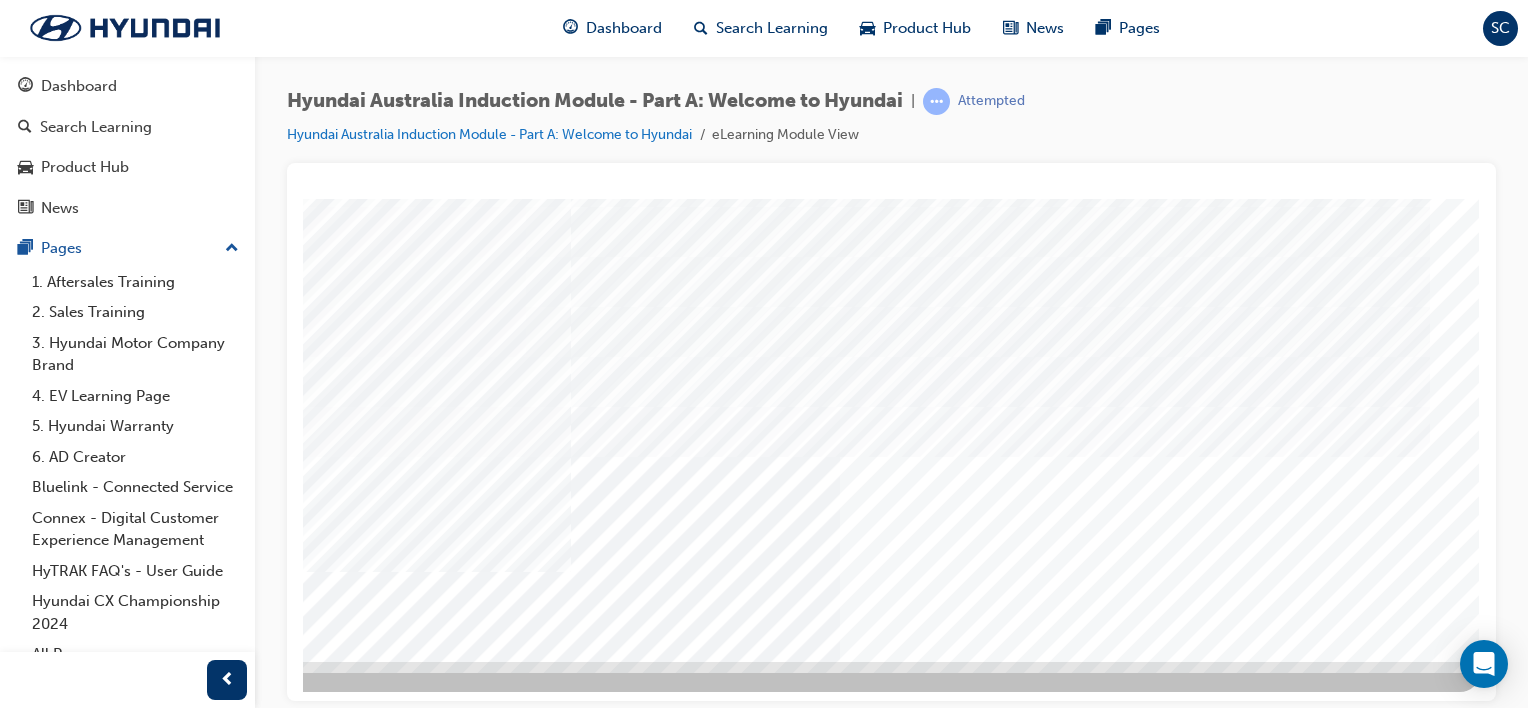 click at bounding box center [190, 2264] 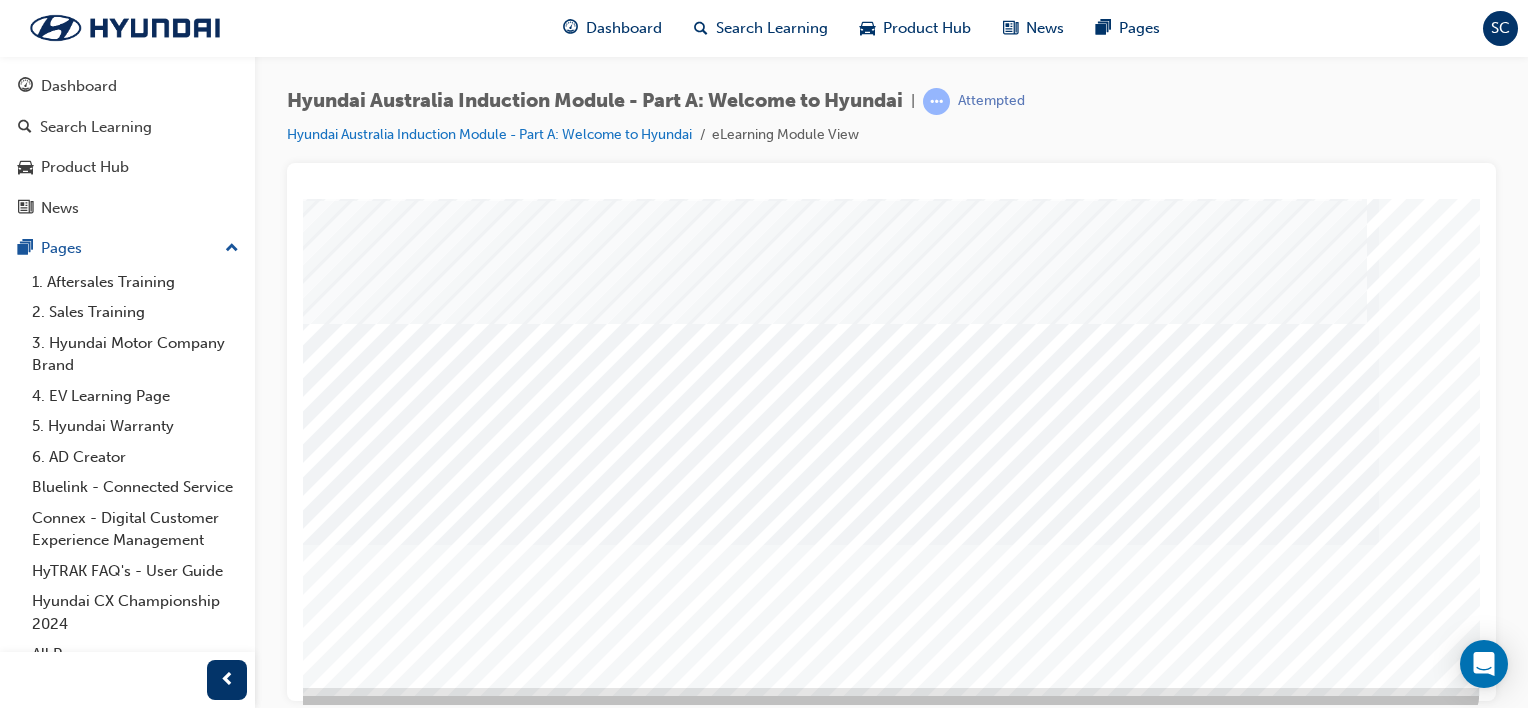 scroll, scrollTop: 231, scrollLeft: 198, axis: both 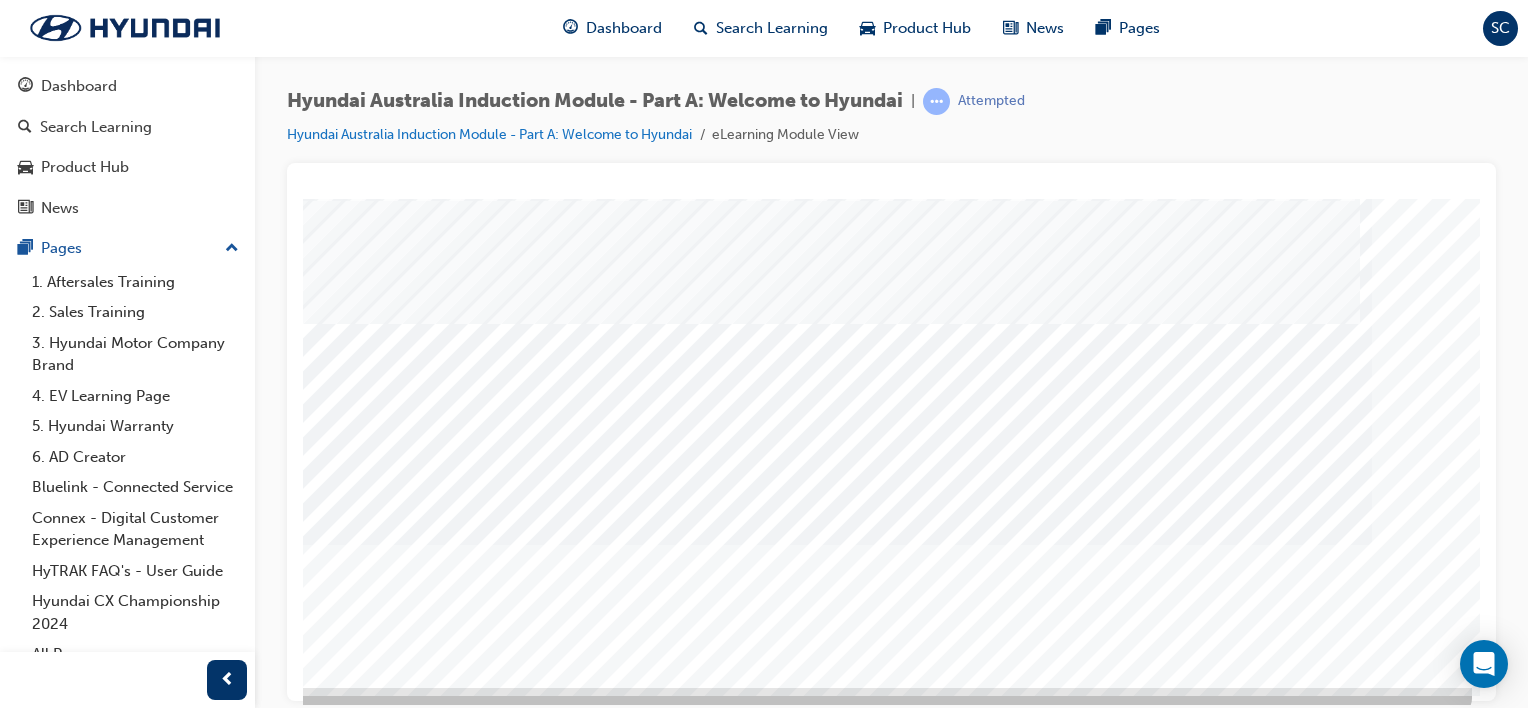 click at bounding box center (182, 2215) 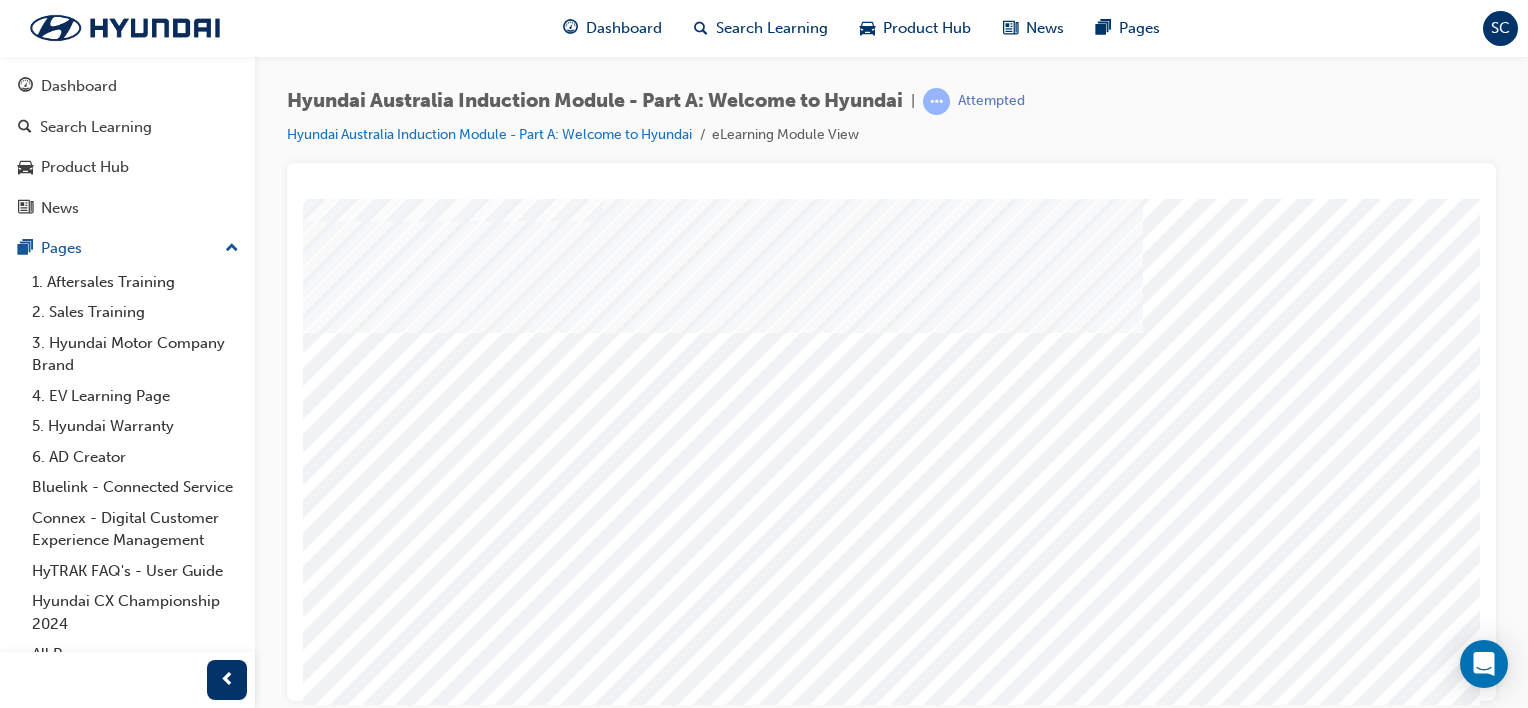 scroll, scrollTop: 139, scrollLeft: 0, axis: vertical 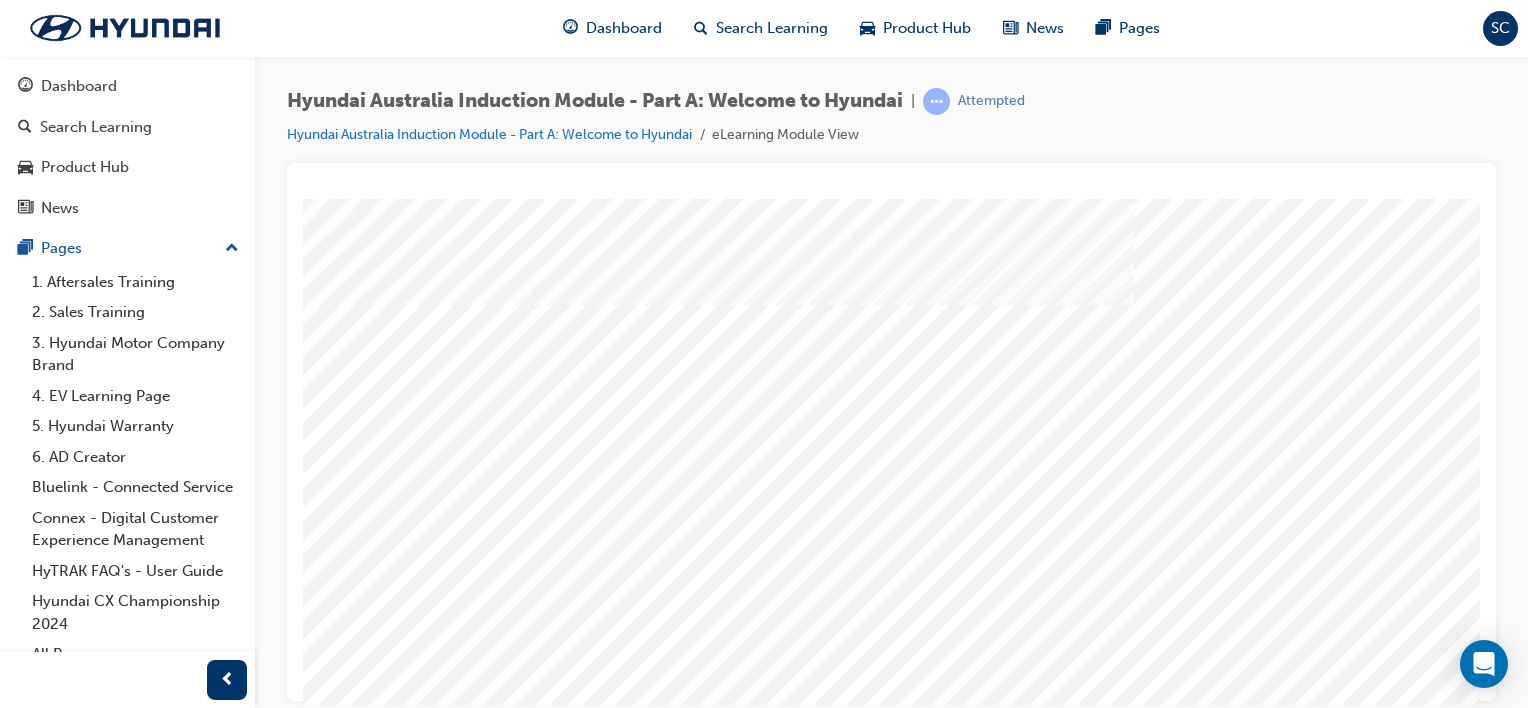 click at bounding box center [456, 3550] 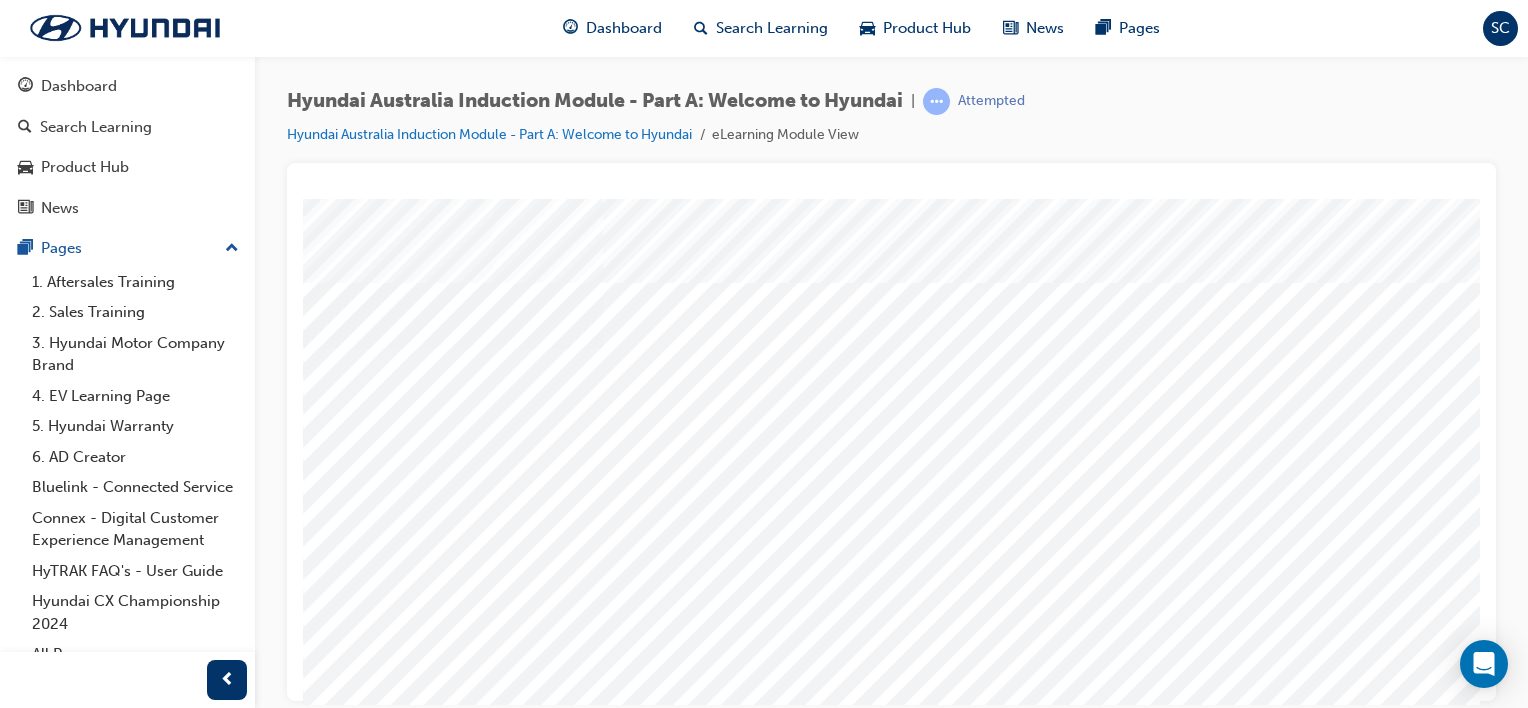scroll, scrollTop: 259, scrollLeft: 0, axis: vertical 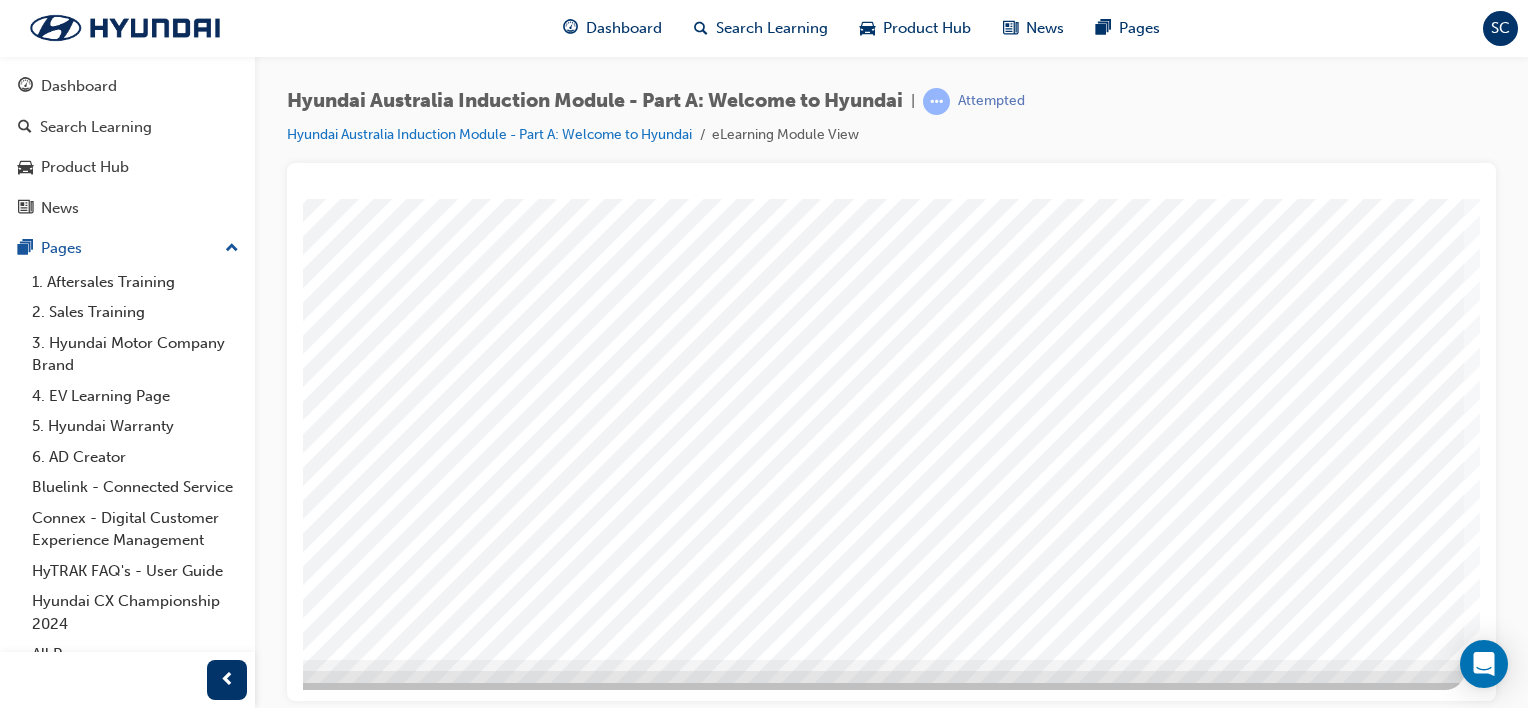 click at bounding box center [175, 2964] 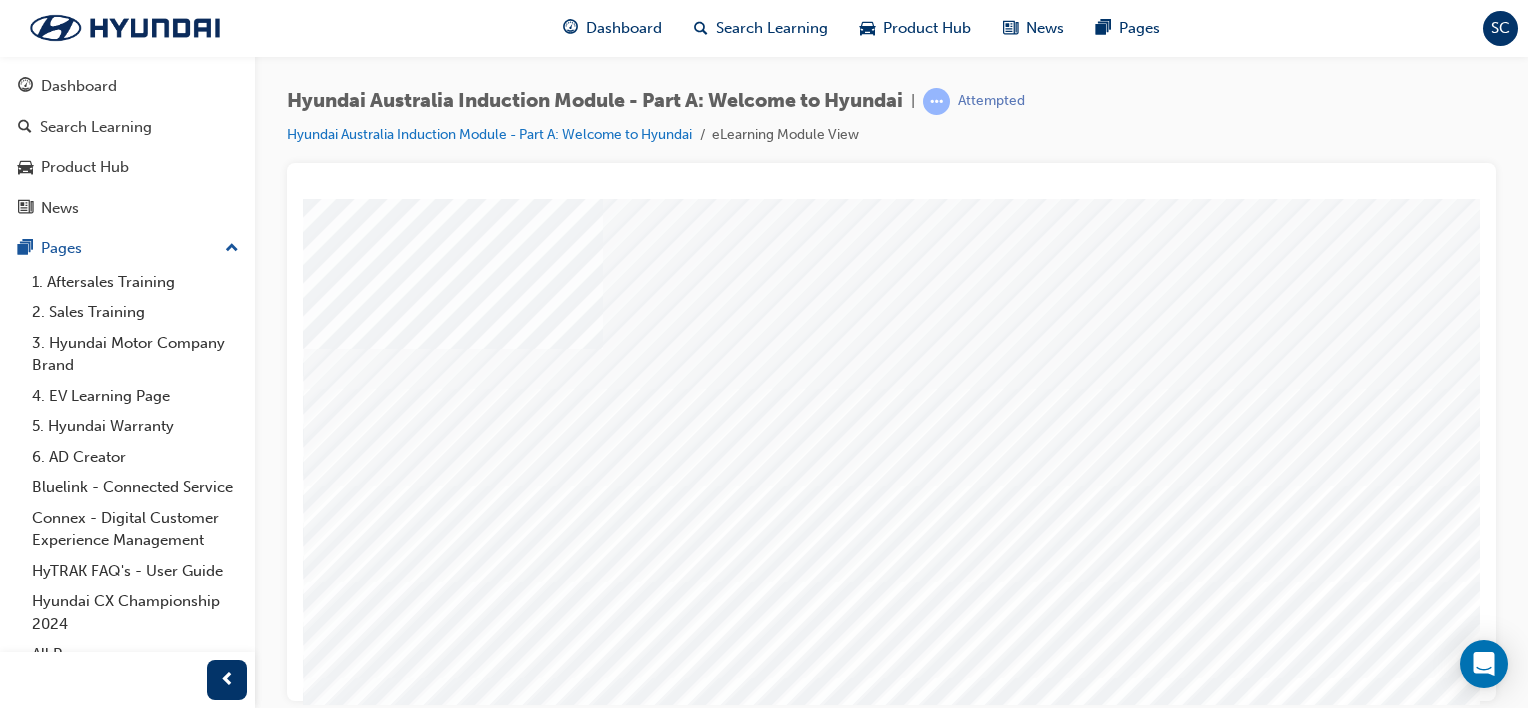 click at bounding box center [443, 5209] 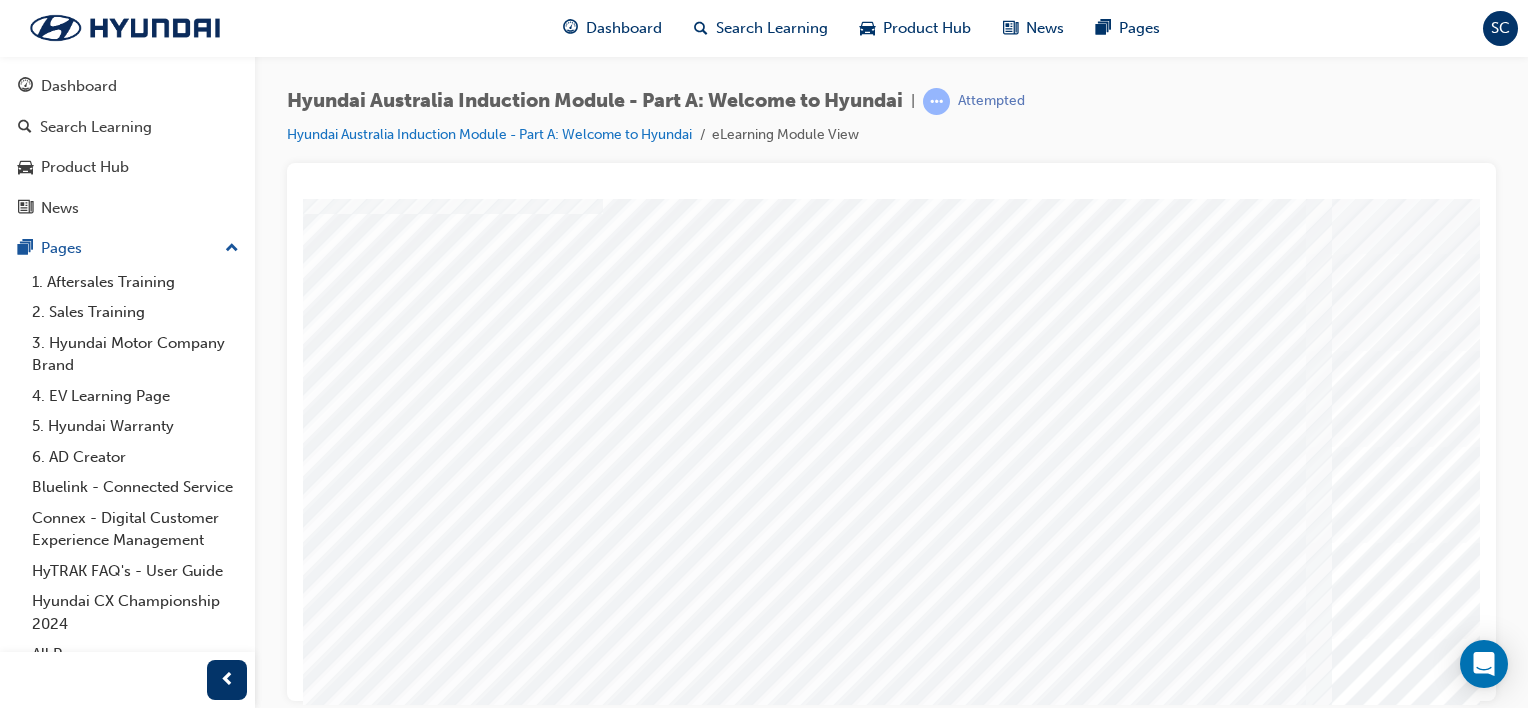 scroll, scrollTop: 137, scrollLeft: 0, axis: vertical 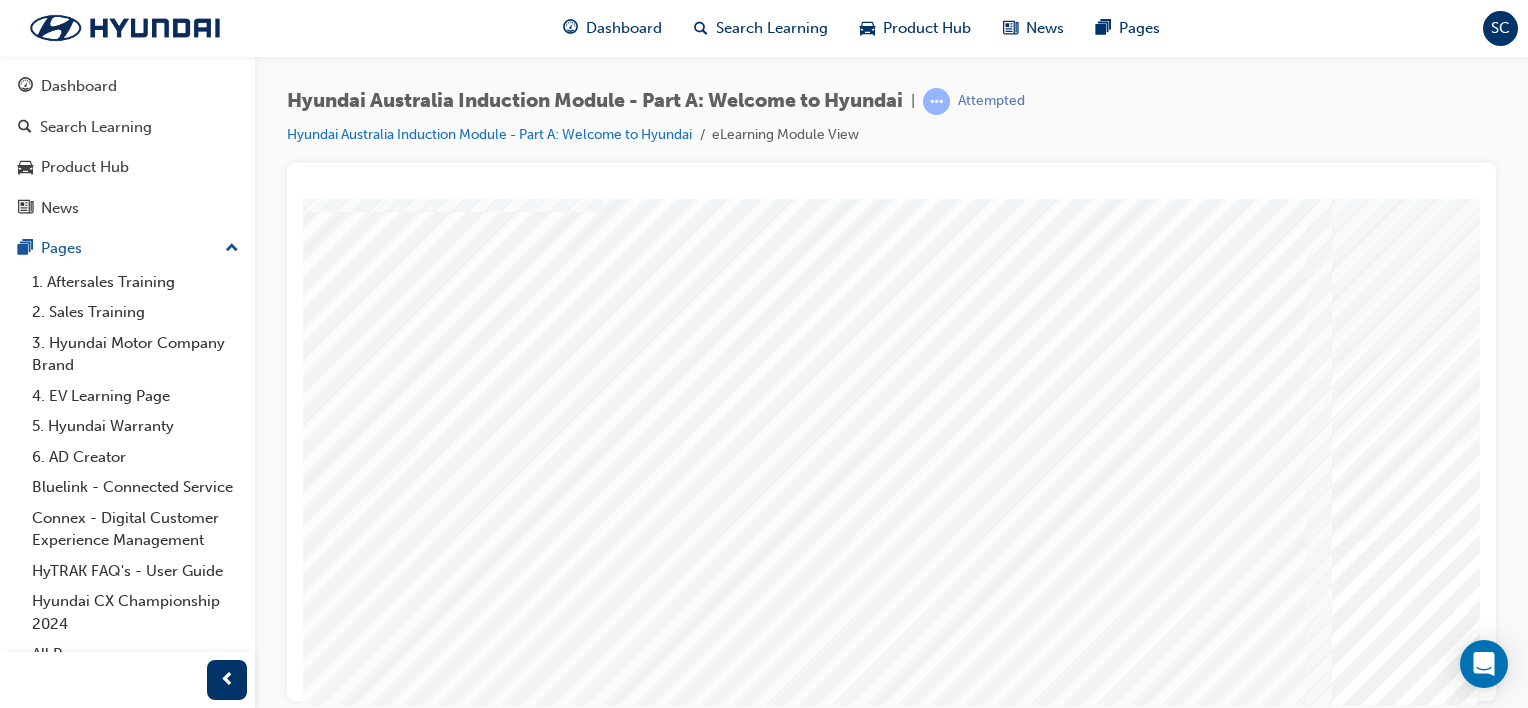 click at bounding box center [443, 5152] 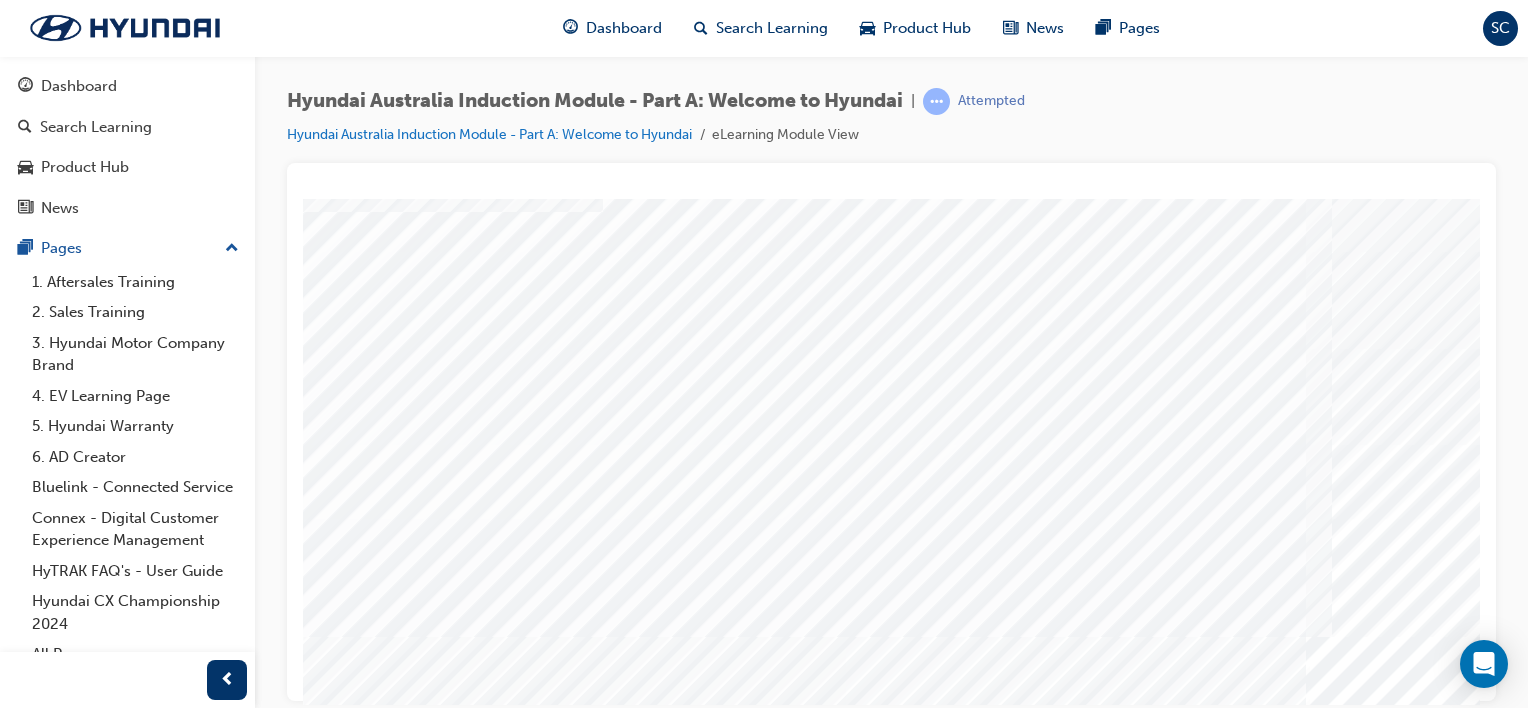 click at bounding box center [443, 5232] 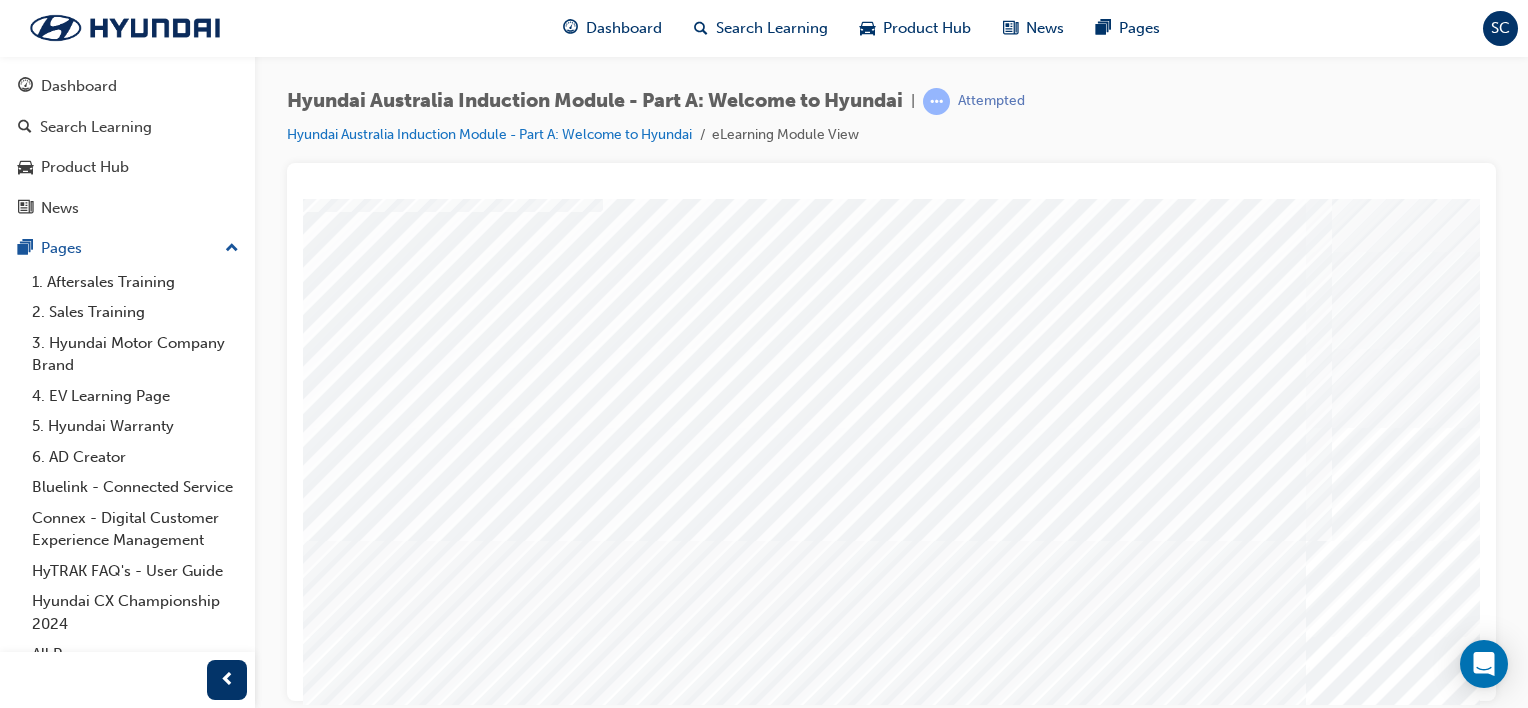 click at bounding box center (443, 5312) 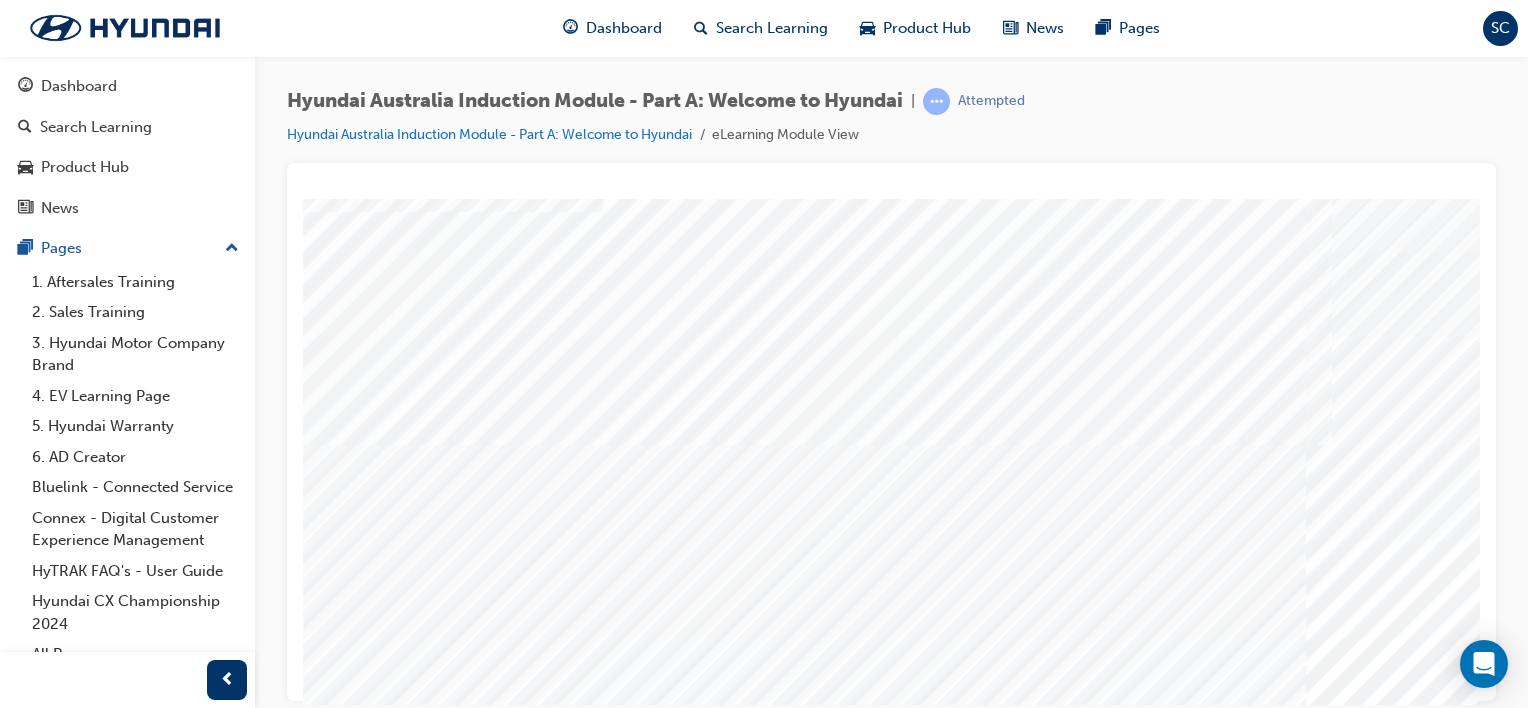 click at bounding box center (443, 5392) 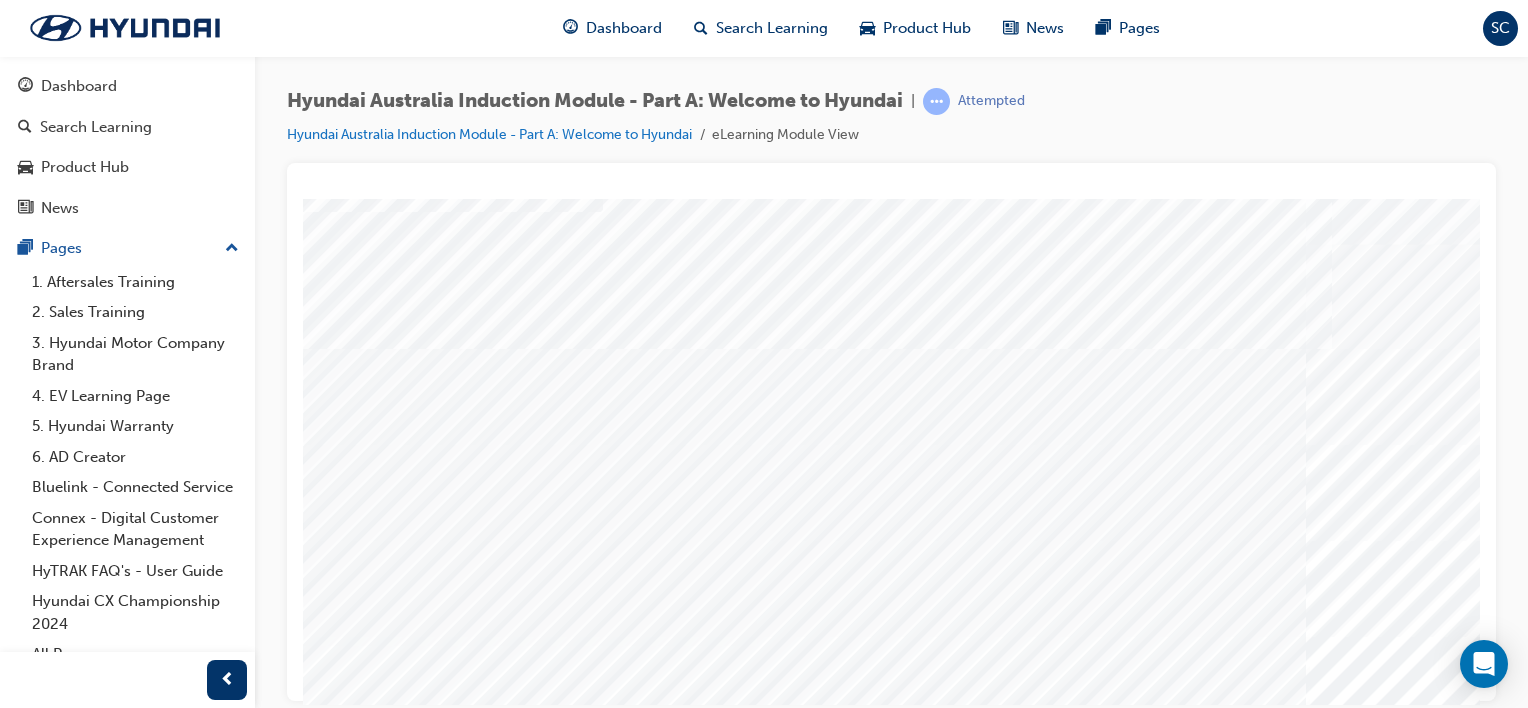 click at bounding box center (443, 5472) 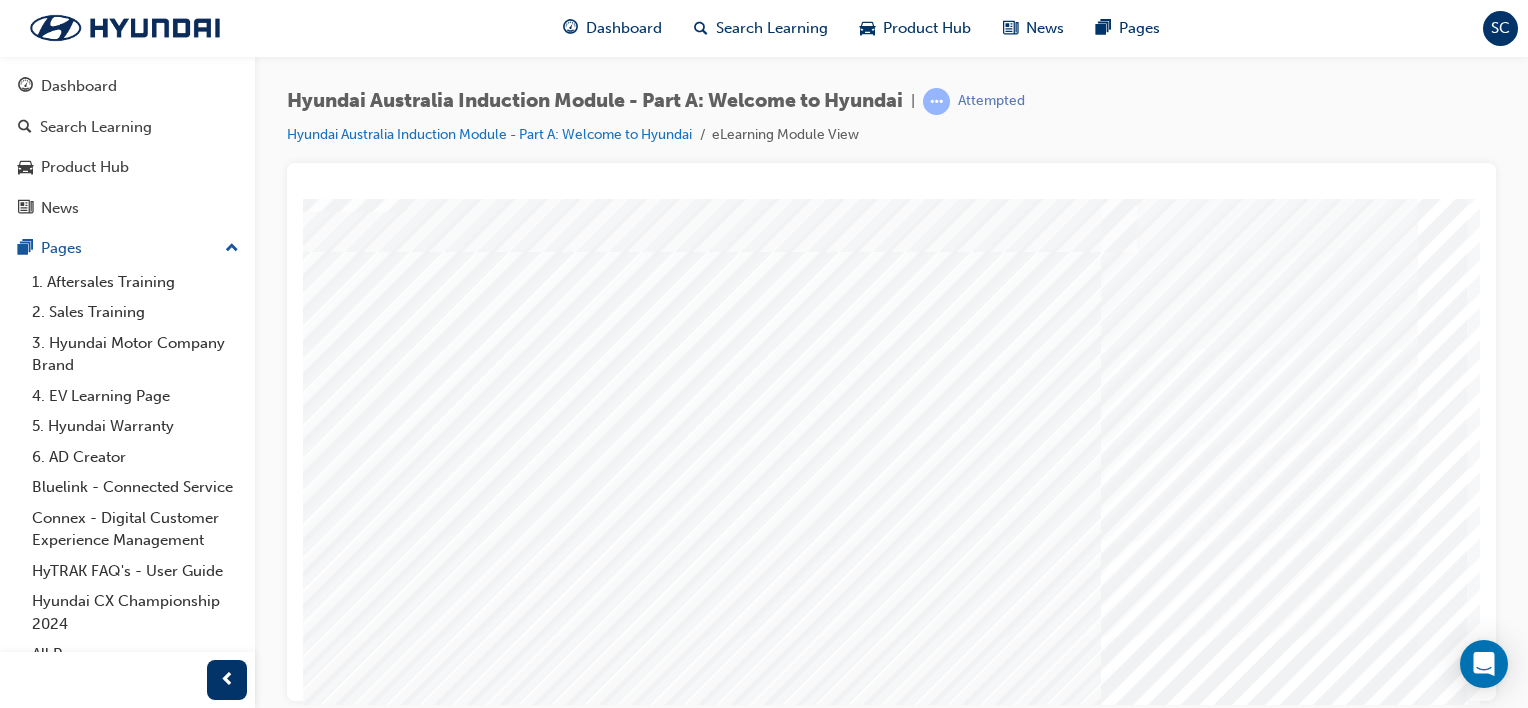 scroll, scrollTop: 137, scrollLeft: 198, axis: both 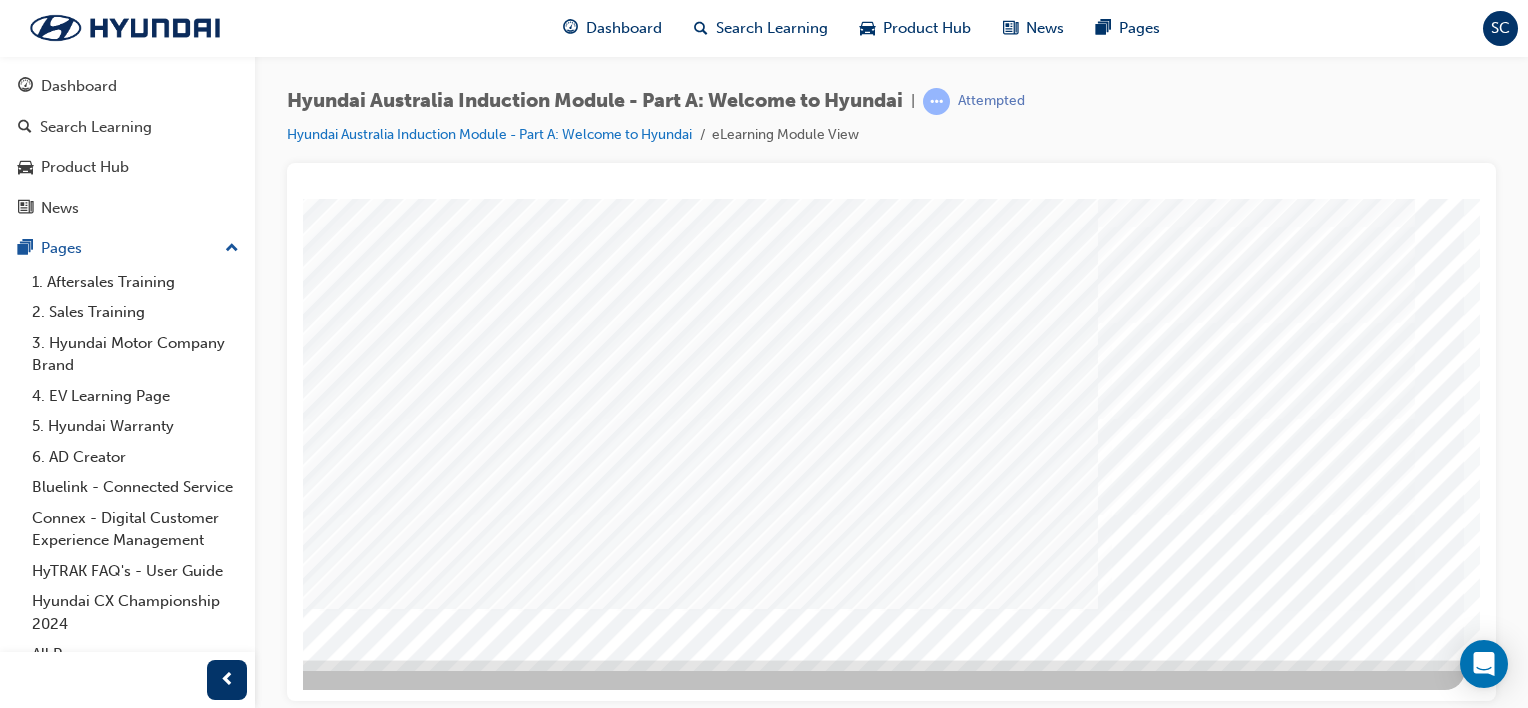 click at bounding box center [175, 4186] 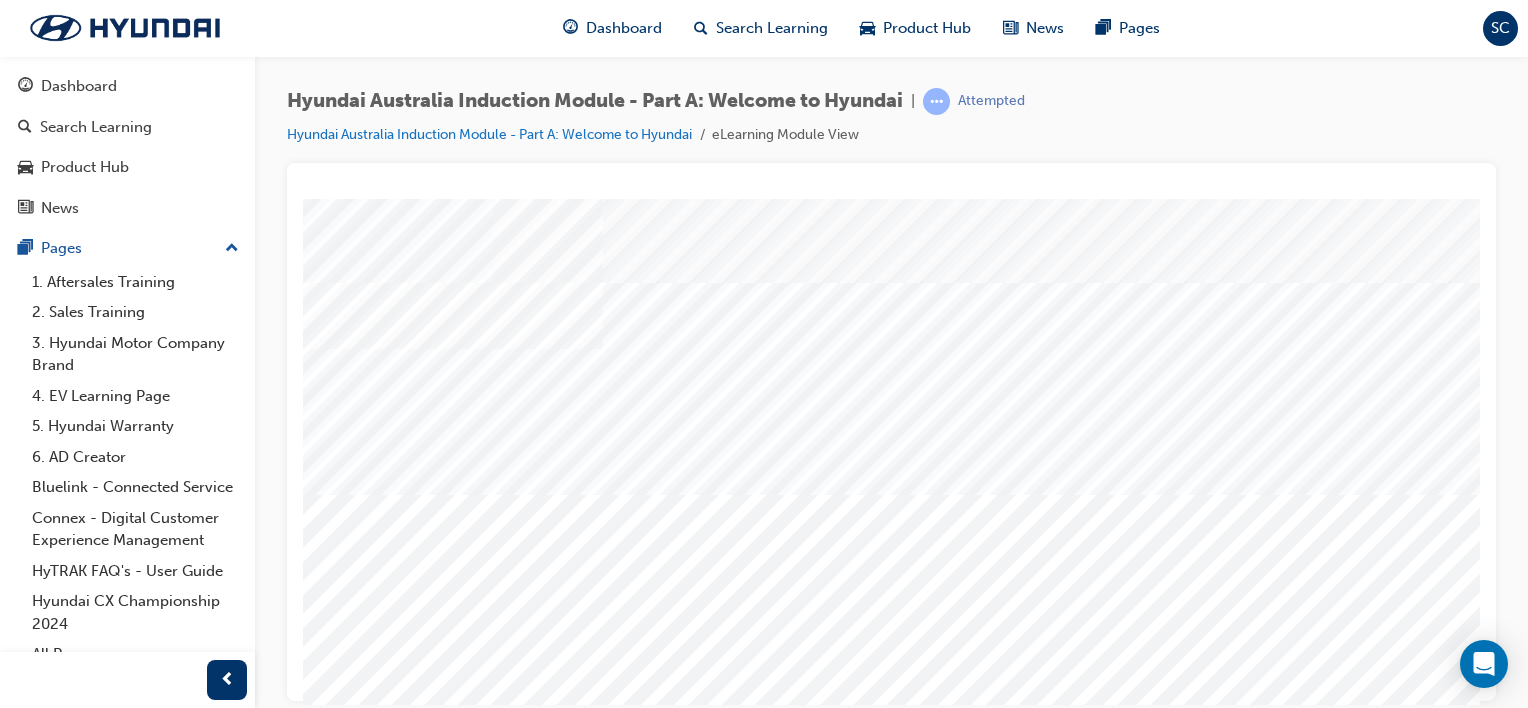 scroll, scrollTop: 259, scrollLeft: 0, axis: vertical 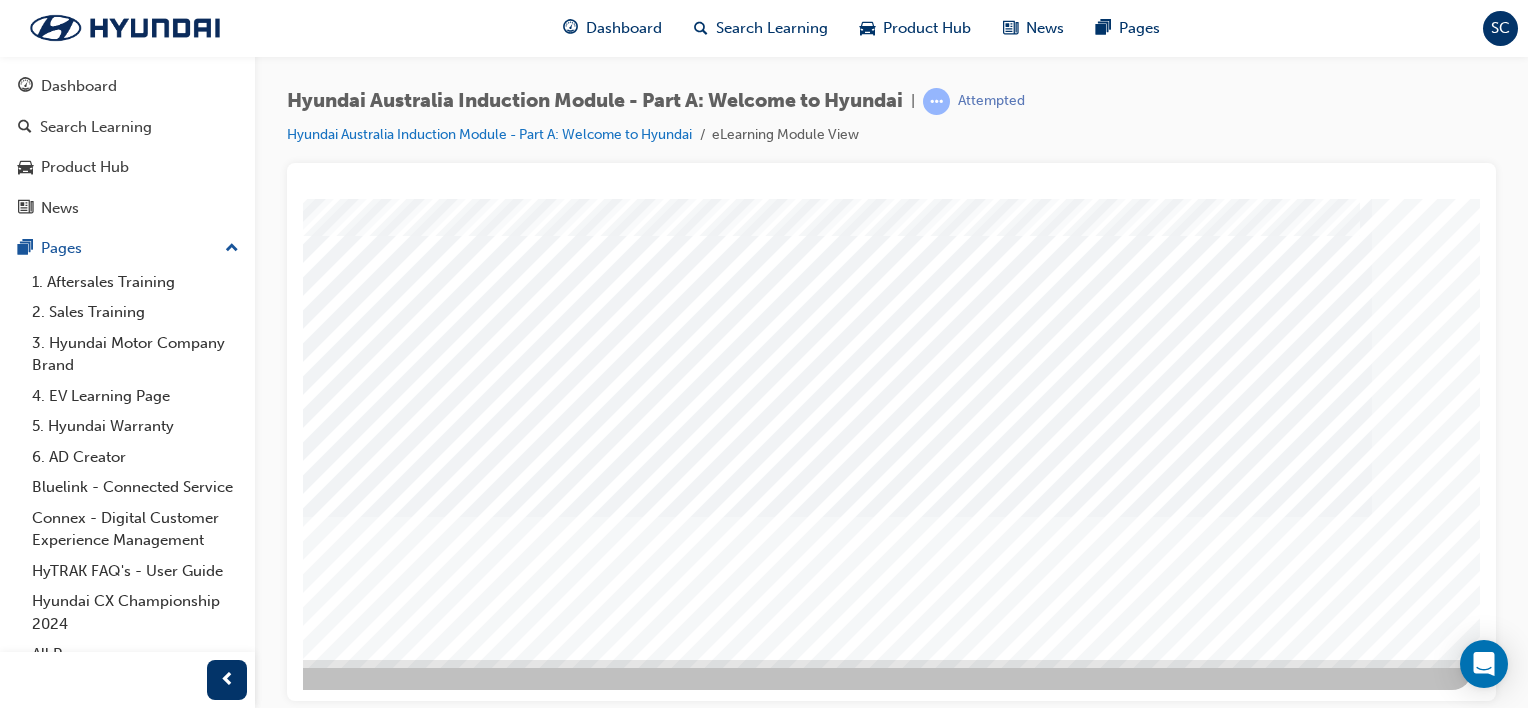click at bounding box center [182, 2134] 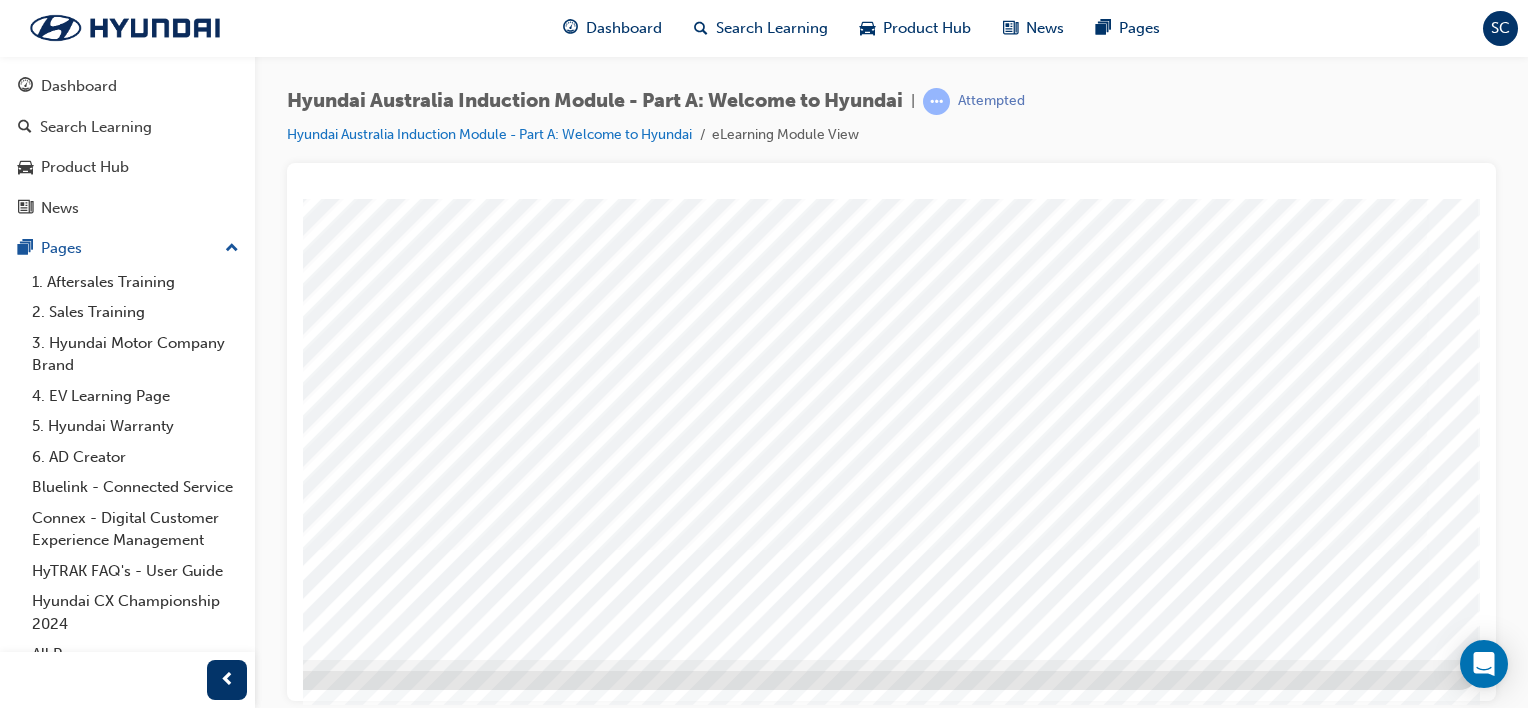 scroll, scrollTop: 0, scrollLeft: 0, axis: both 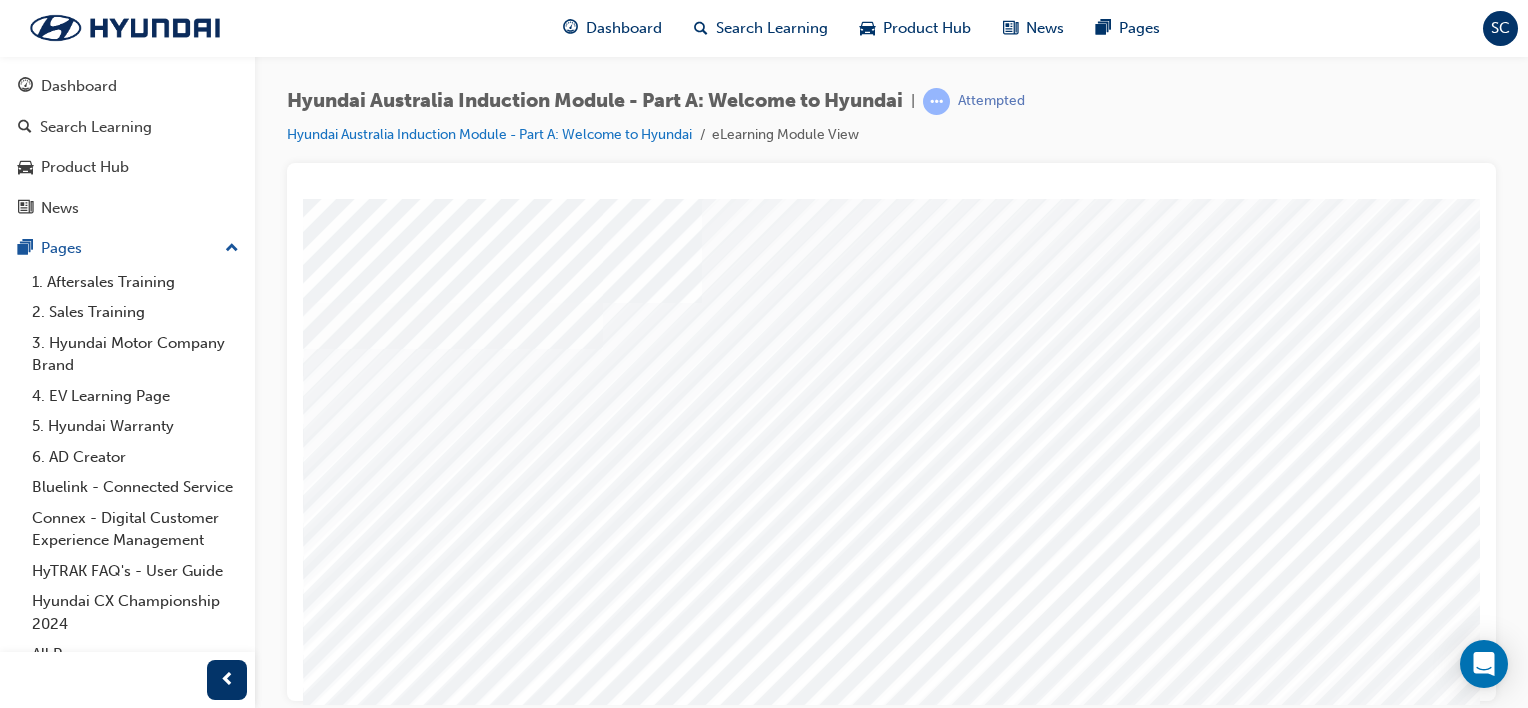 click at bounding box center (502, 2847) 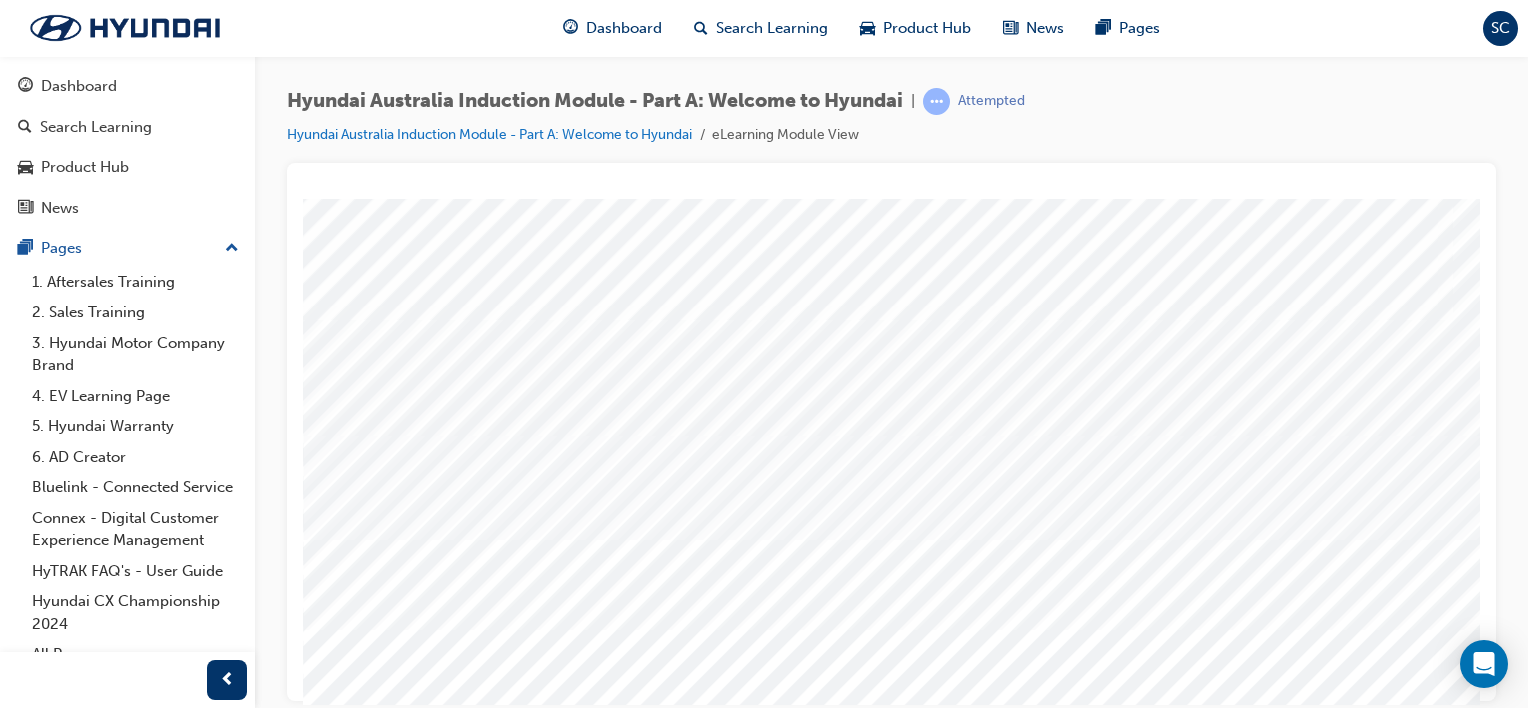 scroll, scrollTop: 184, scrollLeft: 0, axis: vertical 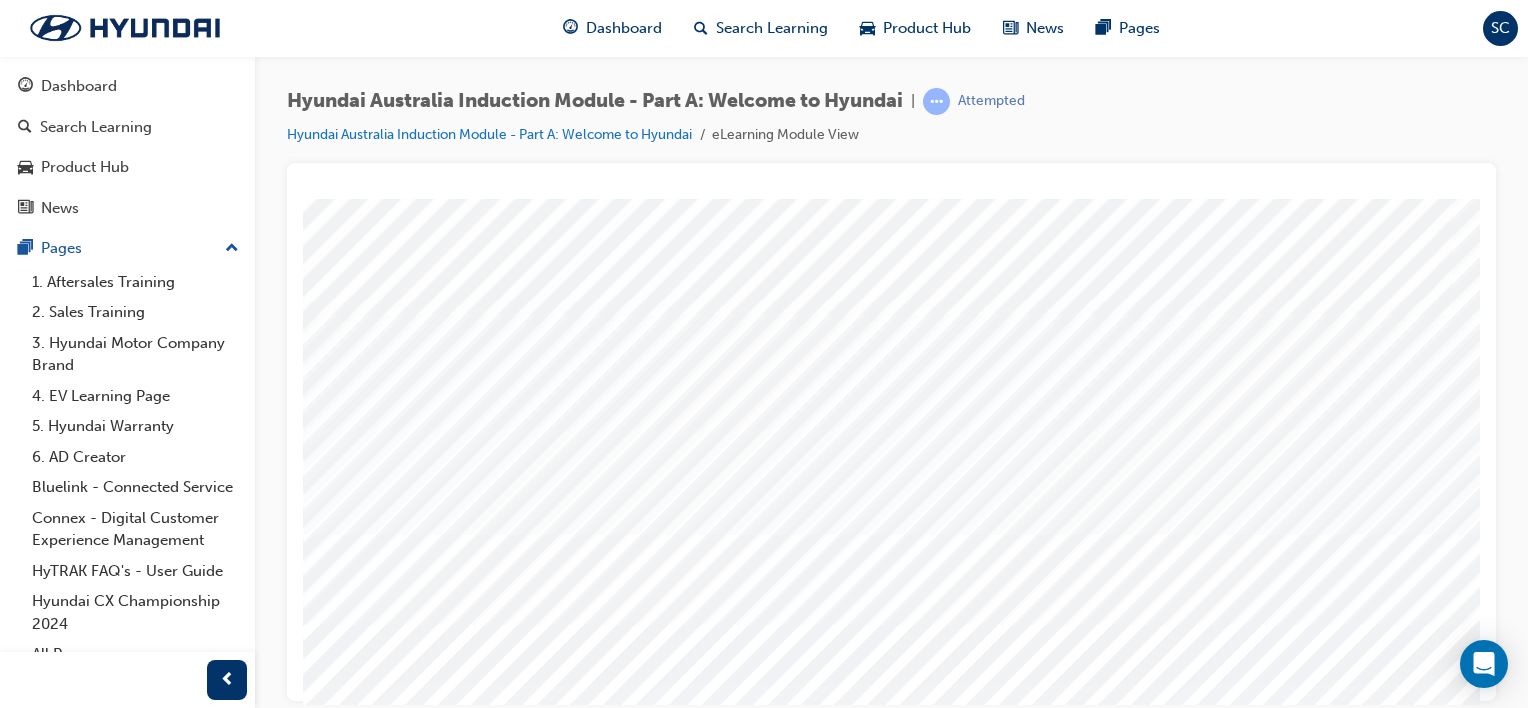 drag, startPoint x: 1475, startPoint y: 388, endPoint x: 1787, endPoint y: 695, distance: 437.71338 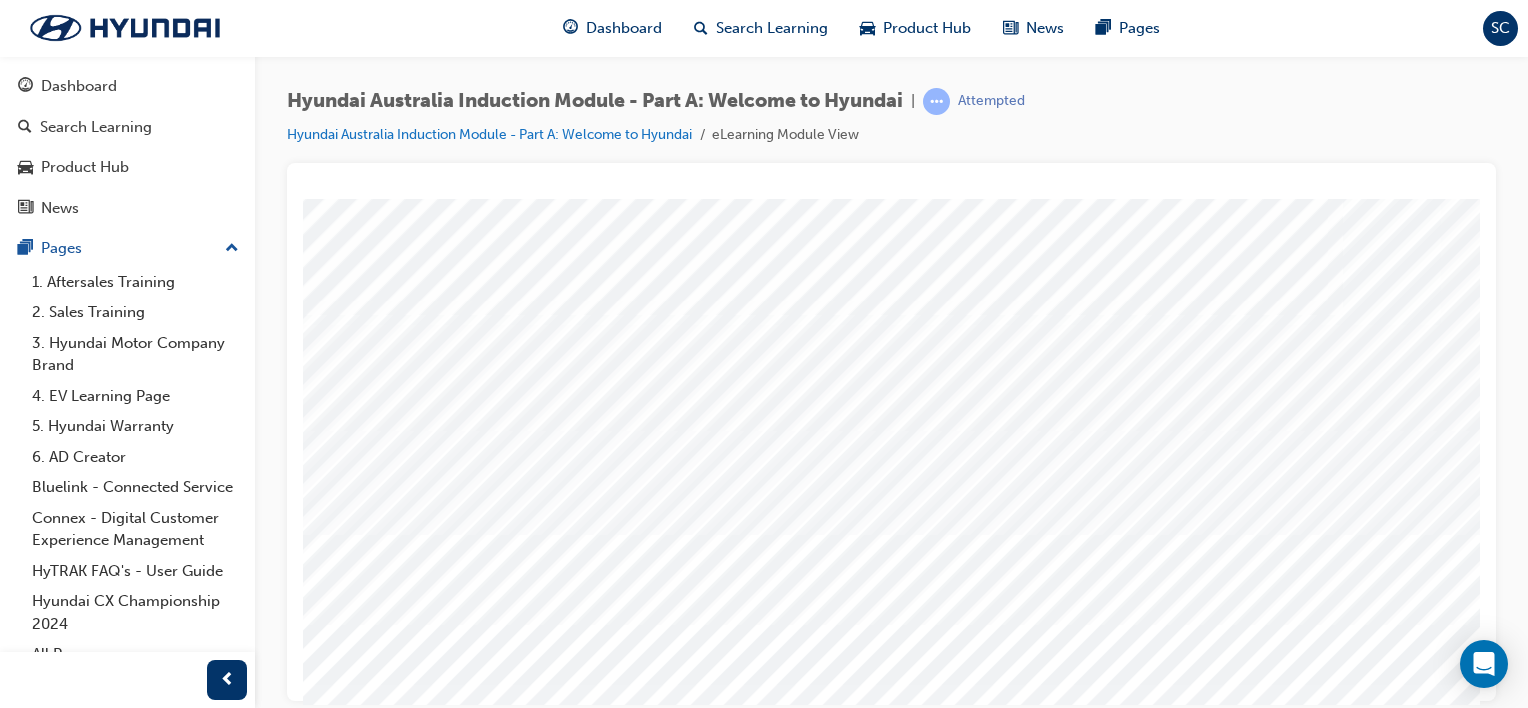 scroll, scrollTop: 184, scrollLeft: 113, axis: both 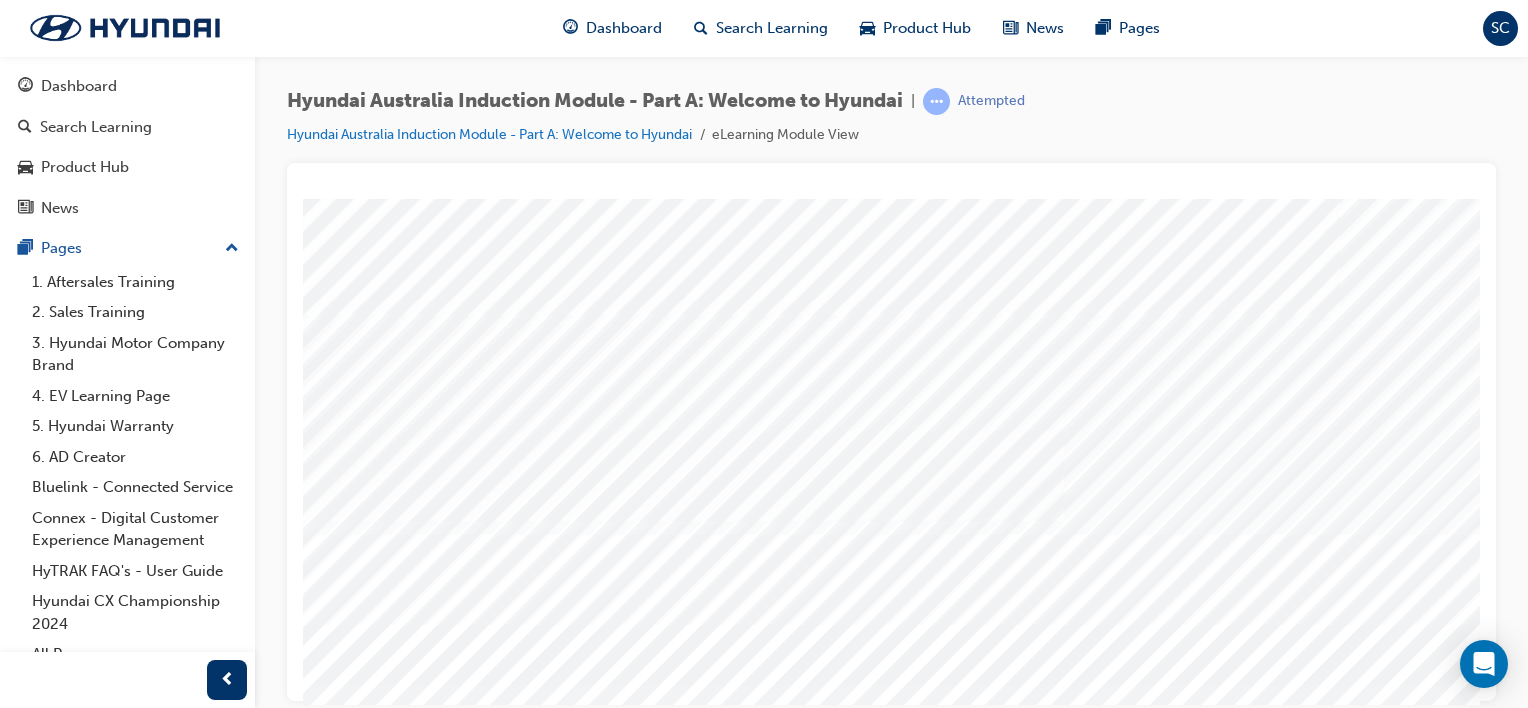 click at bounding box center [389, 2767] 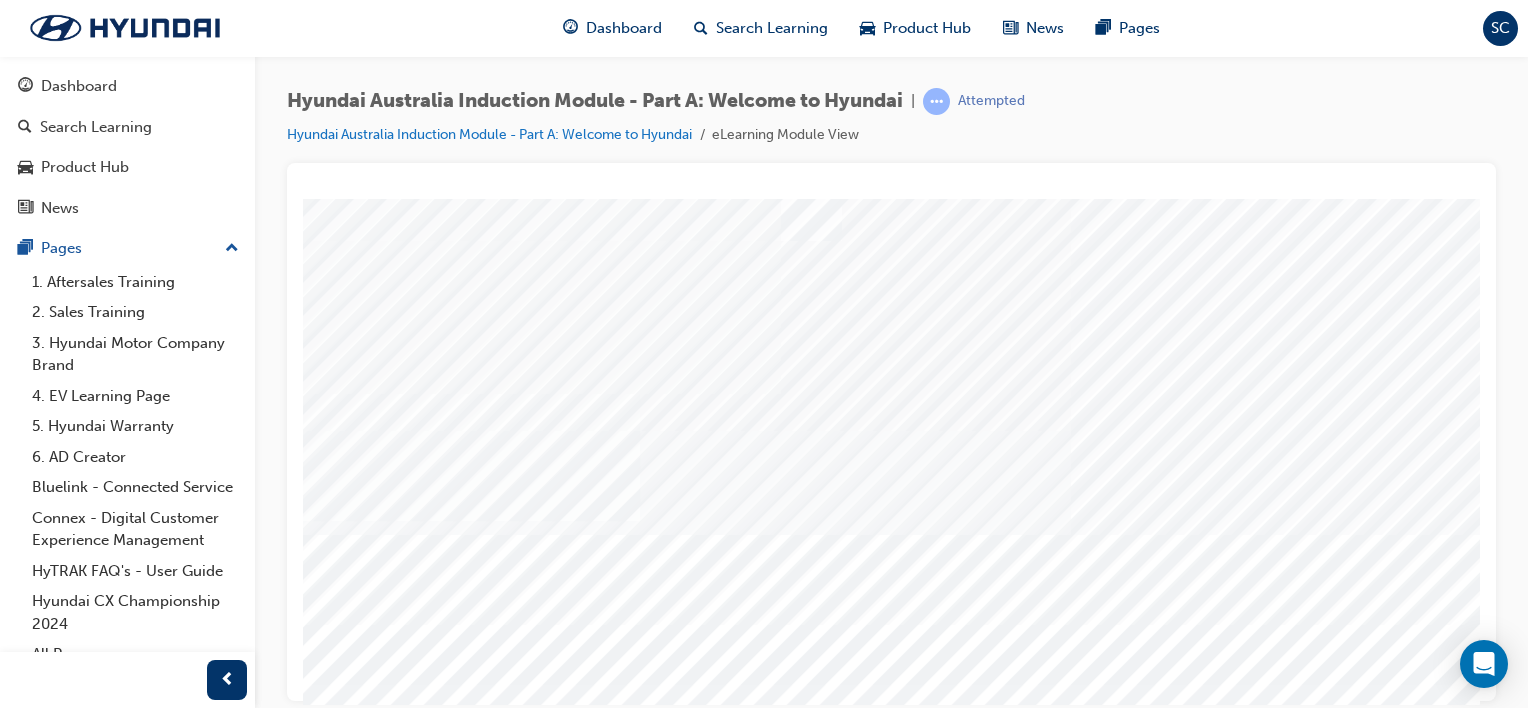 click at bounding box center [389, 2871] 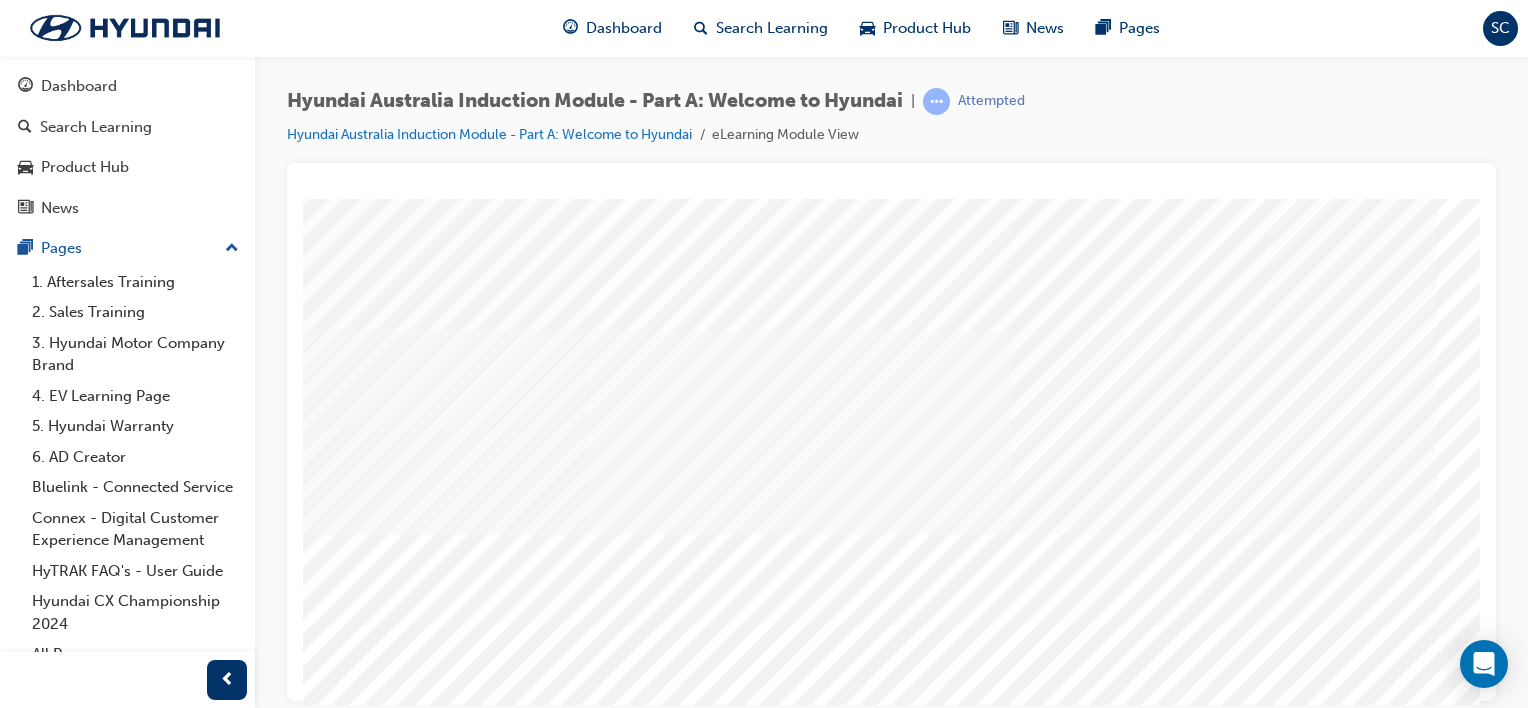 scroll, scrollTop: 184, scrollLeft: 198, axis: both 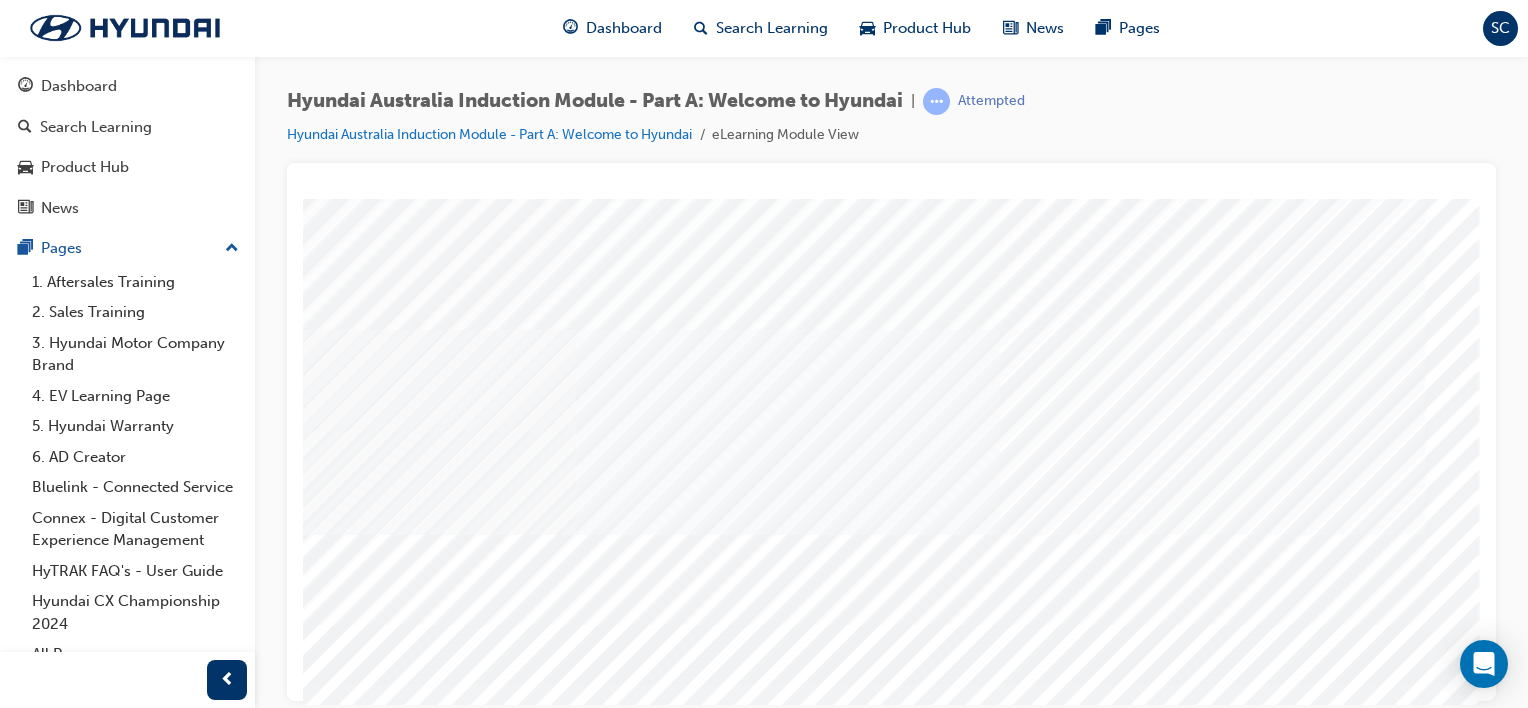 click at bounding box center [189, 2588] 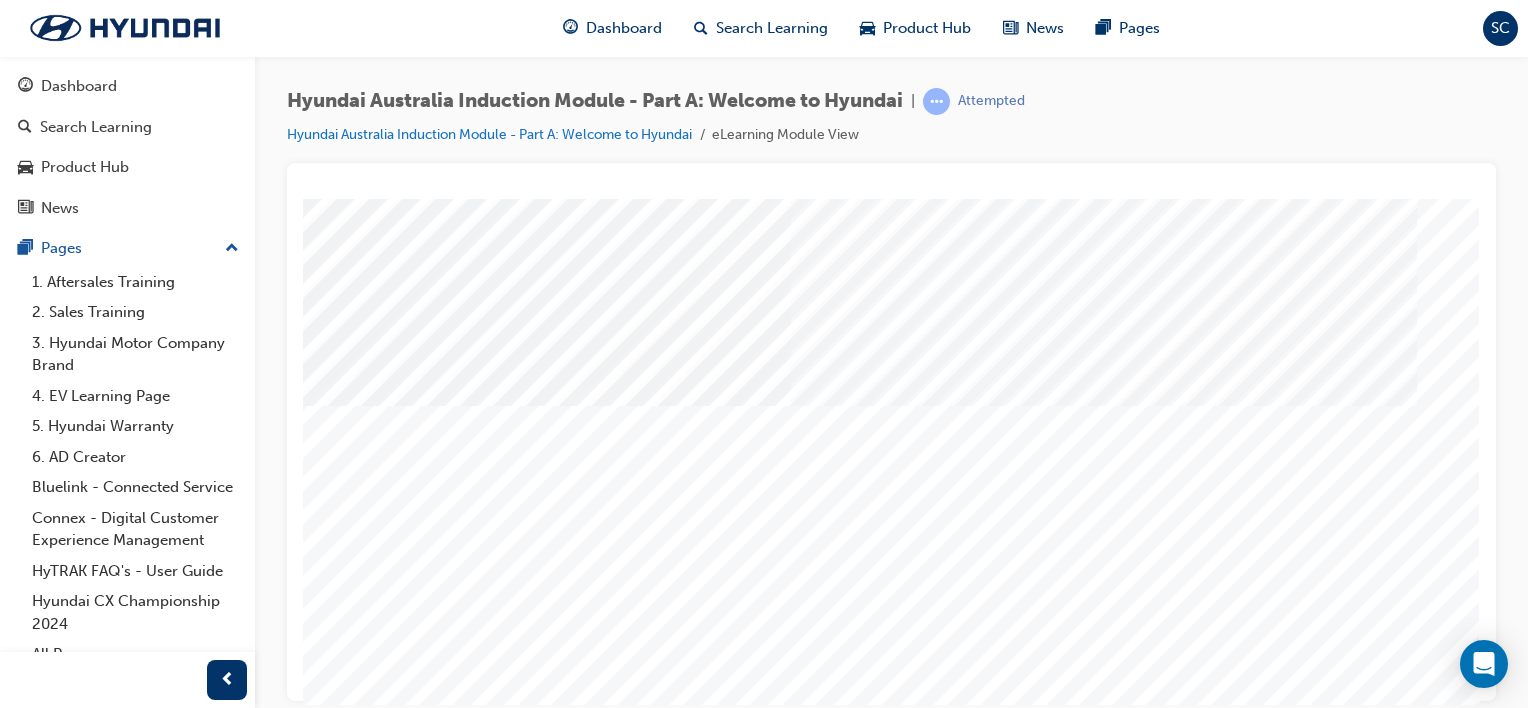 scroll, scrollTop: 0, scrollLeft: 0, axis: both 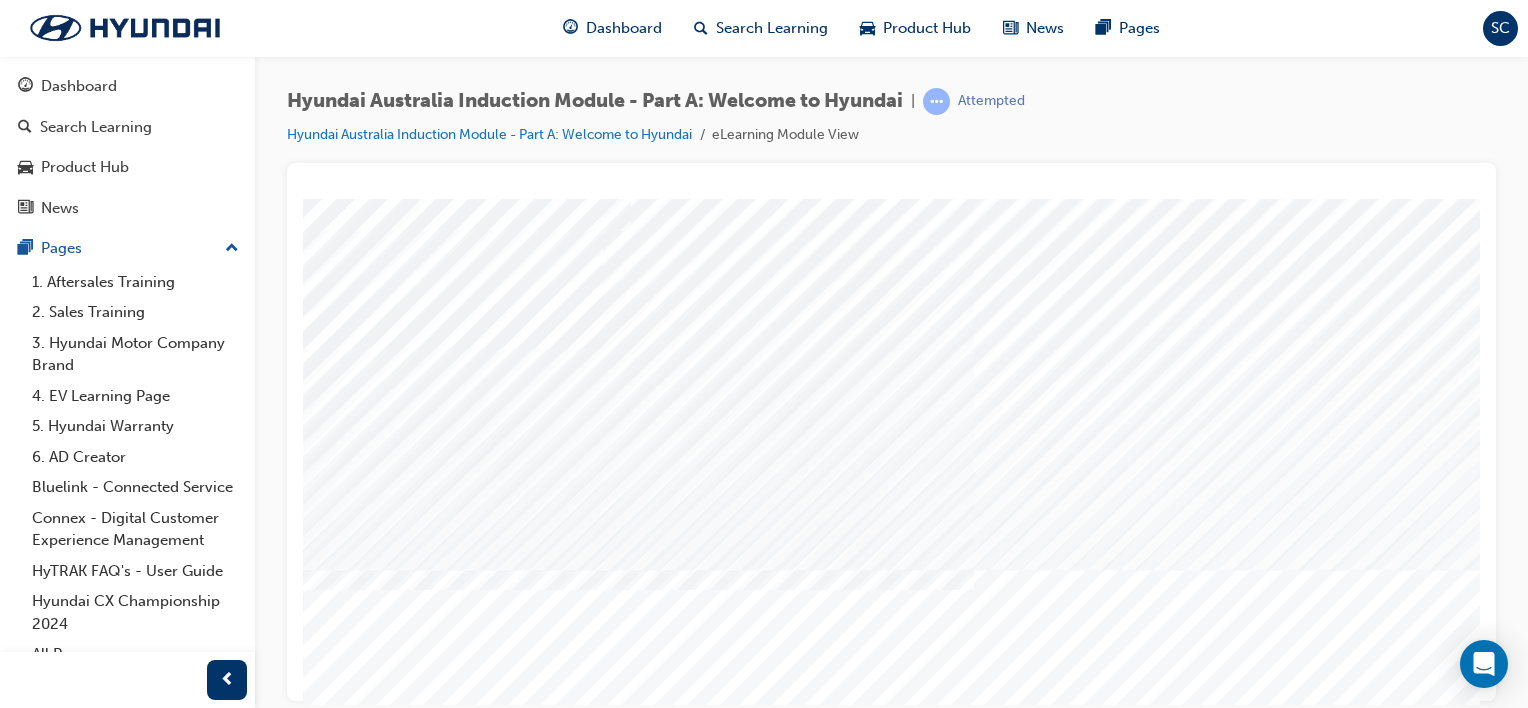 click at bounding box center [602, 5786] 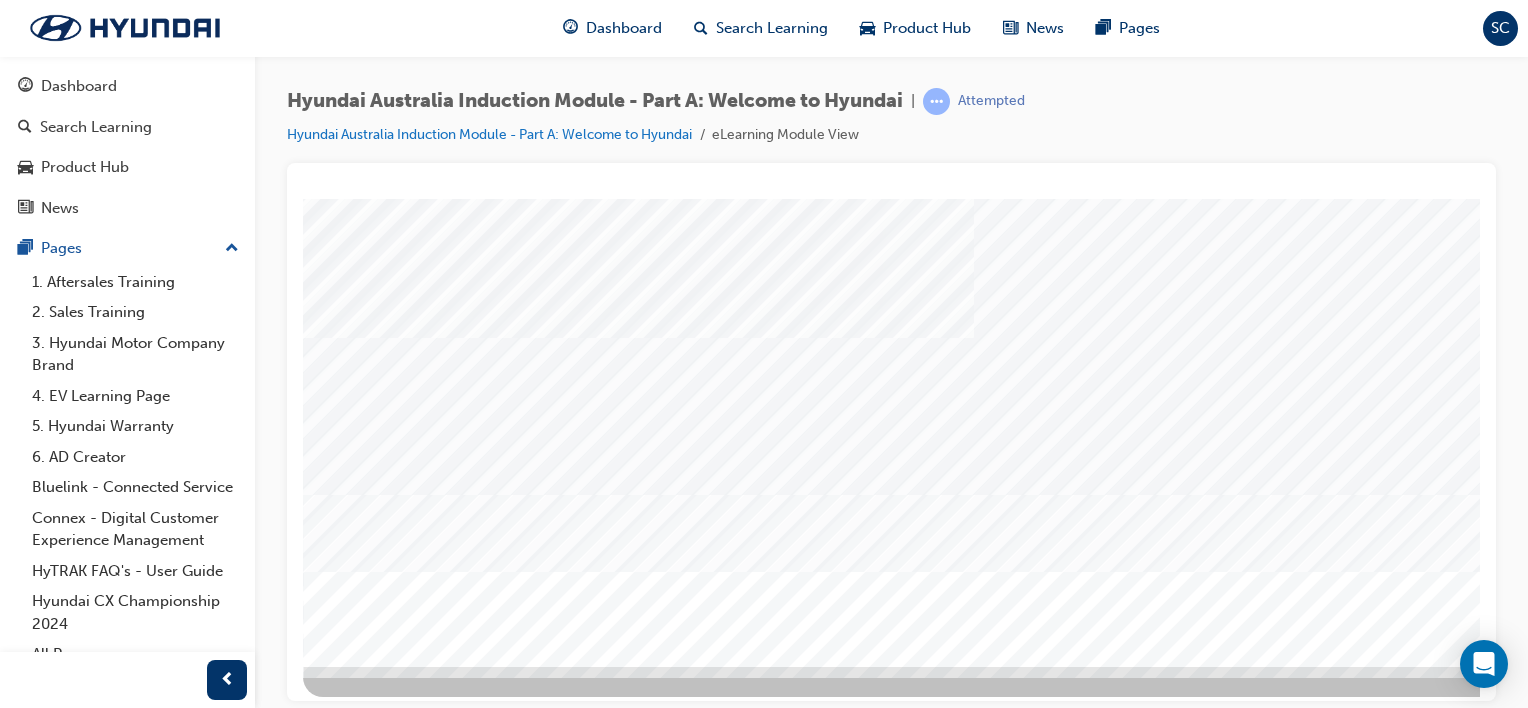 scroll, scrollTop: 253, scrollLeft: 0, axis: vertical 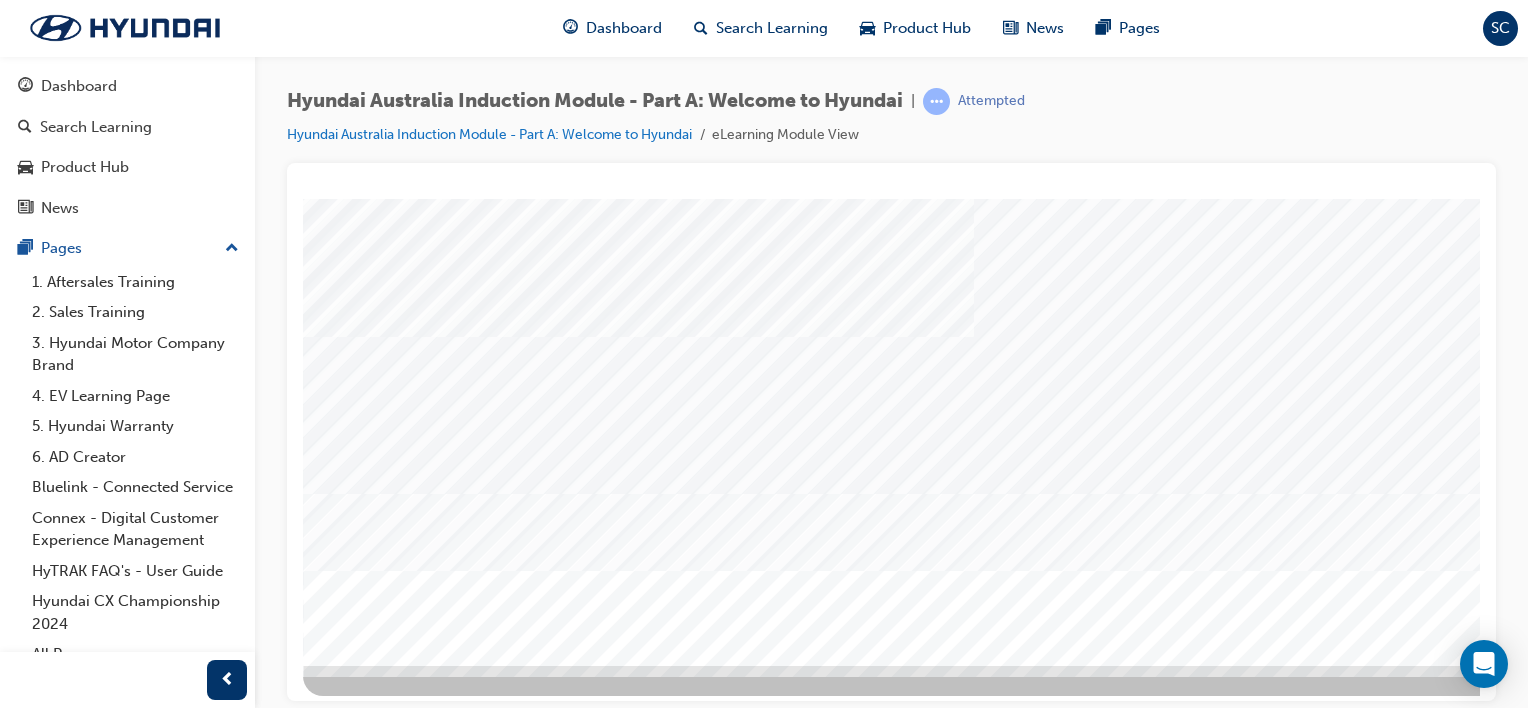 drag, startPoint x: 1471, startPoint y: 254, endPoint x: 1790, endPoint y: 602, distance: 472.0858 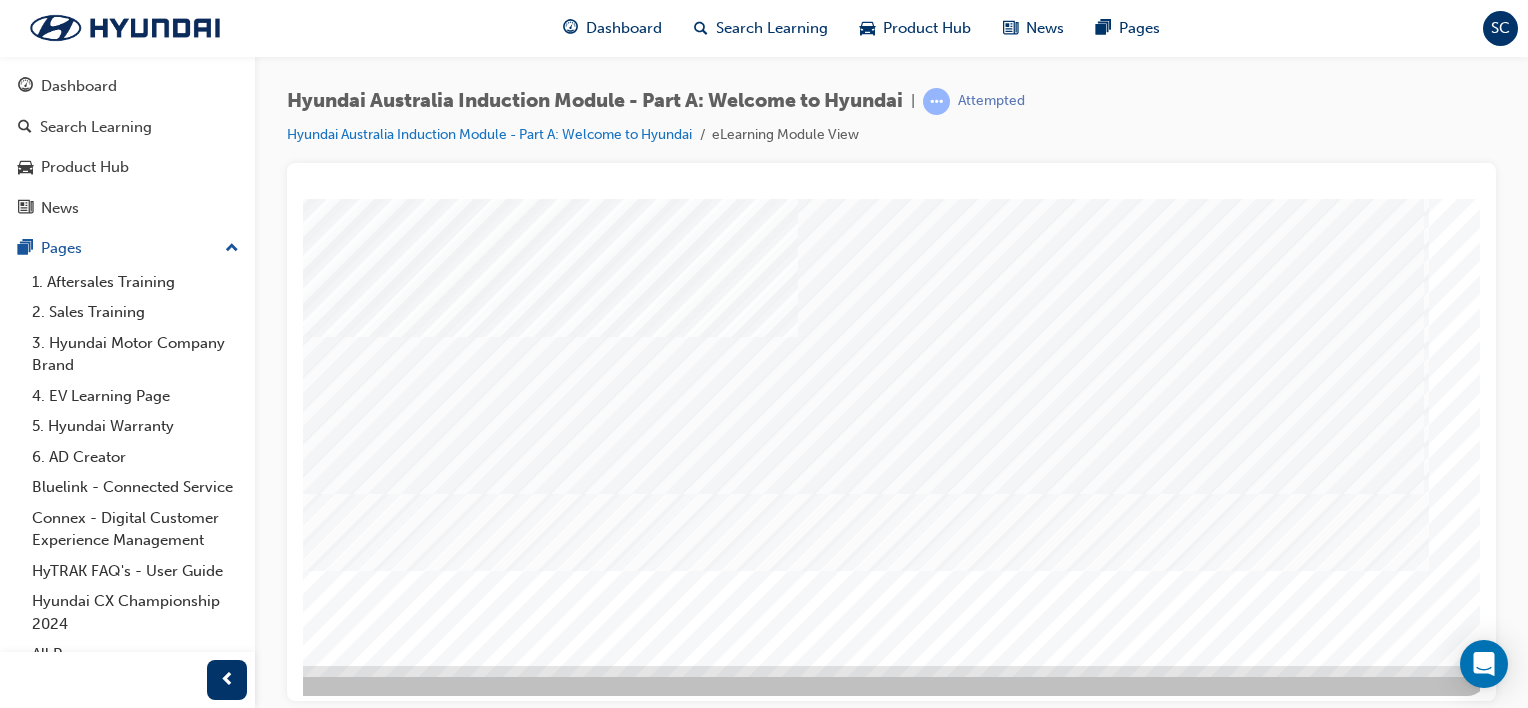 scroll, scrollTop: 253, scrollLeft: 198, axis: both 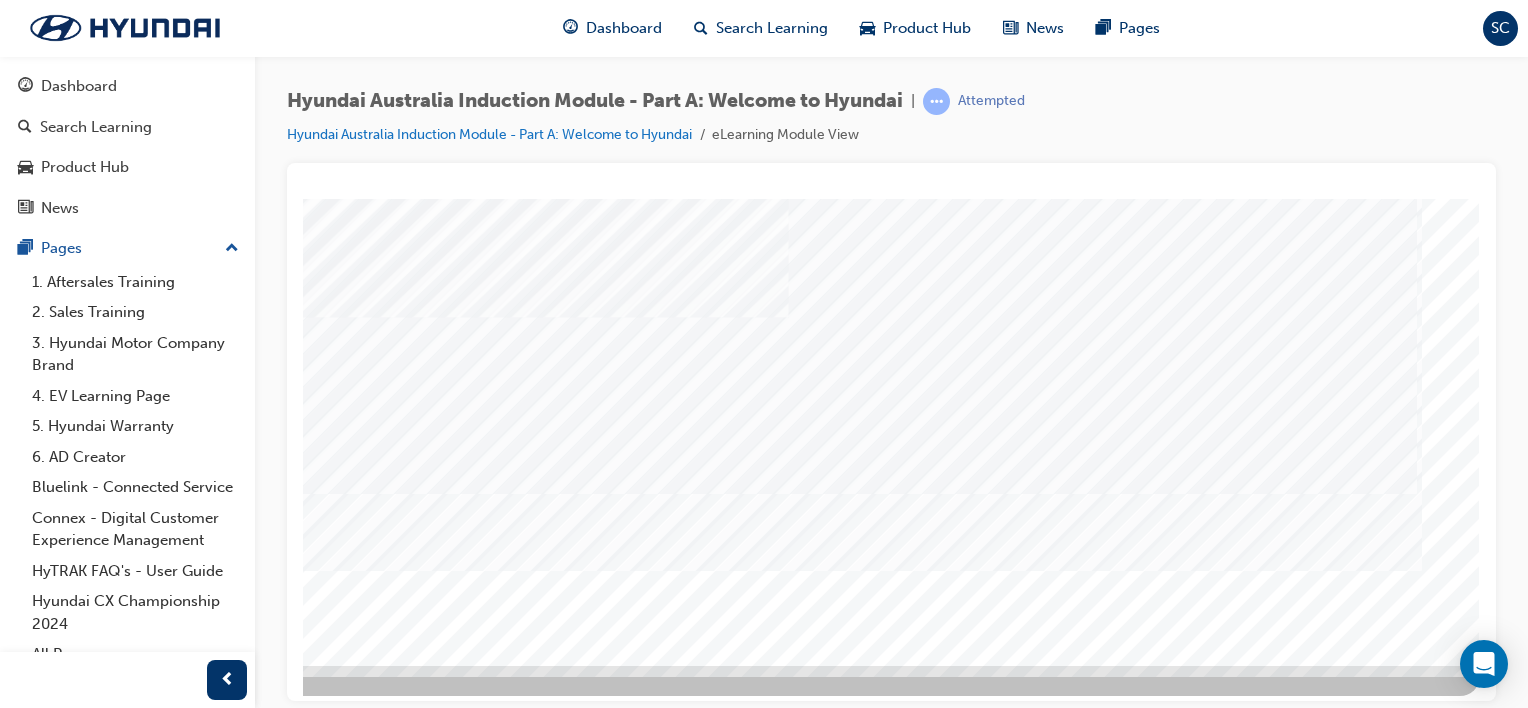 click at bounding box center [419, 5049] 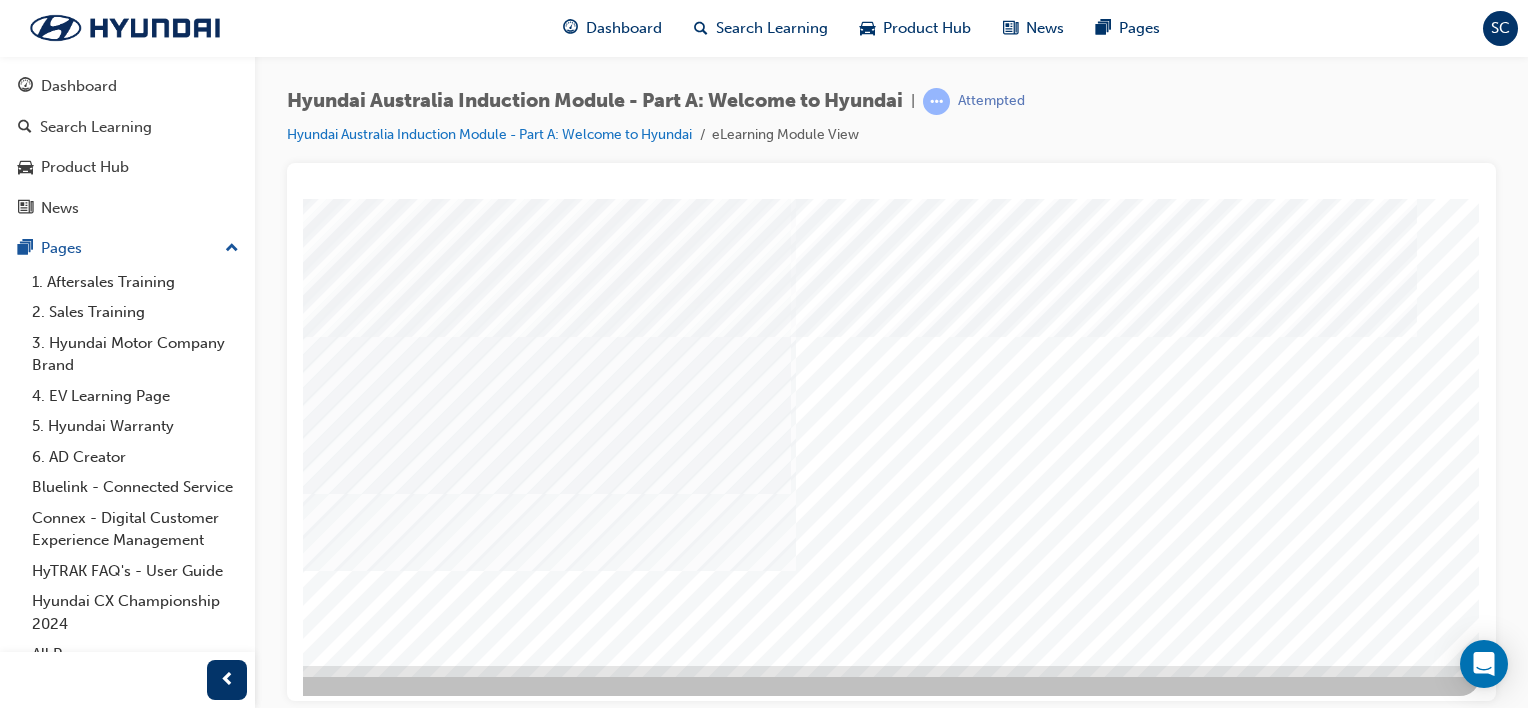 click at bounding box center [190, 2855] 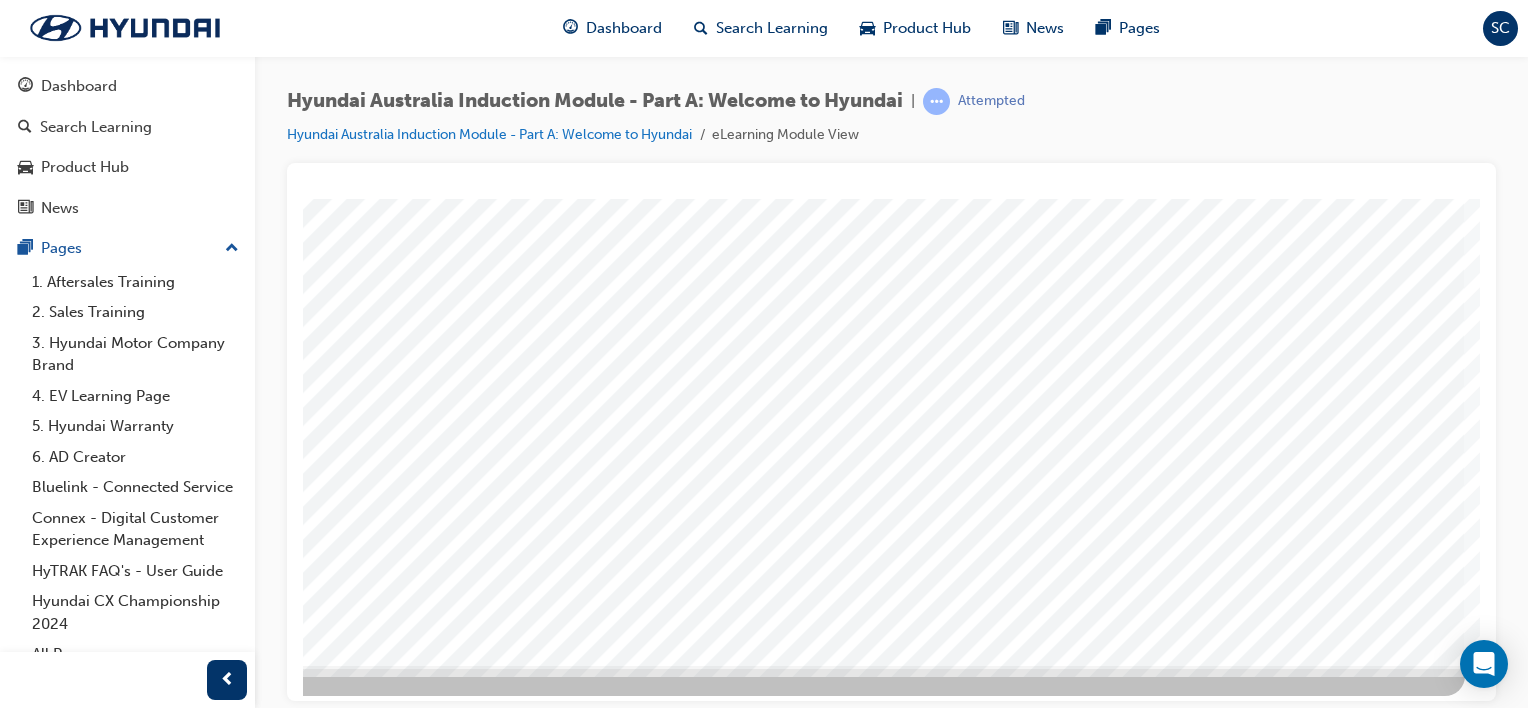scroll, scrollTop: 0, scrollLeft: 0, axis: both 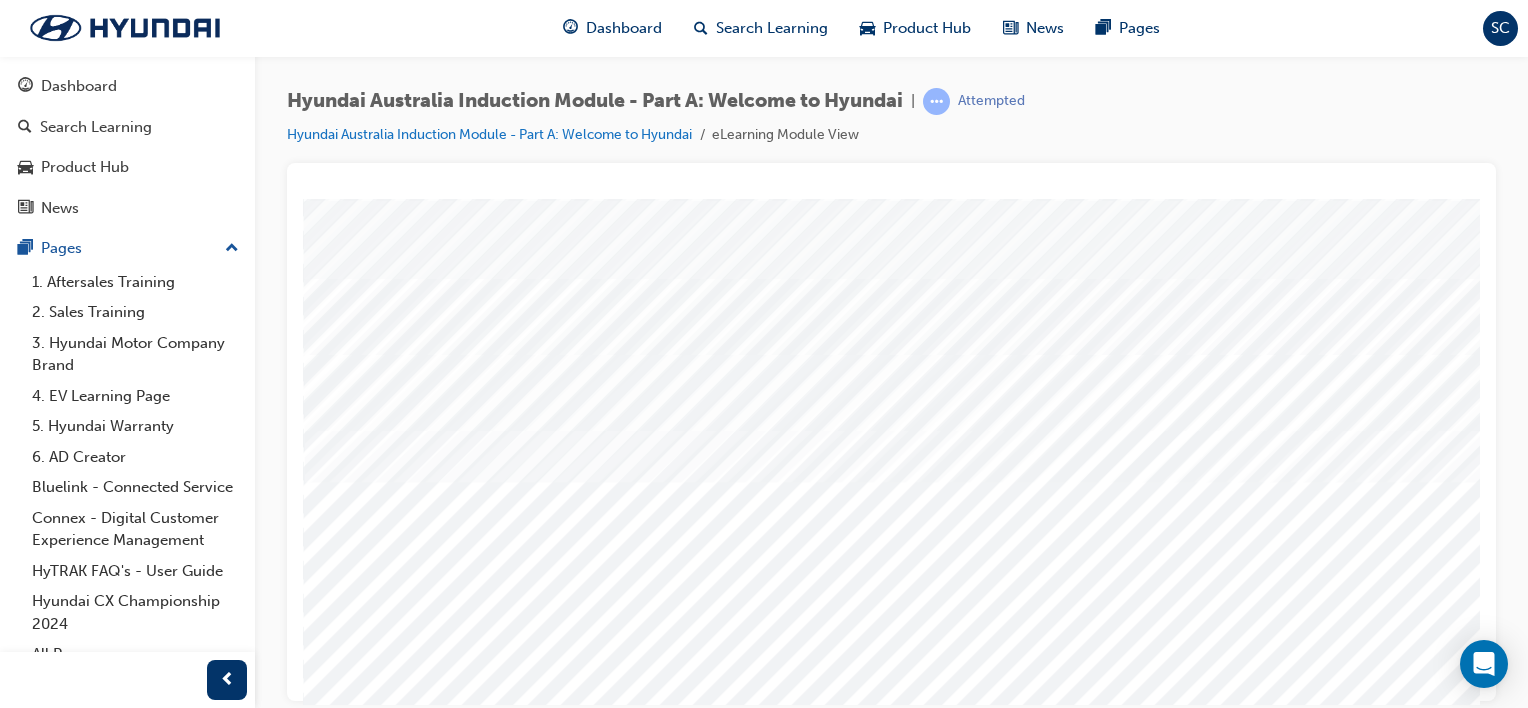 click at bounding box center [371, 2571] 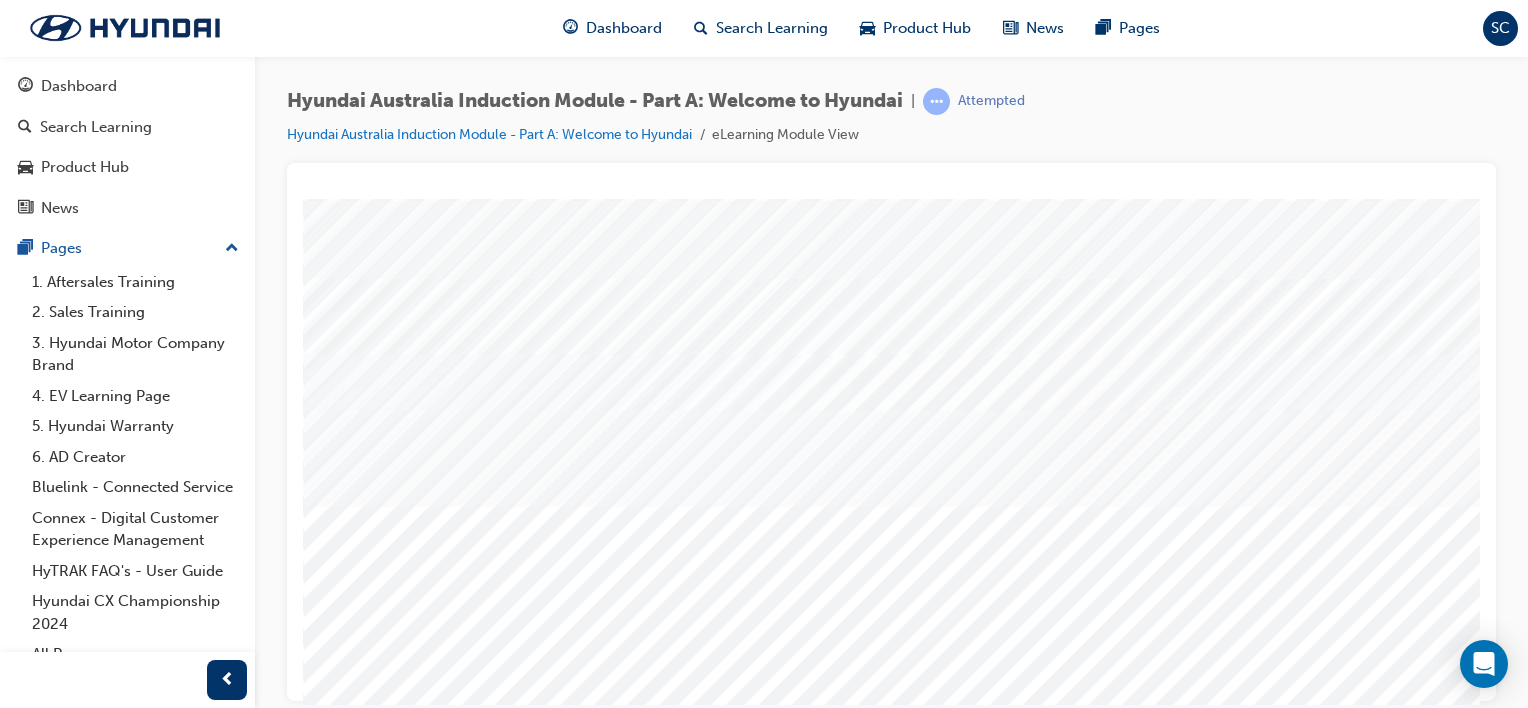 click at bounding box center [371, 2641] 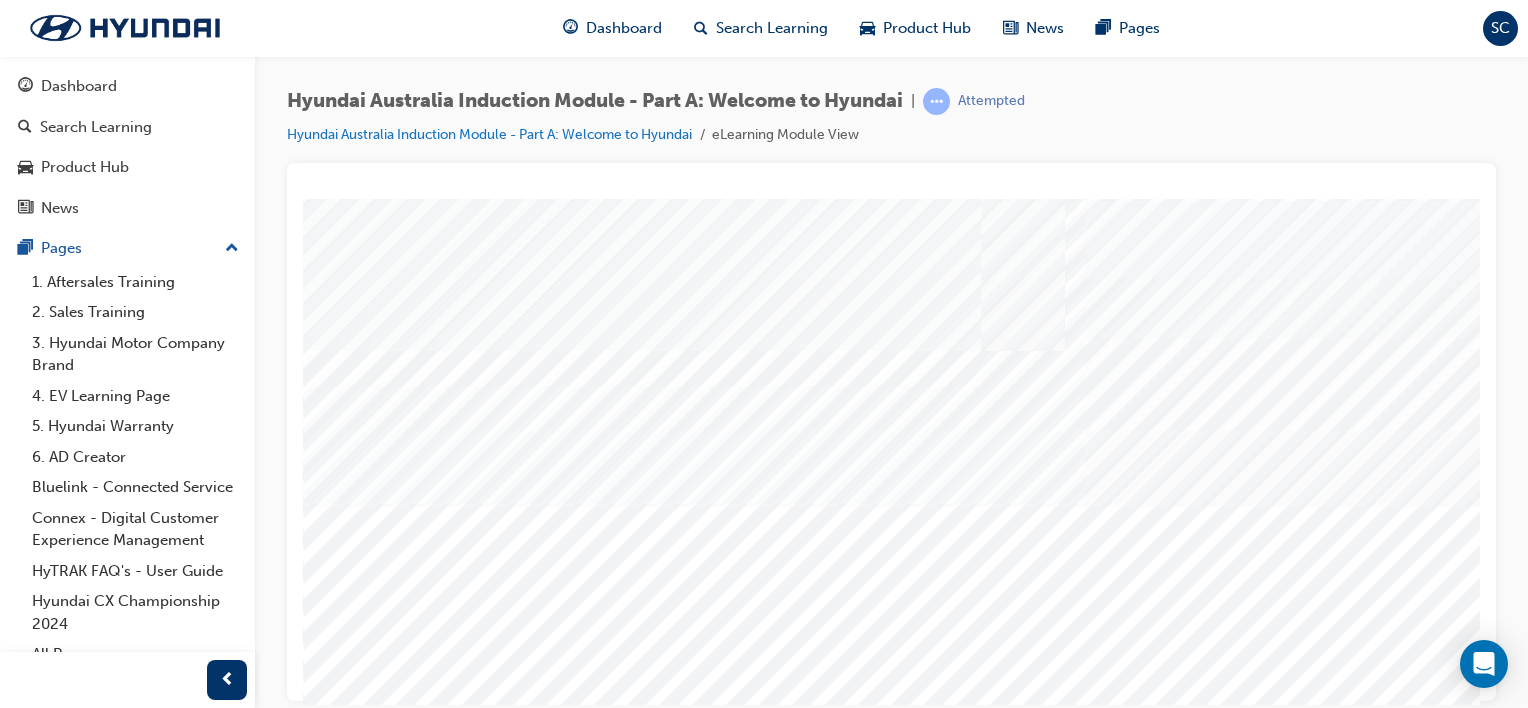 click at bounding box center [371, 2711] 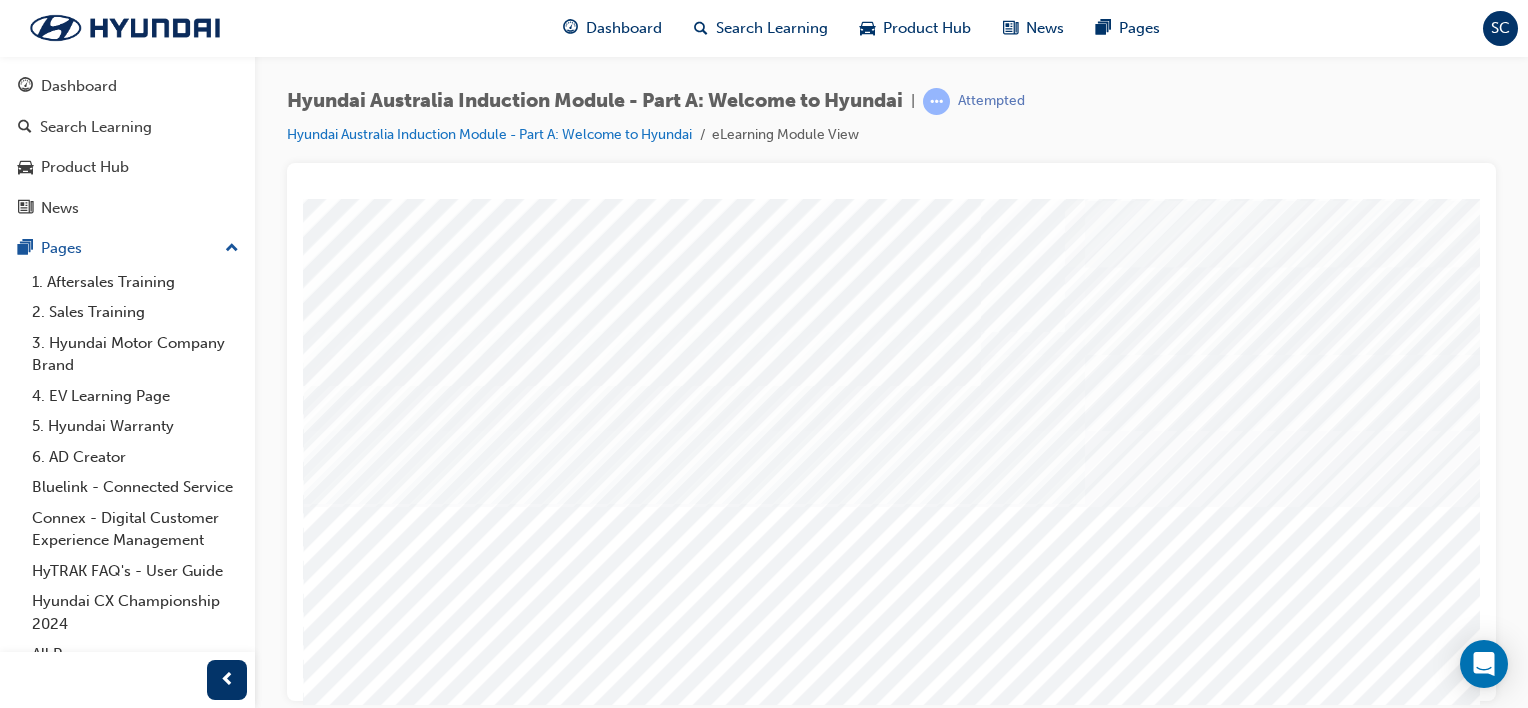 click at bounding box center [371, 2781] 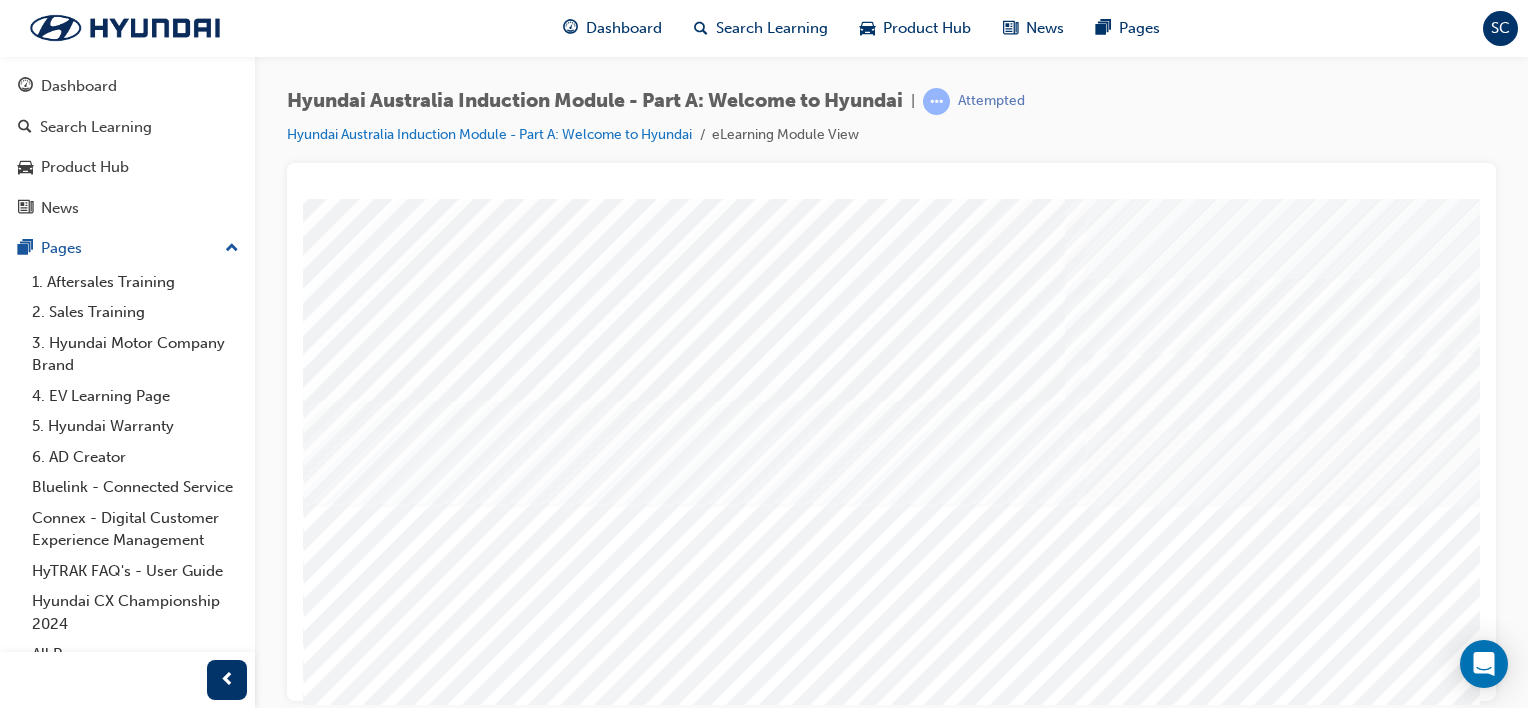 click at bounding box center (371, 2851) 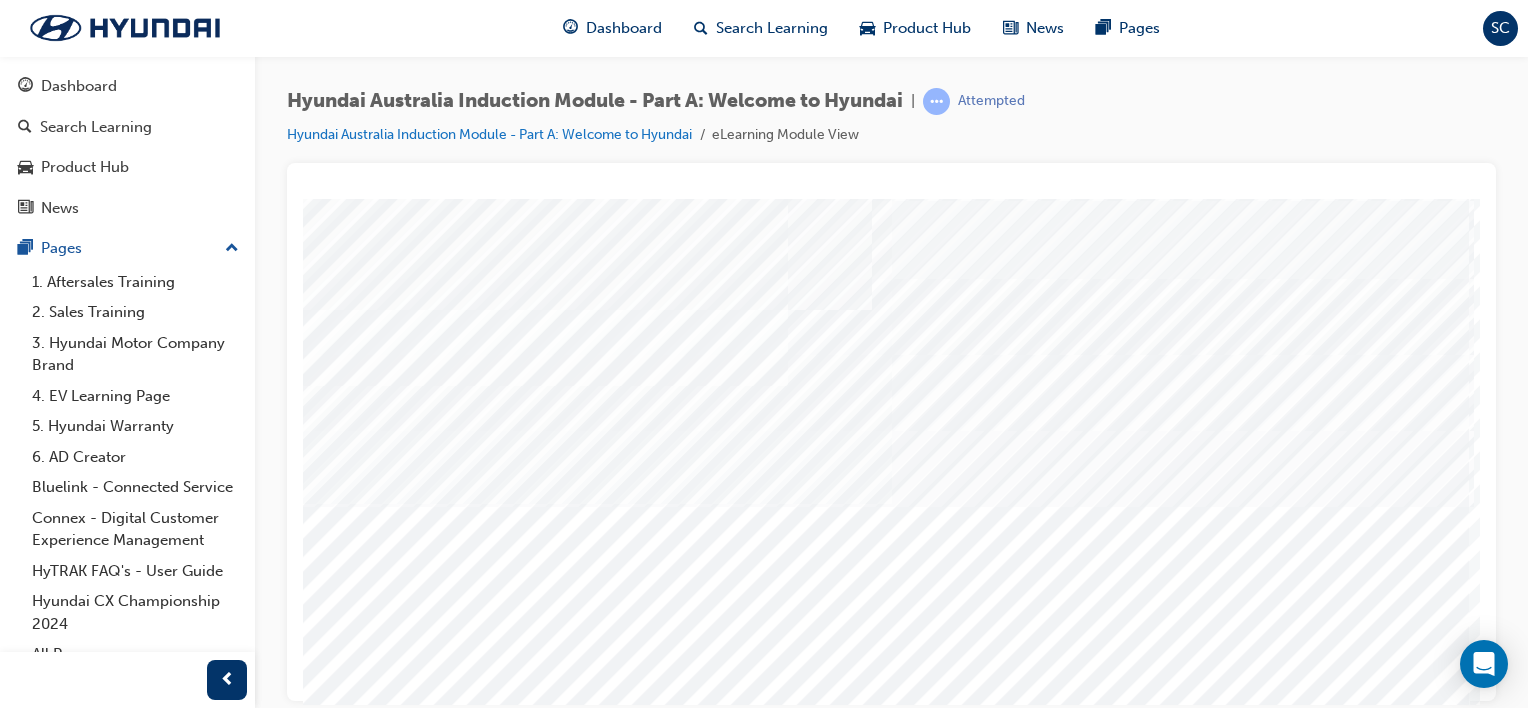 scroll, scrollTop: 160, scrollLeft: 198, axis: both 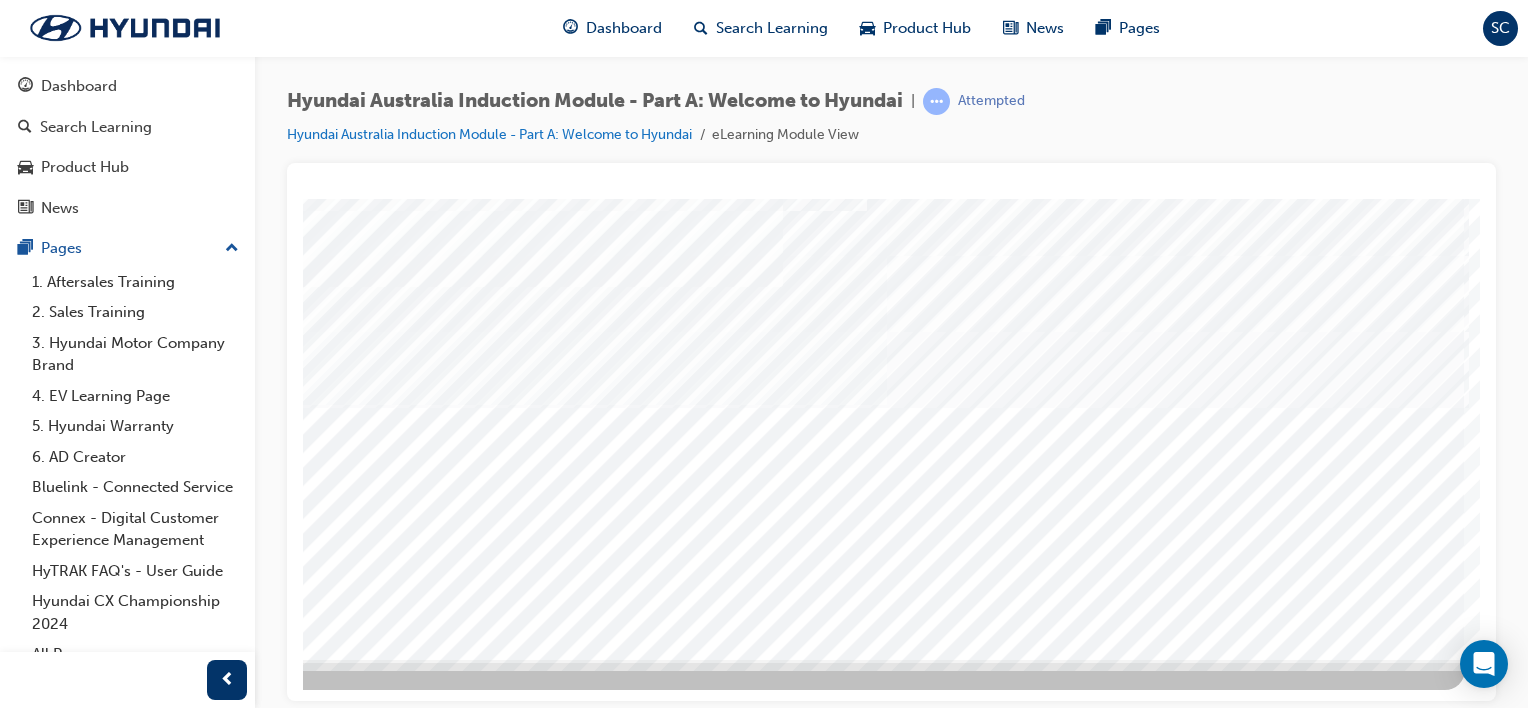 click at bounding box center [214, 5748] 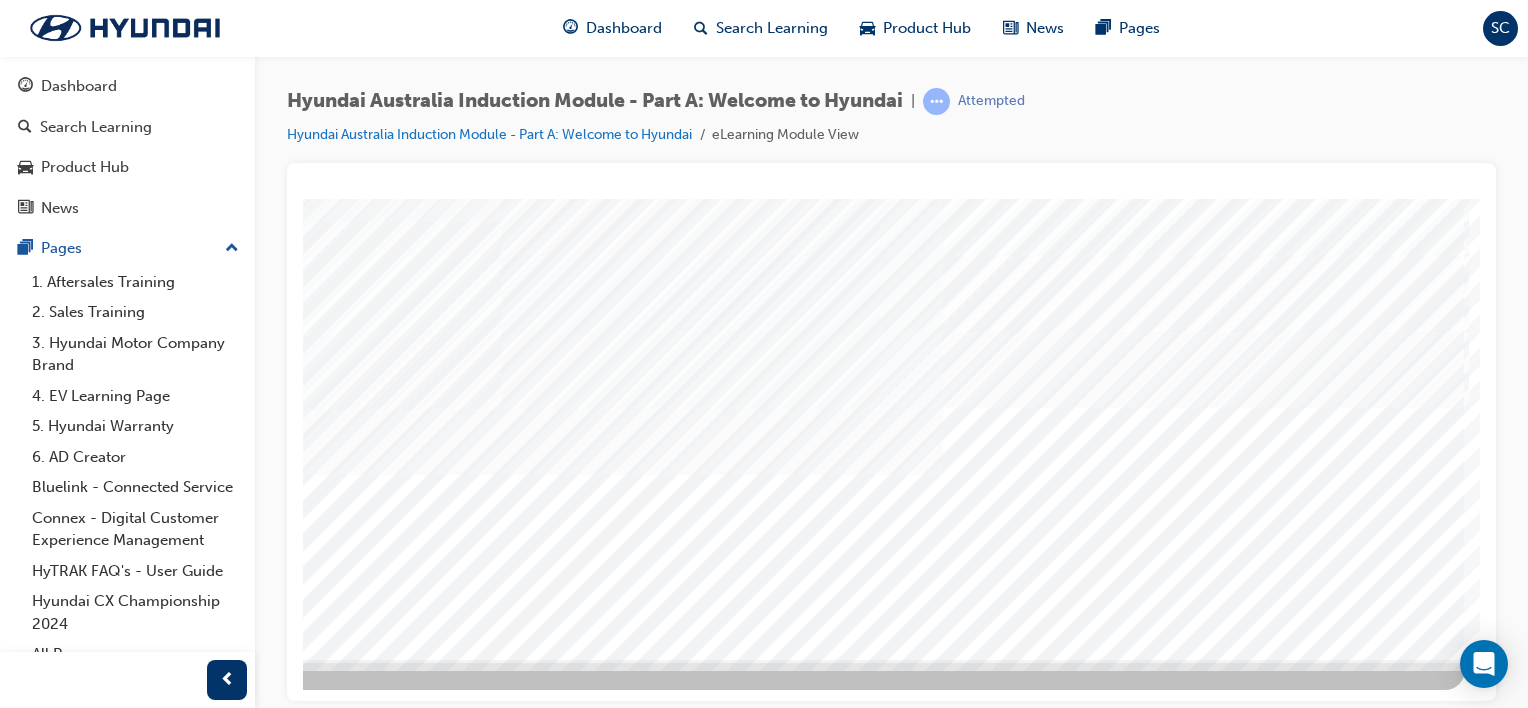 click at bounding box center (175, 5793) 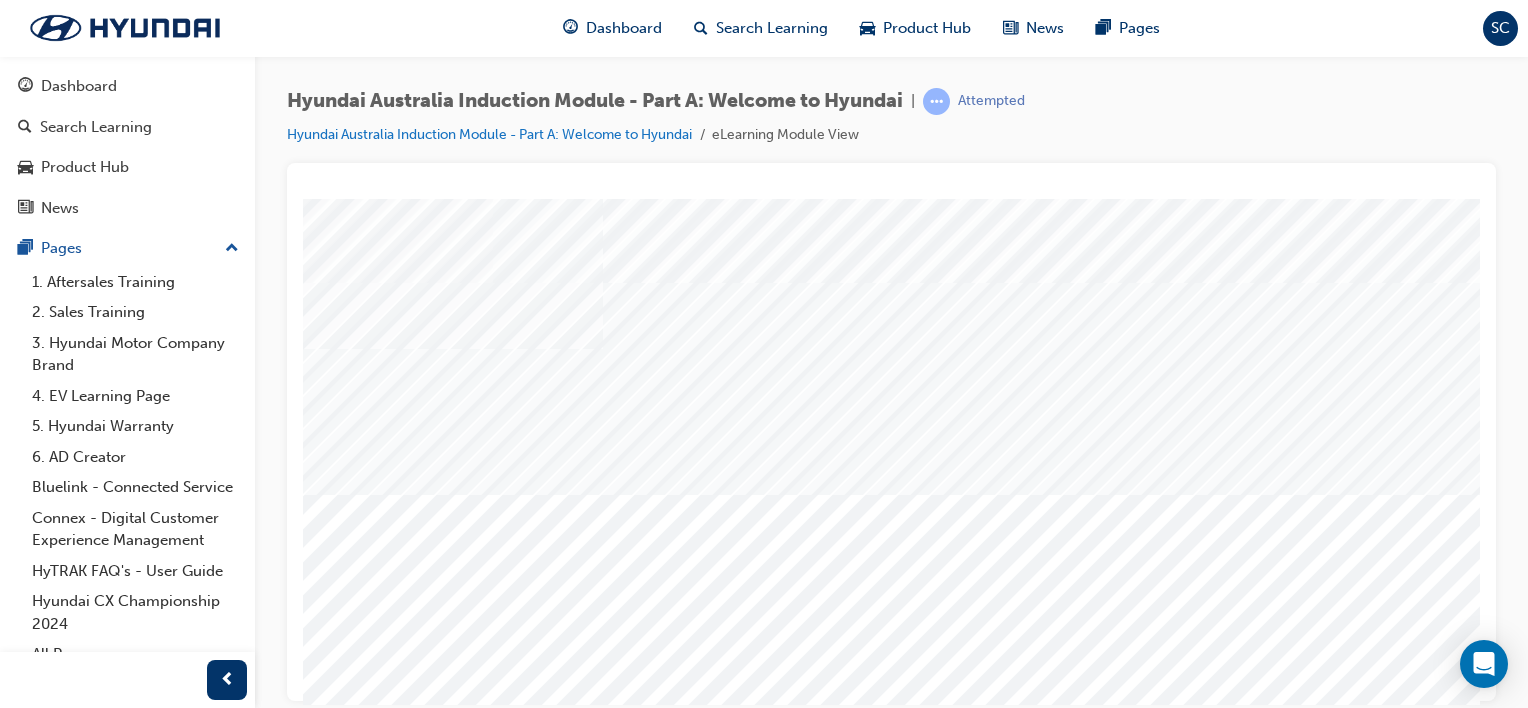 scroll, scrollTop: 259, scrollLeft: 0, axis: vertical 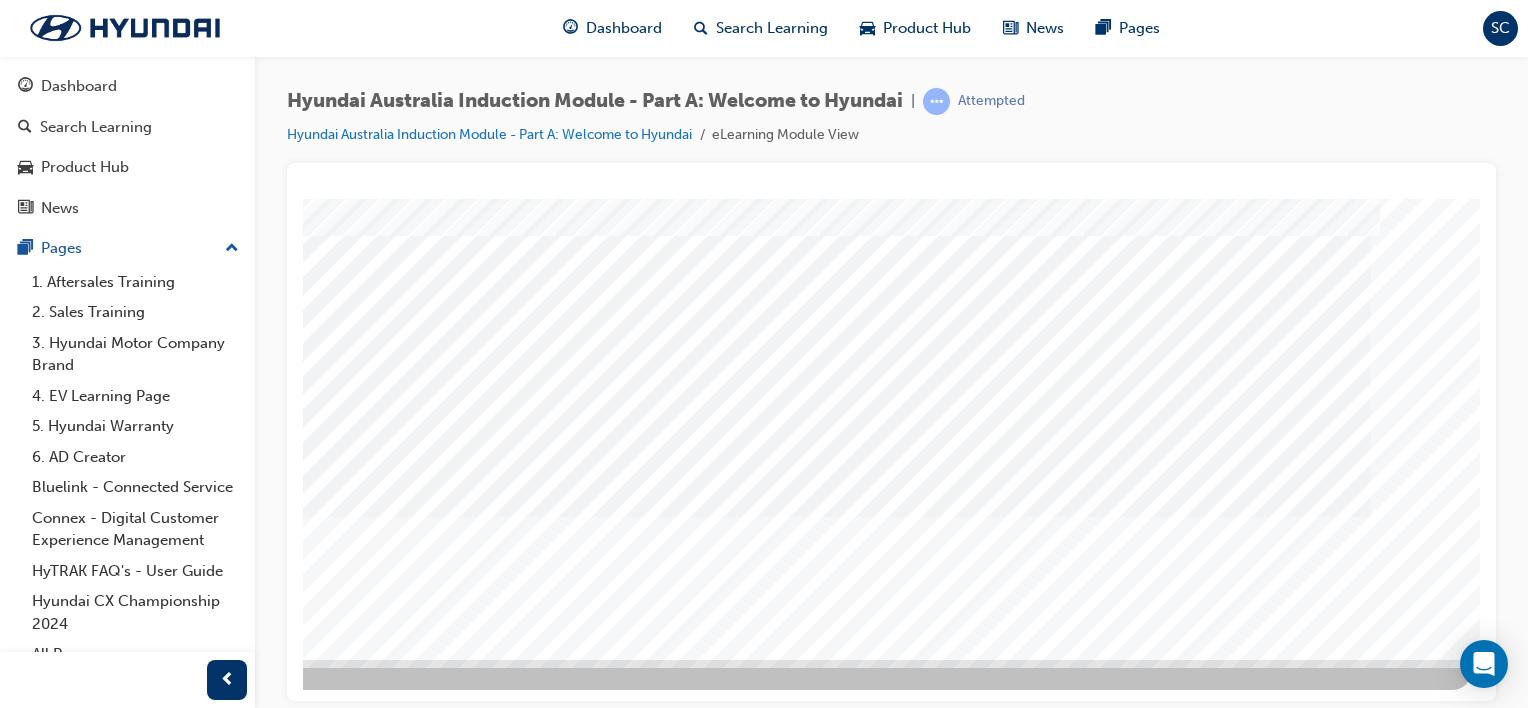 click at bounding box center [182, 2134] 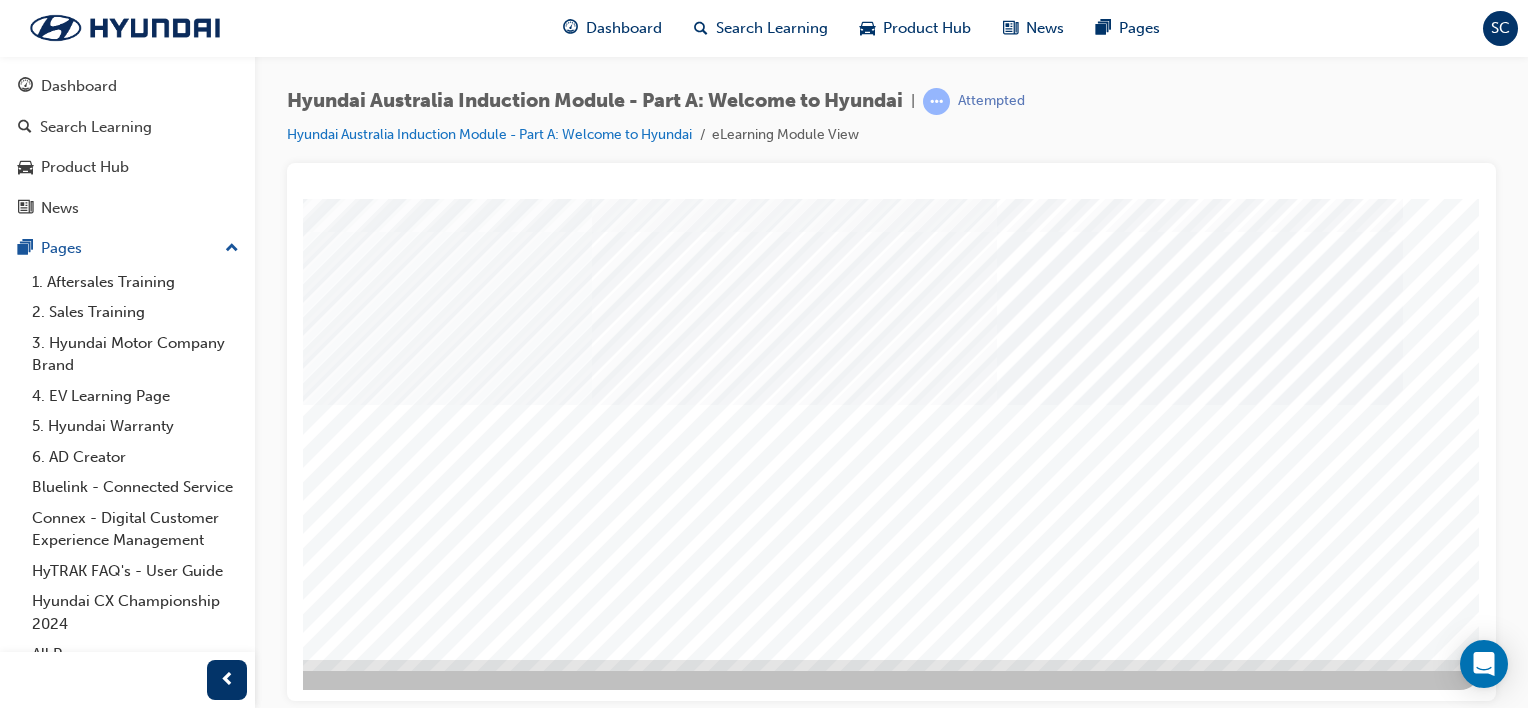 scroll, scrollTop: 0, scrollLeft: 0, axis: both 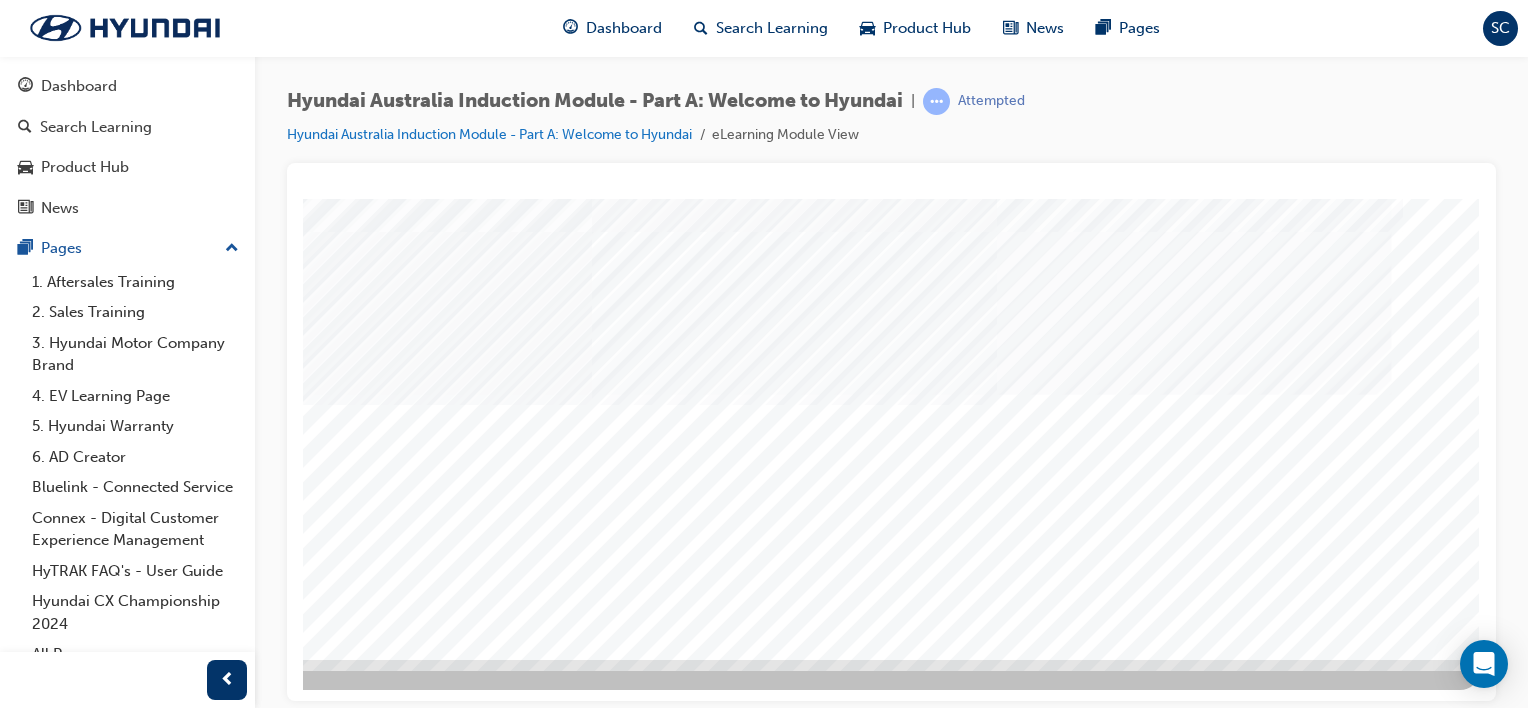 click at bounding box center (307, 1023) 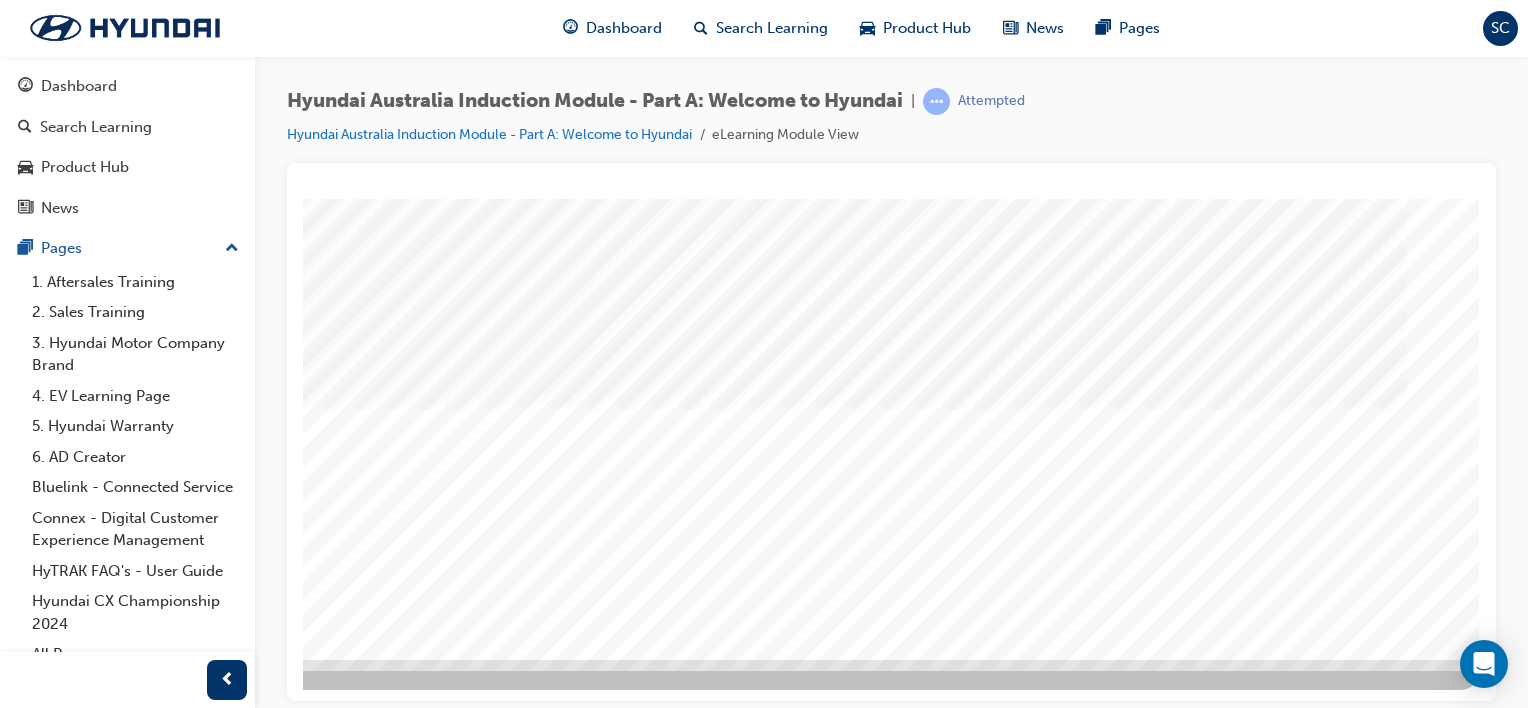 click at bounding box center [307, 1173] 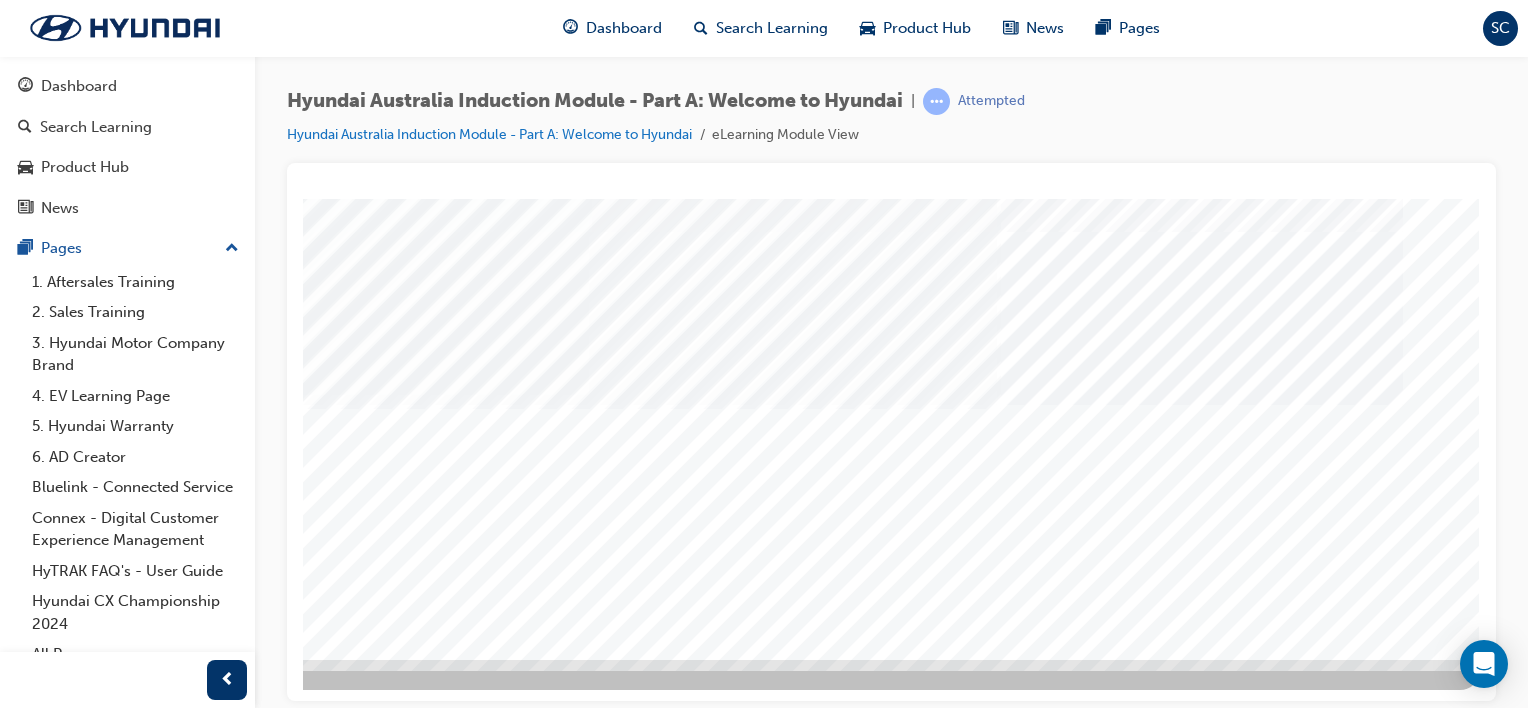 click at bounding box center (307, 1323) 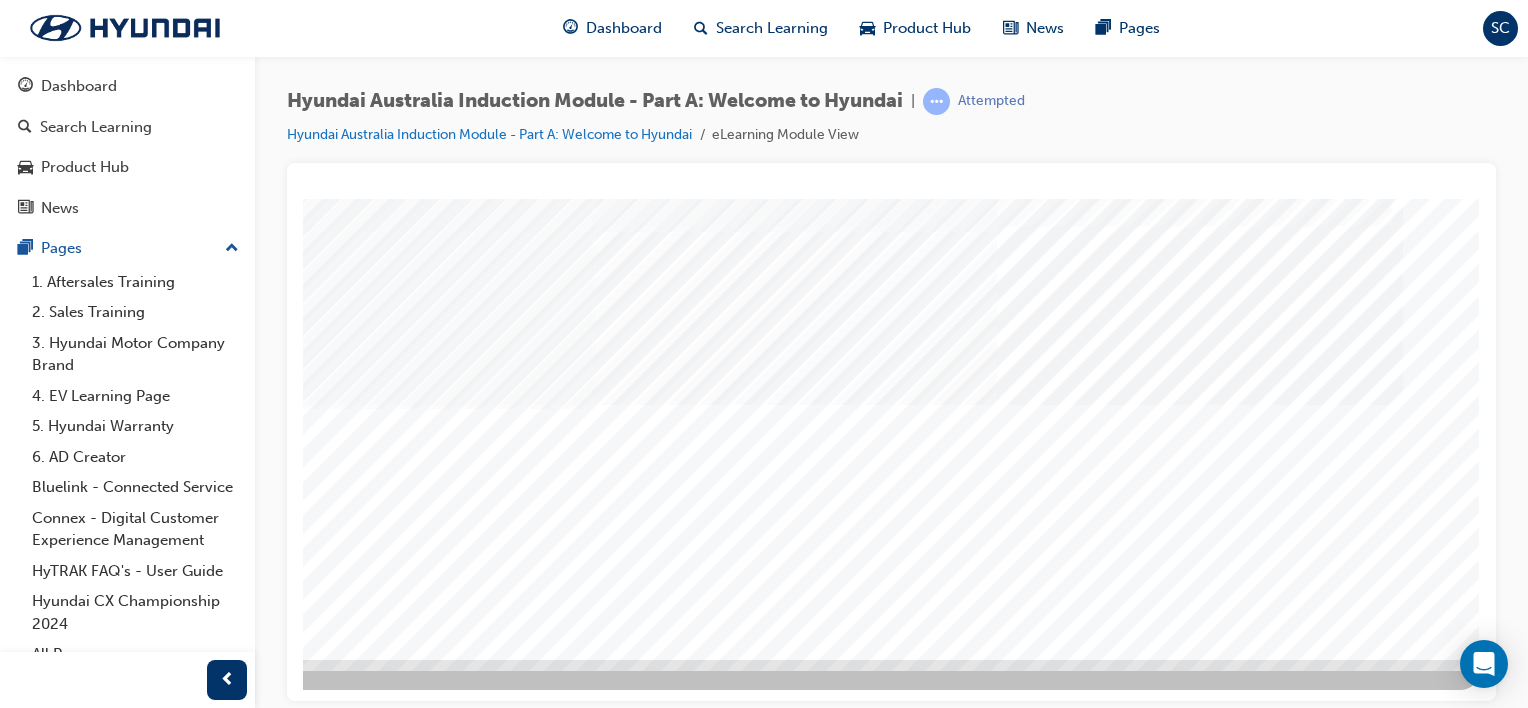 click at bounding box center (307, 1473) 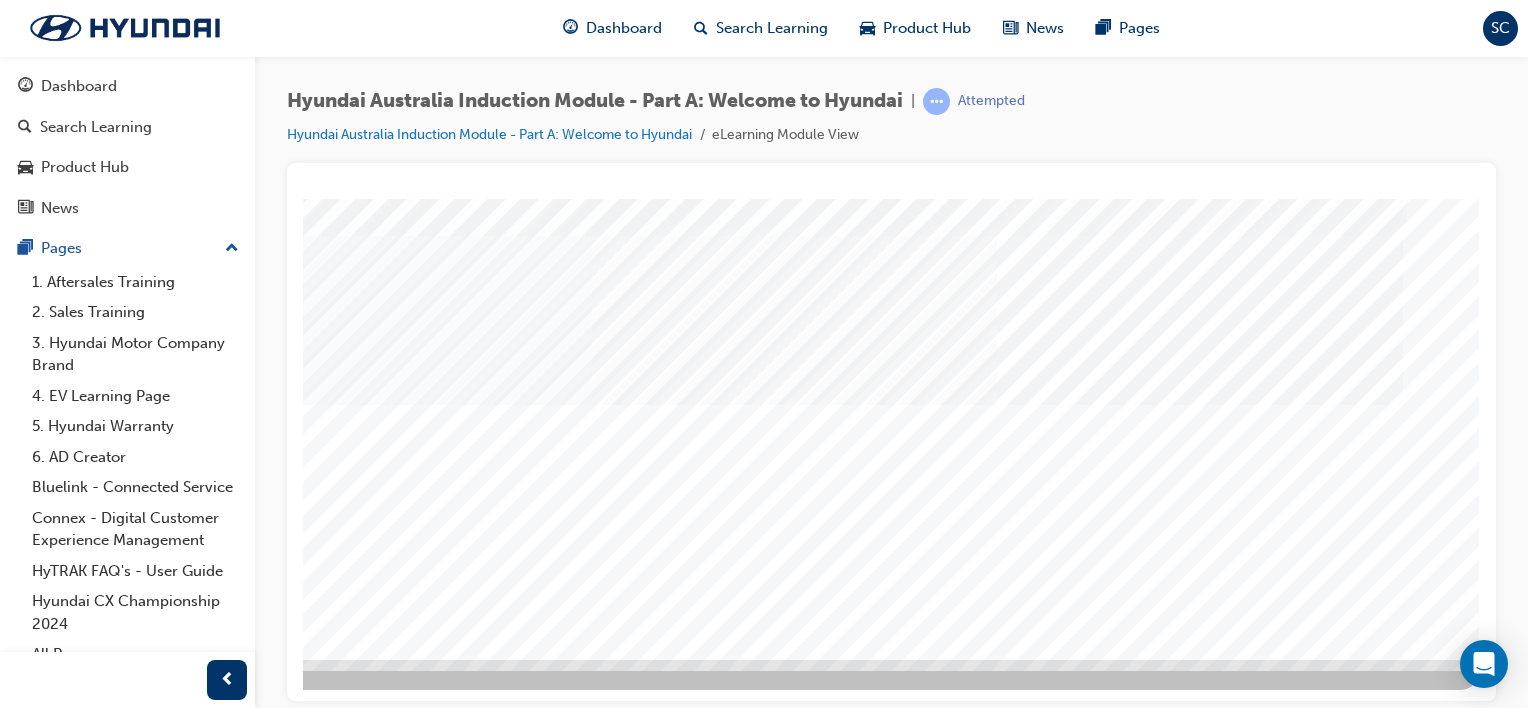 click at bounding box center [307, 1623] 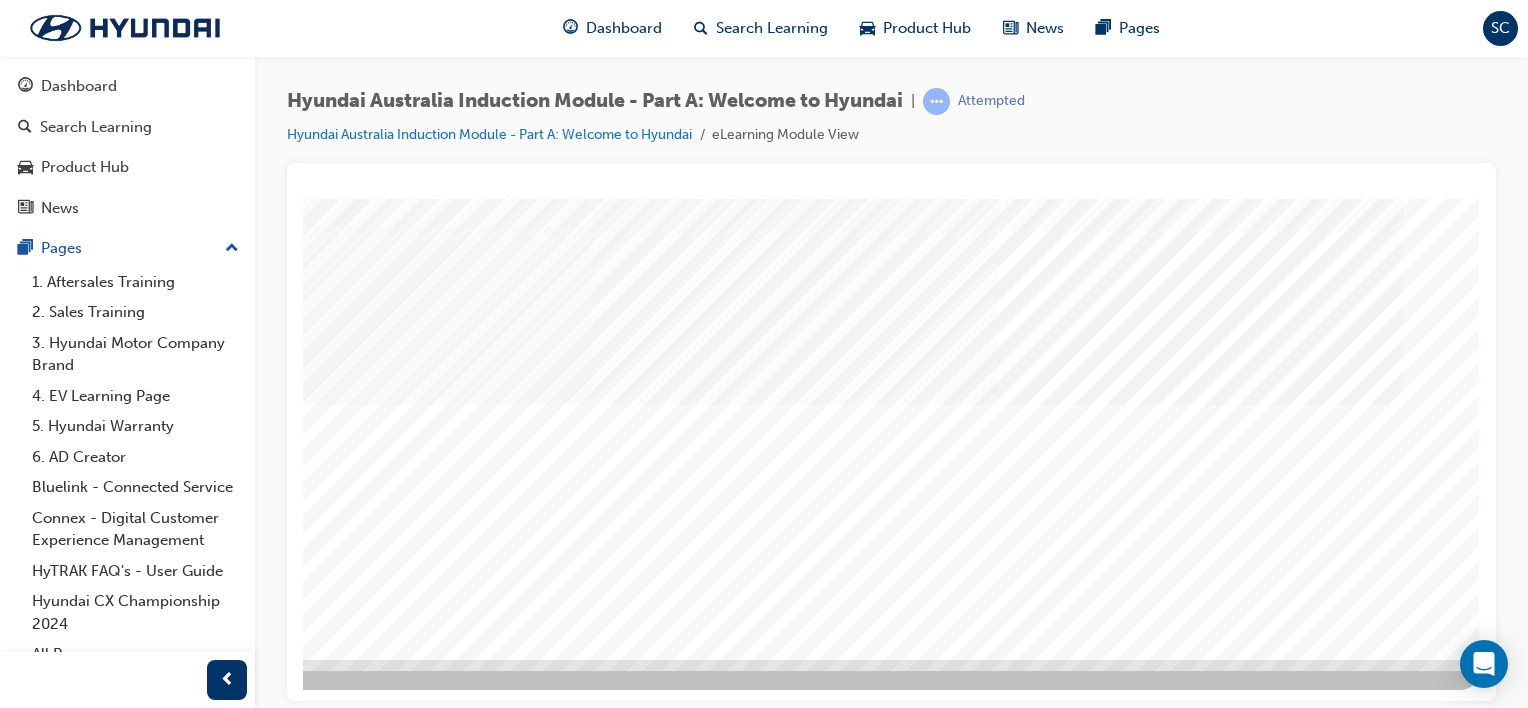 click at bounding box center [307, 1773] 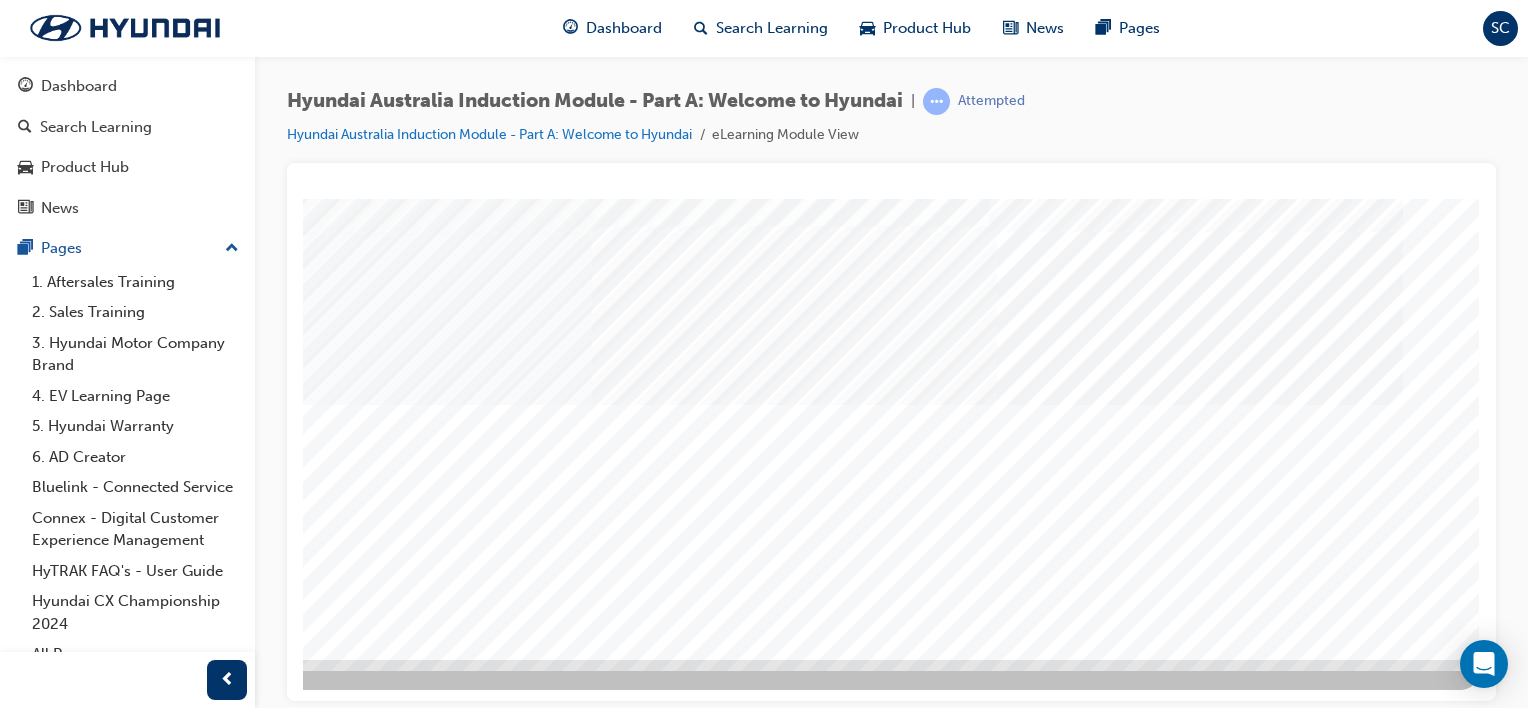 click at bounding box center [307, 1623] 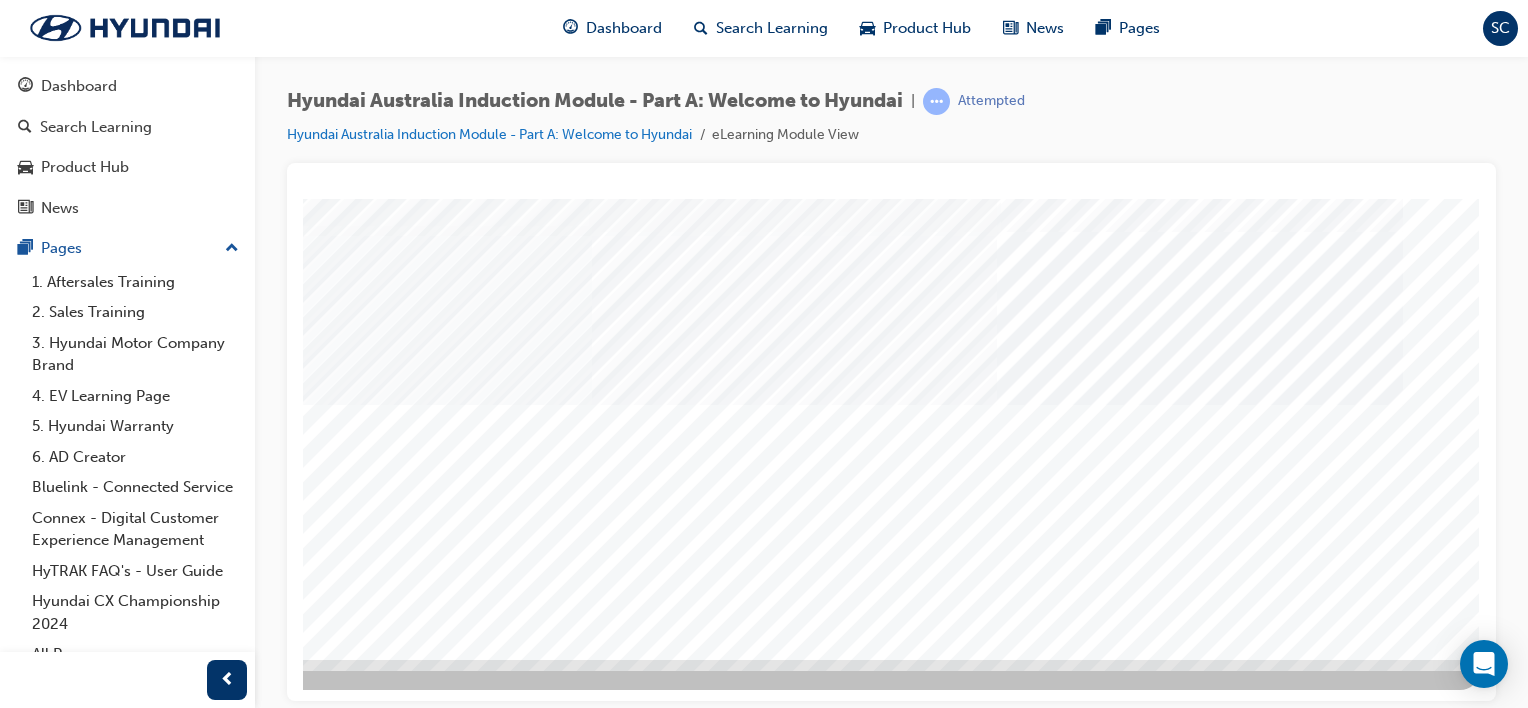 click at bounding box center [307, 1773] 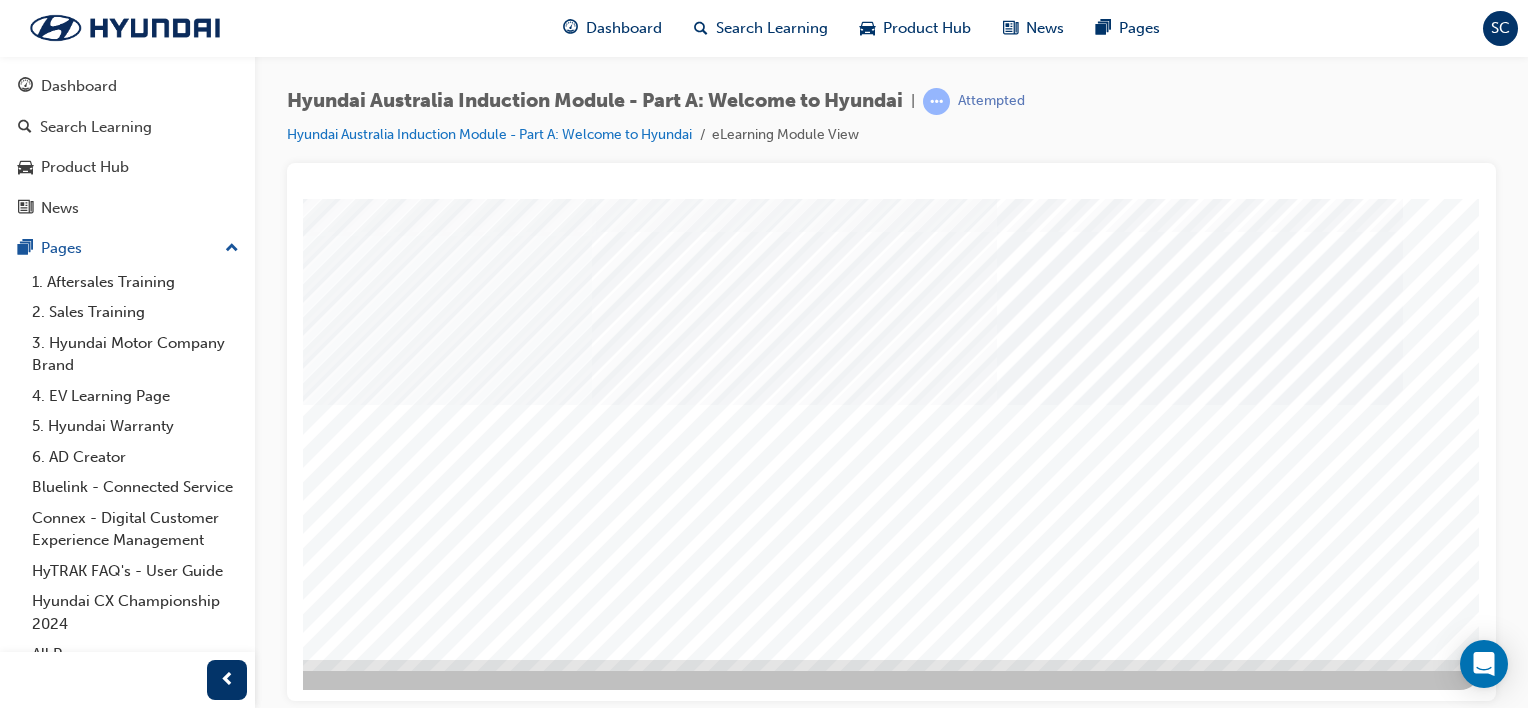 click at bounding box center (190, 726) 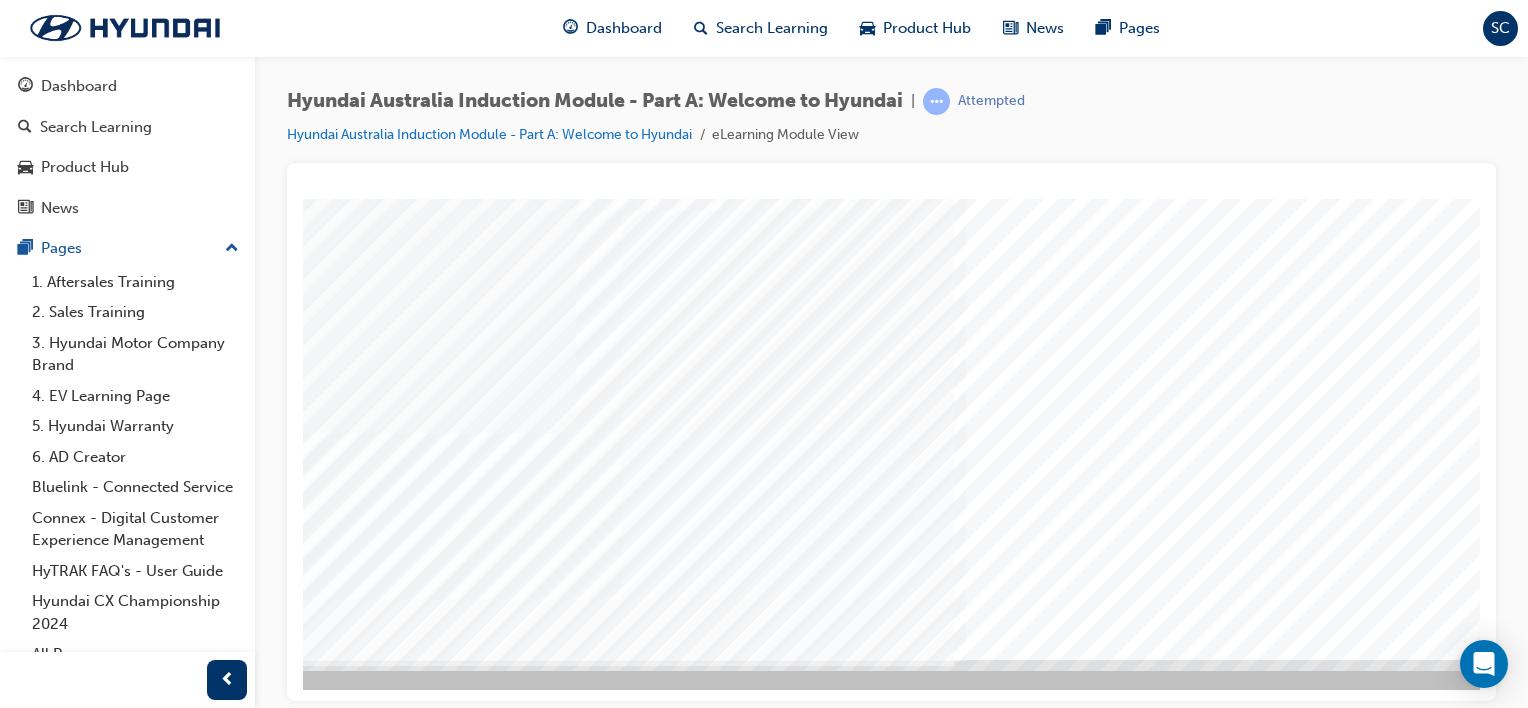 scroll, scrollTop: 259, scrollLeft: 198, axis: both 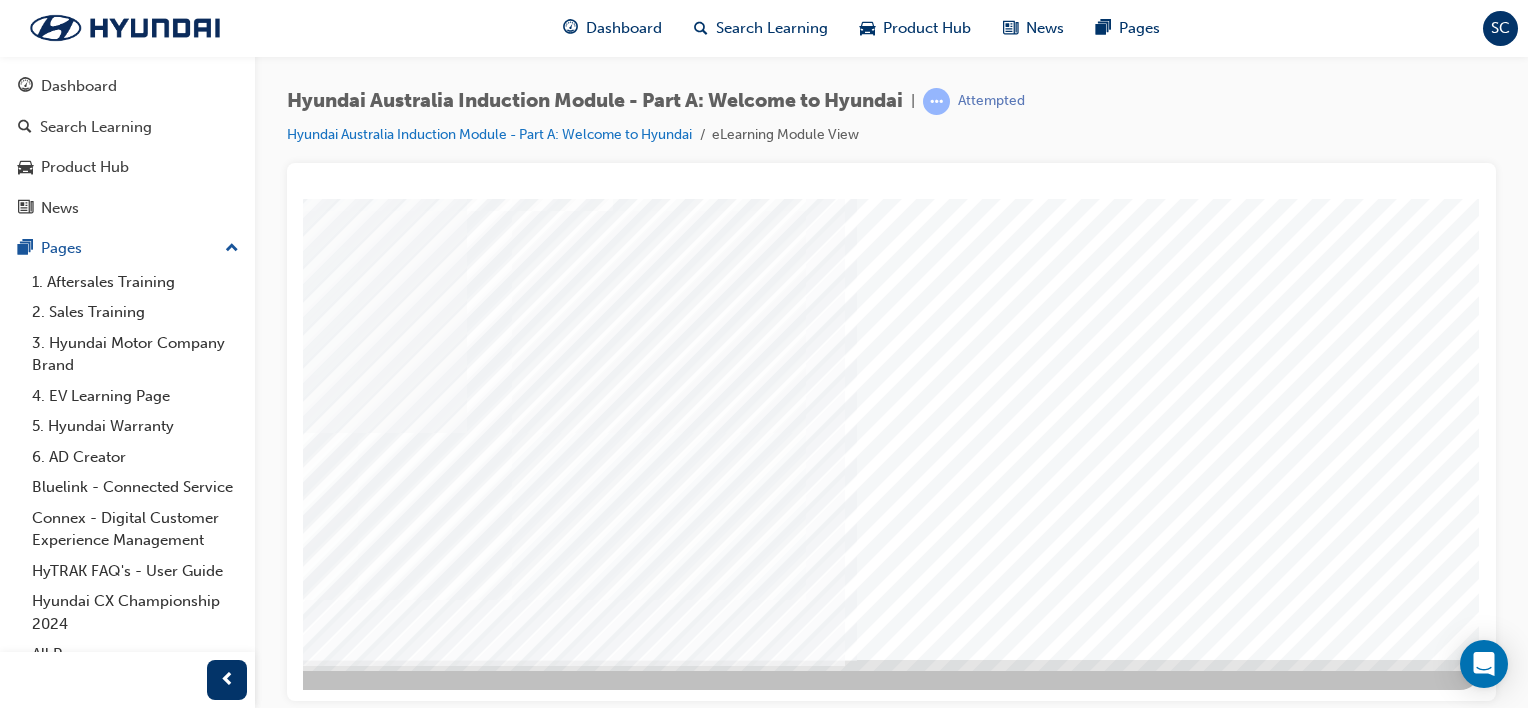 click at bounding box center [190, 2724] 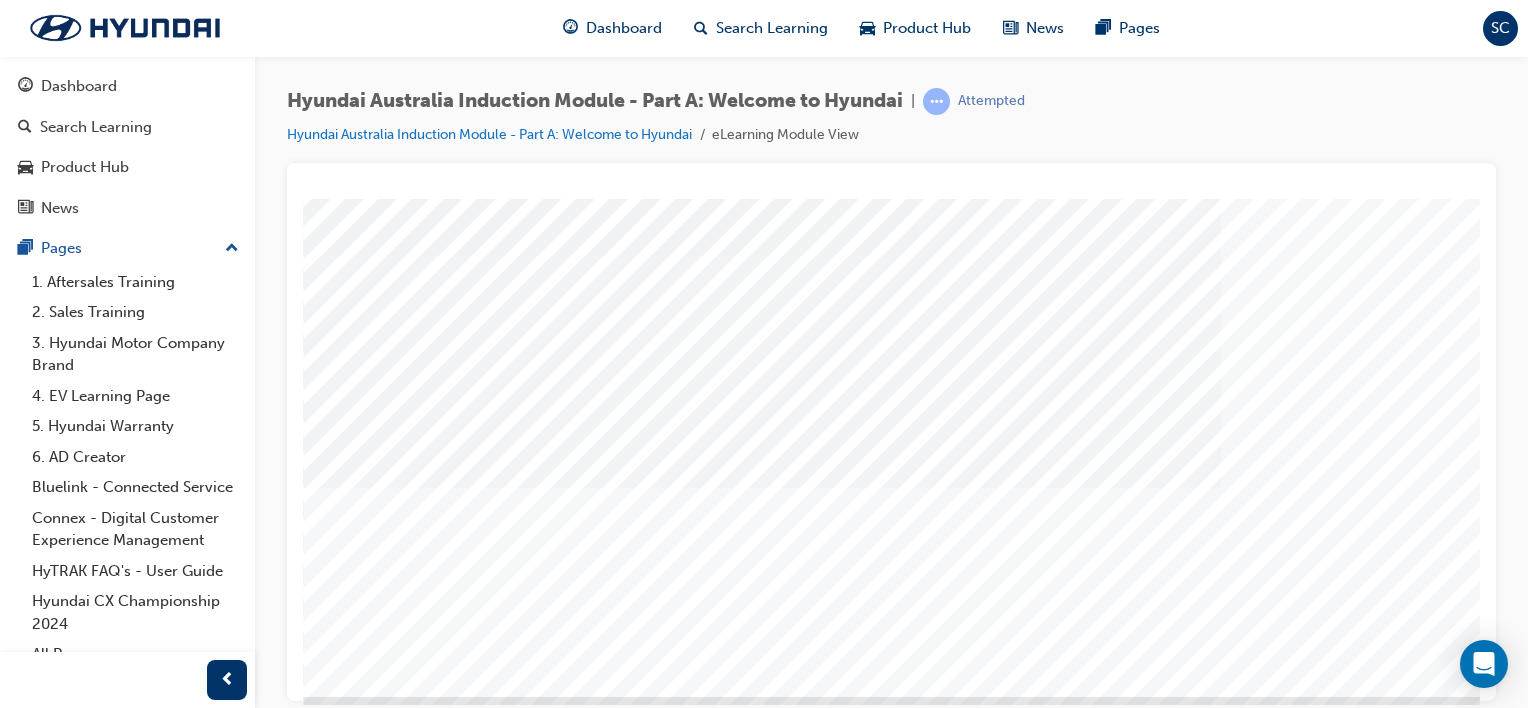 scroll, scrollTop: 227, scrollLeft: 0, axis: vertical 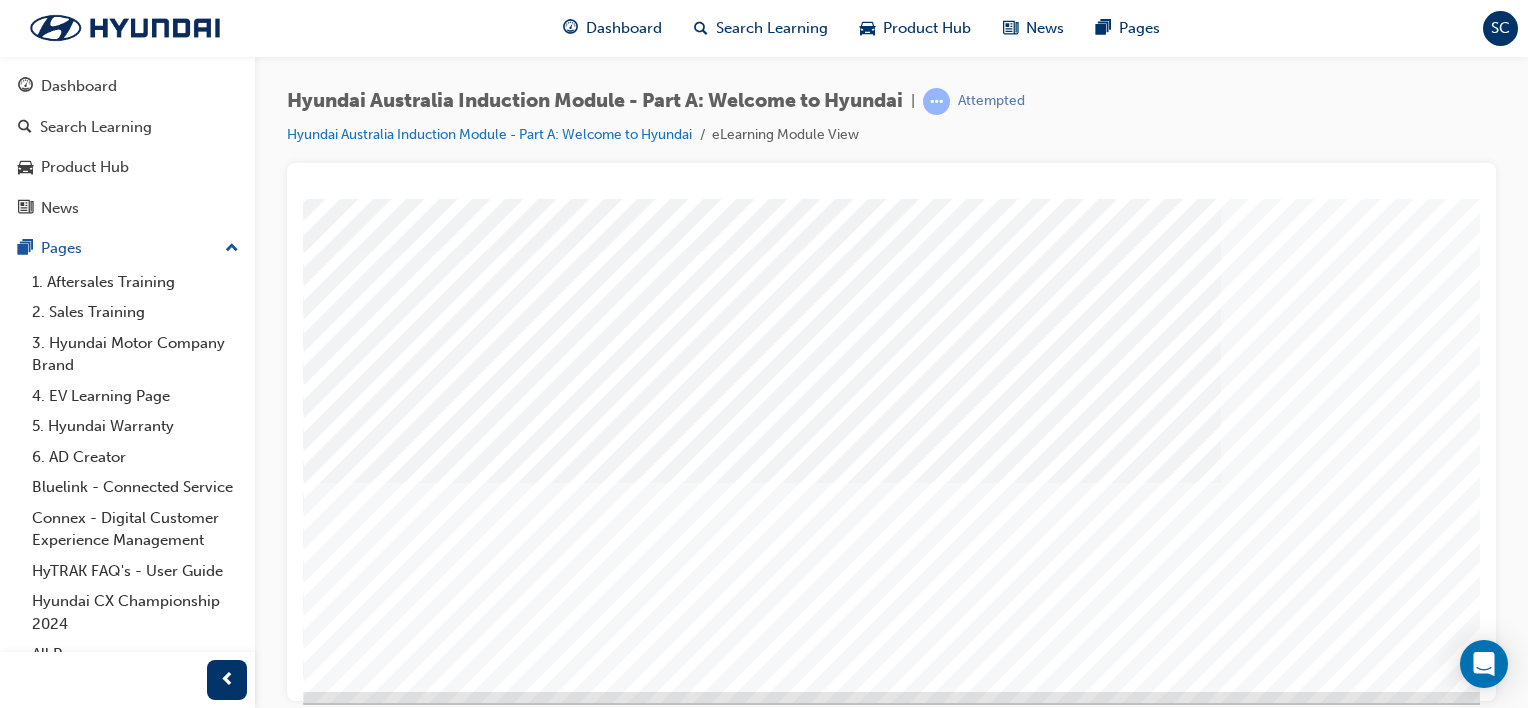 drag, startPoint x: 1470, startPoint y: 270, endPoint x: 1791, endPoint y: 602, distance: 461.80624 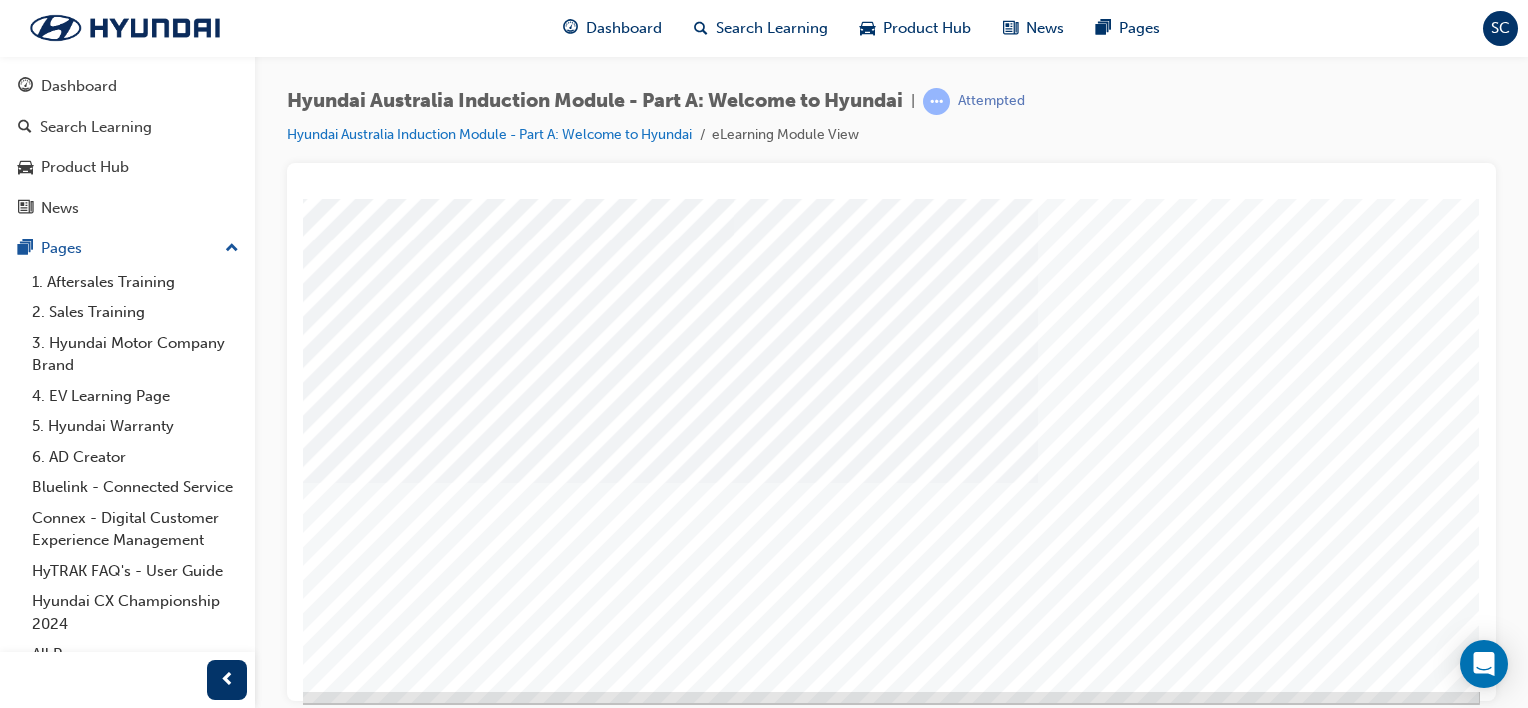 scroll, scrollTop: 227, scrollLeft: 198, axis: both 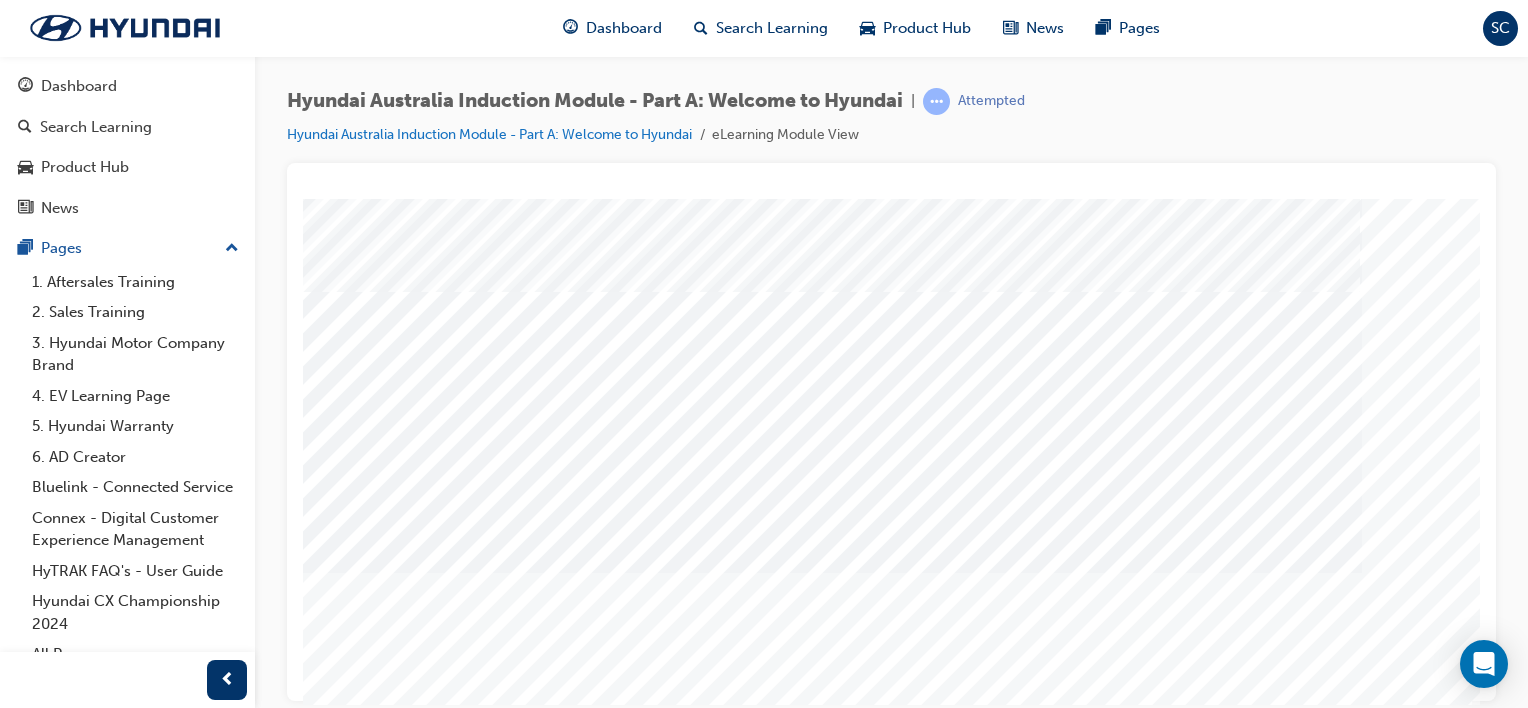 click at bounding box center [182, 2190] 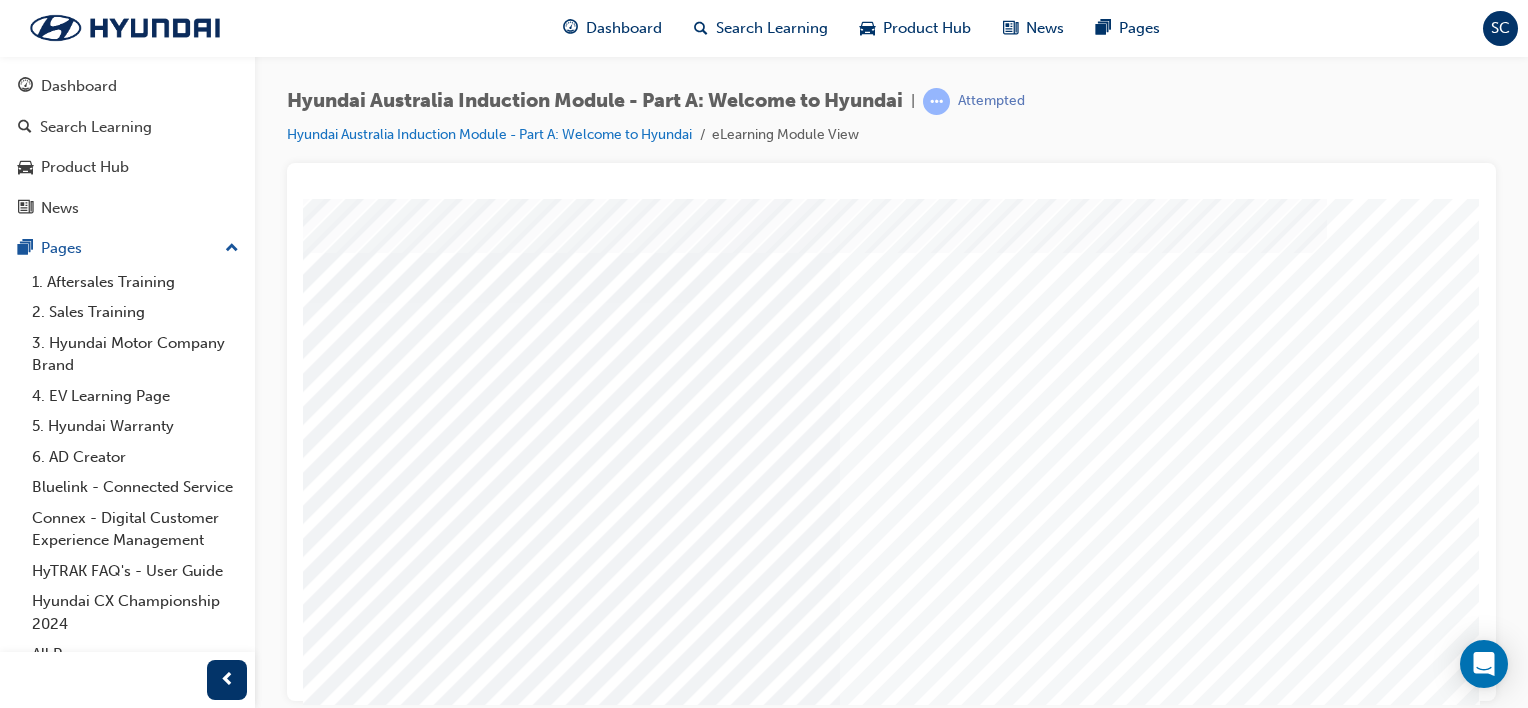 scroll, scrollTop: 0, scrollLeft: 0, axis: both 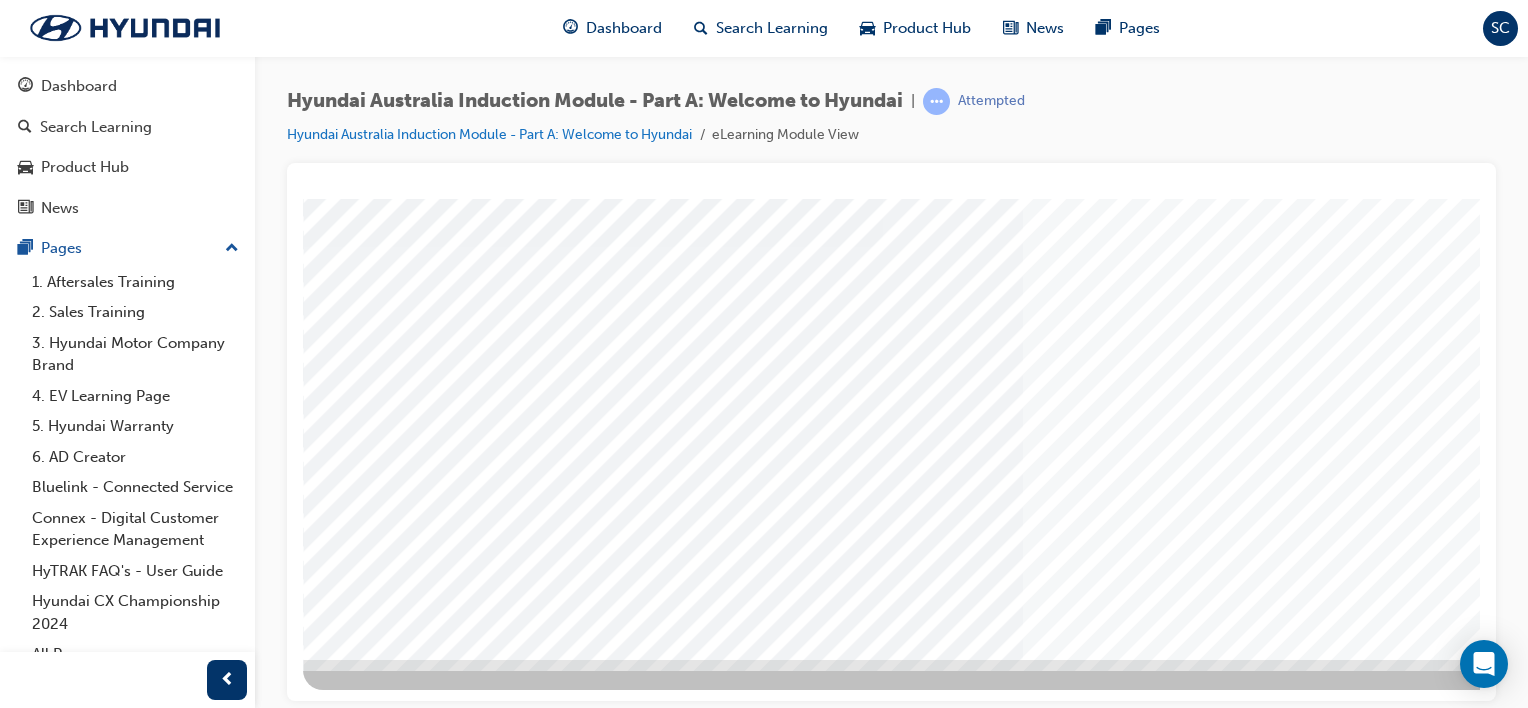click at bounding box center [473, 3130] 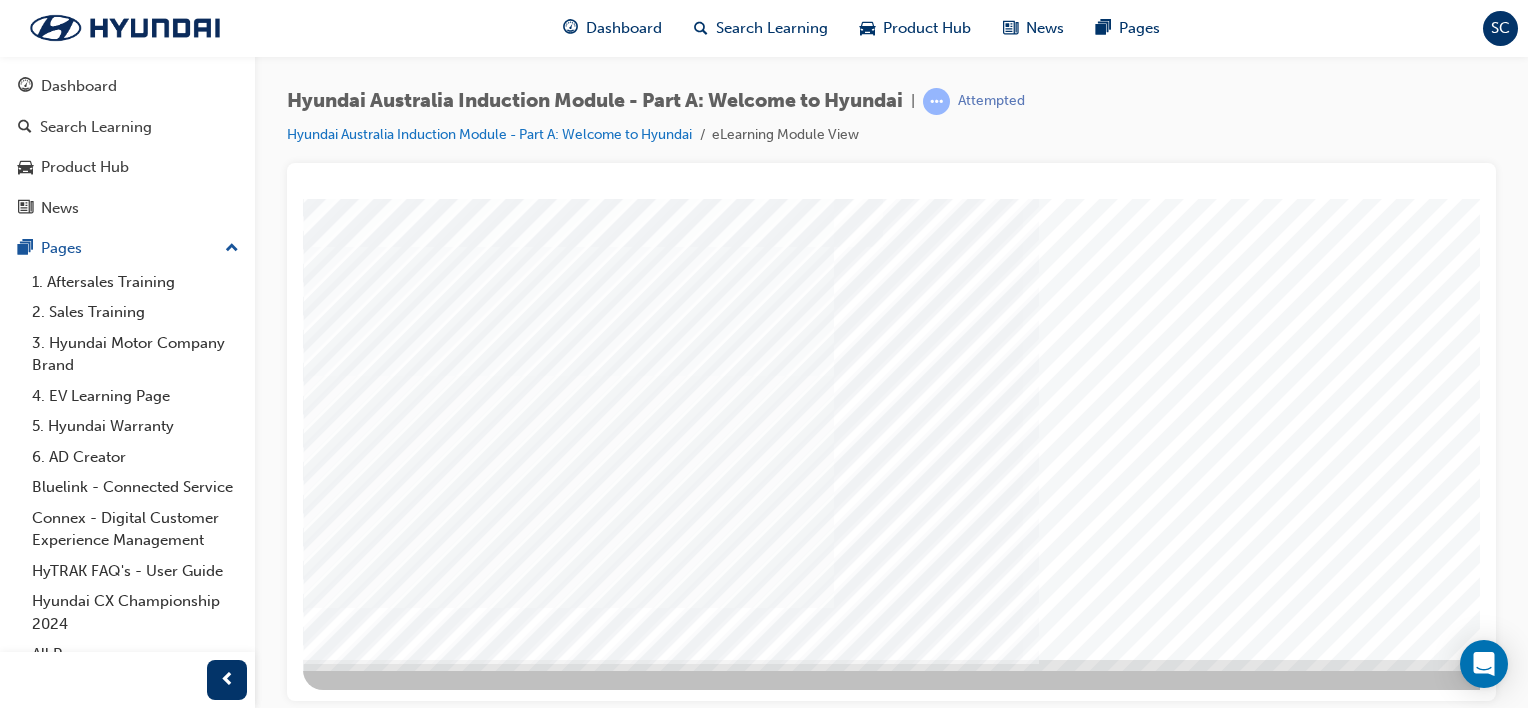 click at bounding box center [473, 3175] 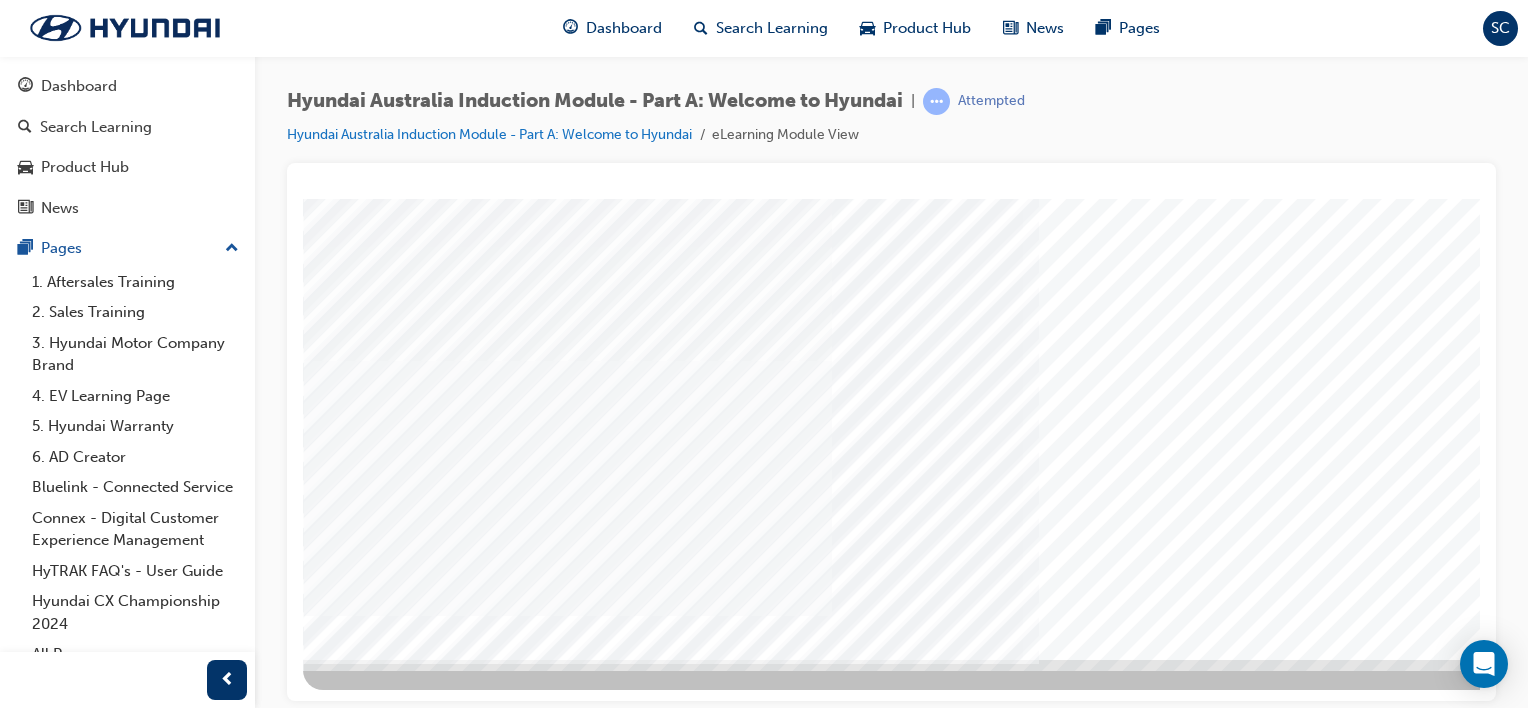 click at bounding box center (473, 3220) 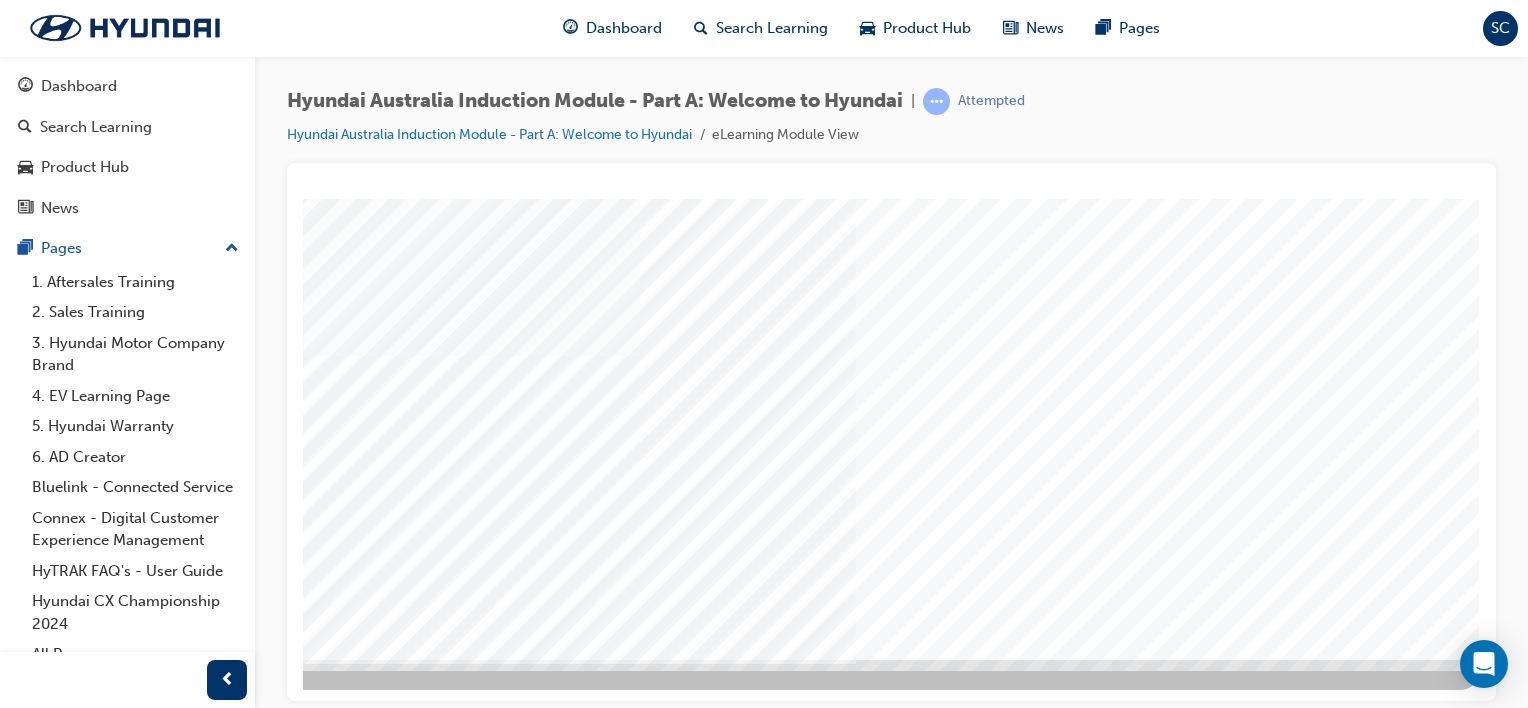 scroll, scrollTop: 259, scrollLeft: 198, axis: both 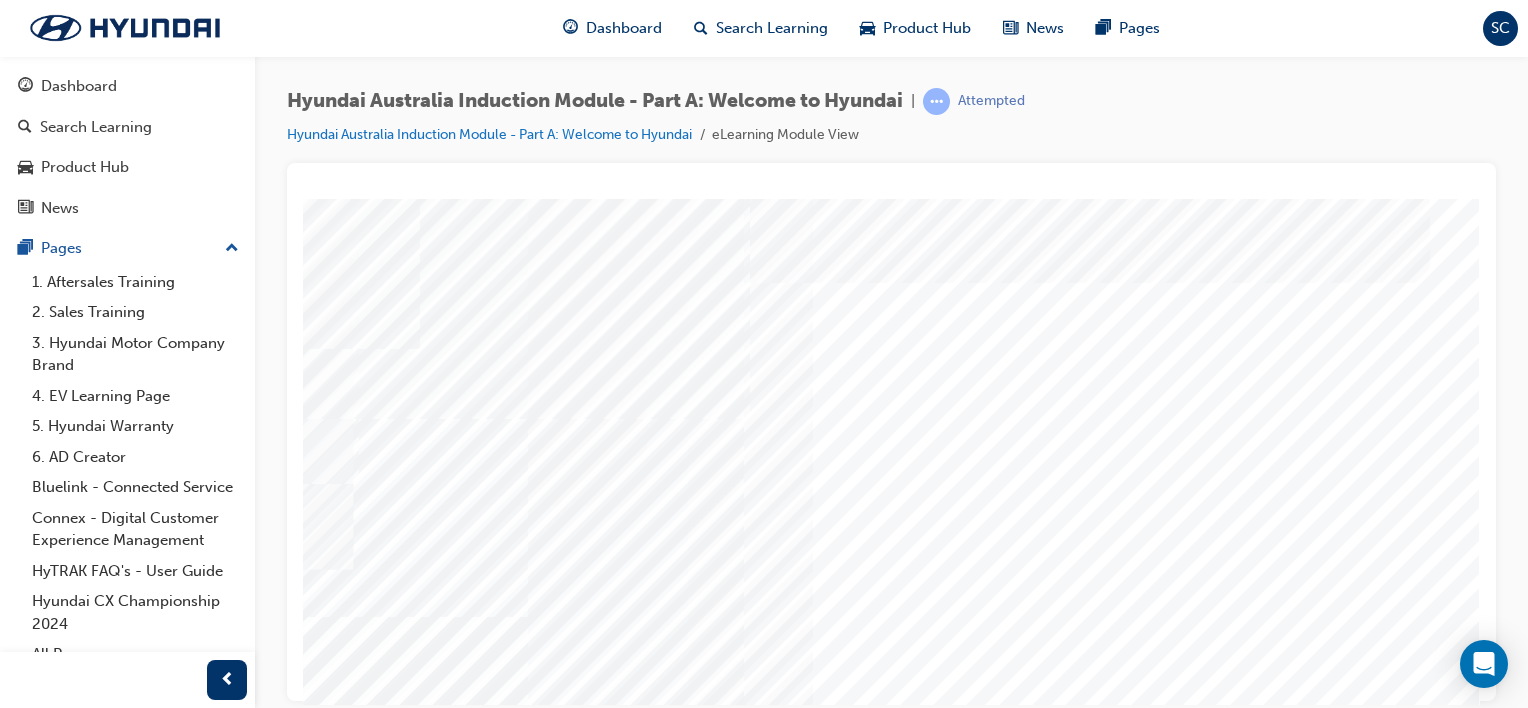 drag, startPoint x: 1474, startPoint y: 530, endPoint x: 1339, endPoint y: 587, distance: 146.5401 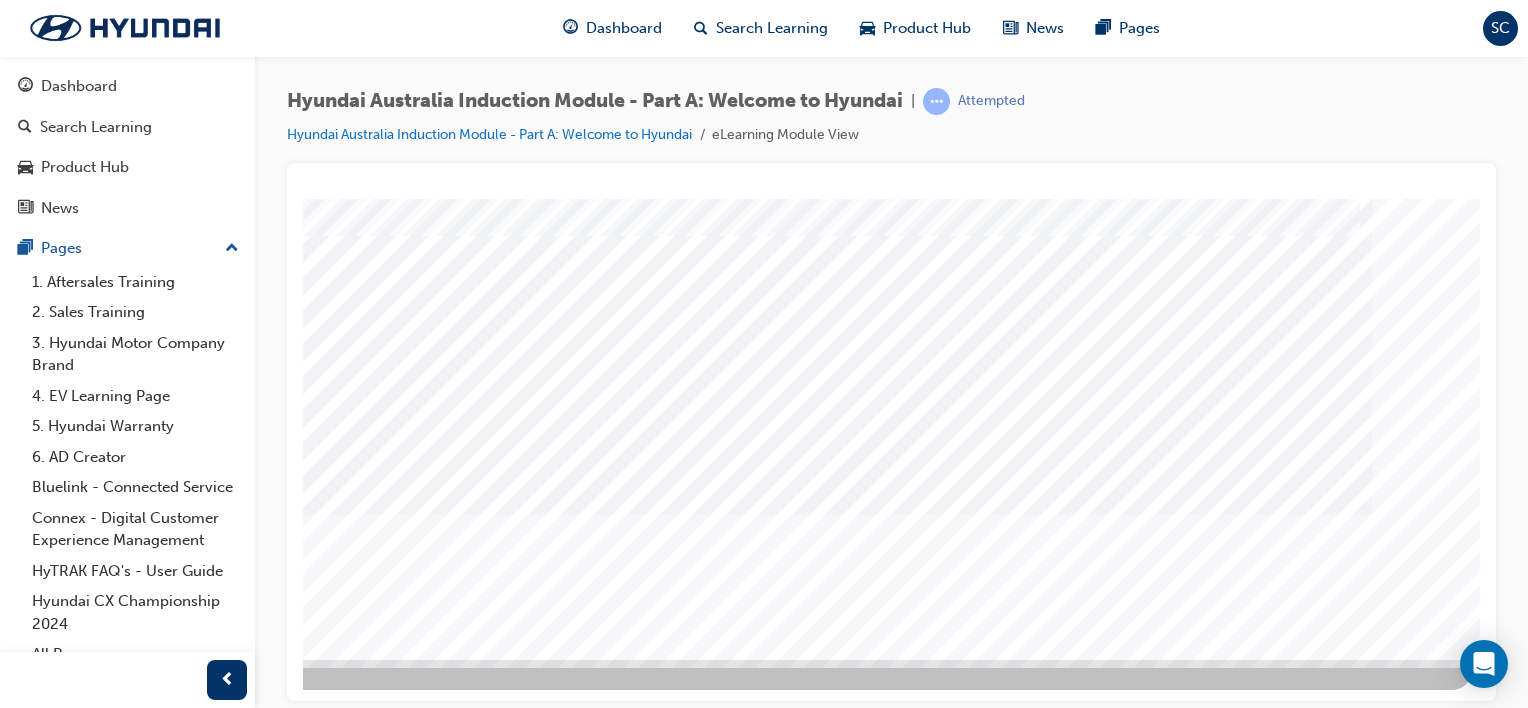 scroll, scrollTop: 259, scrollLeft: 198, axis: both 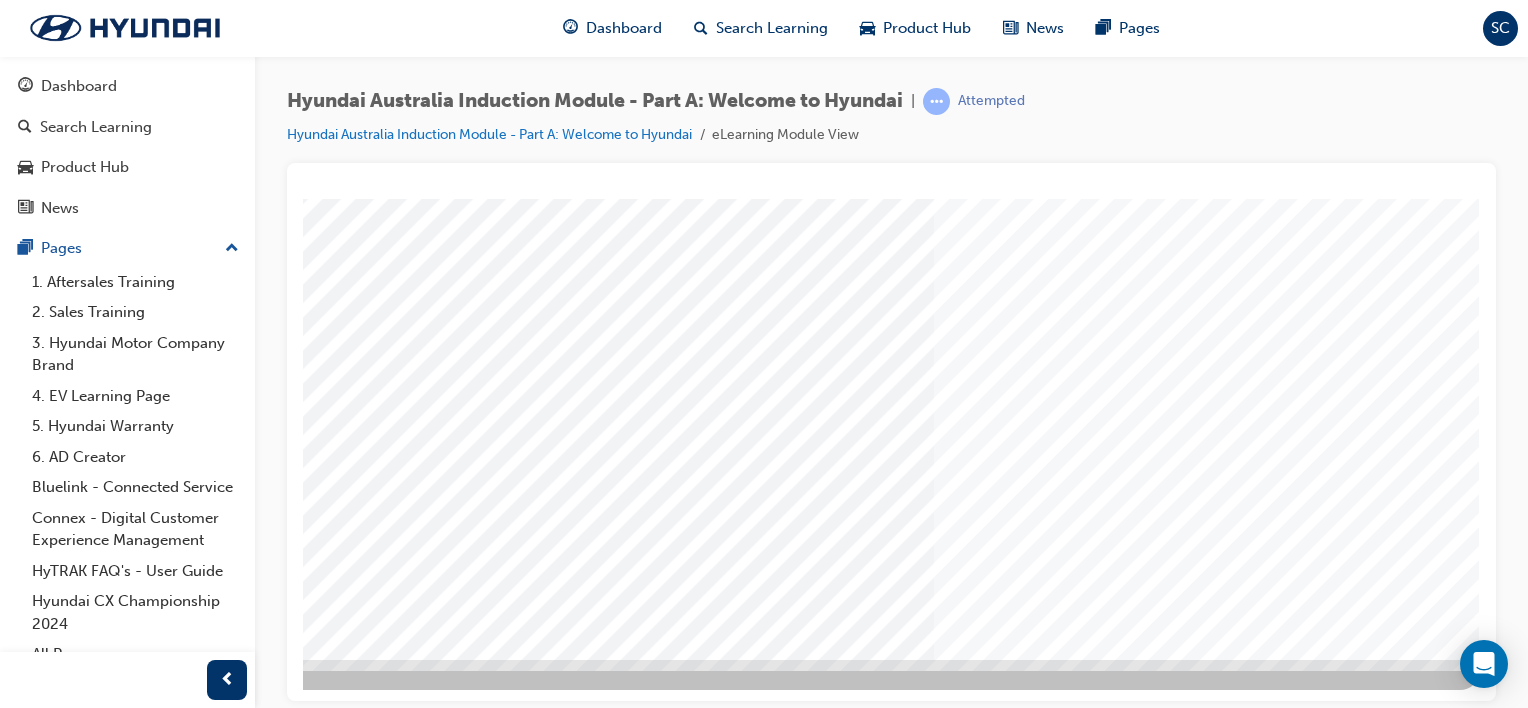 click at bounding box center (194, 3683) 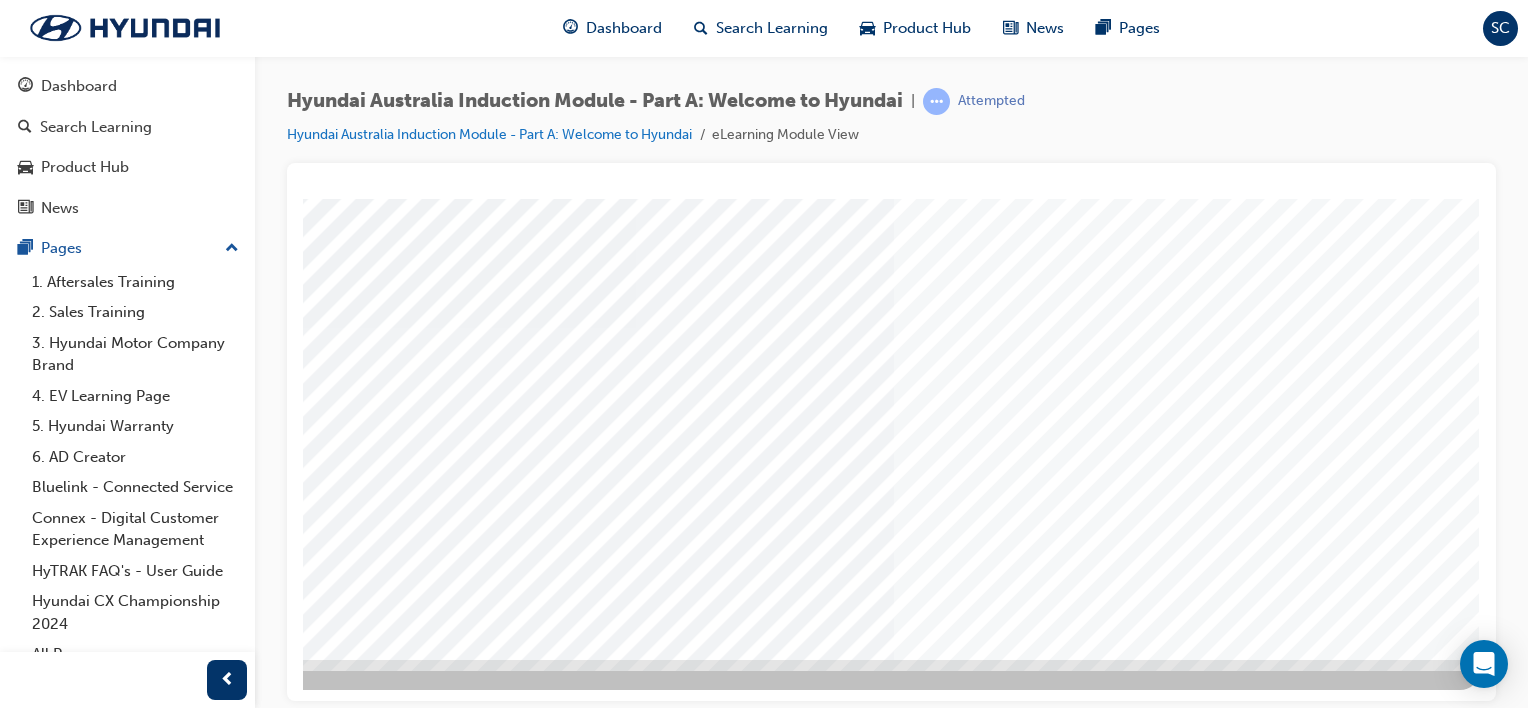 click at bounding box center (194, 3535) 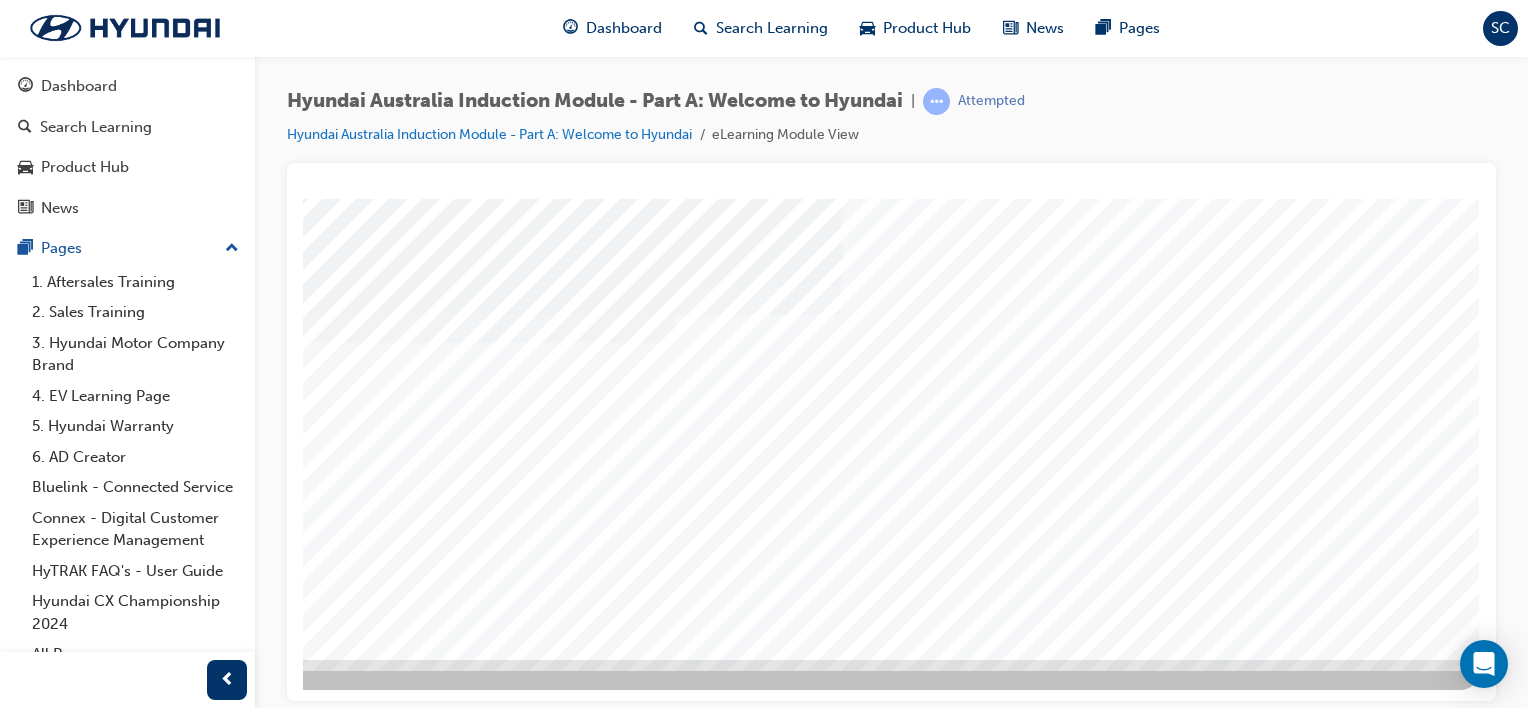 click at bounding box center (194, 3387) 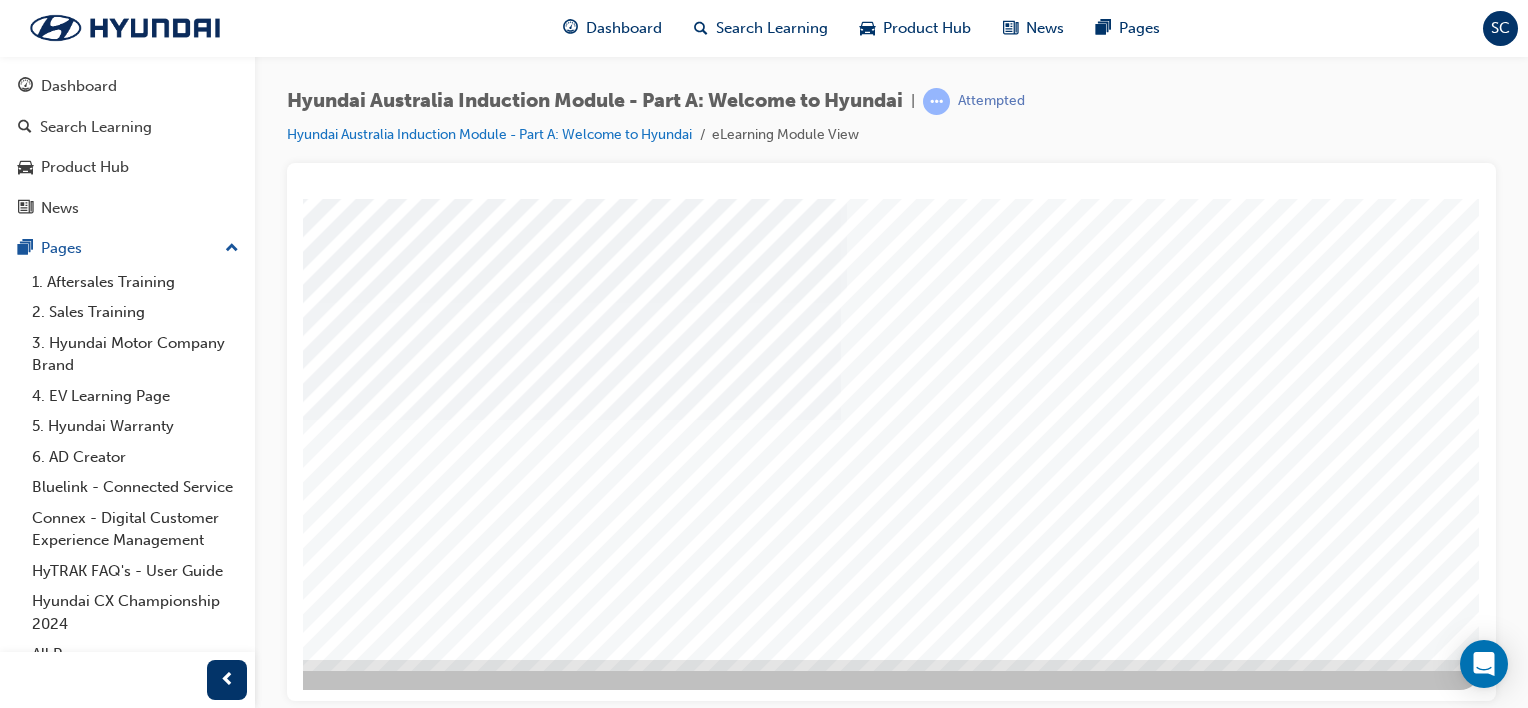 click at bounding box center [190, 5680] 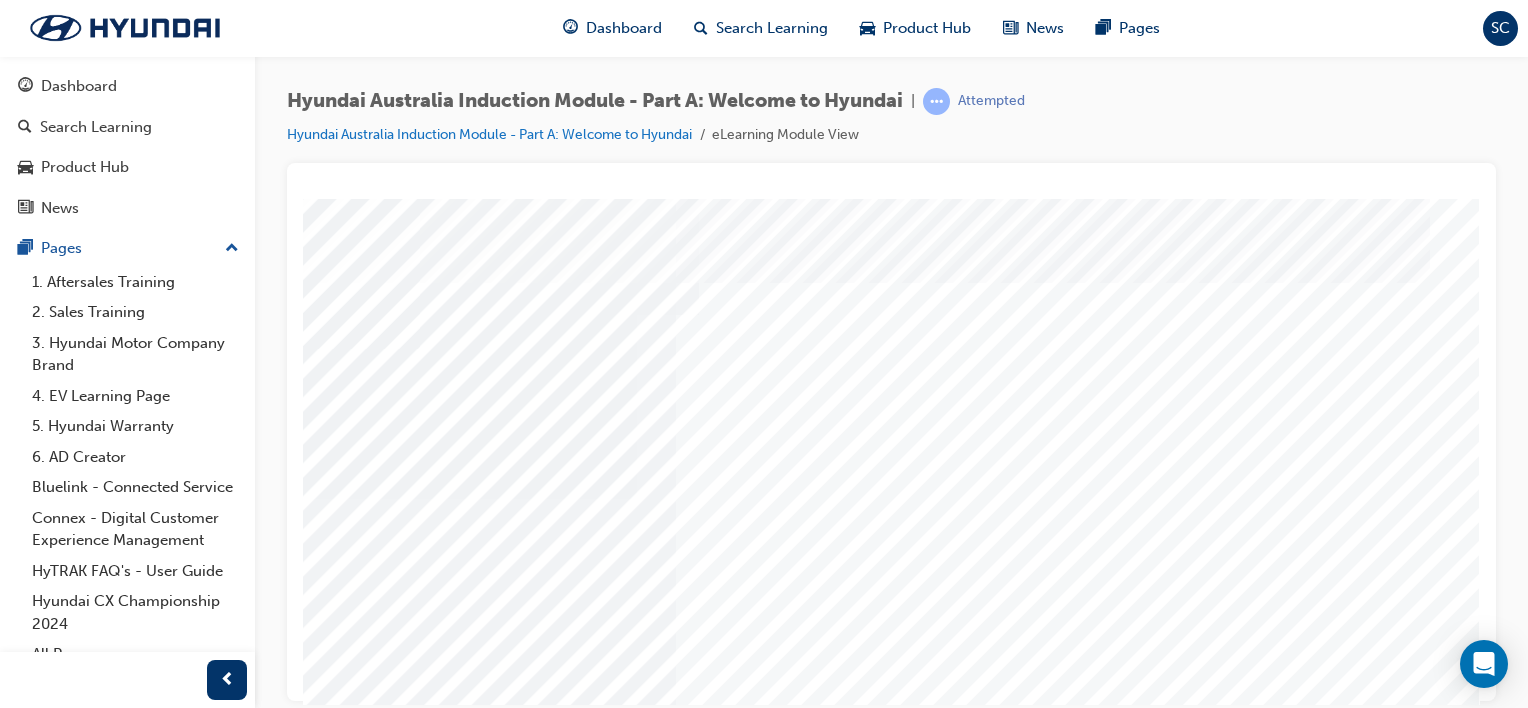 scroll, scrollTop: 0, scrollLeft: 198, axis: horizontal 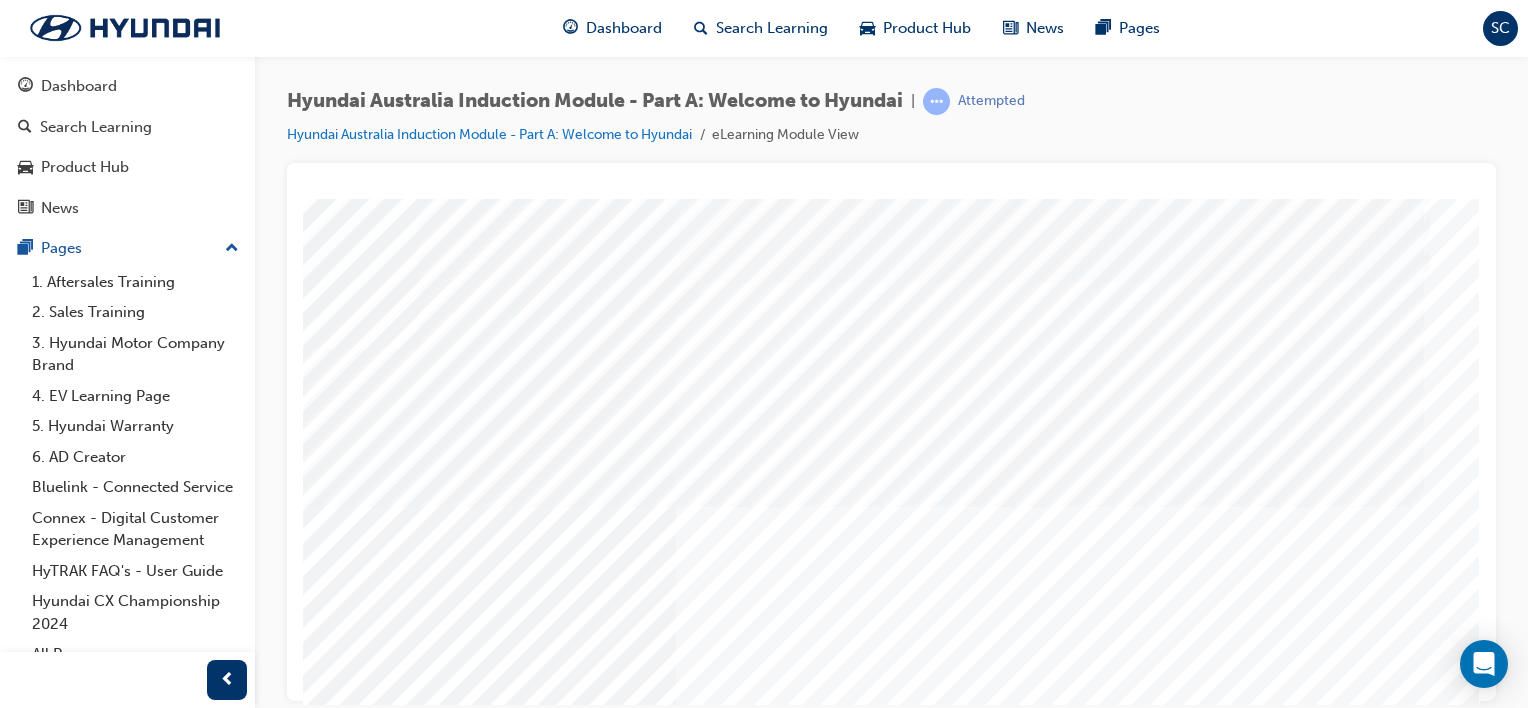 click at bounding box center [151, 3861] 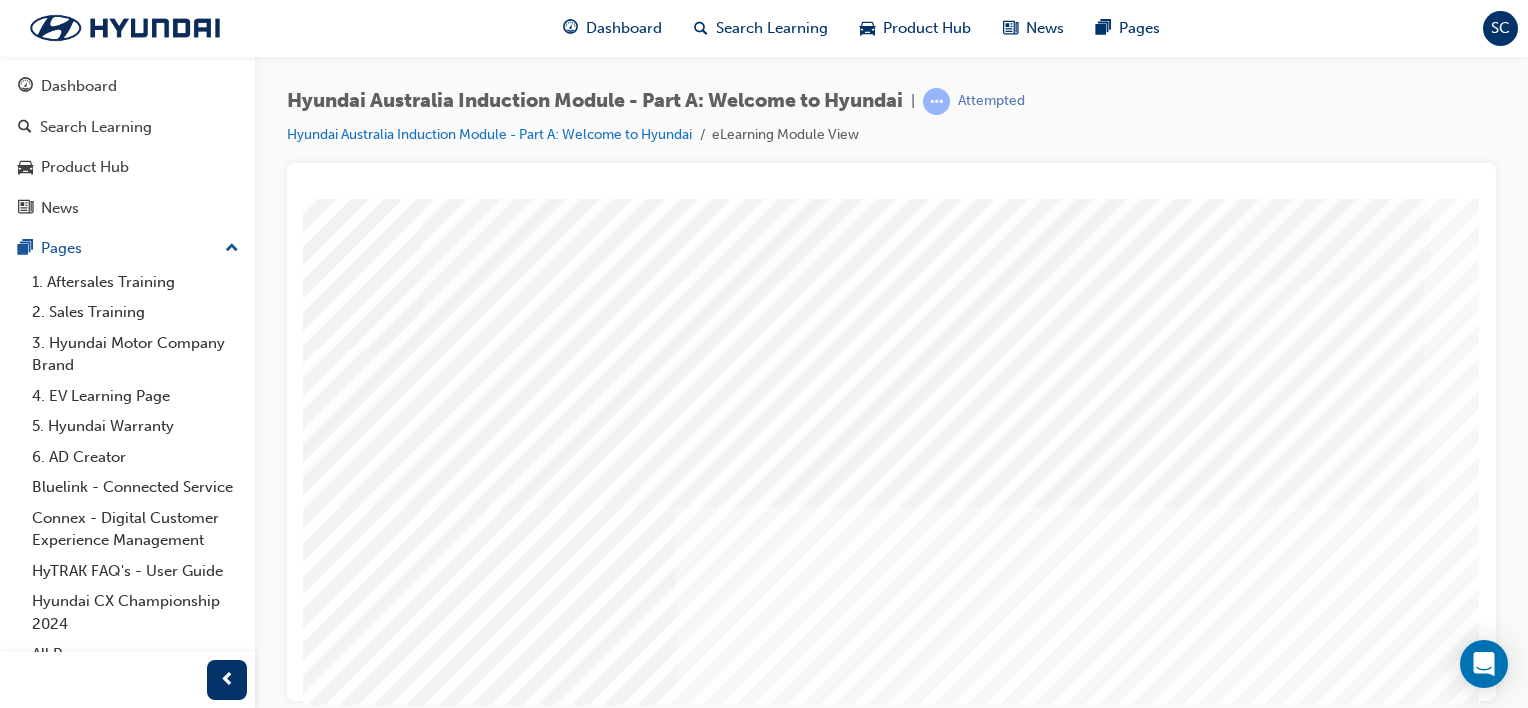 click at bounding box center (153, 3925) 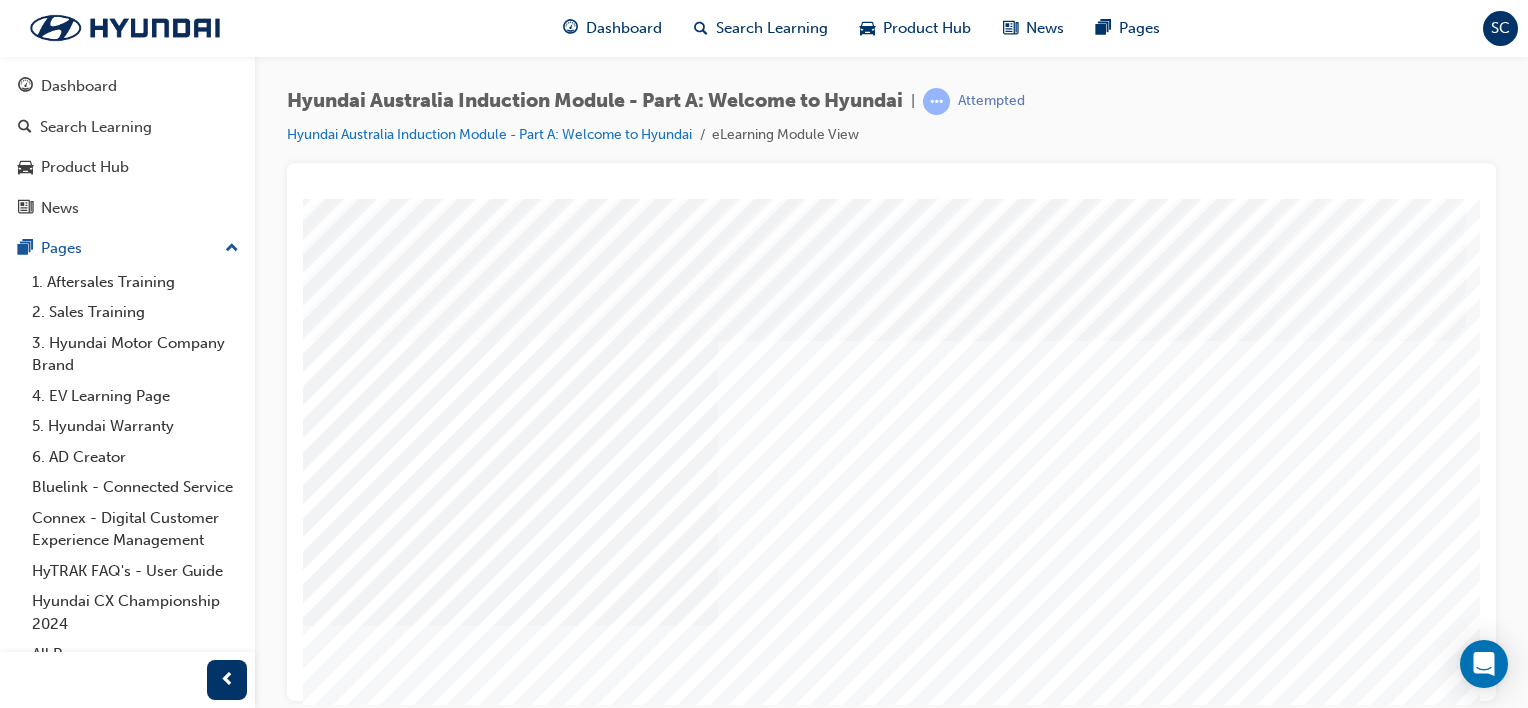 scroll, scrollTop: 166, scrollLeft: 198, axis: both 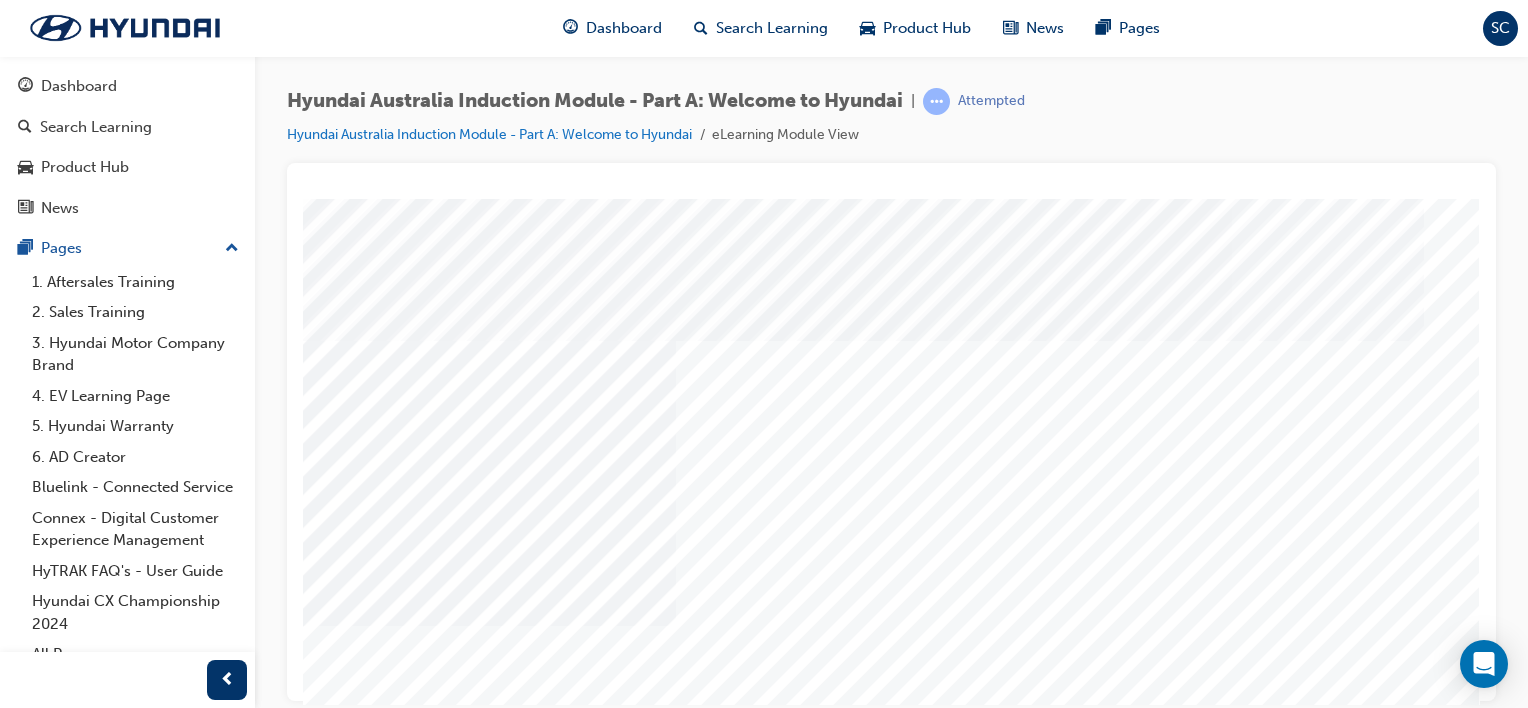 click at bounding box center (190, 2324) 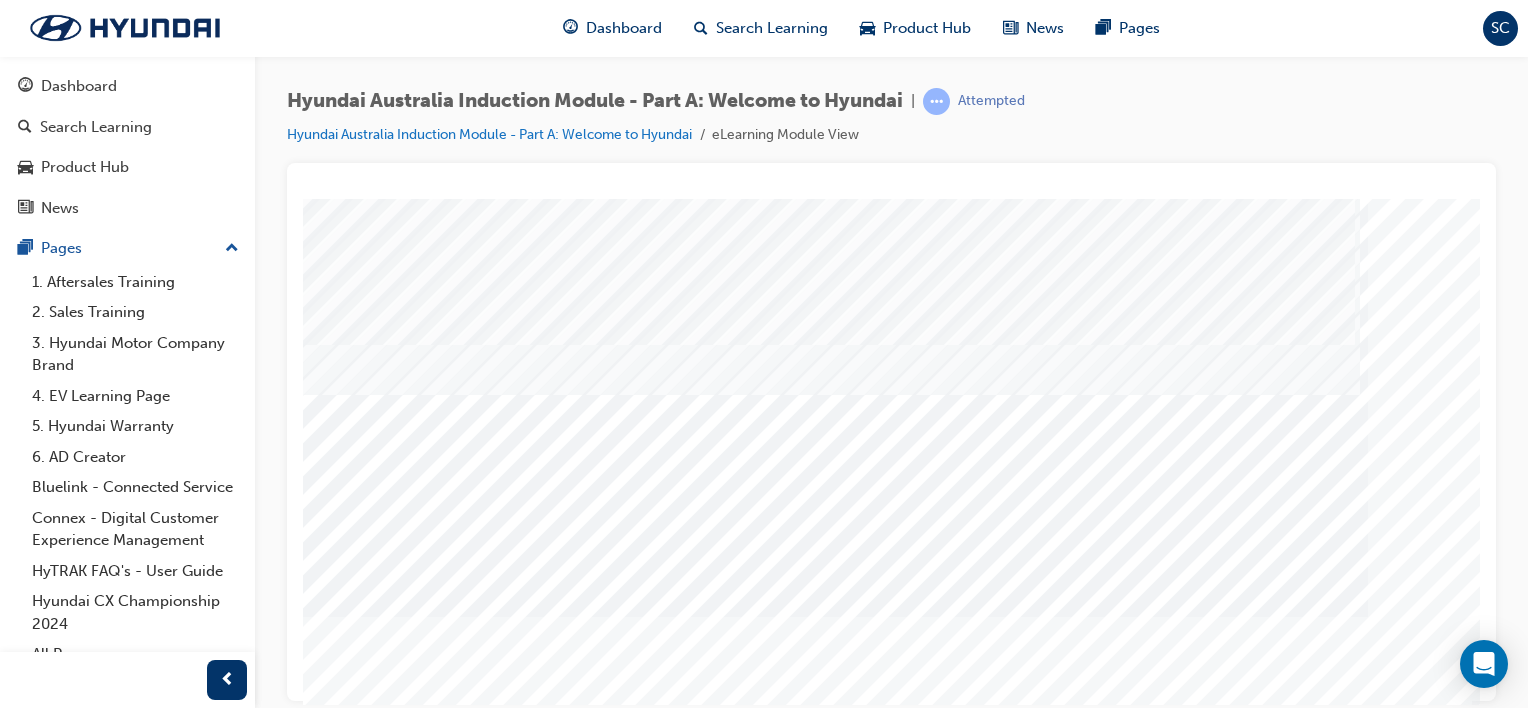 scroll, scrollTop: 159, scrollLeft: 198, axis: both 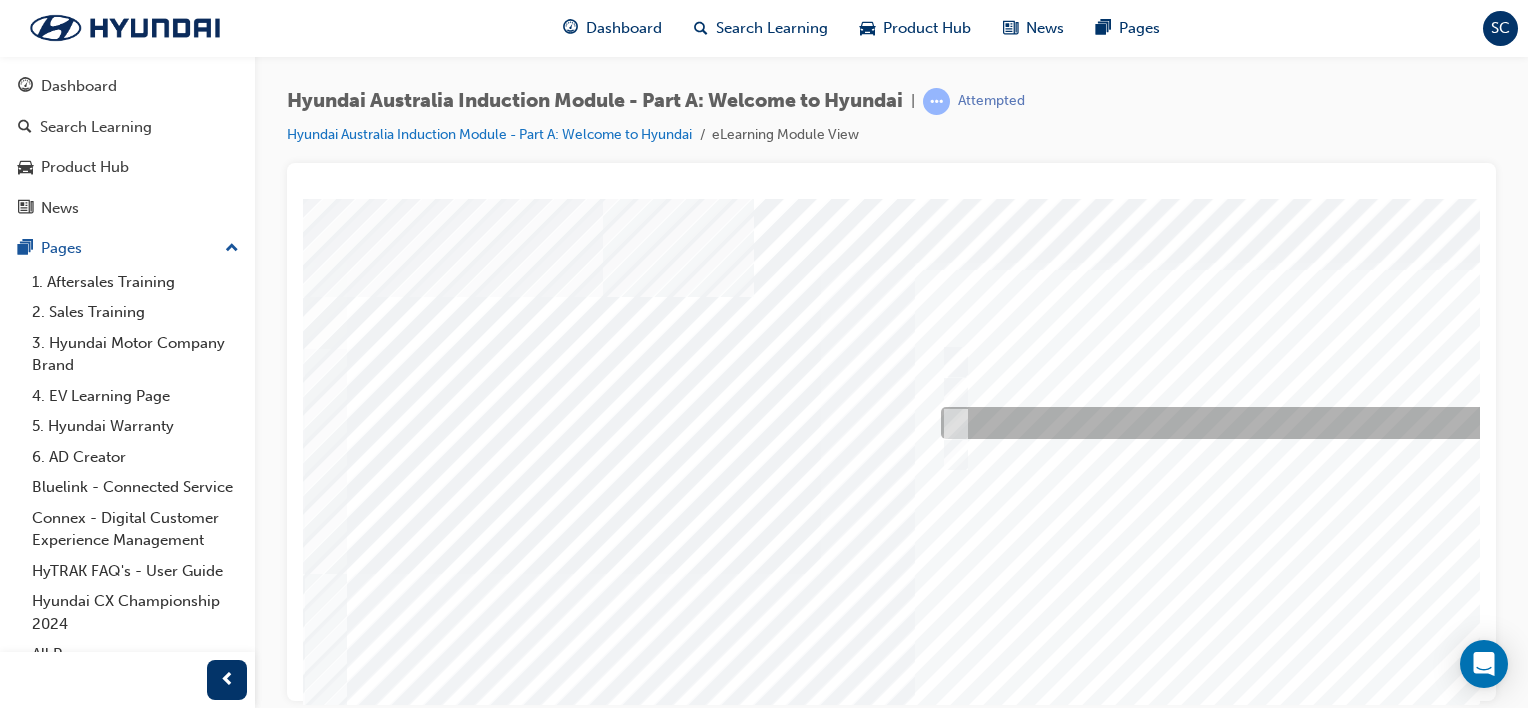 click at bounding box center (1271, 423) 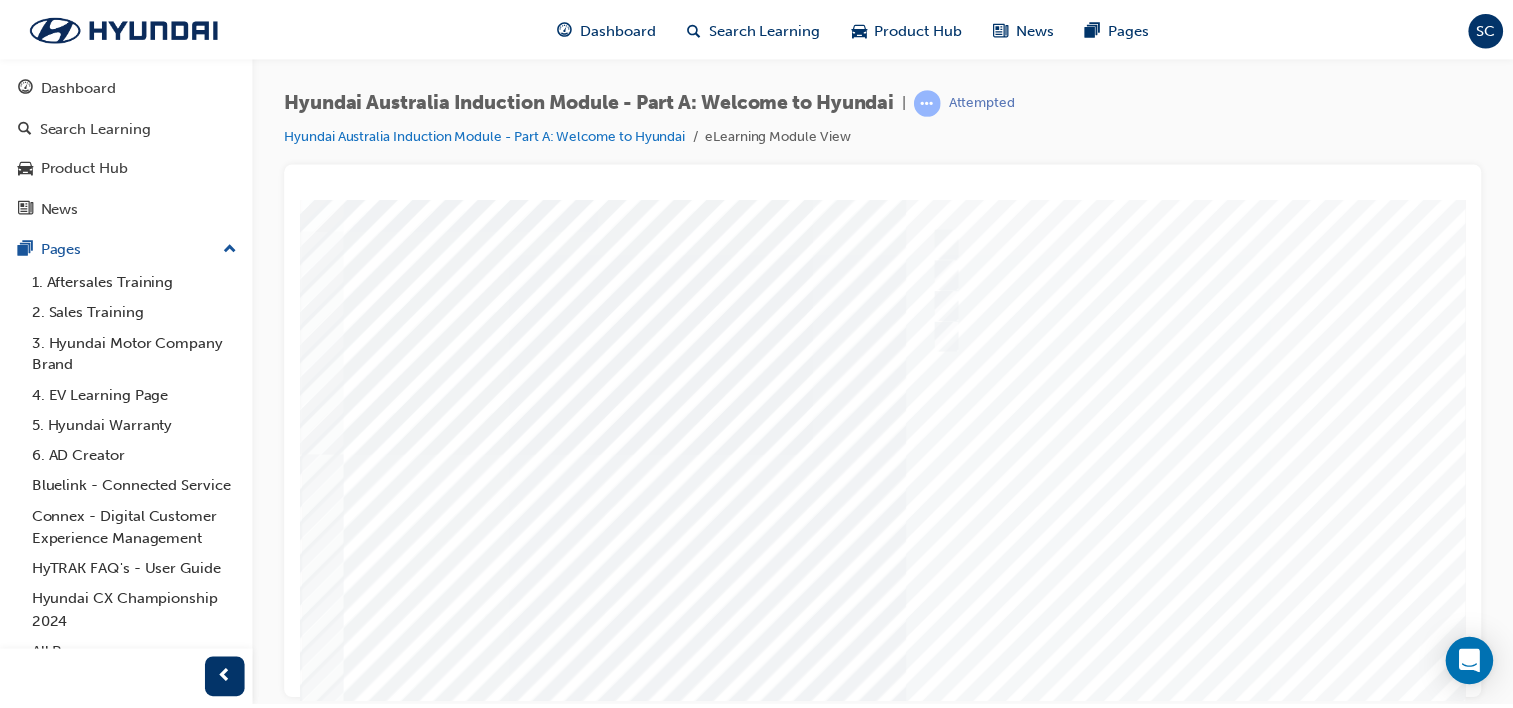scroll, scrollTop: 188, scrollLeft: 0, axis: vertical 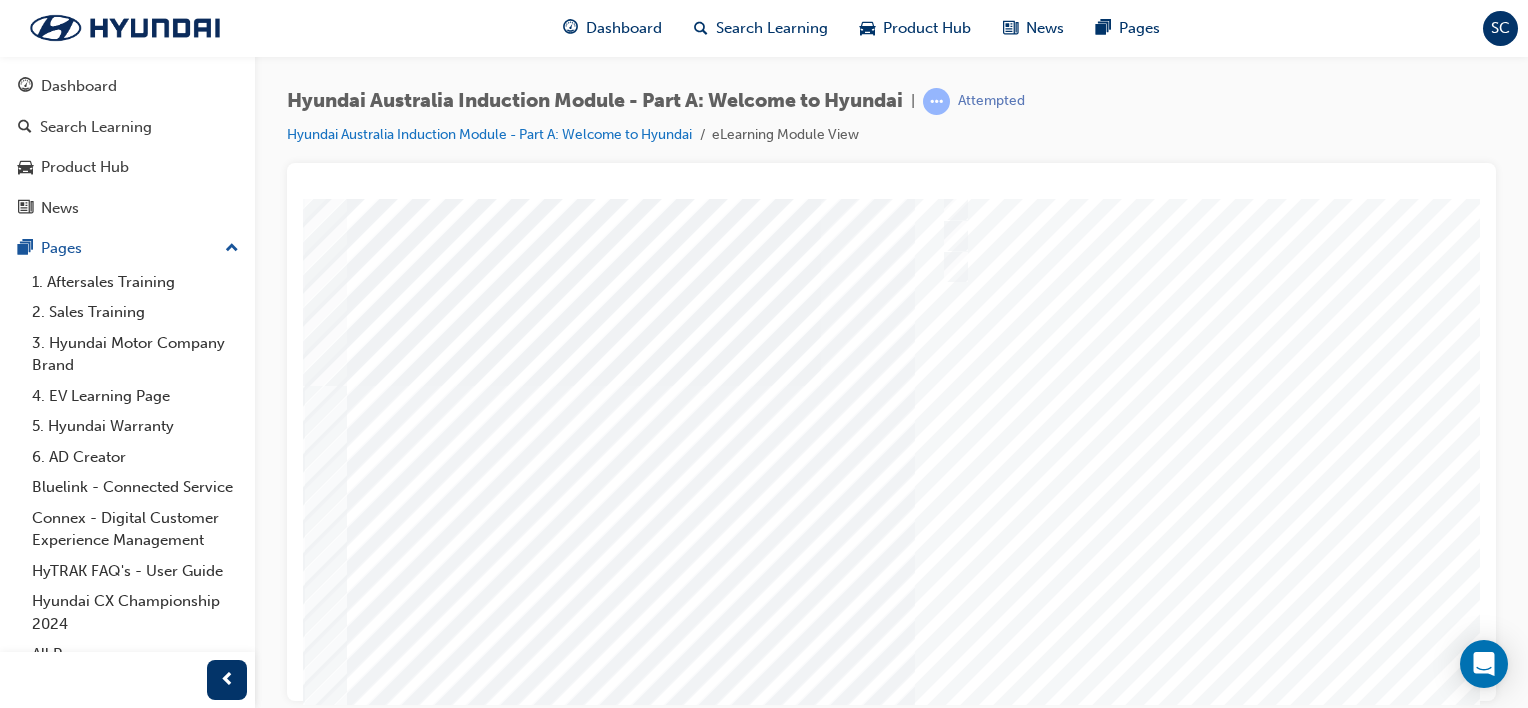 click at bounding box center [373, 5006] 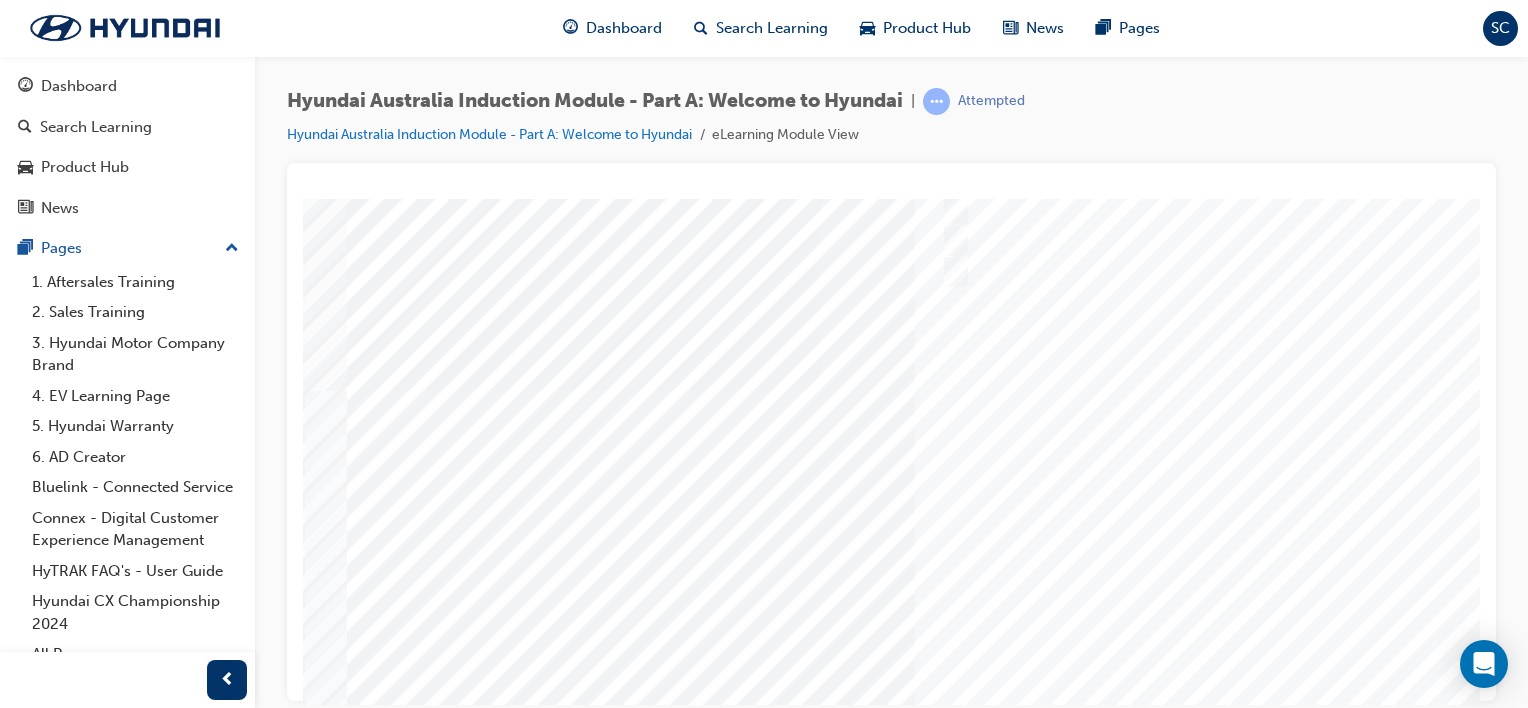 scroll, scrollTop: 190, scrollLeft: 0, axis: vertical 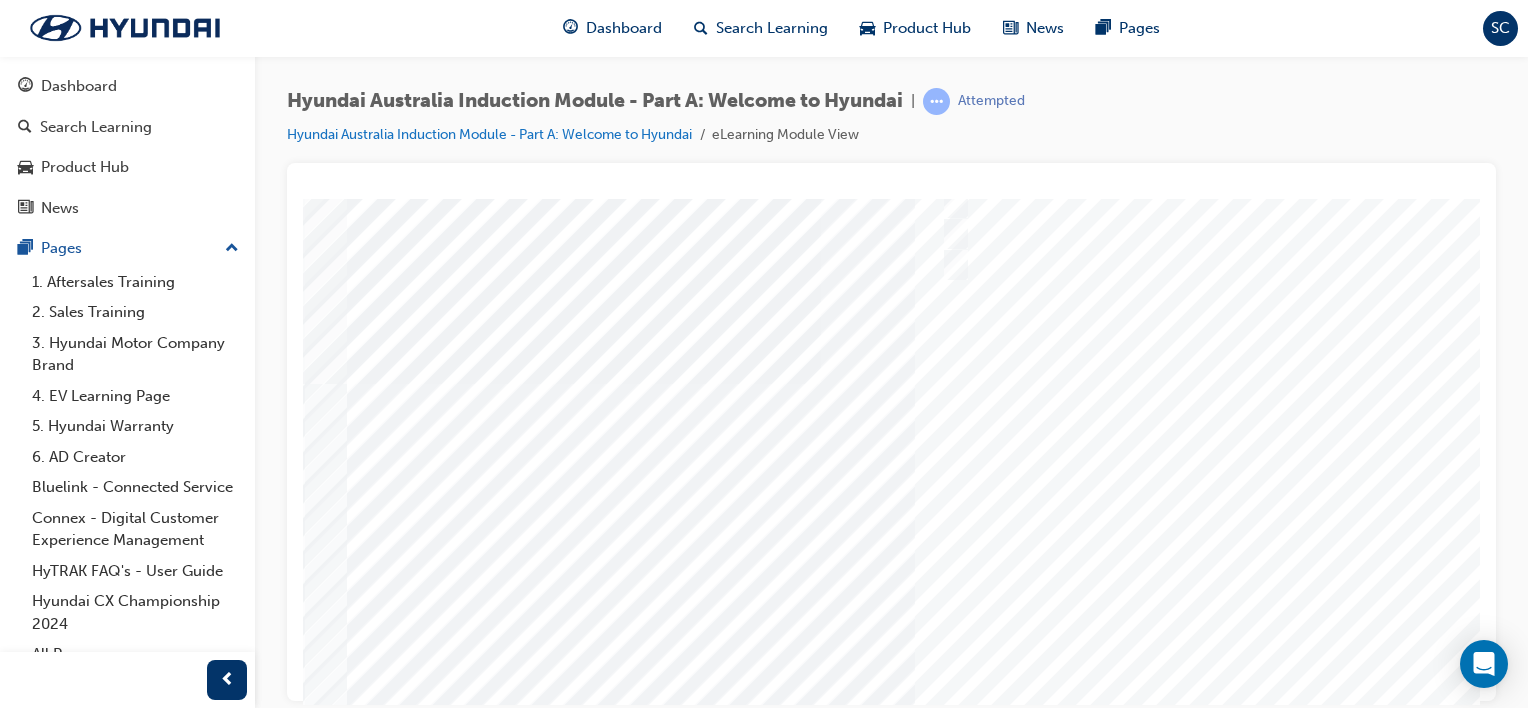 click at bounding box center [983, 368] 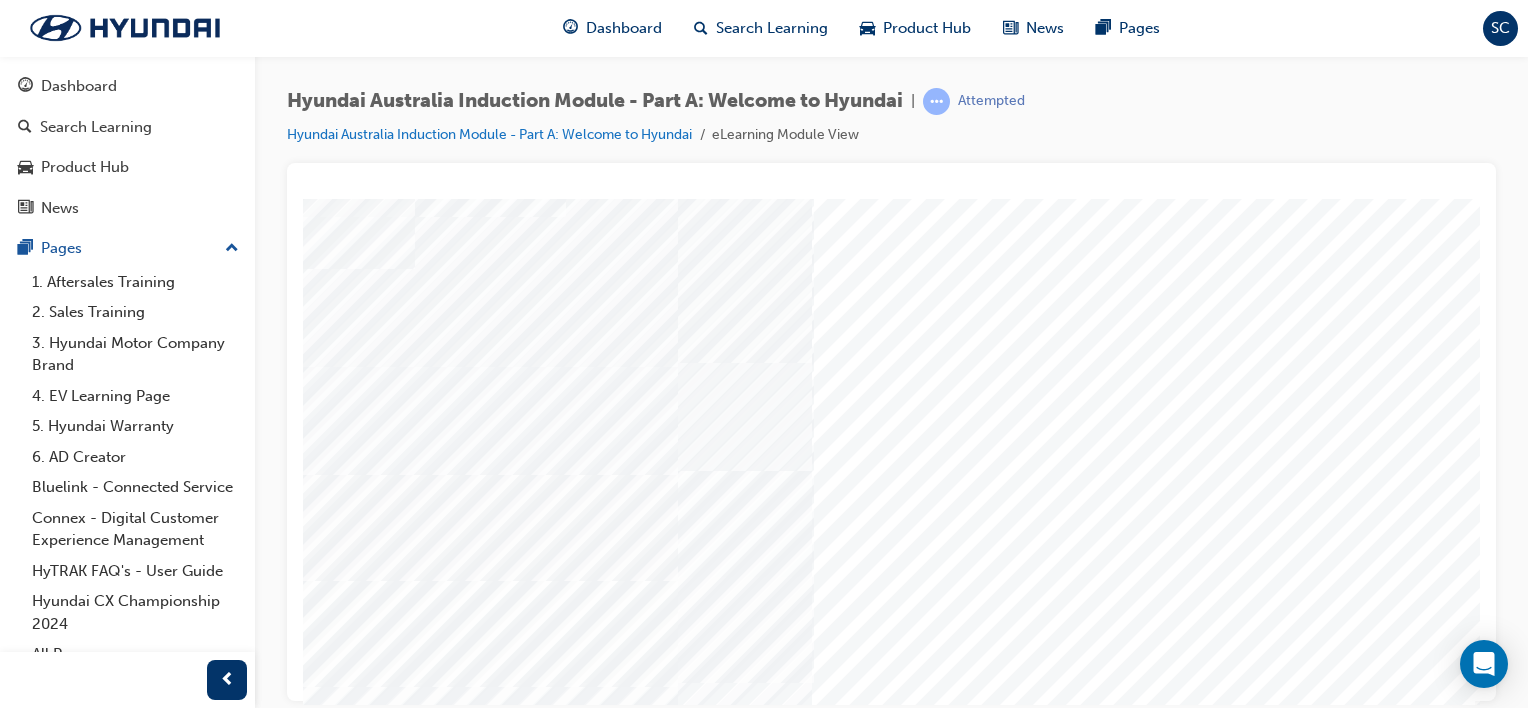 scroll, scrollTop: 58, scrollLeft: 198, axis: both 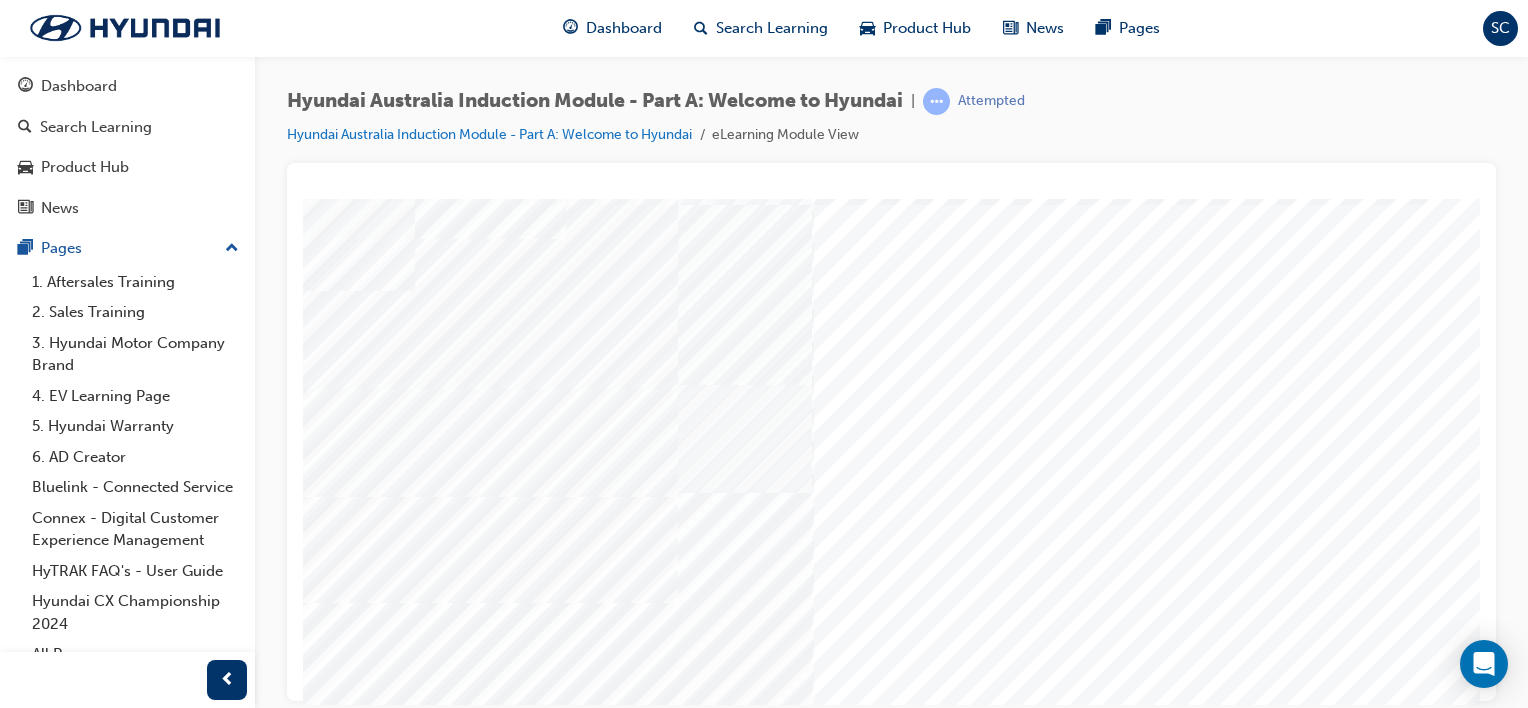 drag, startPoint x: 1202, startPoint y: 349, endPoint x: 1154, endPoint y: 242, distance: 117.273186 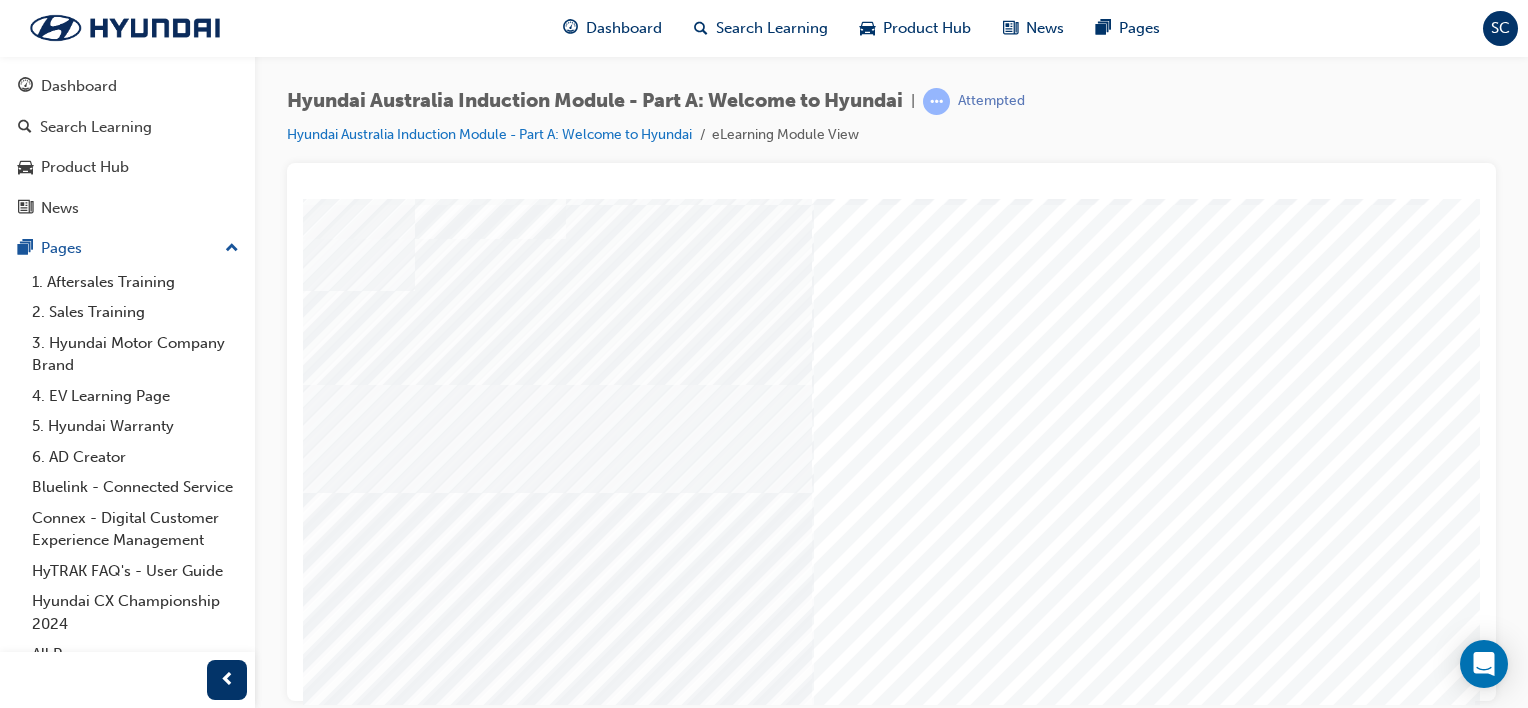 click on "Quiz_Q_2" at bounding box center [795, 500] 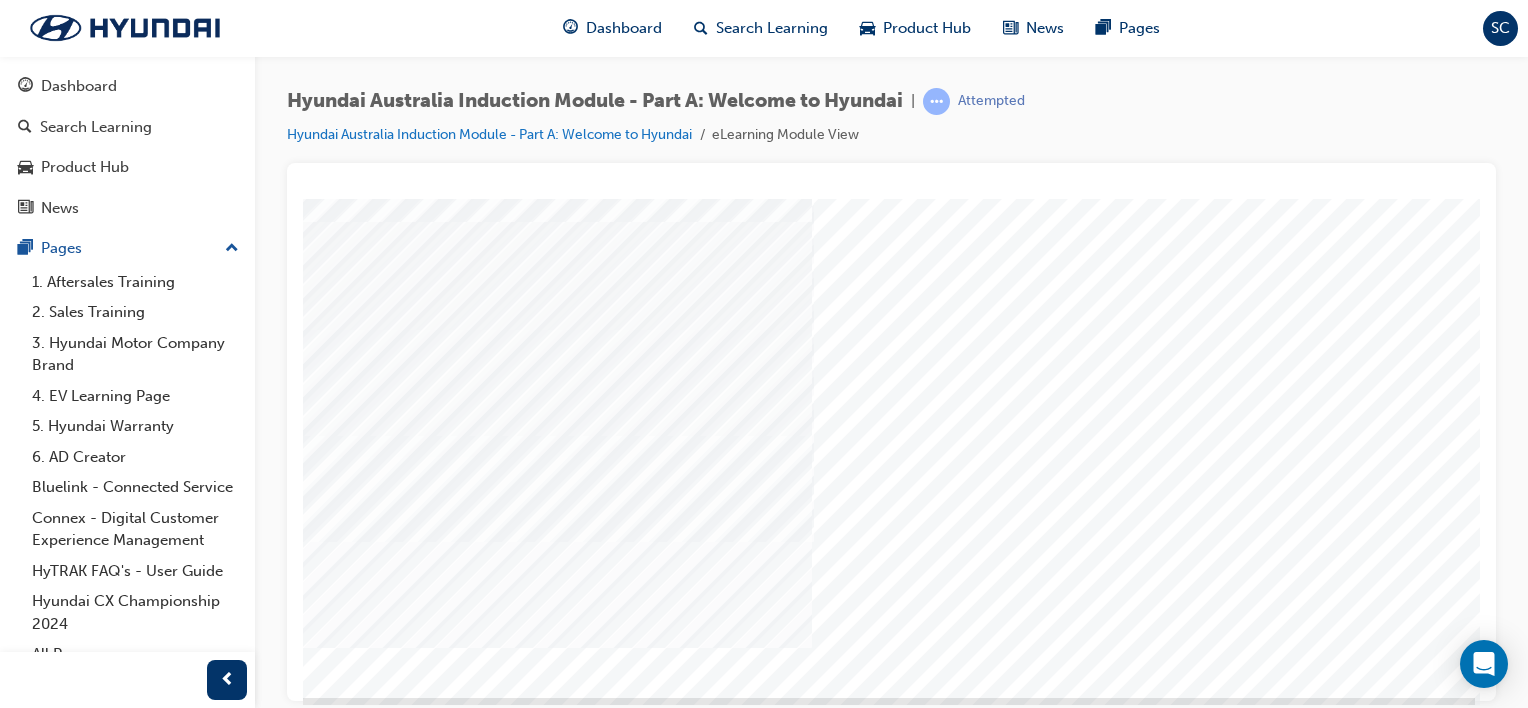 scroll, scrollTop: 222, scrollLeft: 198, axis: both 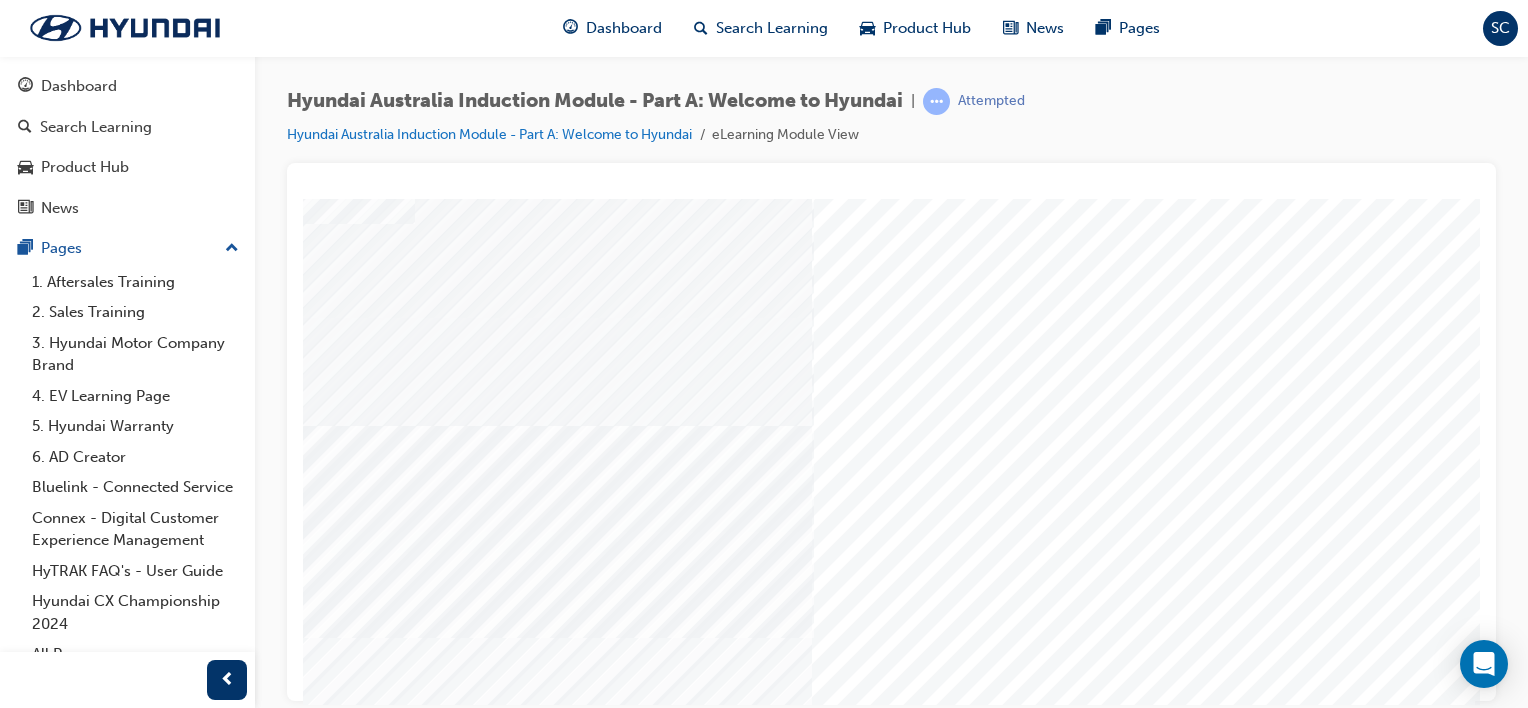 drag, startPoint x: 1476, startPoint y: 471, endPoint x: 1786, endPoint y: 611, distance: 340.14703 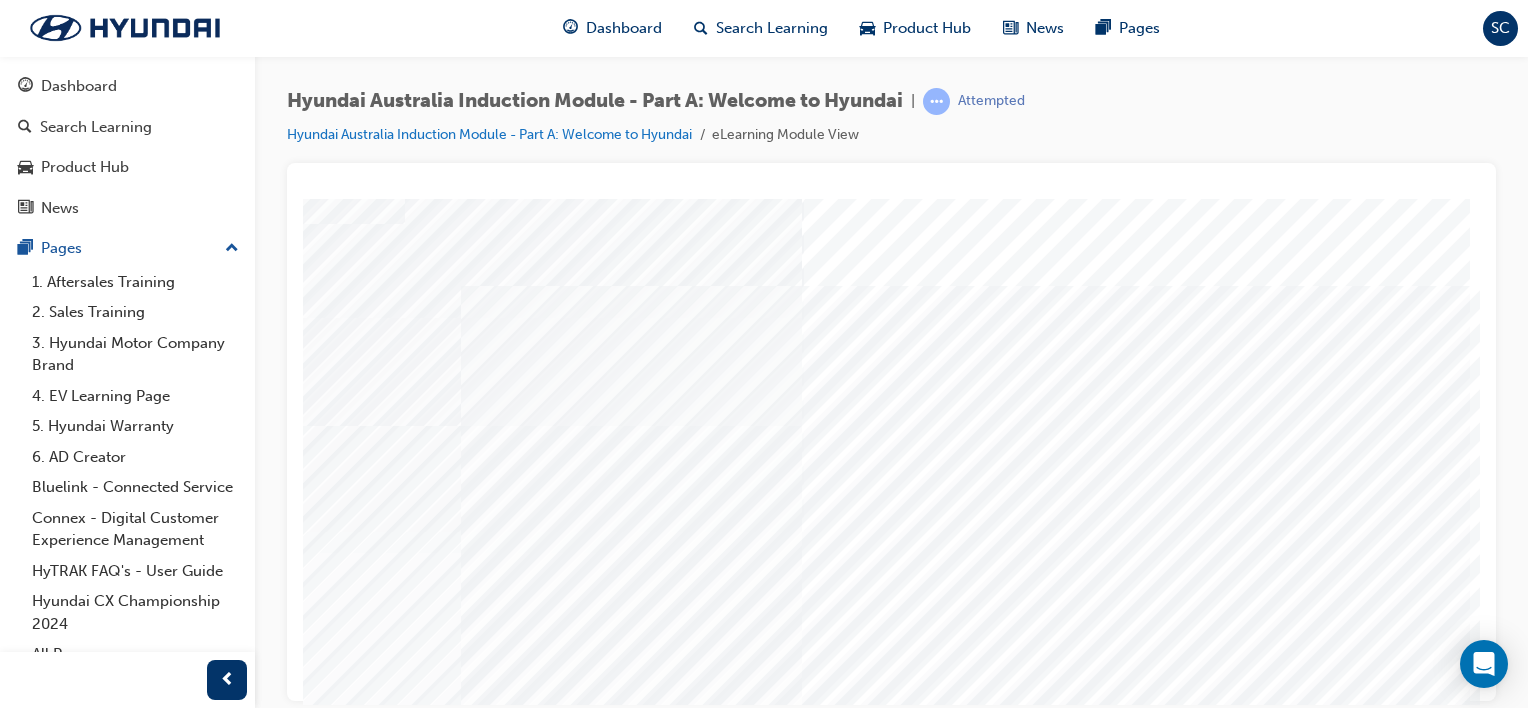 drag, startPoint x: 1214, startPoint y: 521, endPoint x: 1238, endPoint y: 614, distance: 96.04687 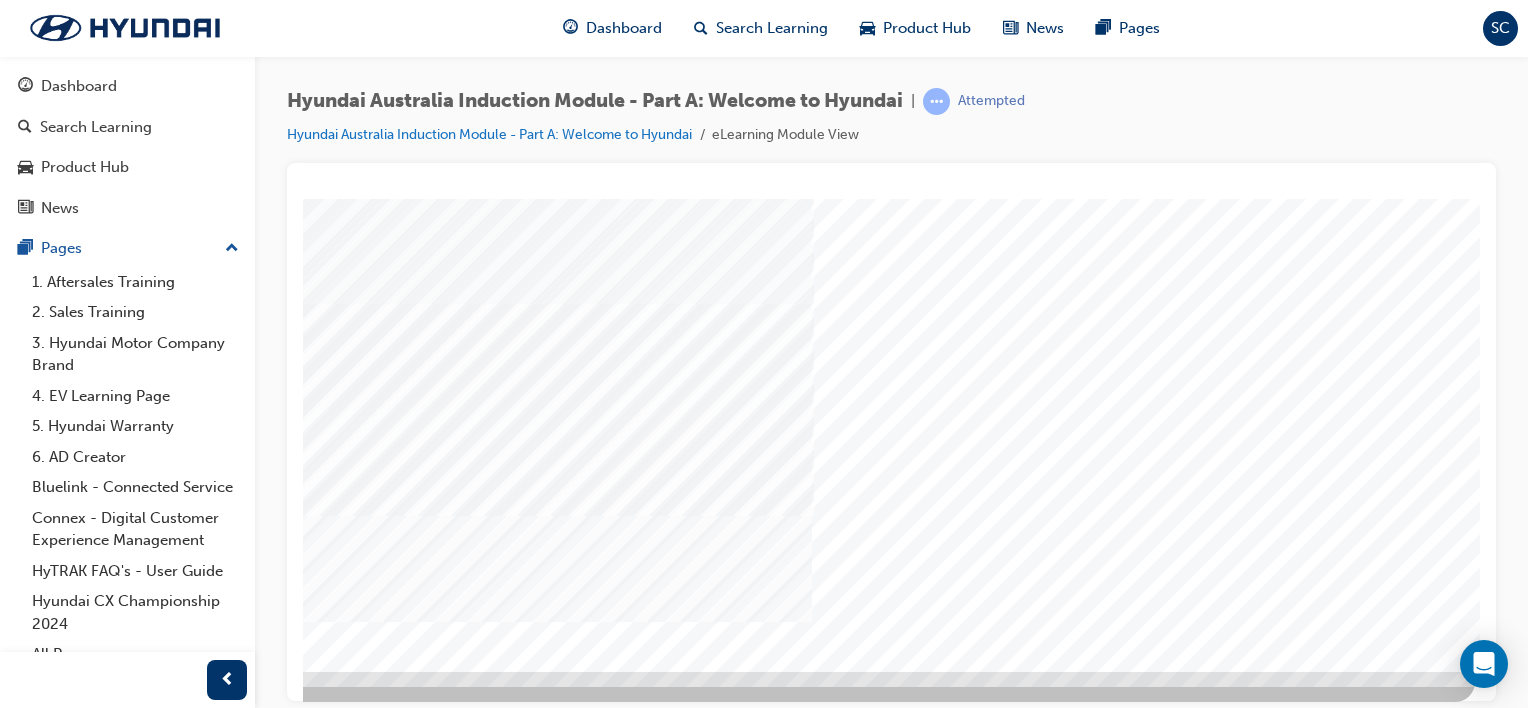 scroll, scrollTop: 259, scrollLeft: 198, axis: both 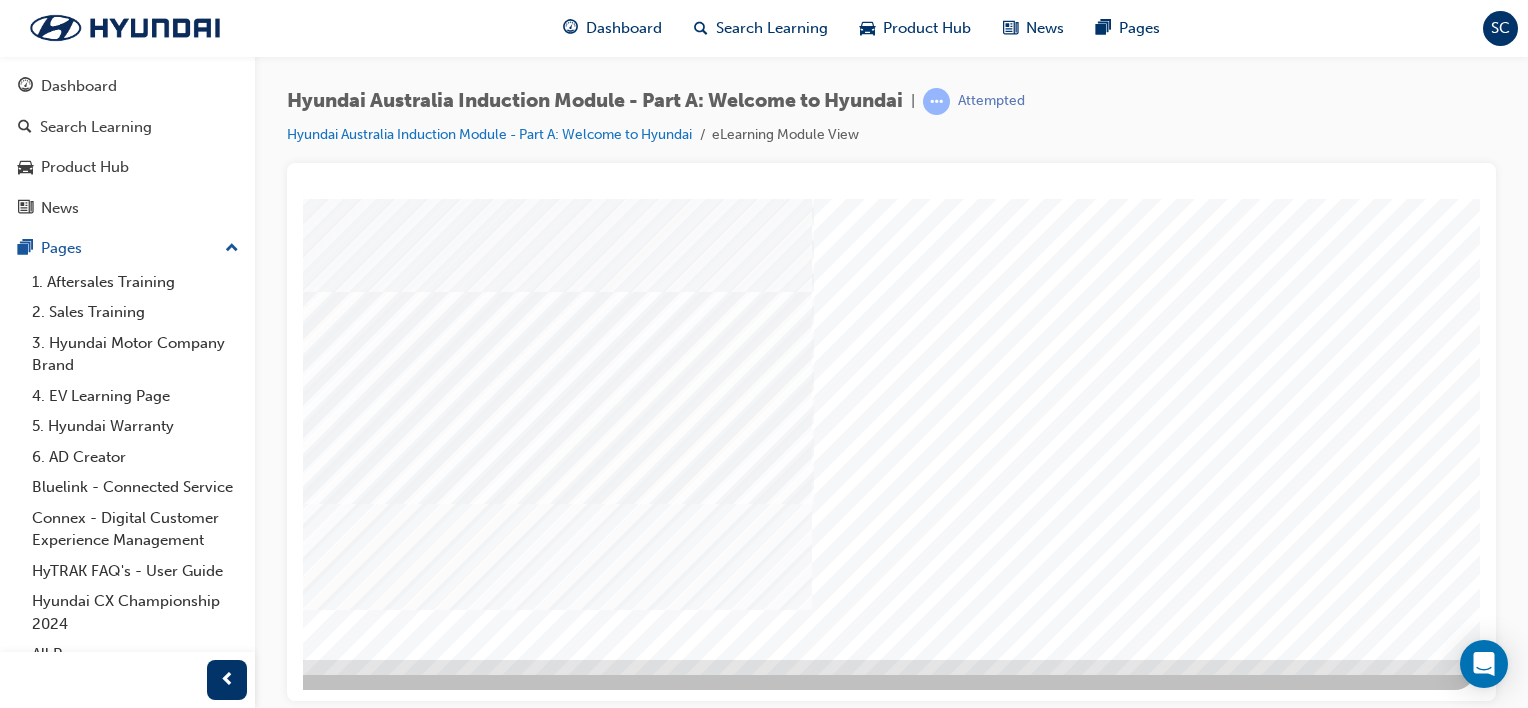click at bounding box center [185, 3066] 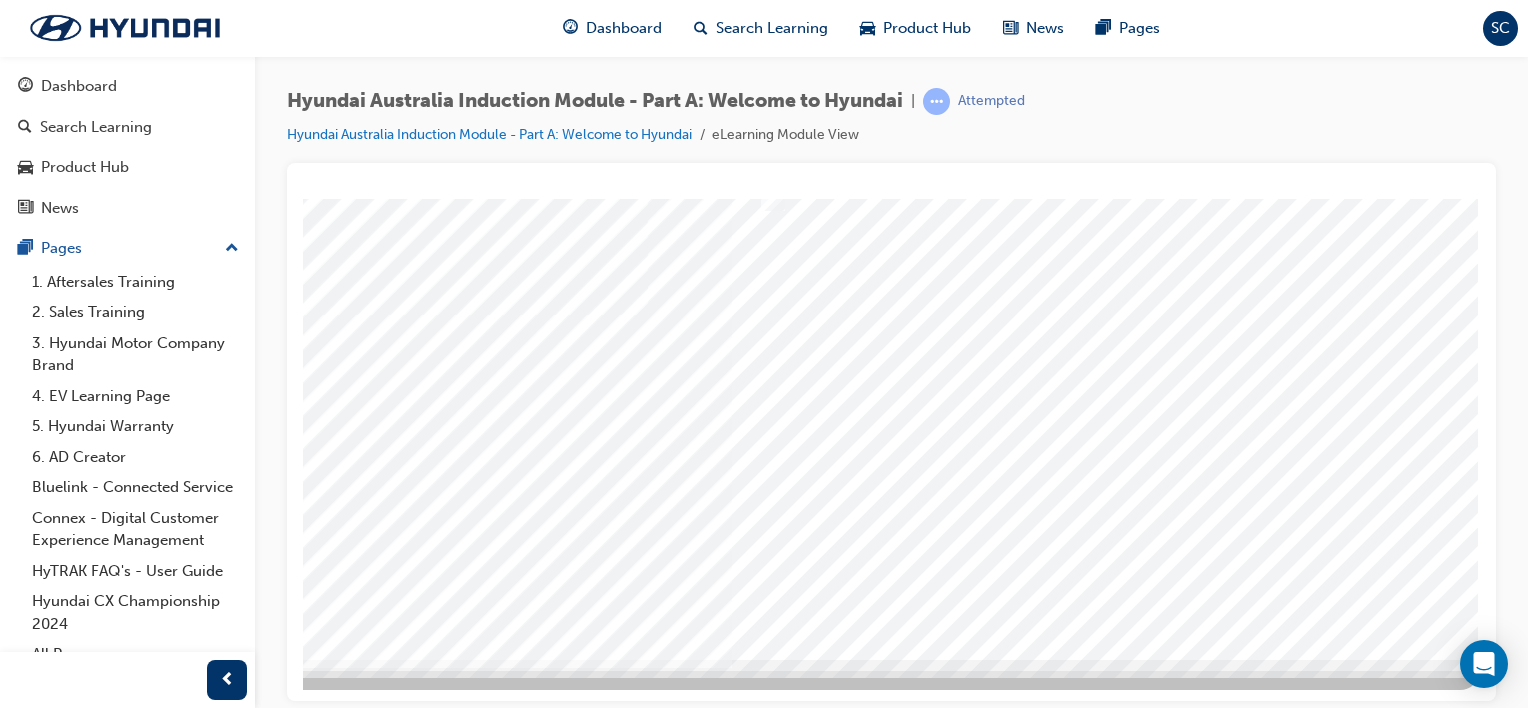 scroll, scrollTop: 0, scrollLeft: 0, axis: both 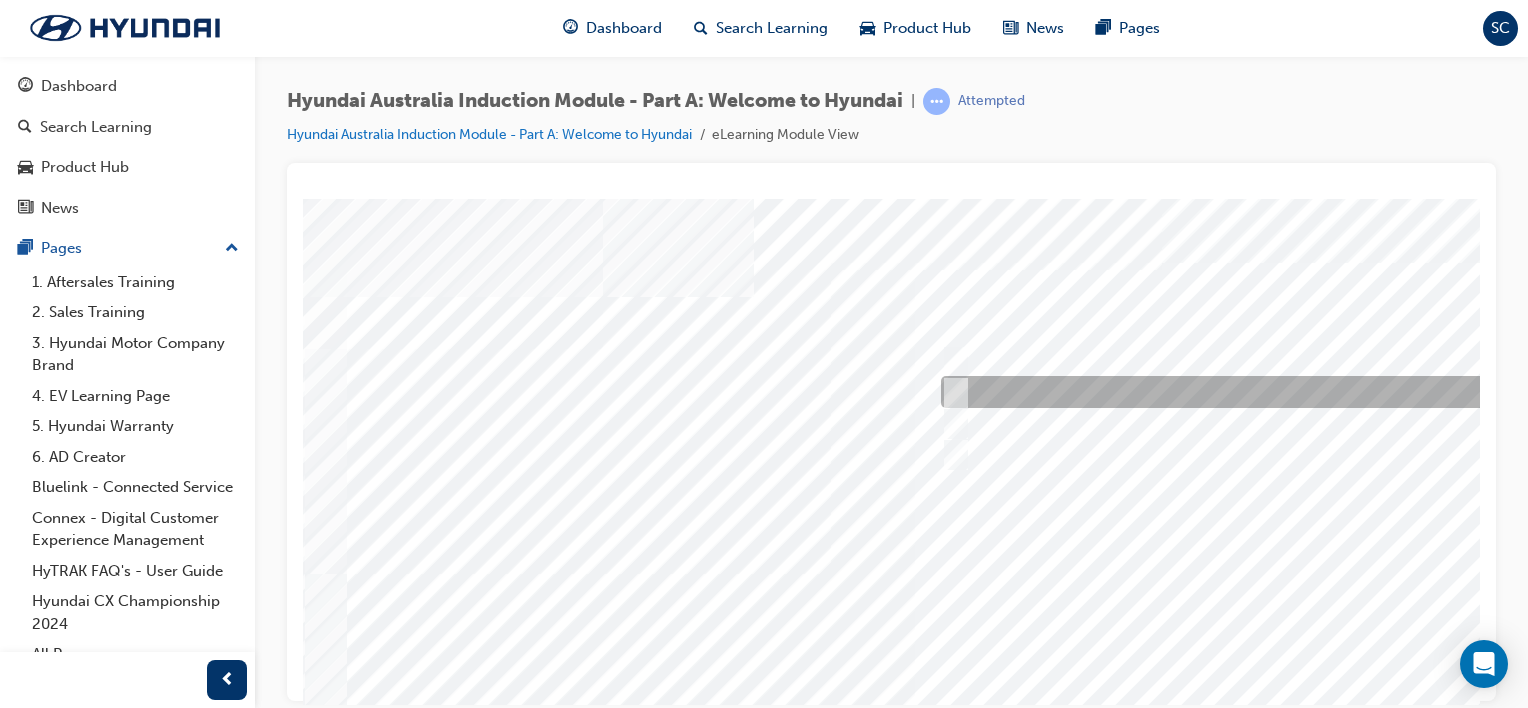 click at bounding box center [952, 392] 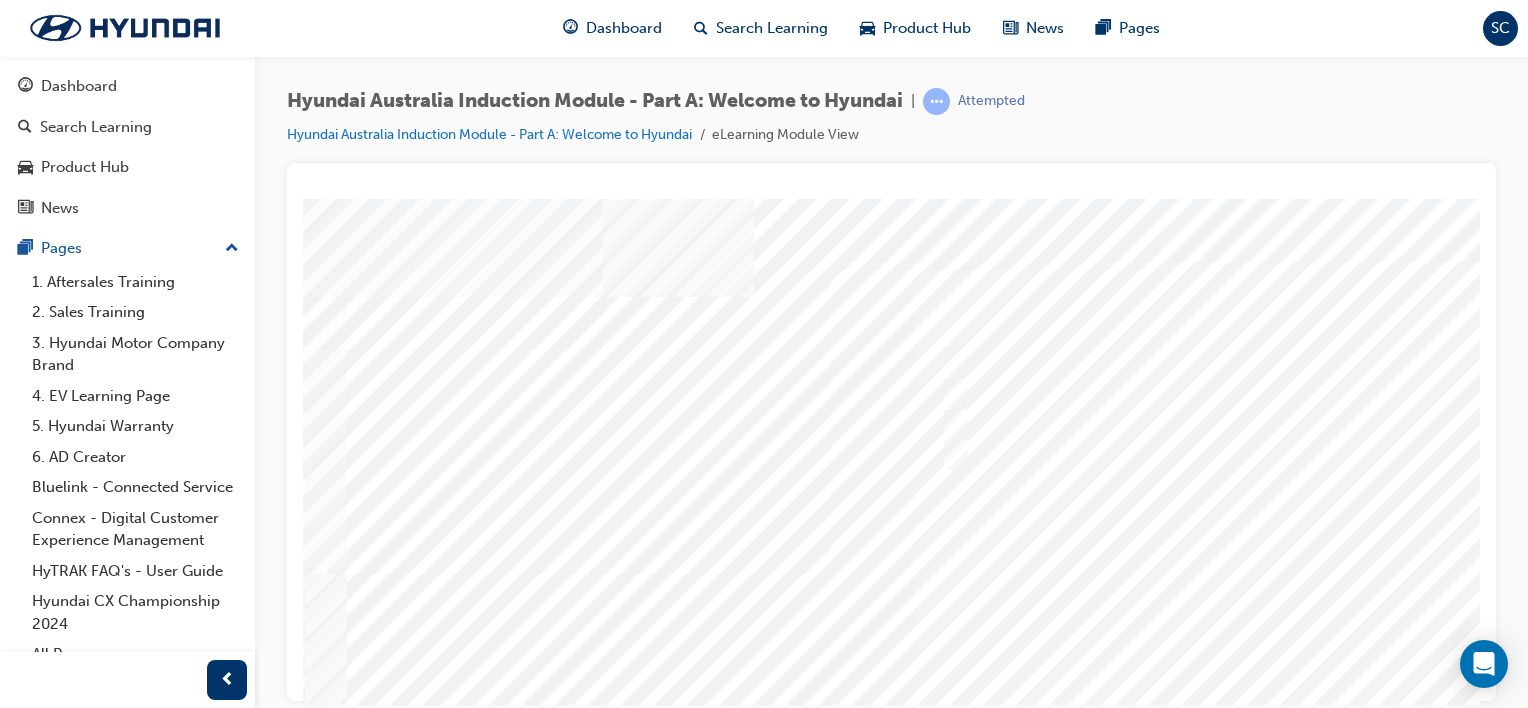 scroll, scrollTop: 259, scrollLeft: 0, axis: vertical 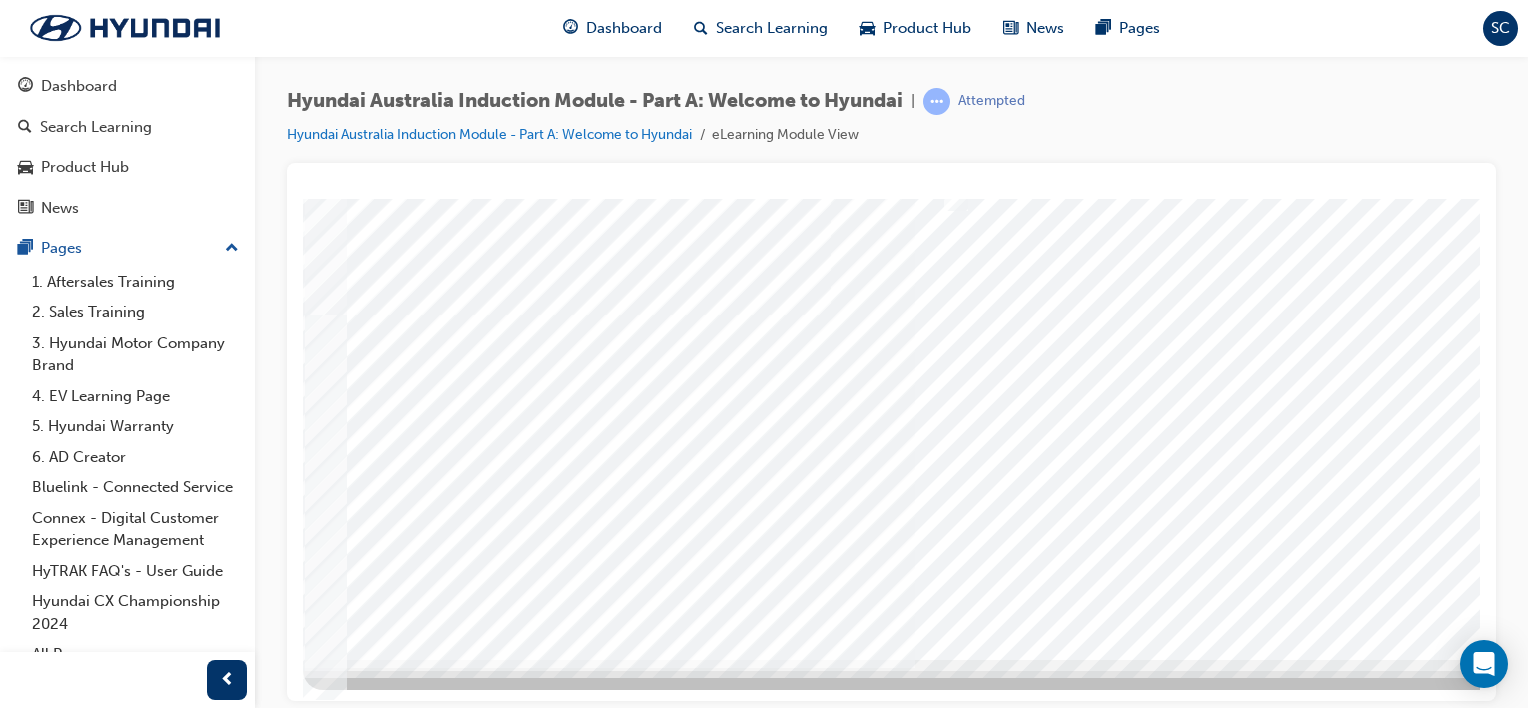 click at bounding box center (373, 5666) 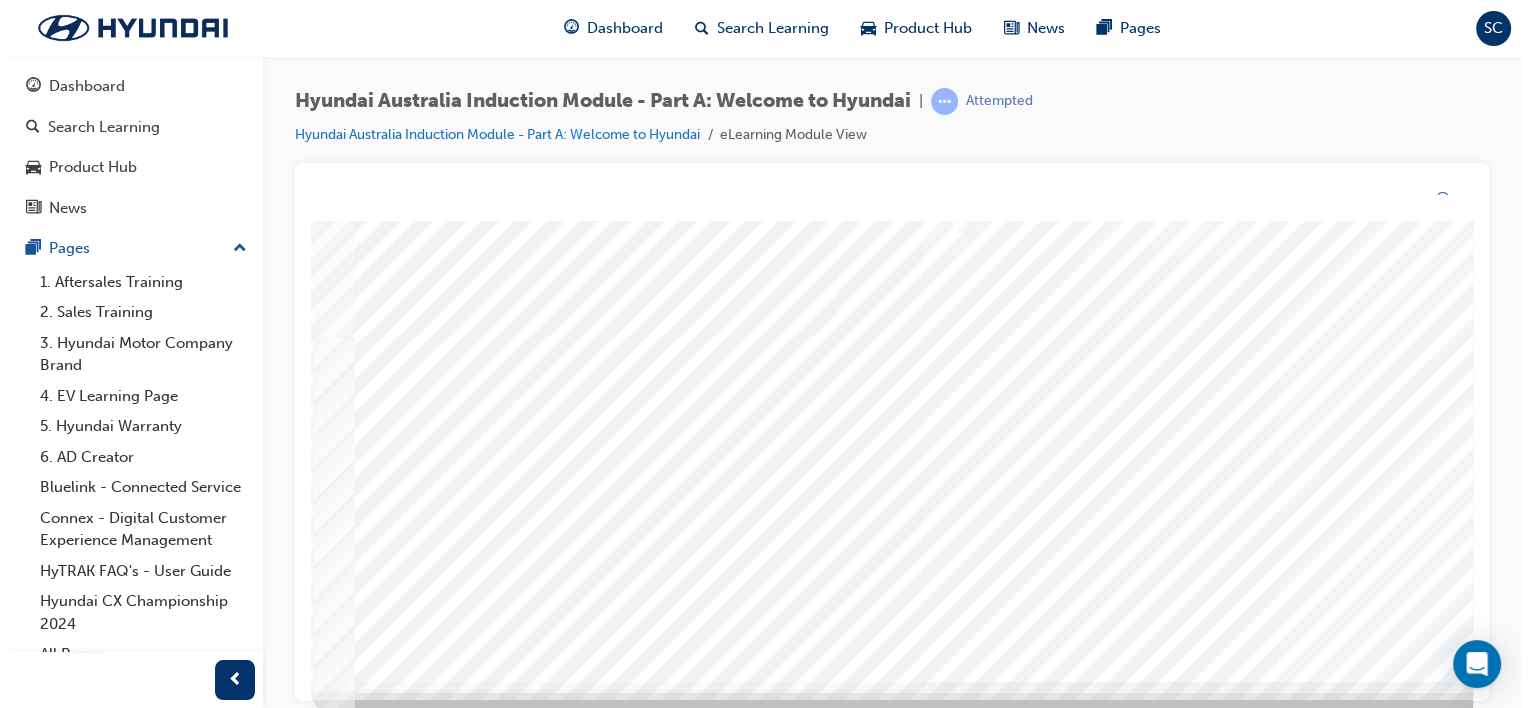 scroll, scrollTop: 0, scrollLeft: 0, axis: both 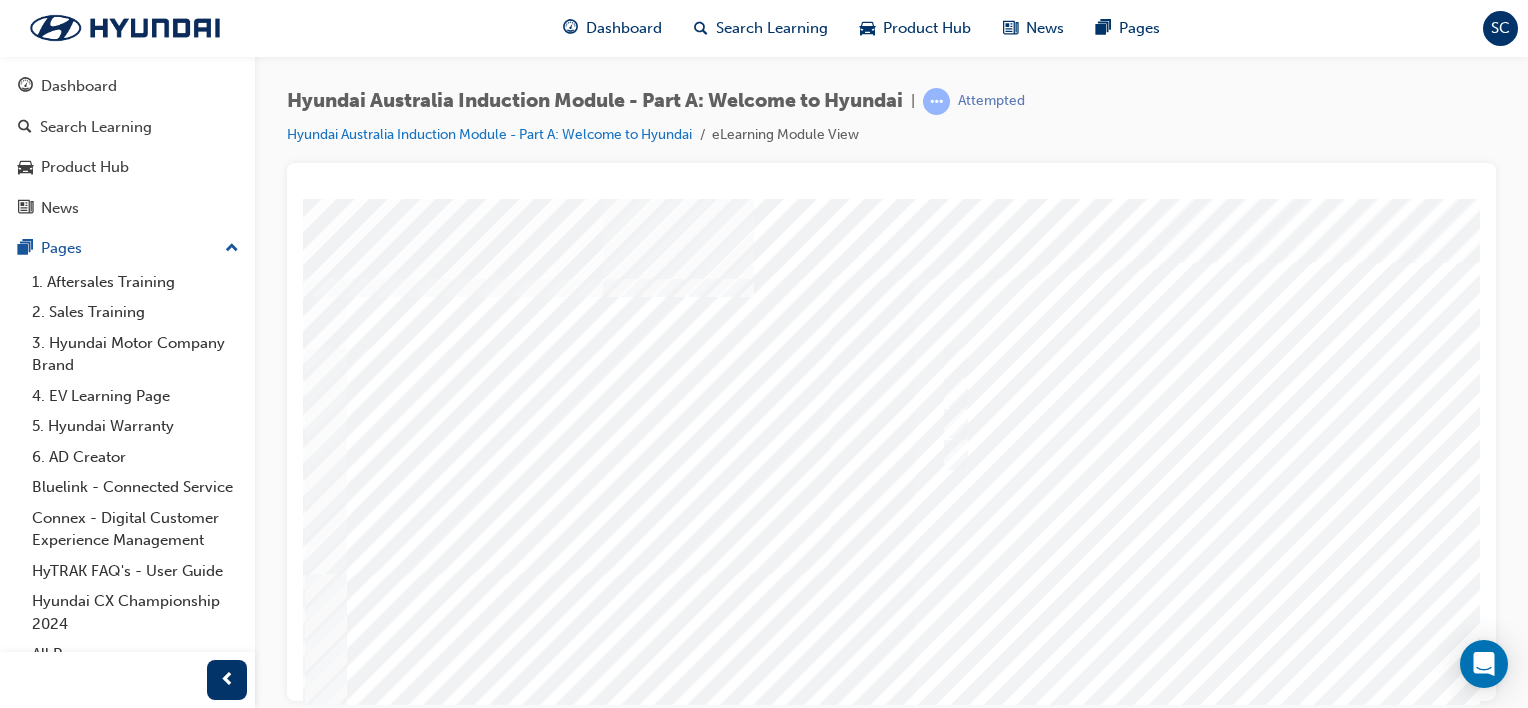 click at bounding box center (983, 558) 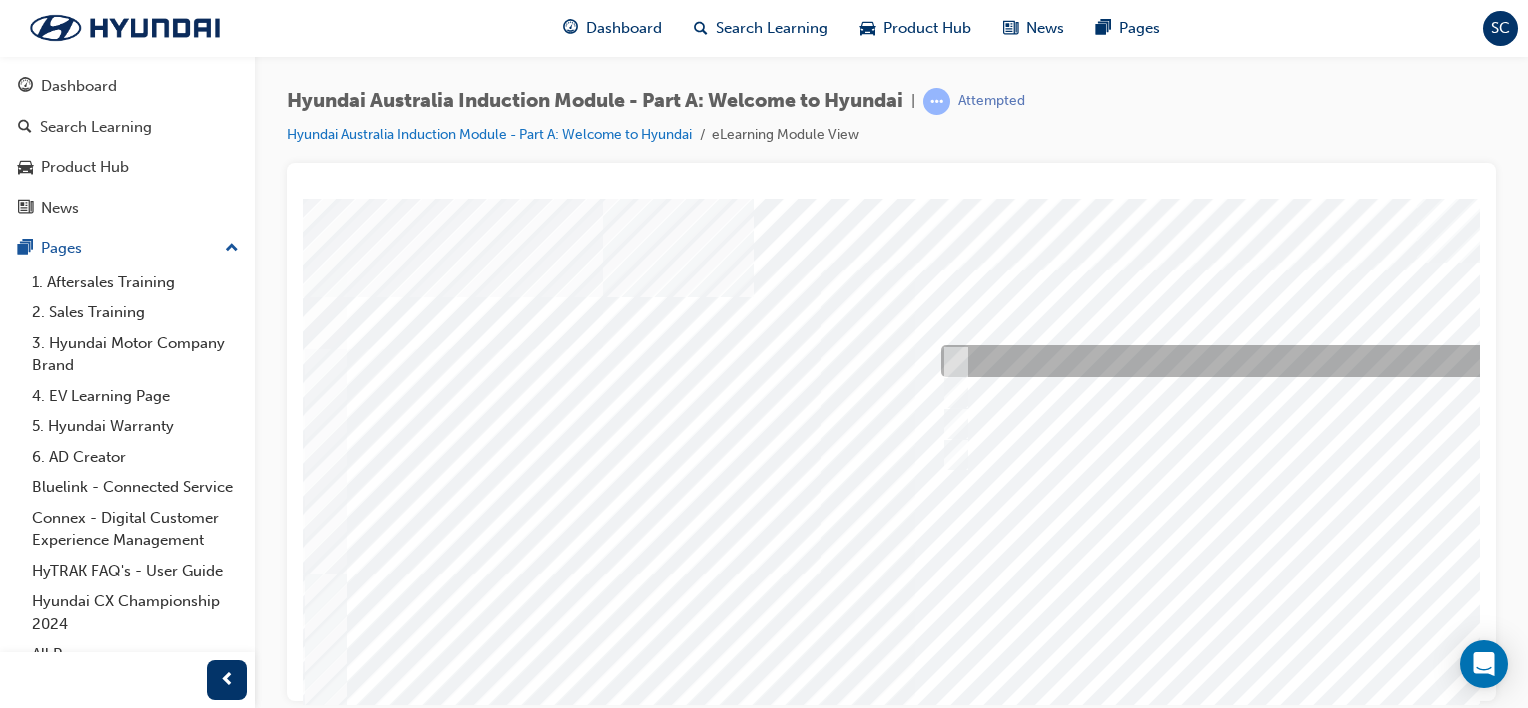 click at bounding box center (1268, 361) 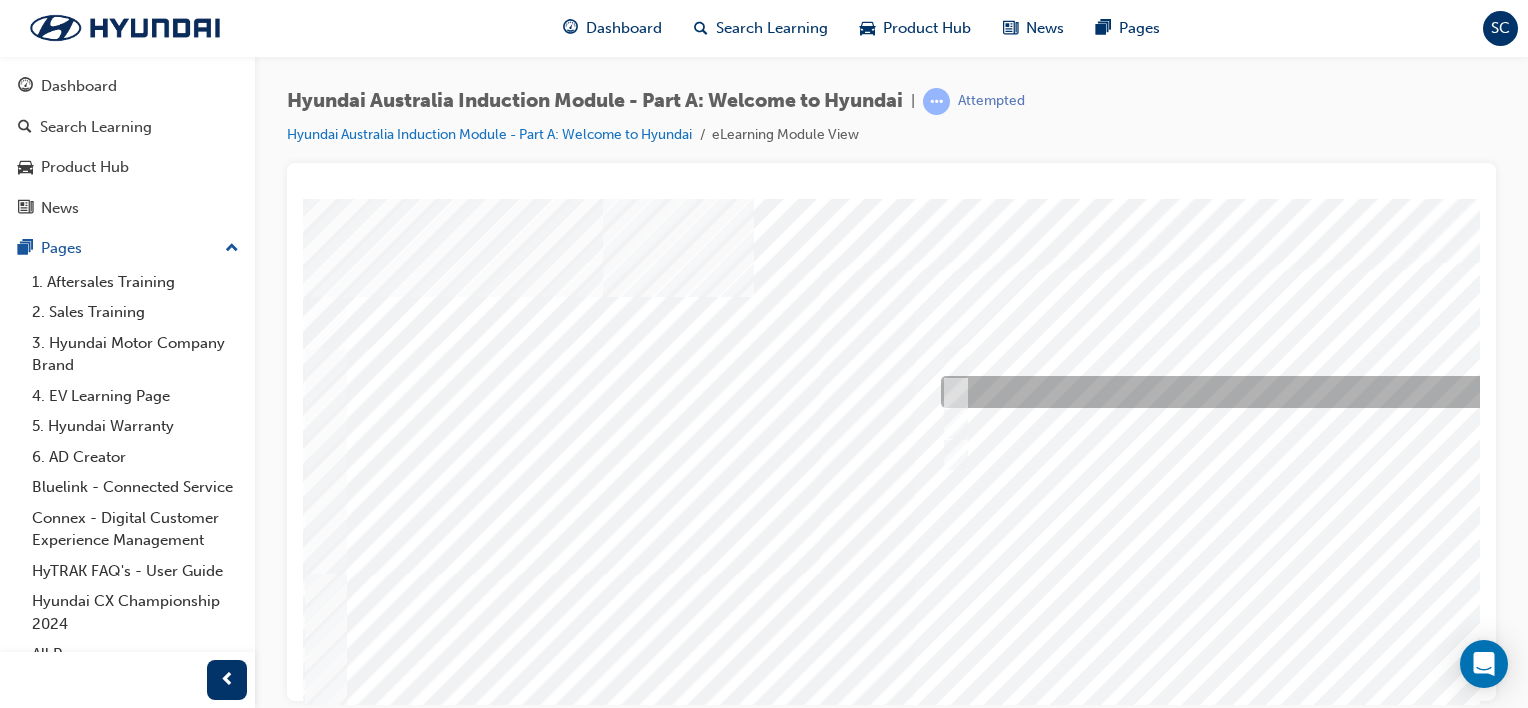 click at bounding box center [1268, 392] 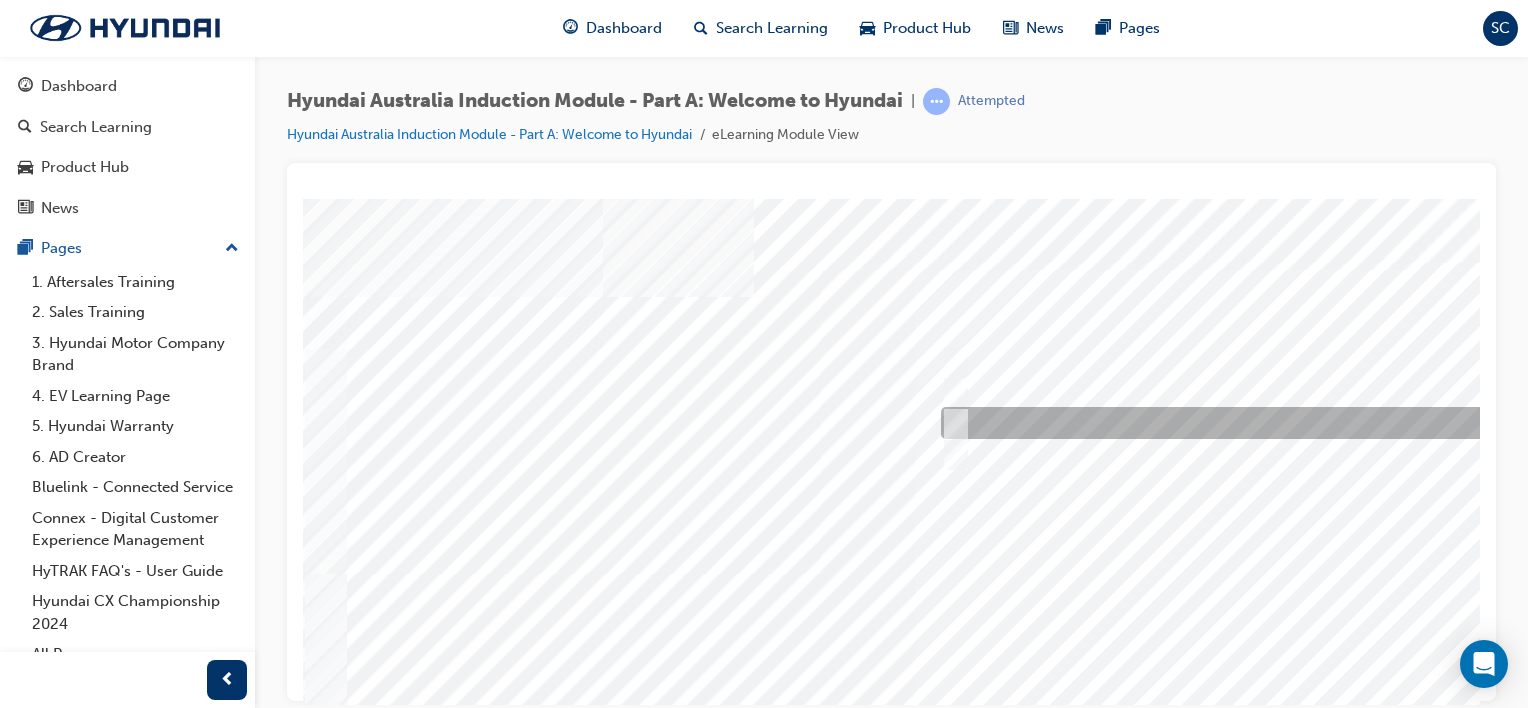 click at bounding box center [1268, 423] 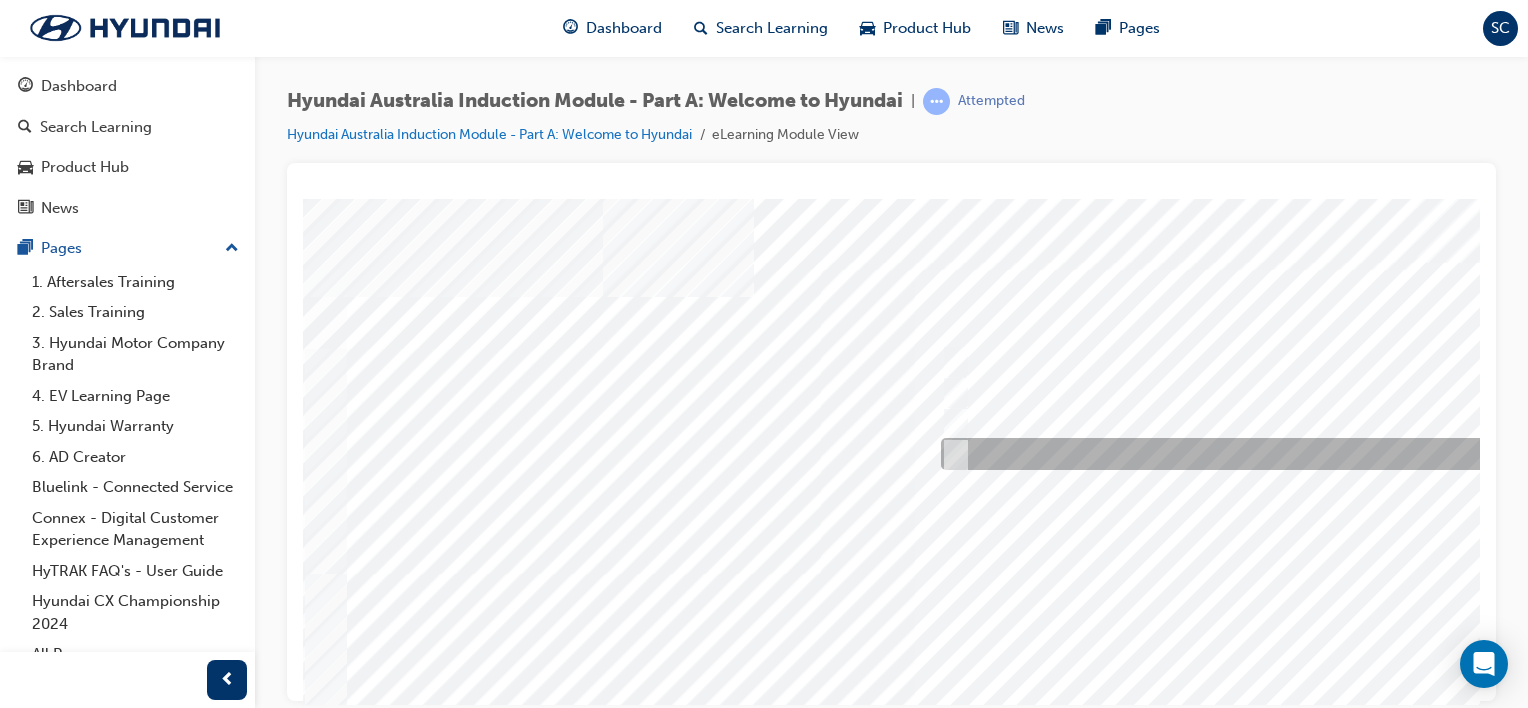 click at bounding box center [951, 454] 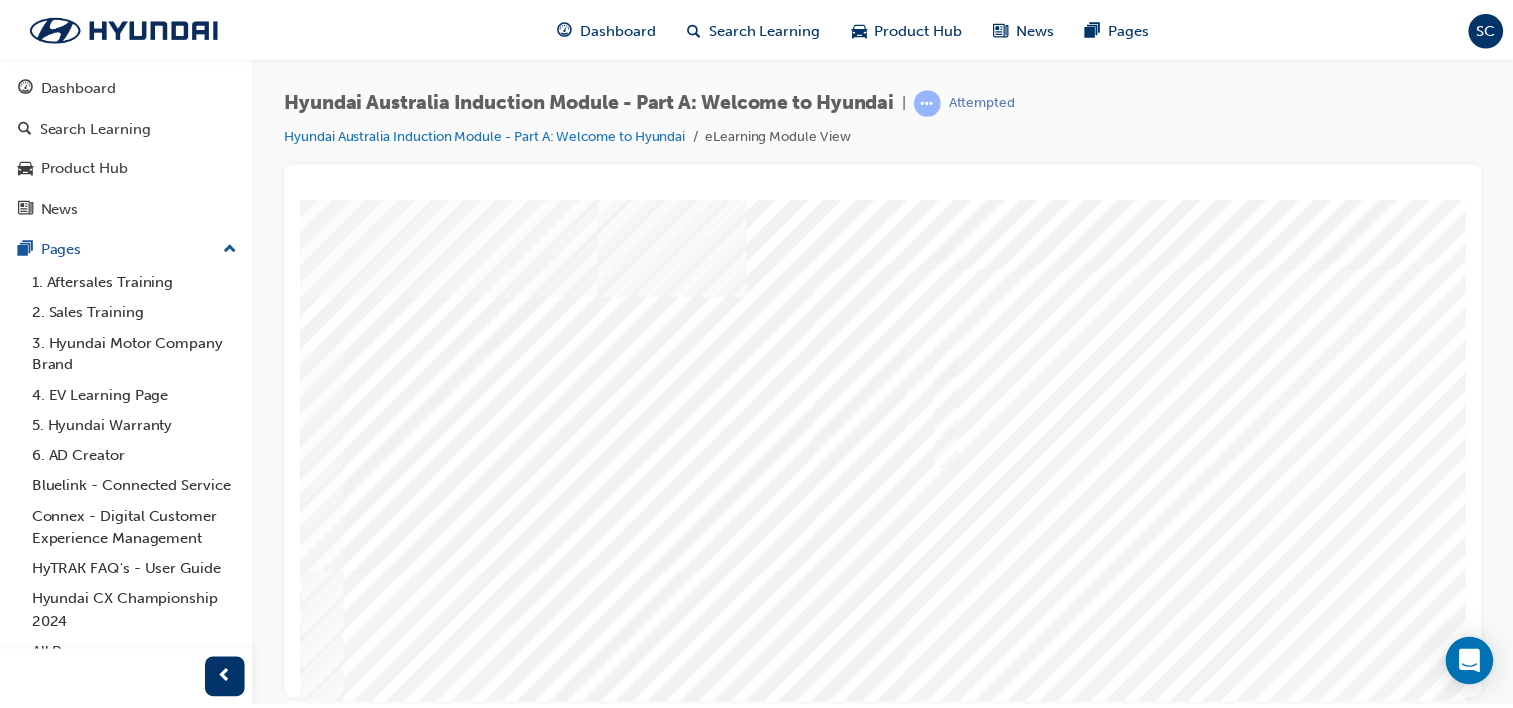 scroll, scrollTop: 259, scrollLeft: 0, axis: vertical 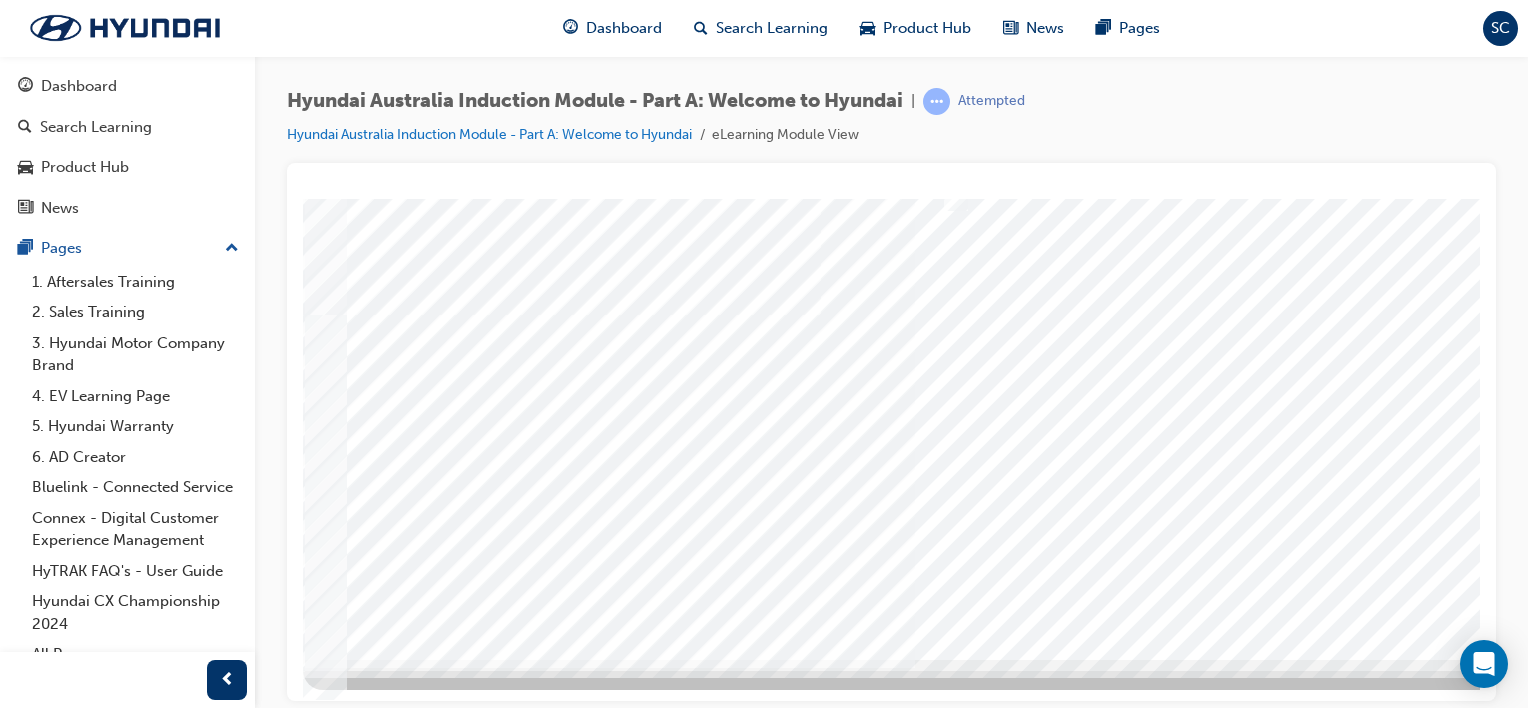 click at bounding box center (373, 6398) 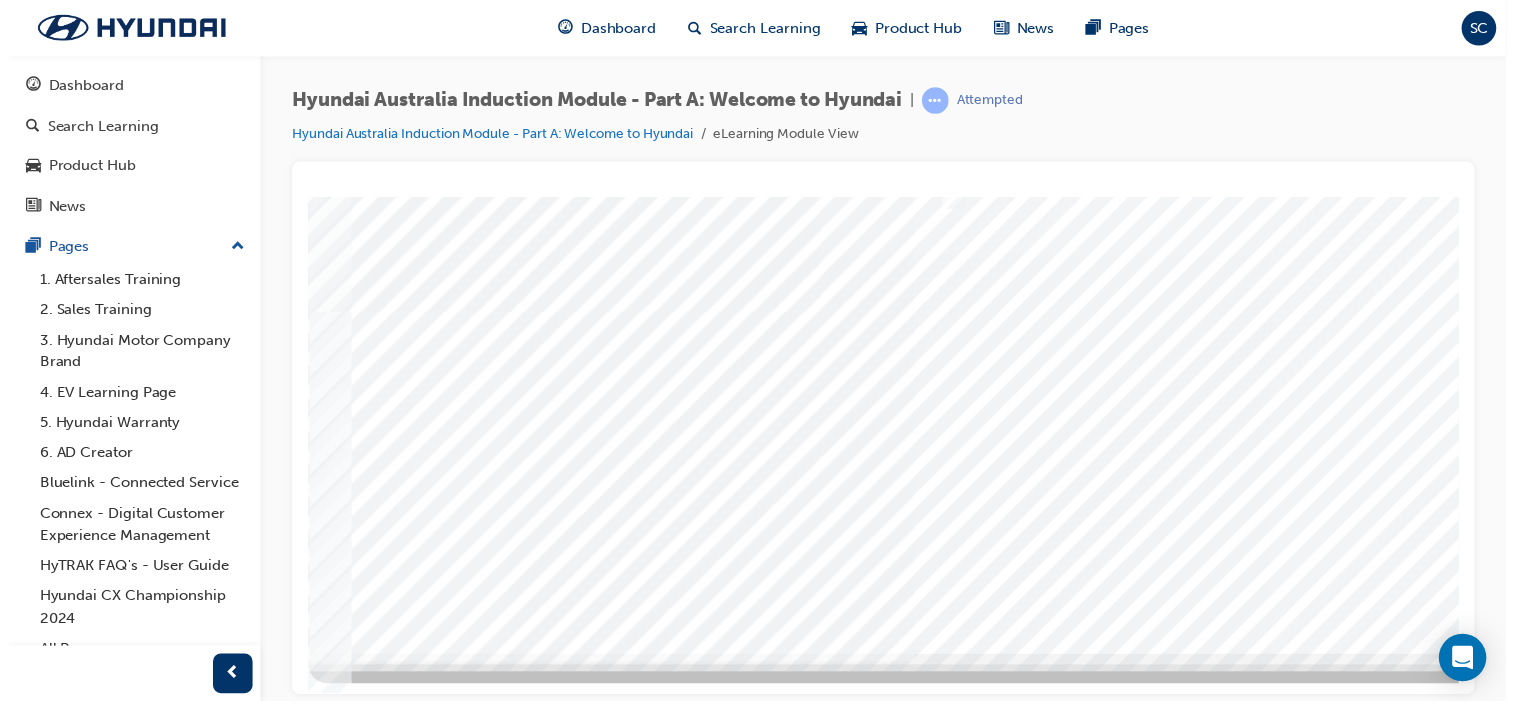 scroll, scrollTop: 0, scrollLeft: 0, axis: both 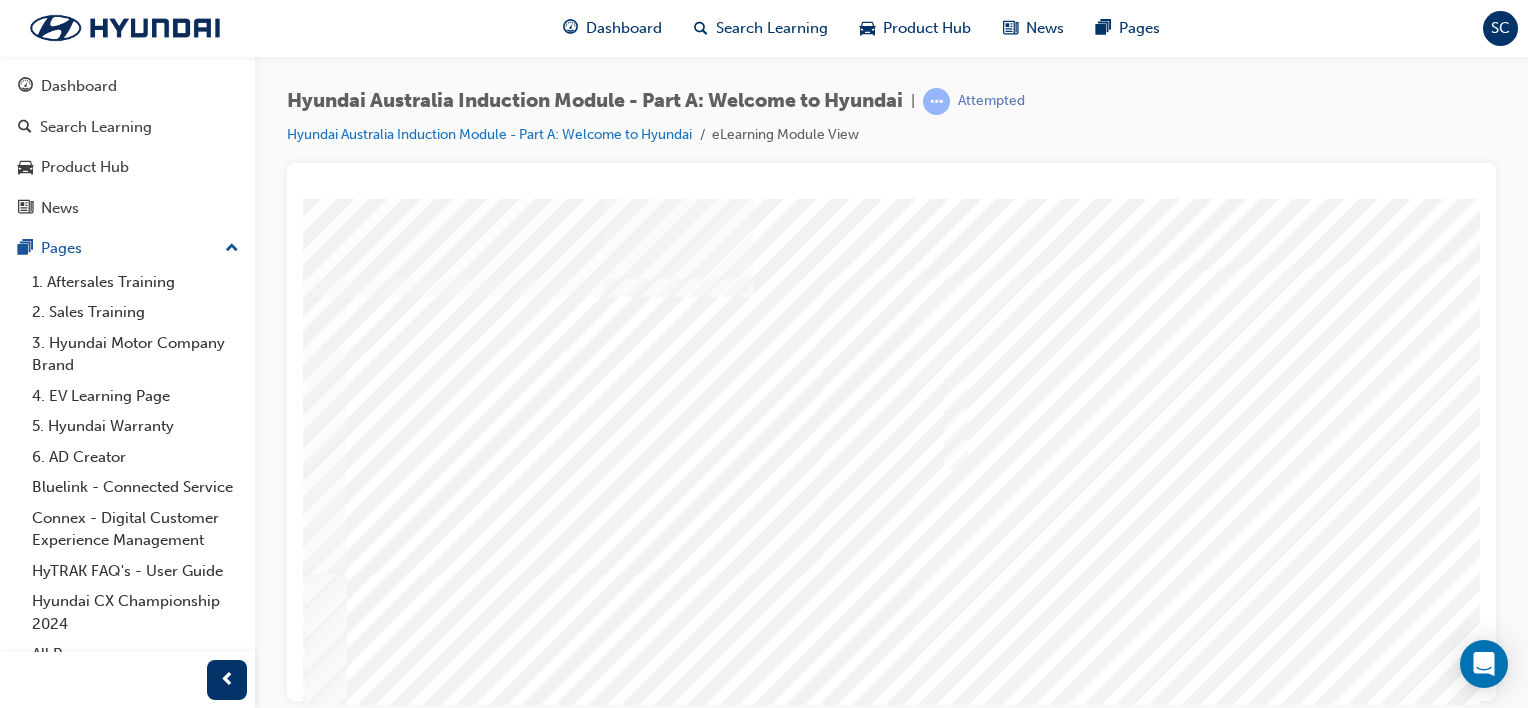 click at bounding box center (983, 558) 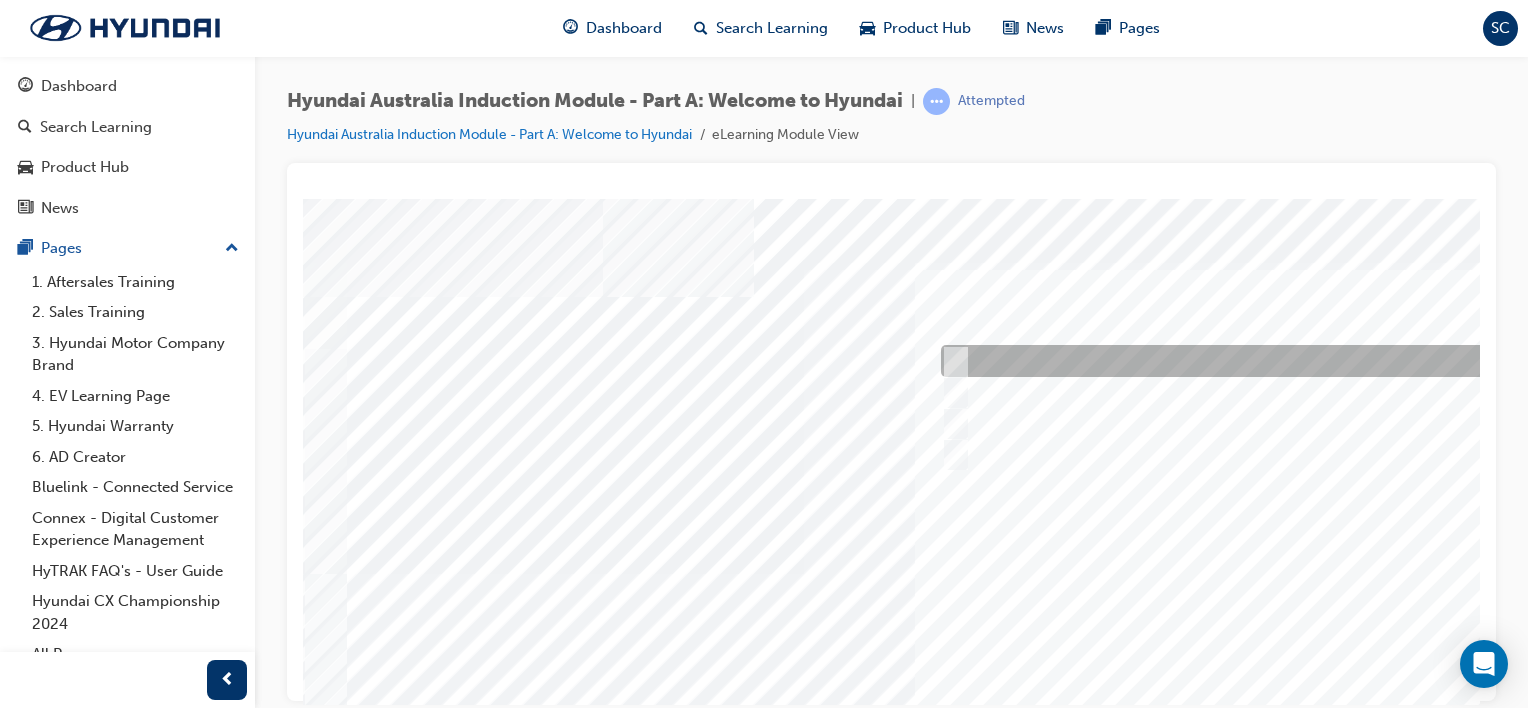 click at bounding box center (1268, 361) 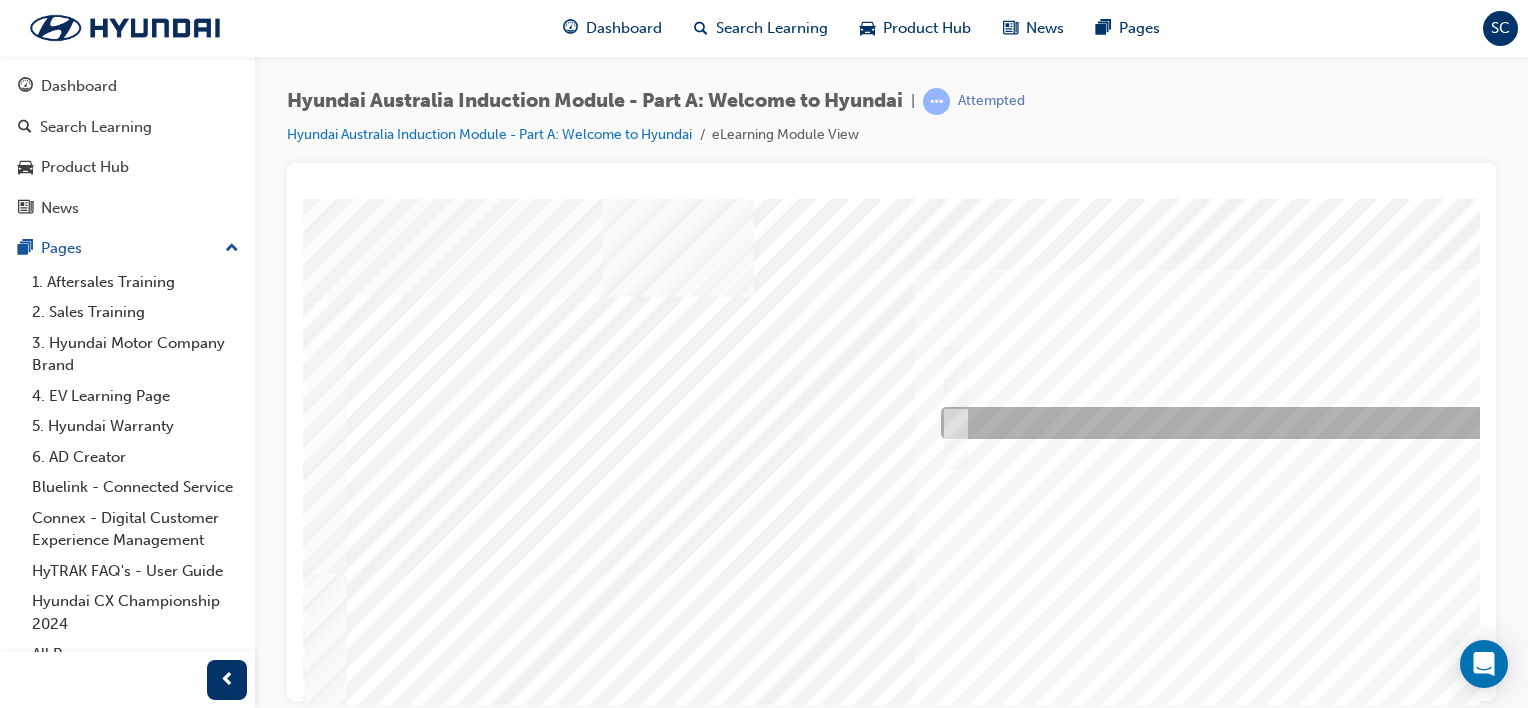 click at bounding box center (1268, 423) 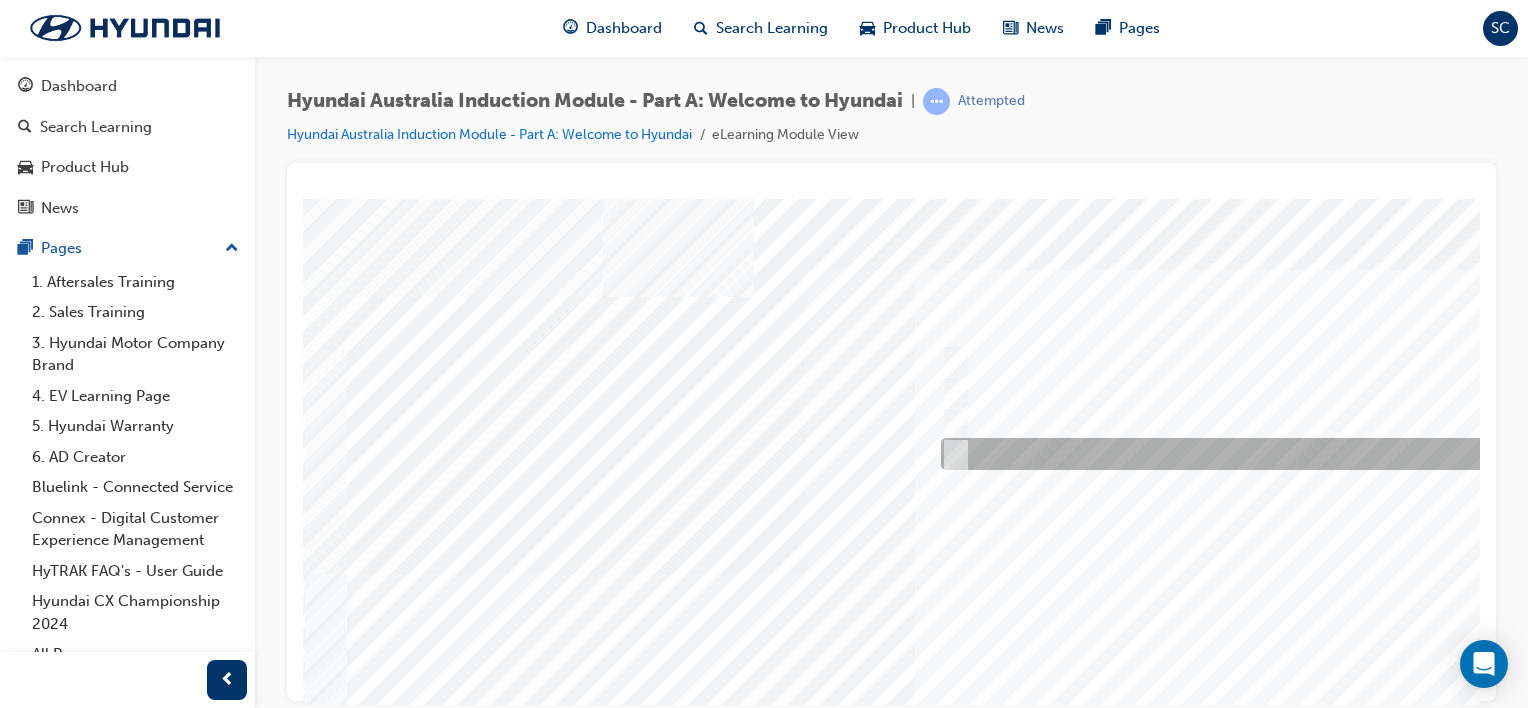 click at bounding box center [1268, 454] 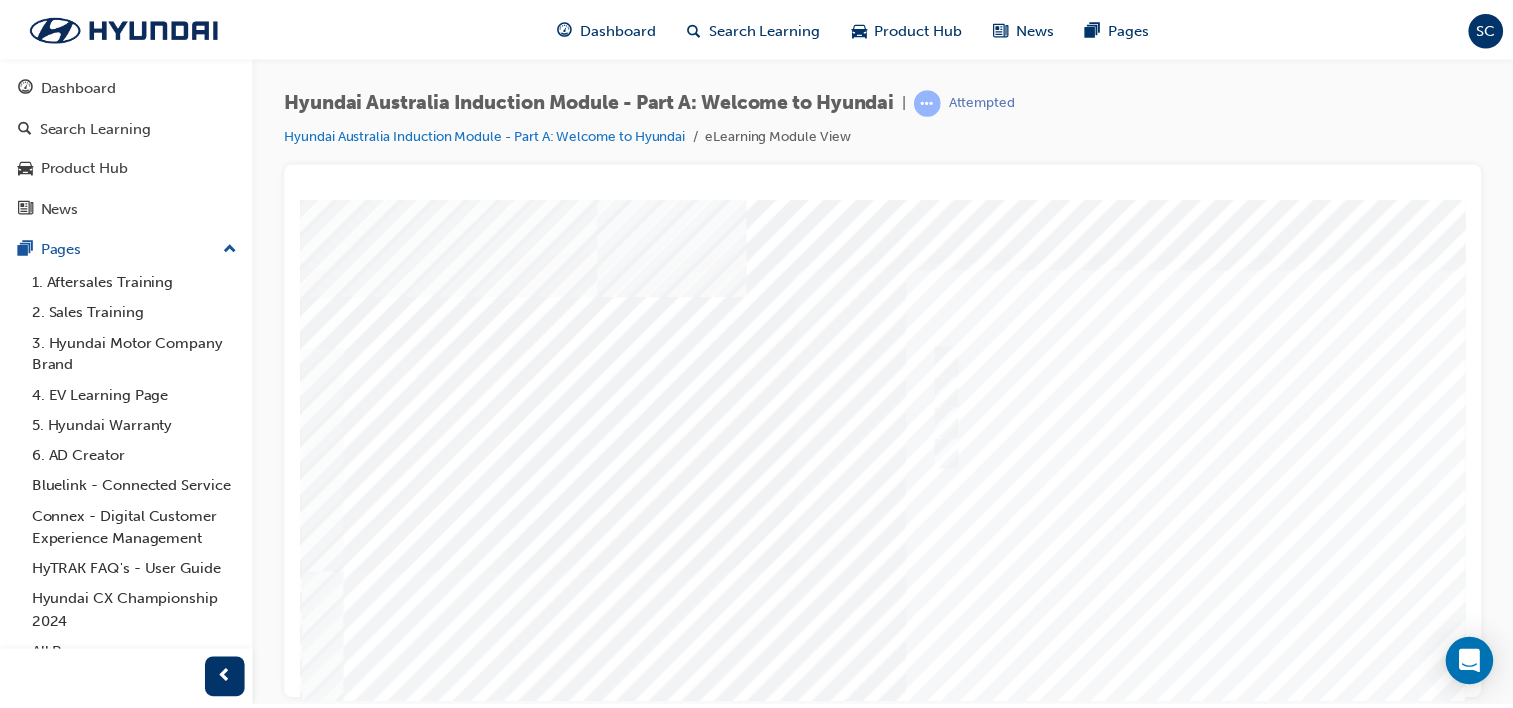 scroll, scrollTop: 259, scrollLeft: 0, axis: vertical 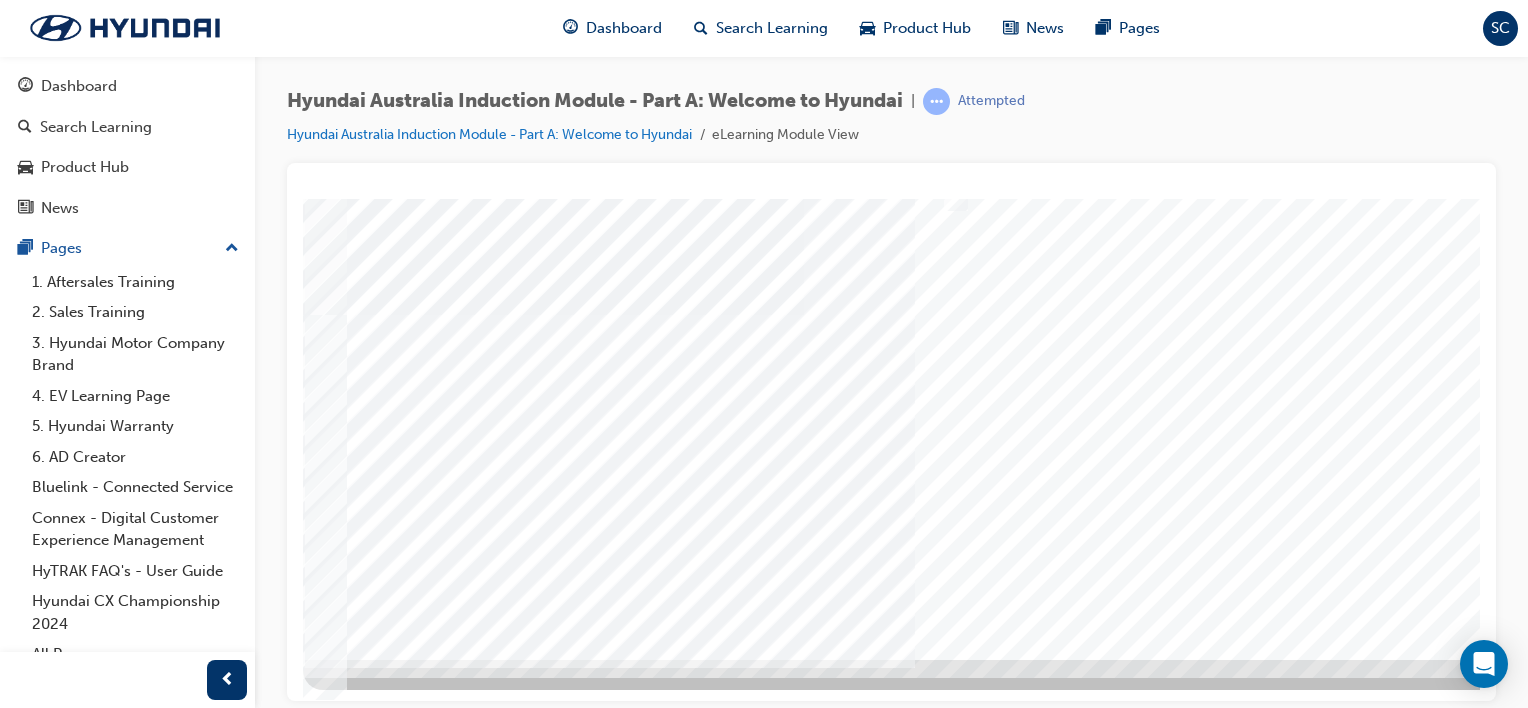 click at bounding box center (373, 4935) 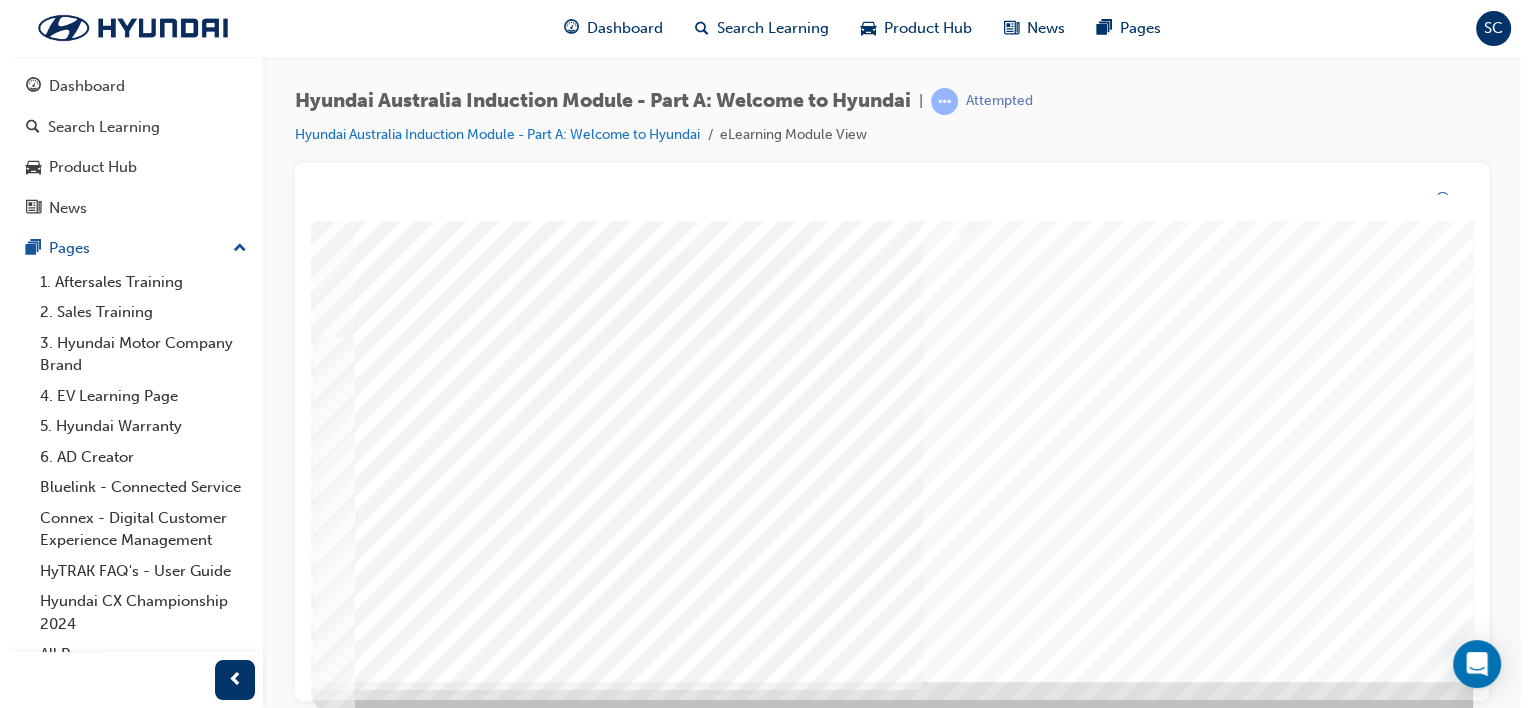 scroll, scrollTop: 0, scrollLeft: 0, axis: both 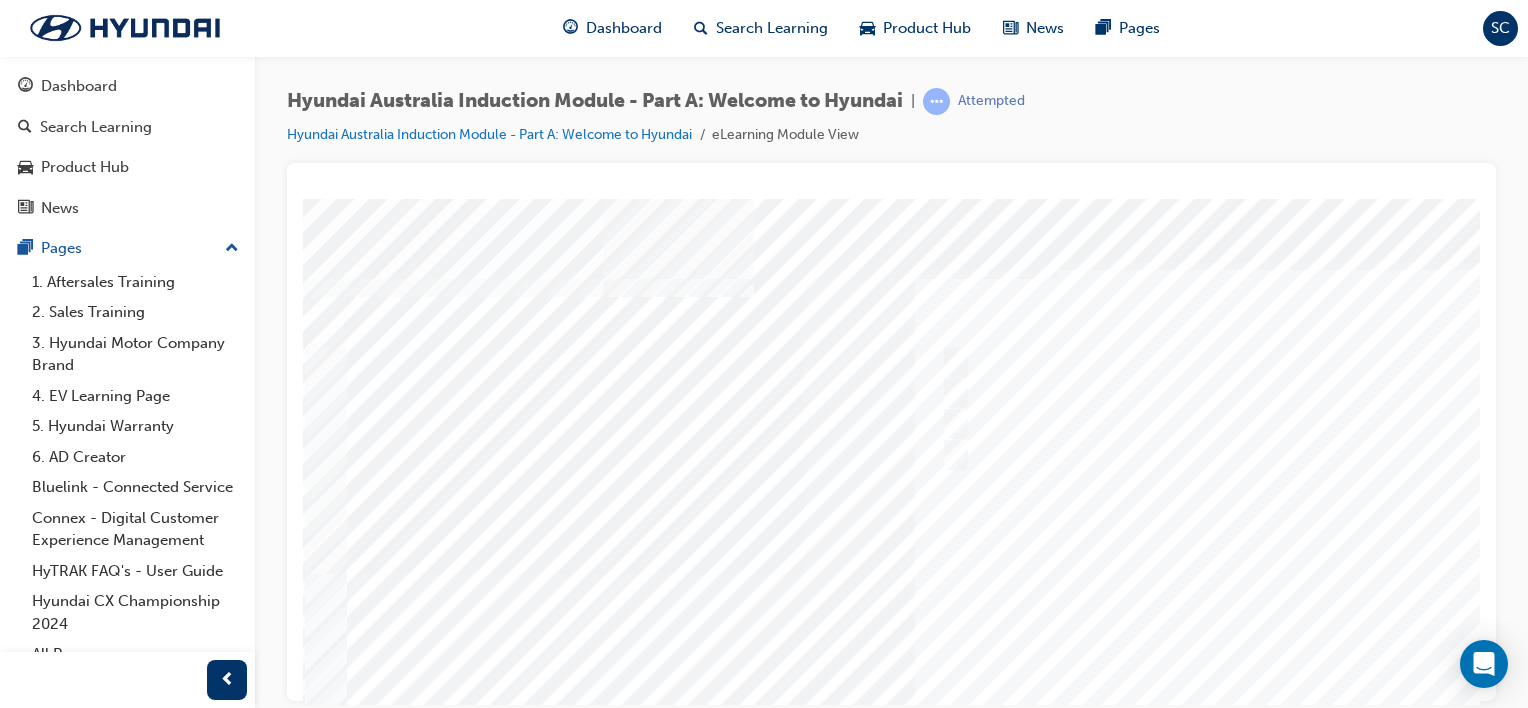 click at bounding box center [983, 558] 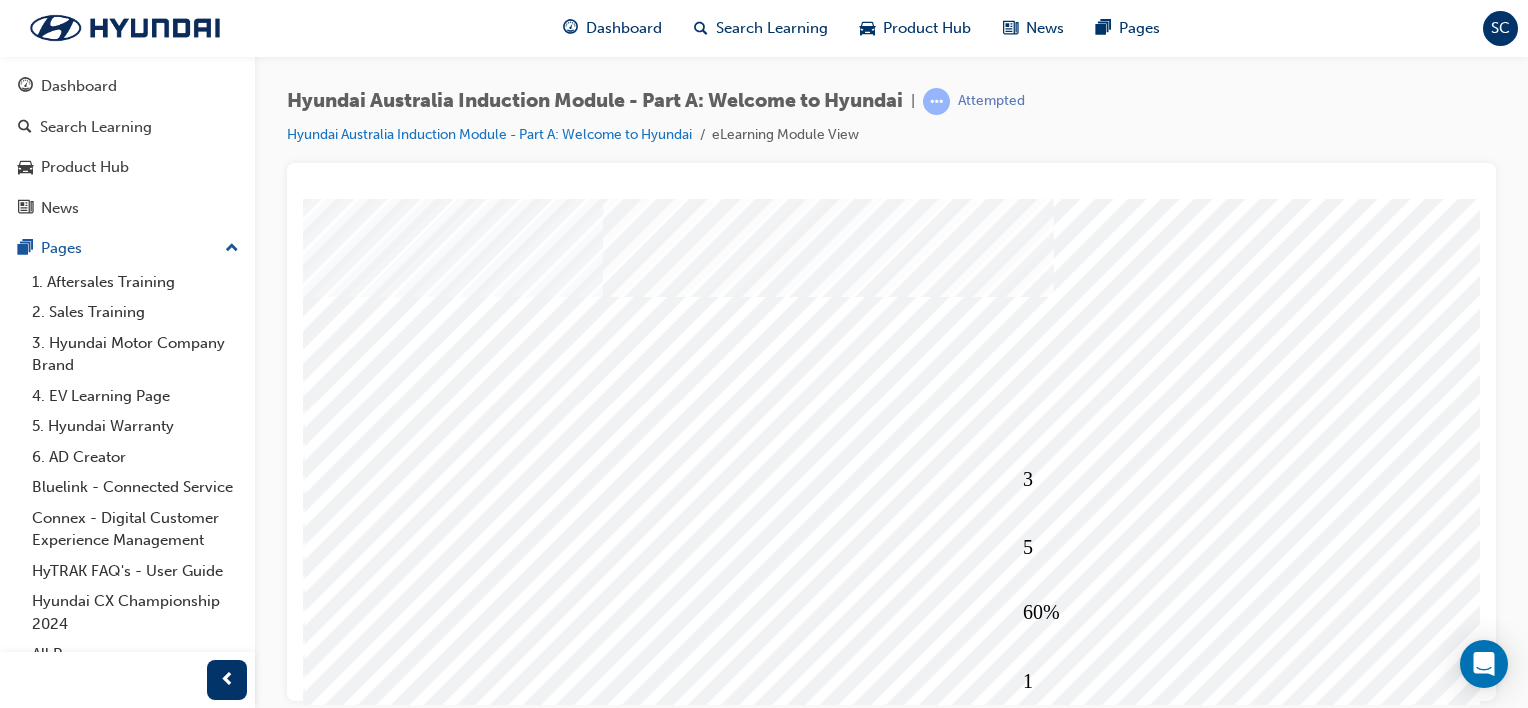 scroll, scrollTop: 259, scrollLeft: 0, axis: vertical 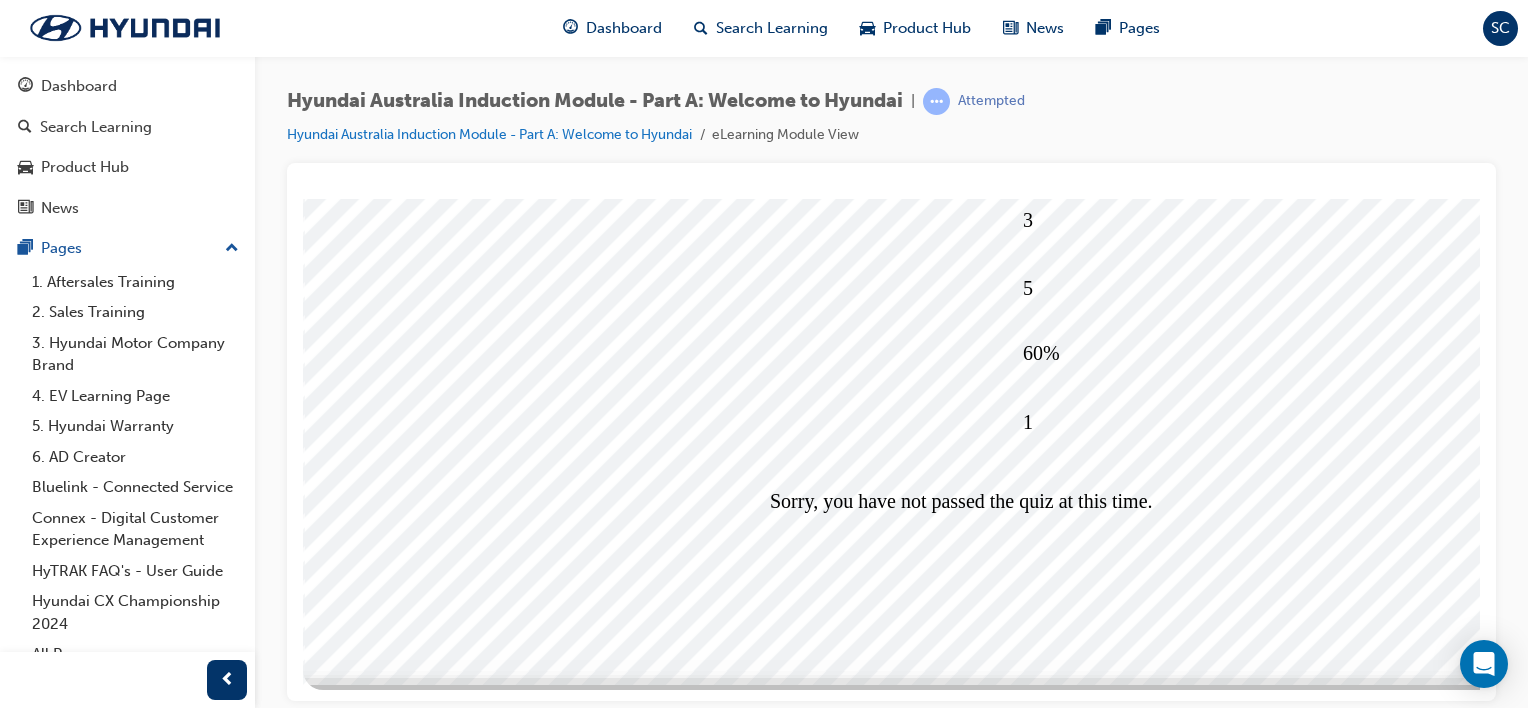click at bounding box center (376, 5642) 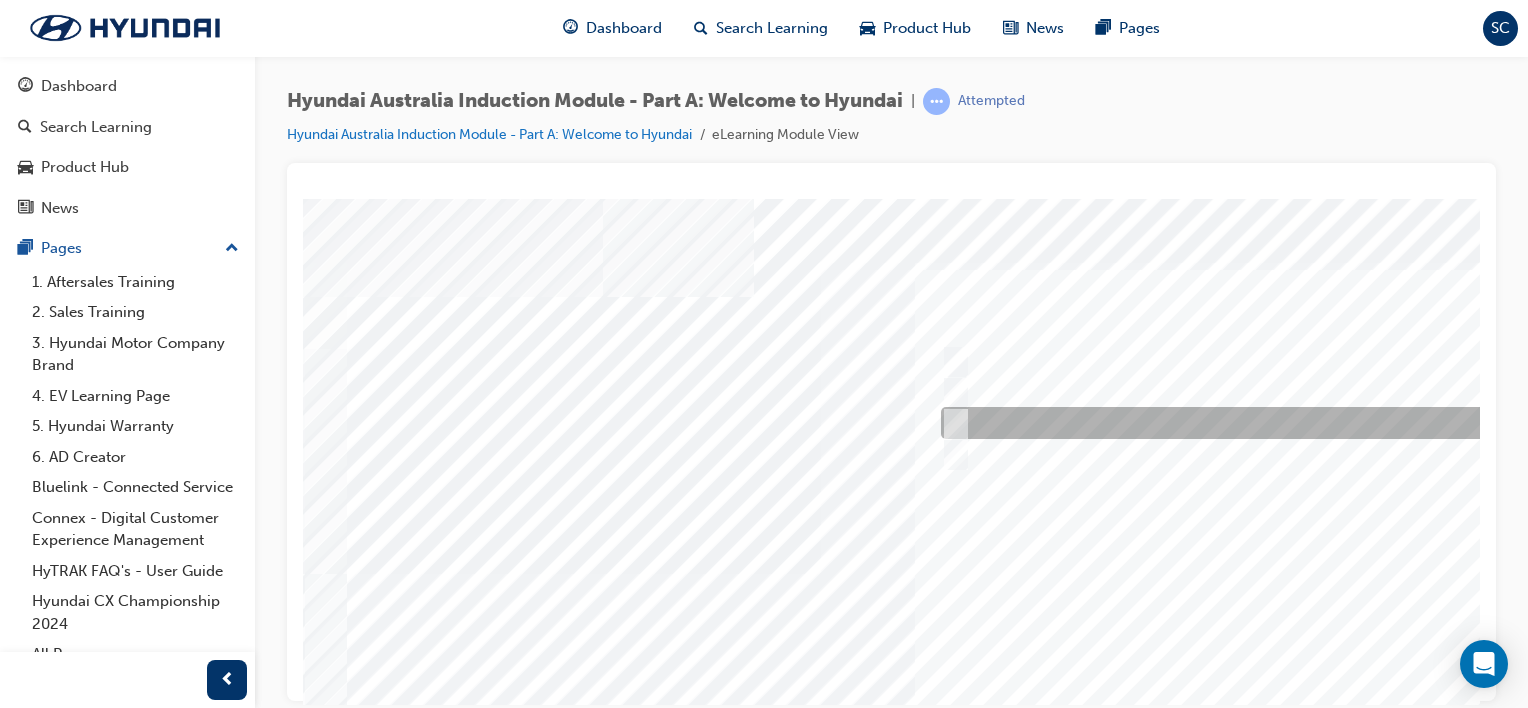 click at bounding box center [952, 423] 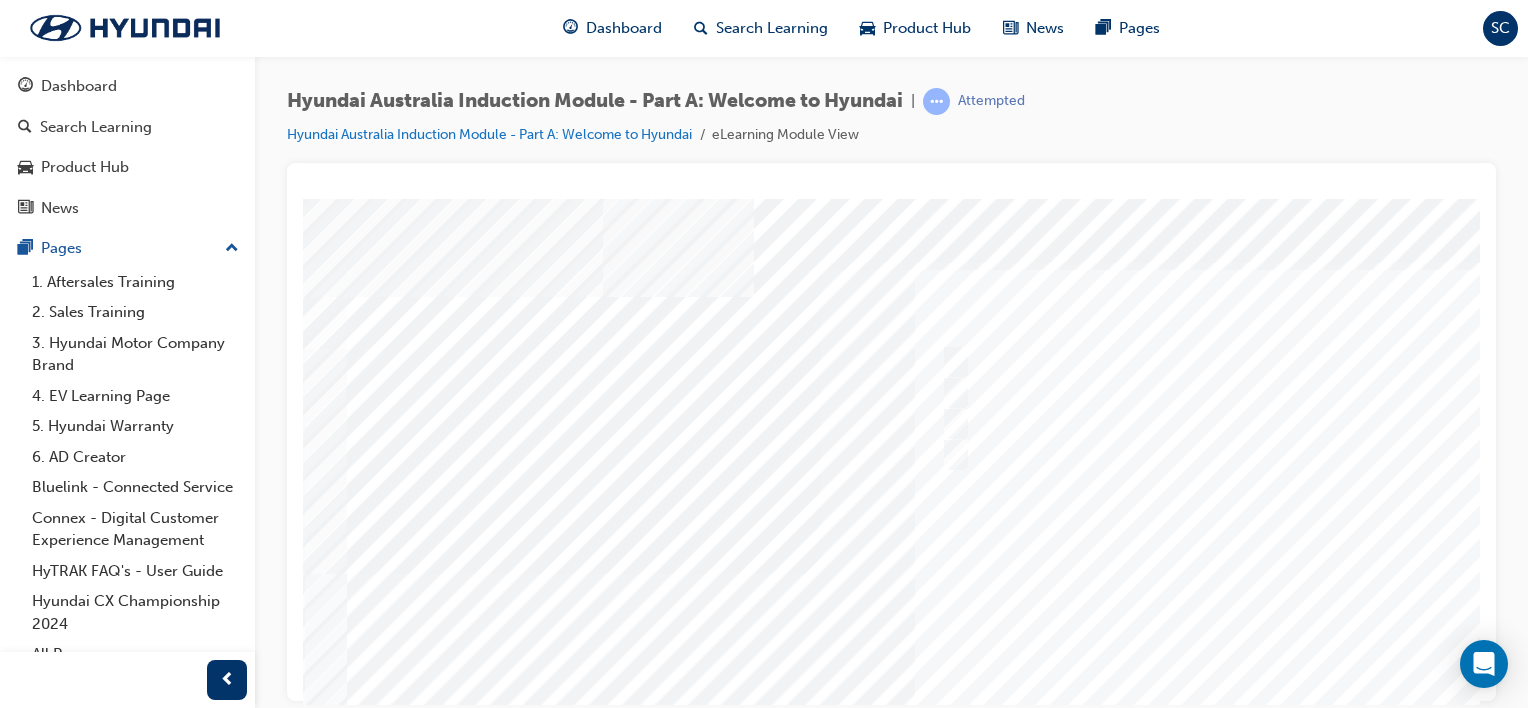 scroll, scrollTop: 259, scrollLeft: 0, axis: vertical 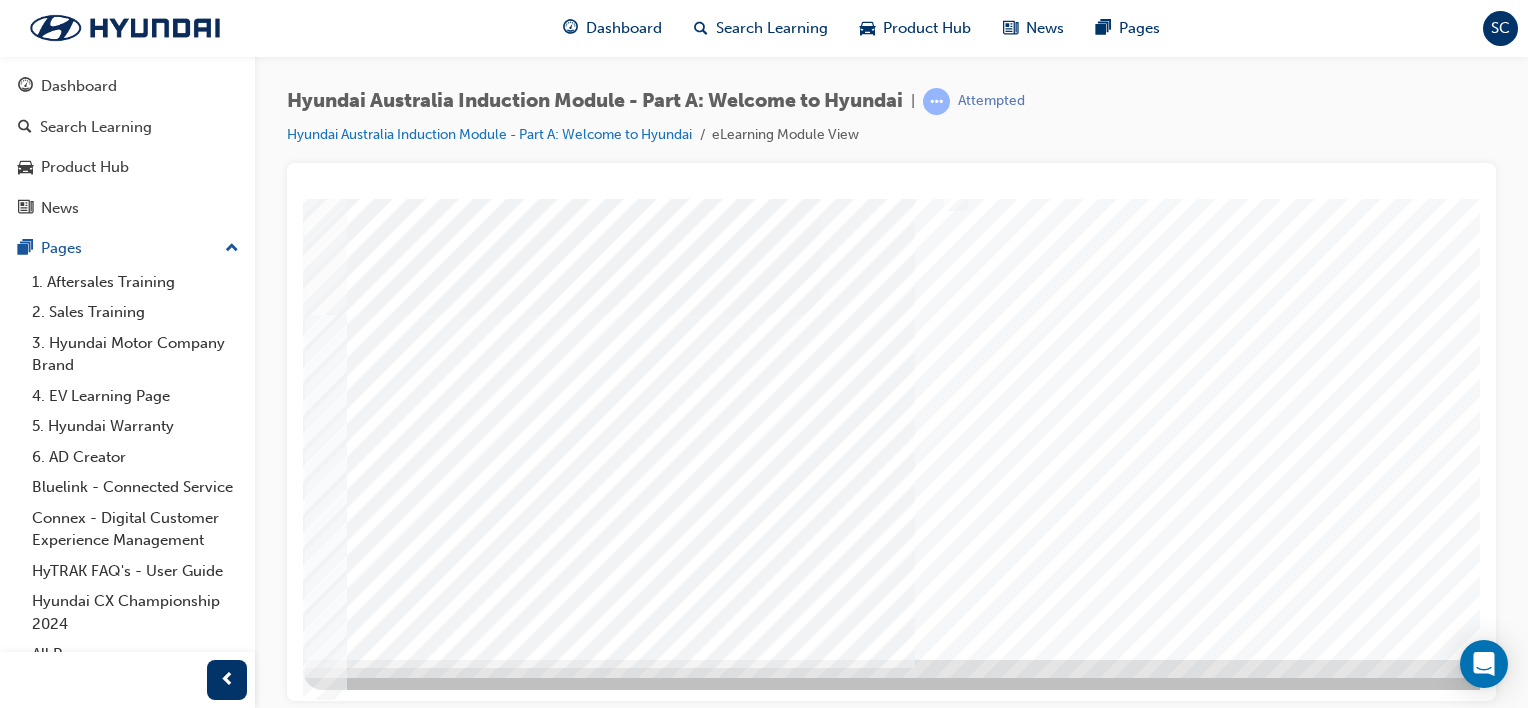 click at bounding box center [373, 4935] 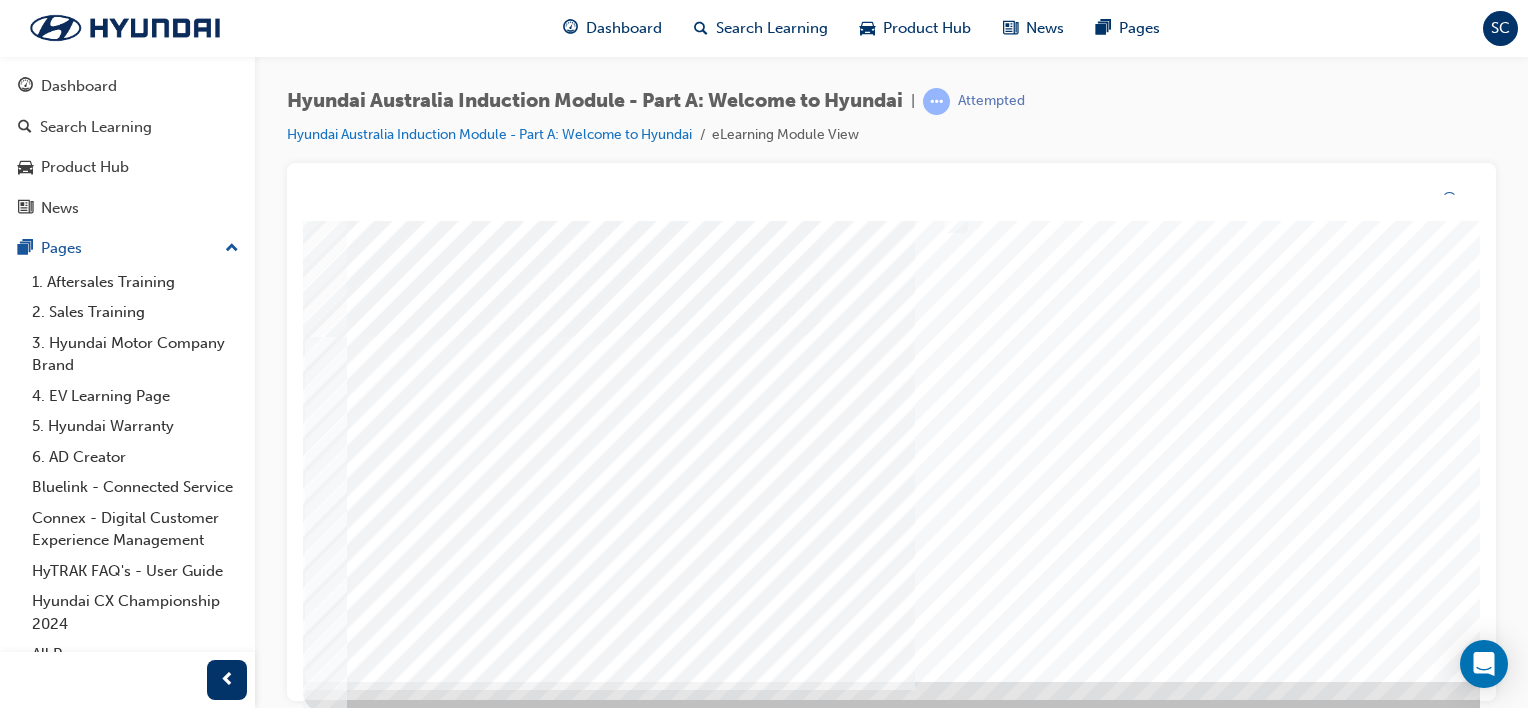 scroll, scrollTop: 0, scrollLeft: 0, axis: both 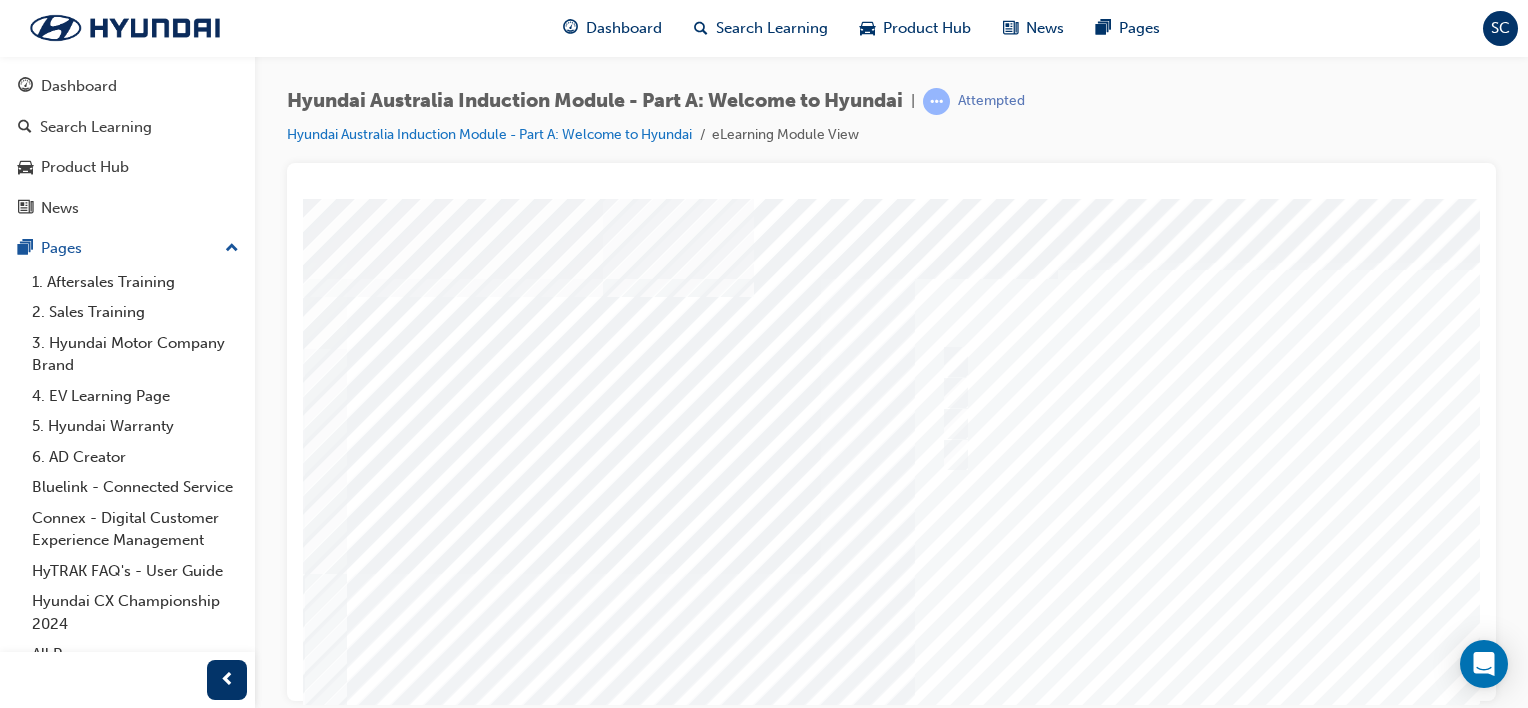 click at bounding box center [983, 558] 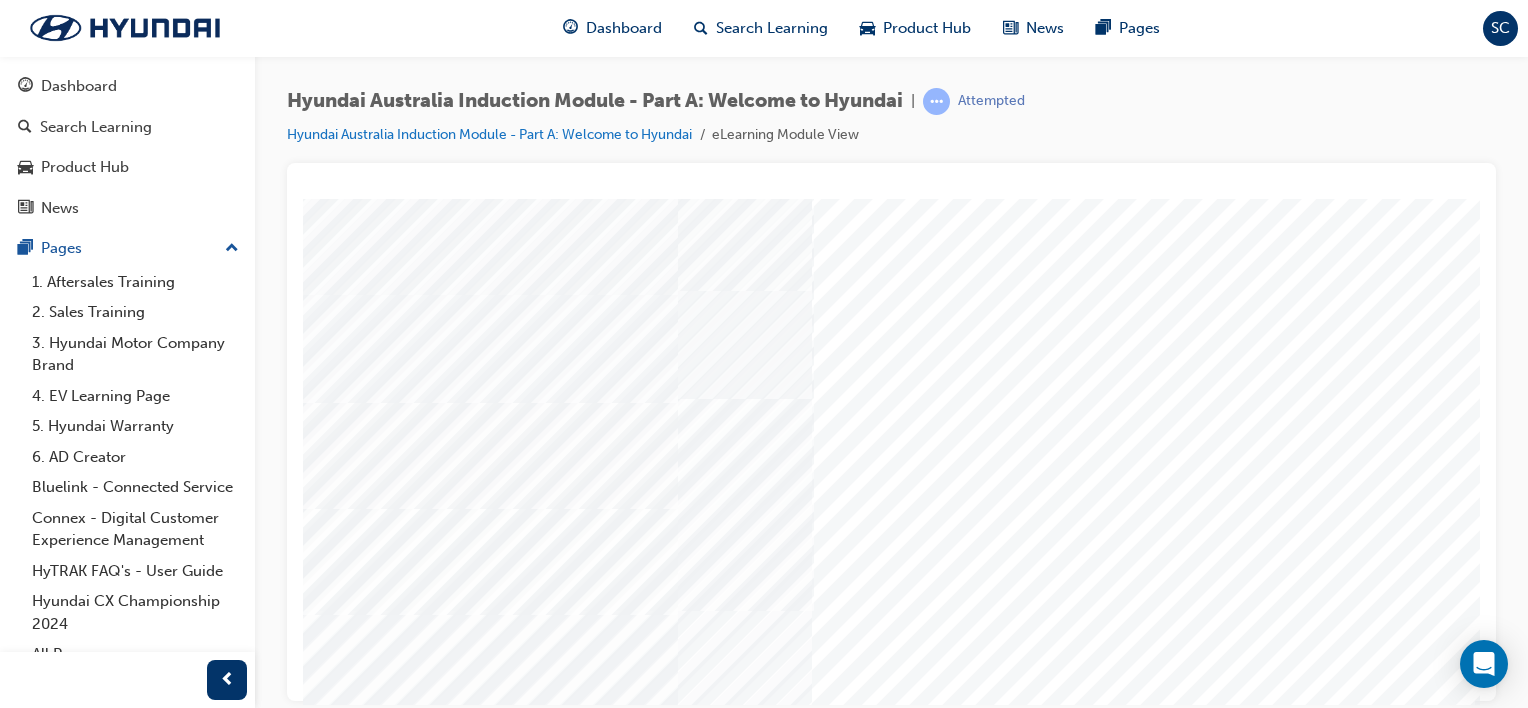 scroll, scrollTop: 194, scrollLeft: 198, axis: both 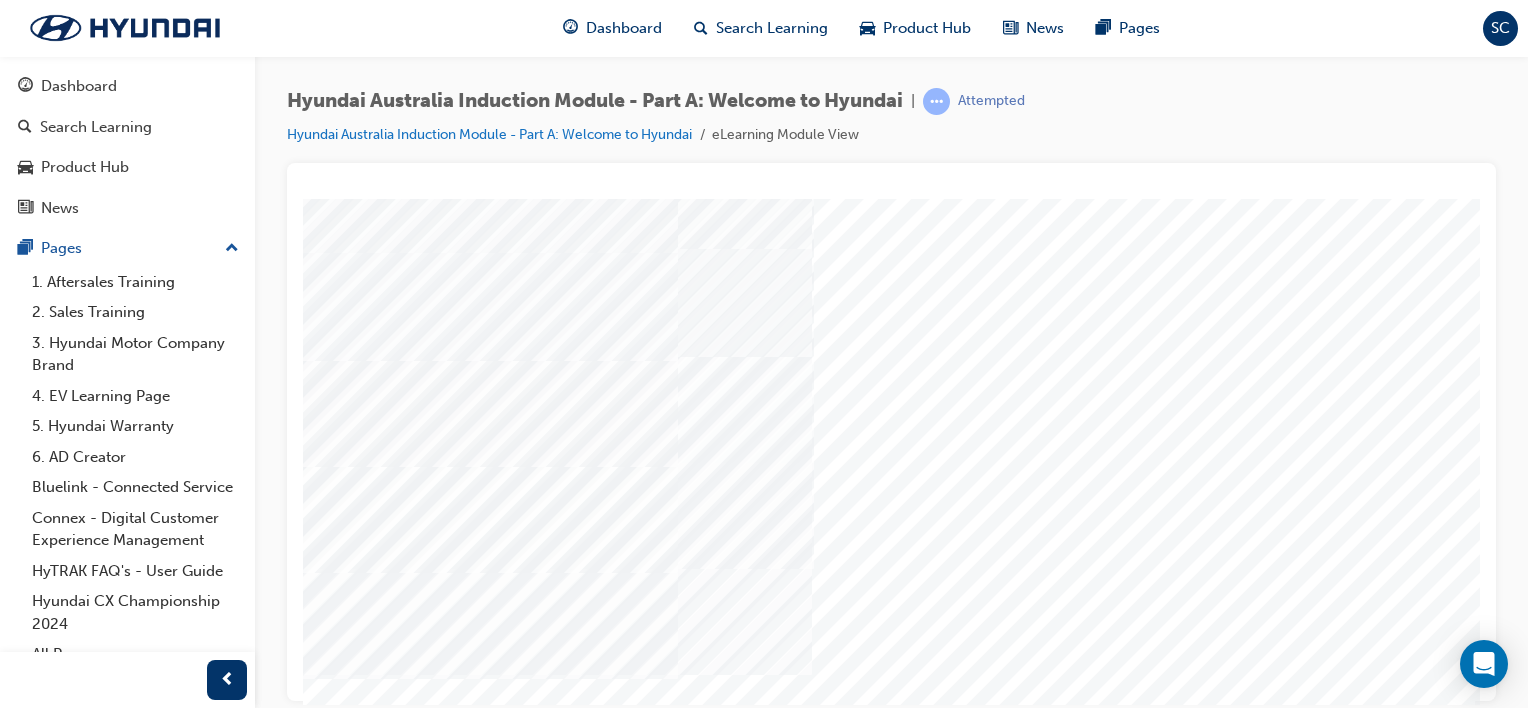 drag, startPoint x: 1471, startPoint y: 443, endPoint x: 1790, endPoint y: 756, distance: 446.91162 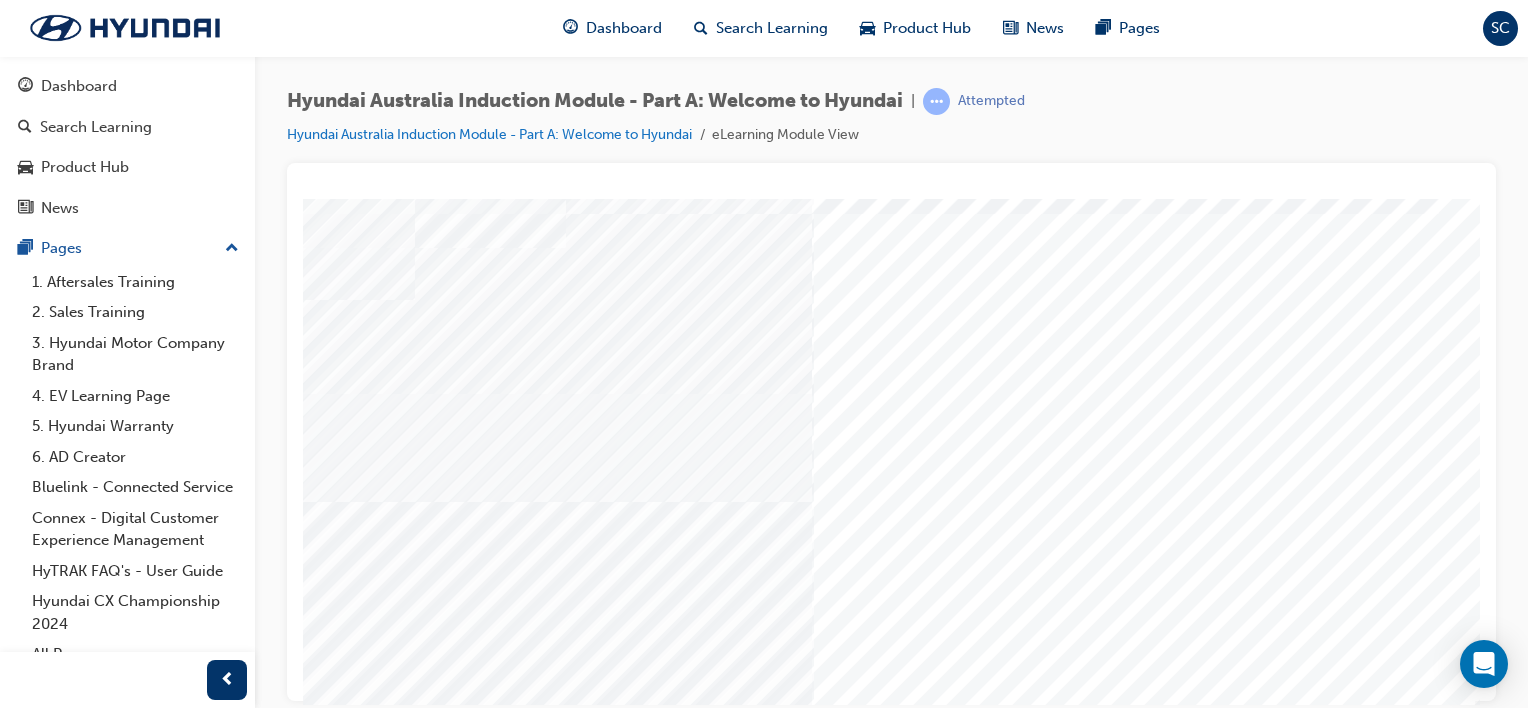 scroll, scrollTop: 37, scrollLeft: 198, axis: both 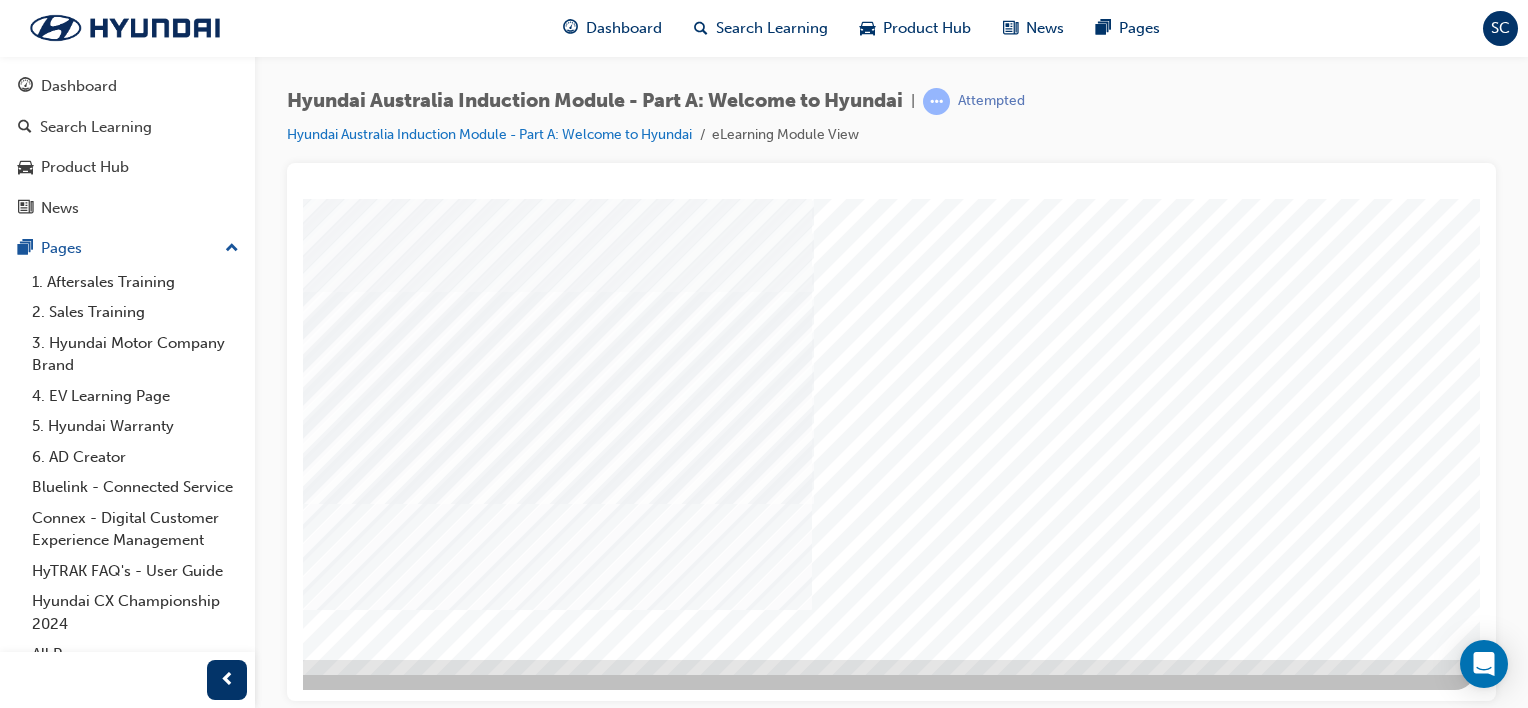 click at bounding box center [185, 3066] 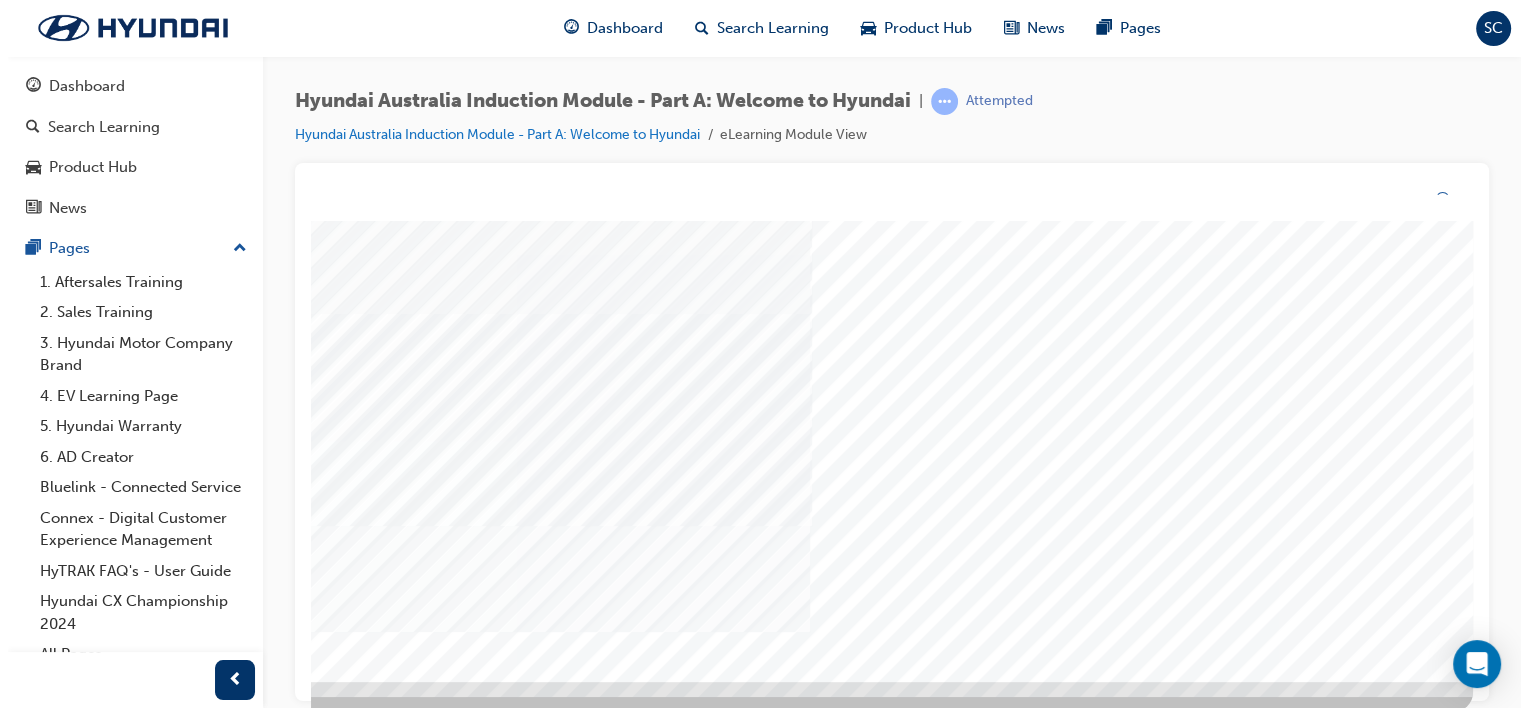 scroll, scrollTop: 0, scrollLeft: 0, axis: both 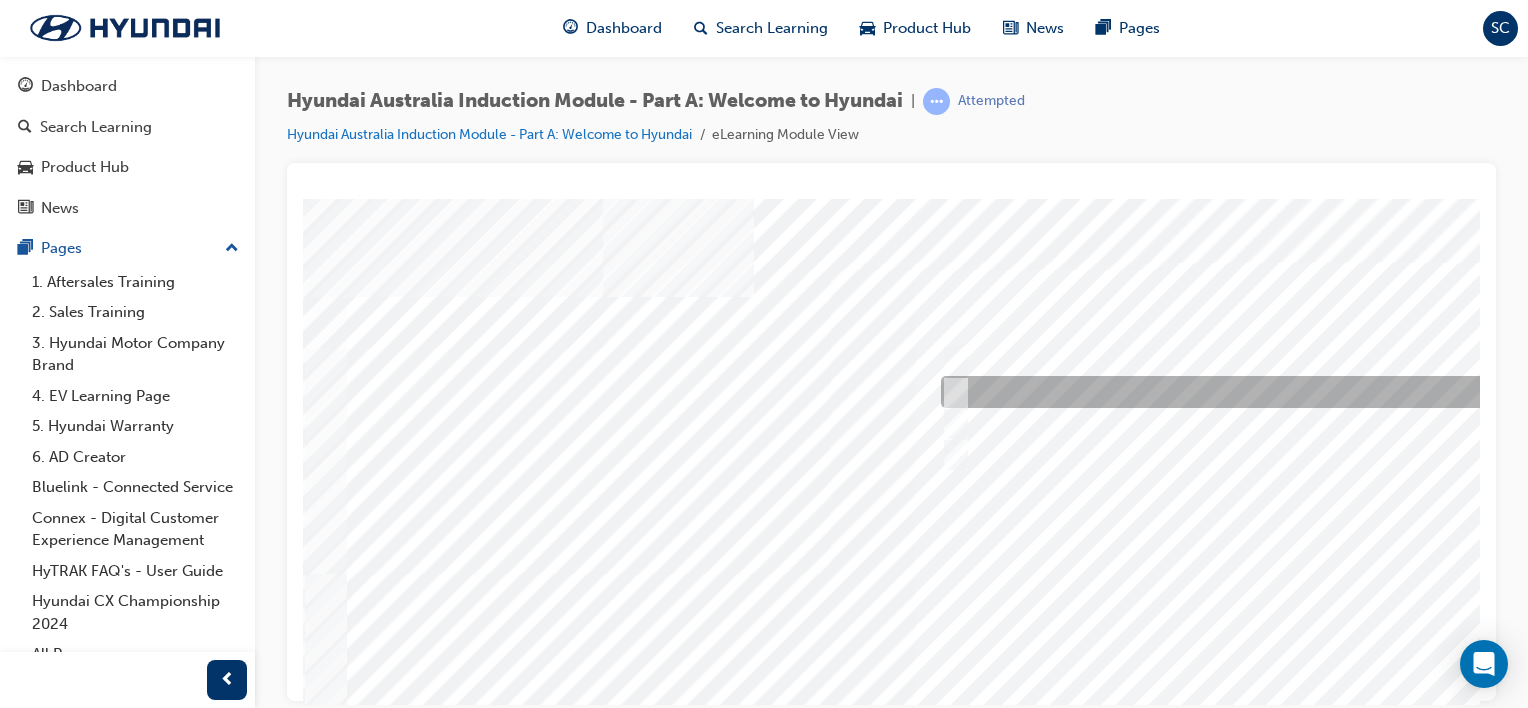 click at bounding box center (1268, 392) 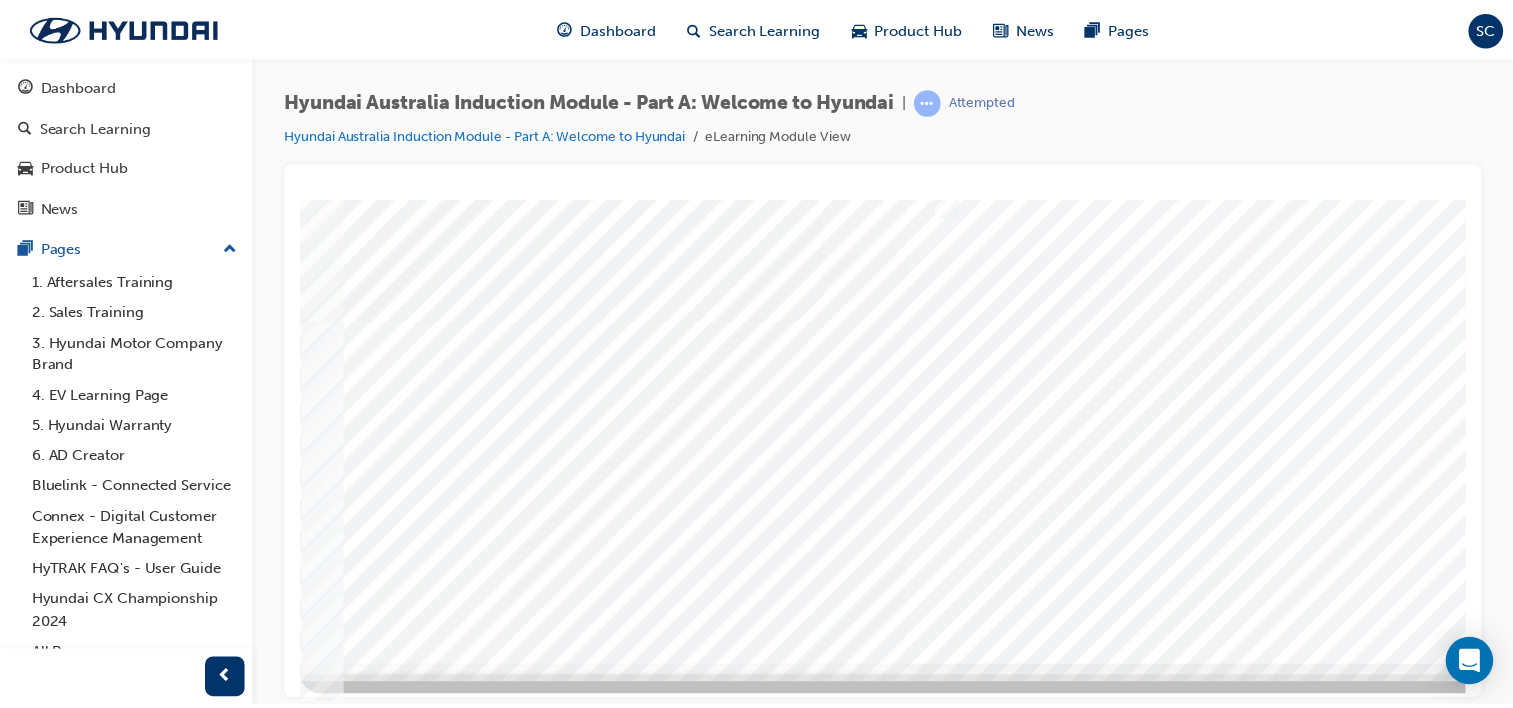 scroll, scrollTop: 256, scrollLeft: 0, axis: vertical 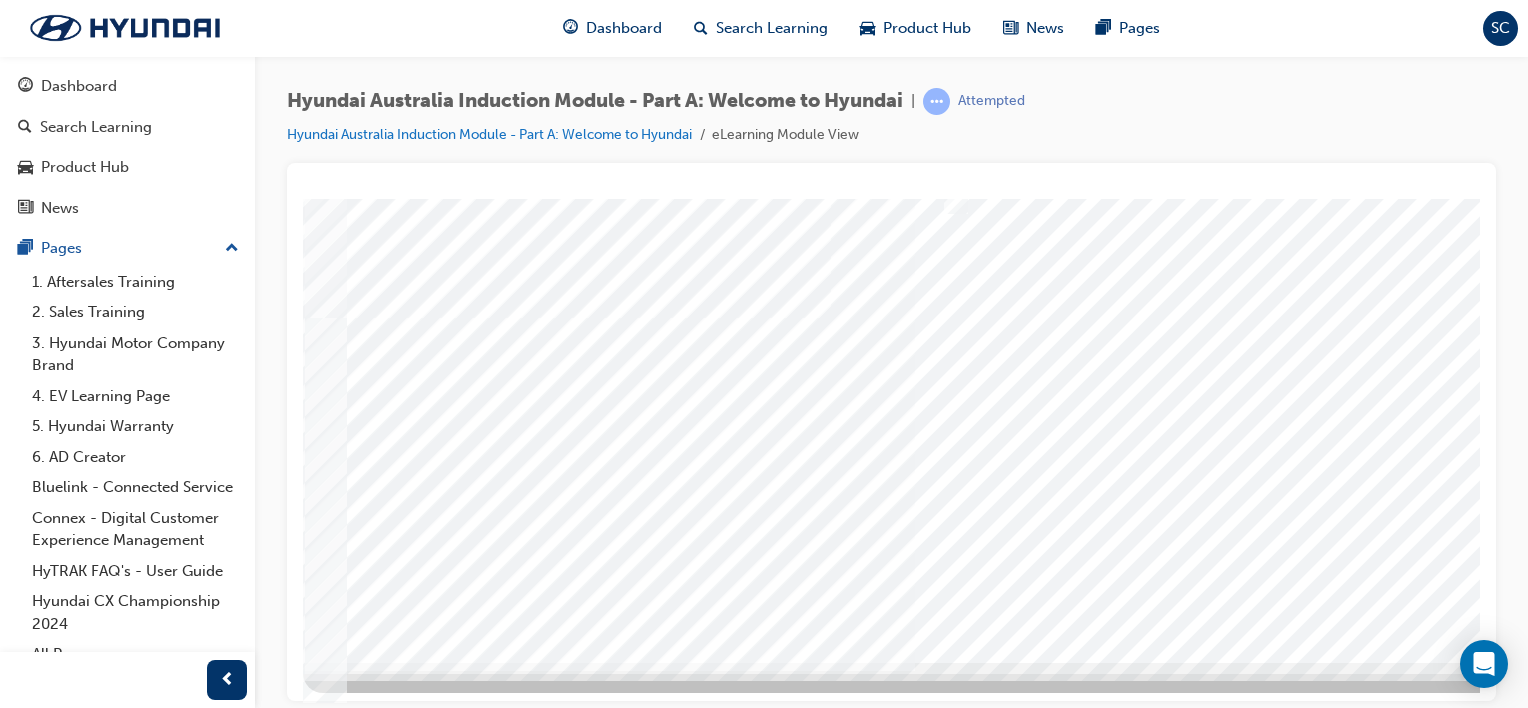 click at bounding box center (373, 5669) 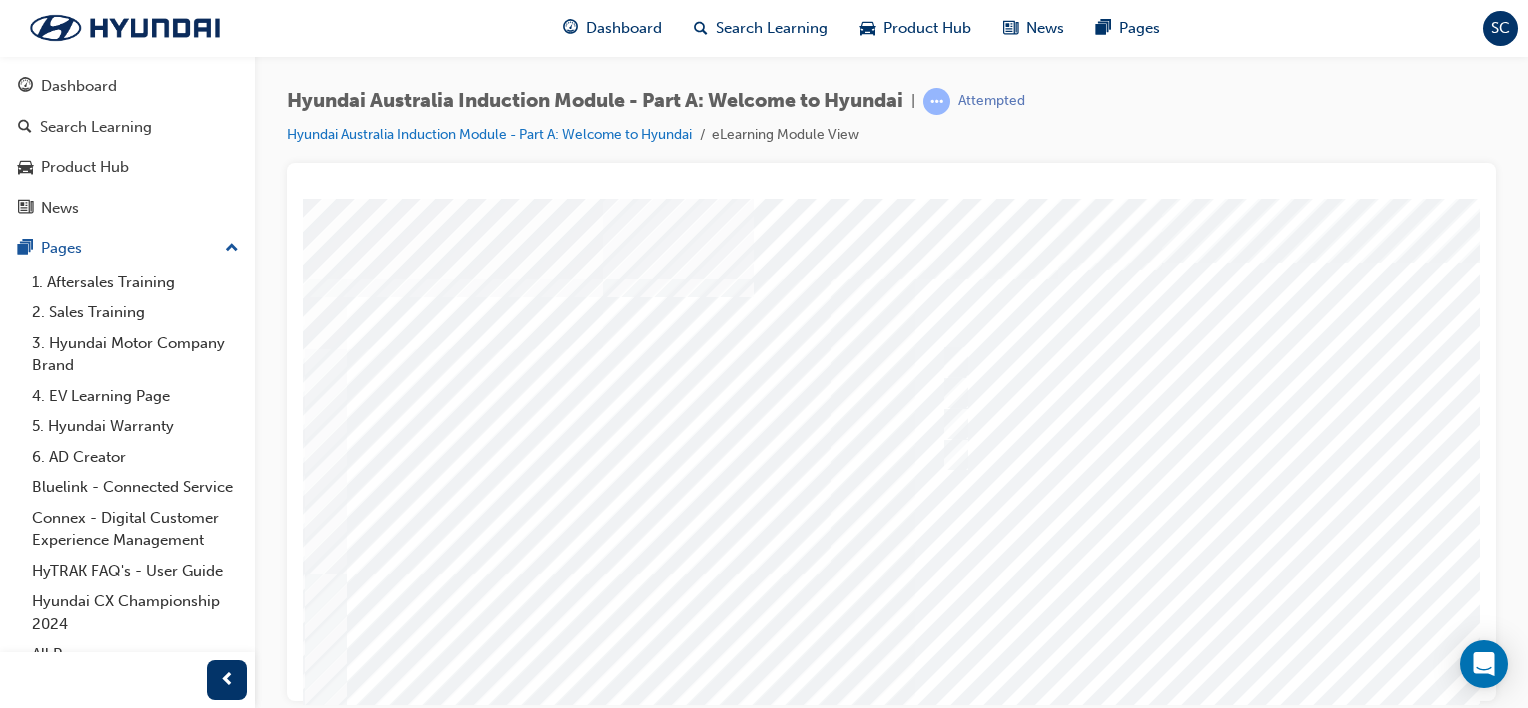 click at bounding box center [983, 558] 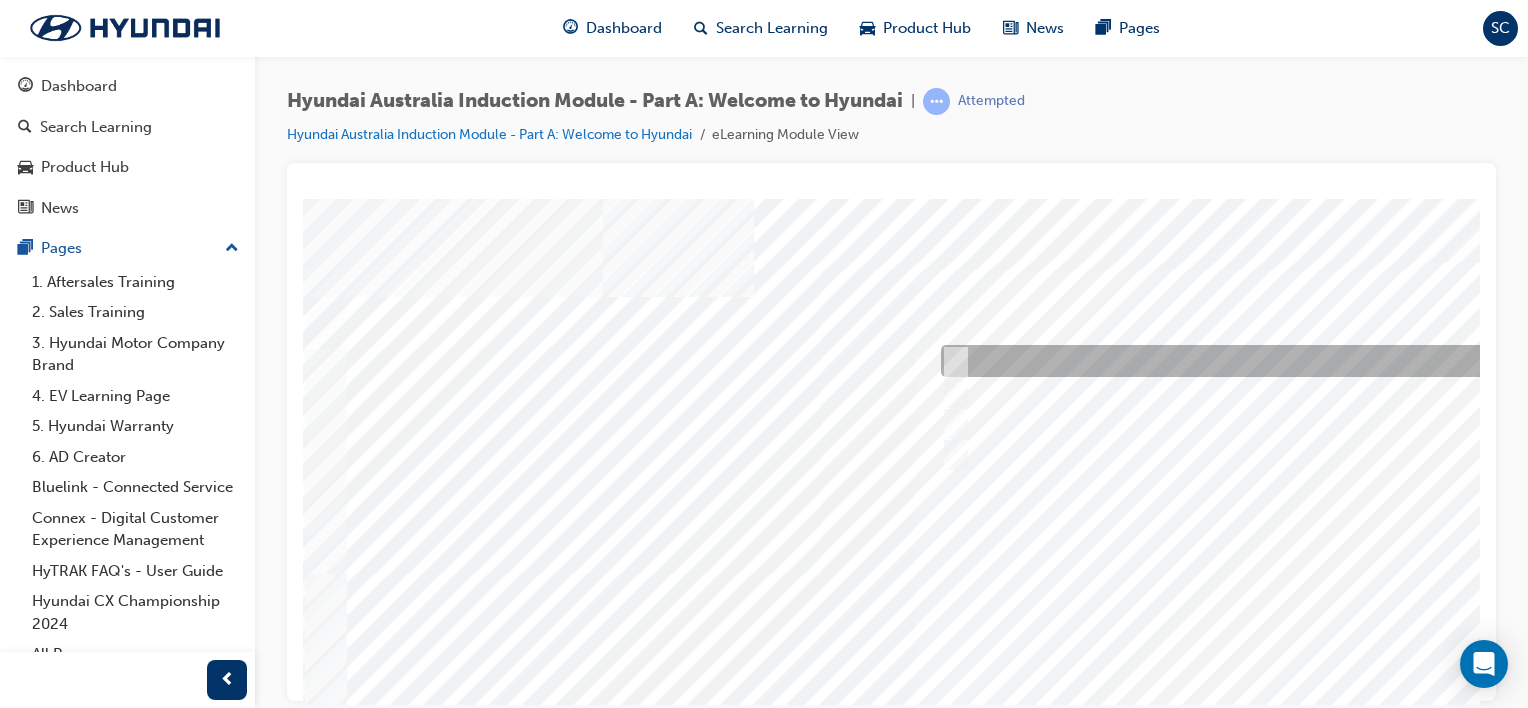 click at bounding box center [1268, 361] 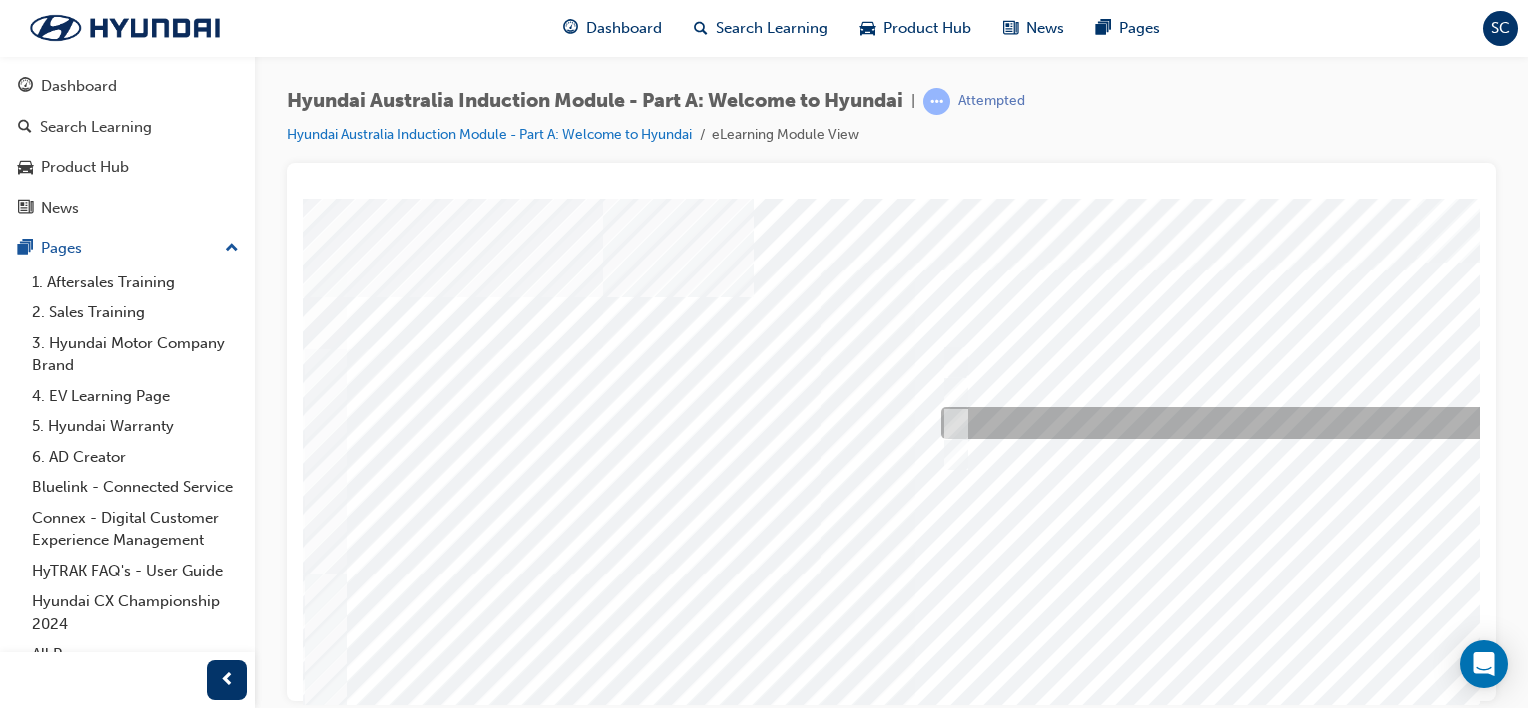 click at bounding box center (1268, 423) 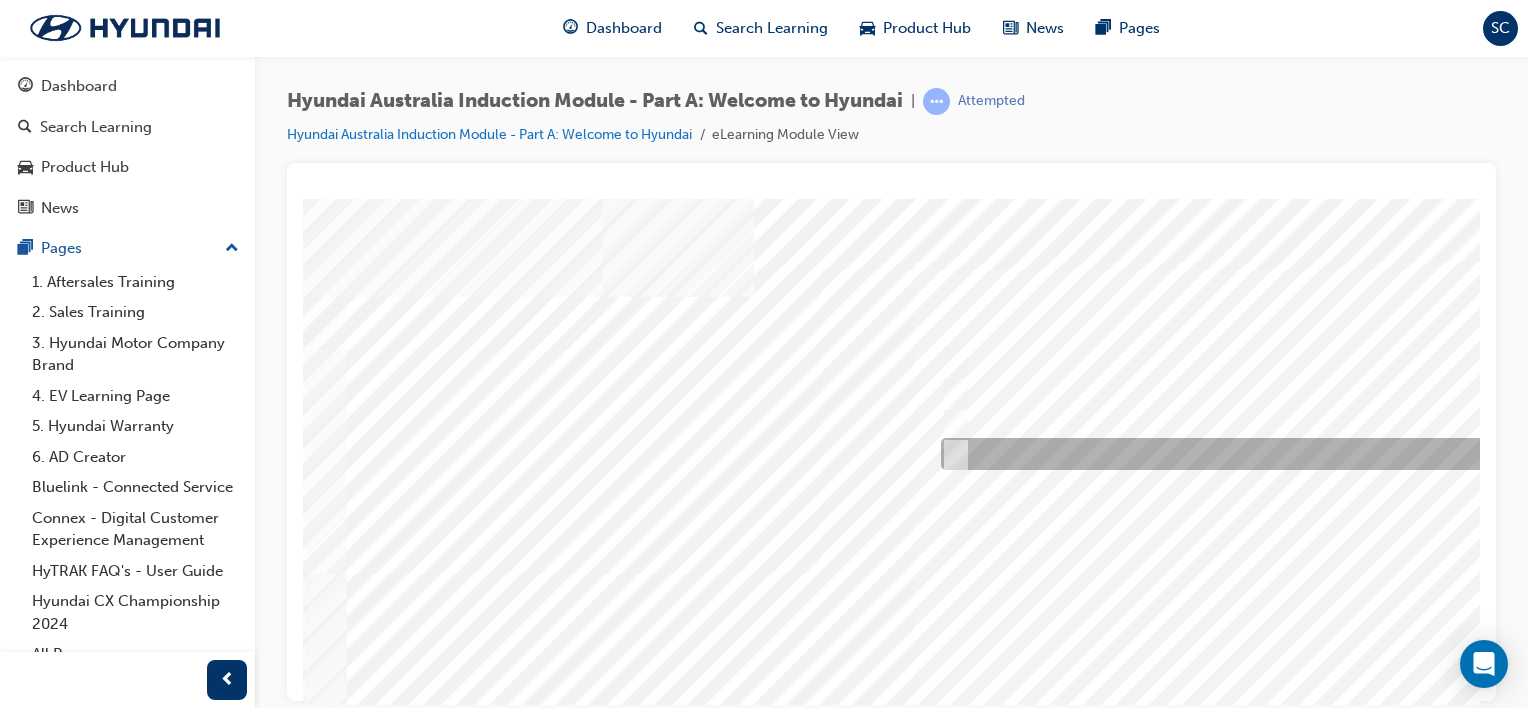 click at bounding box center [1268, 454] 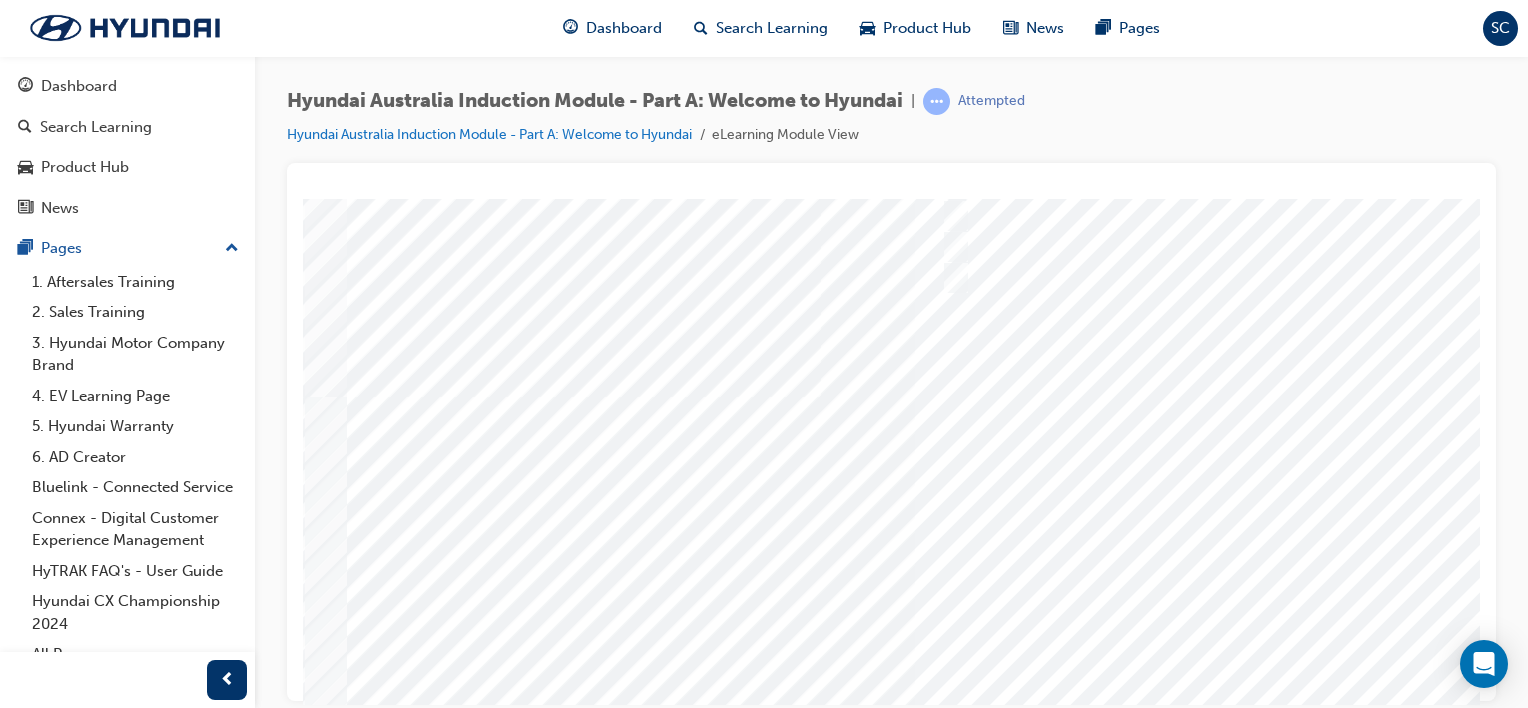 scroll, scrollTop: 183, scrollLeft: 0, axis: vertical 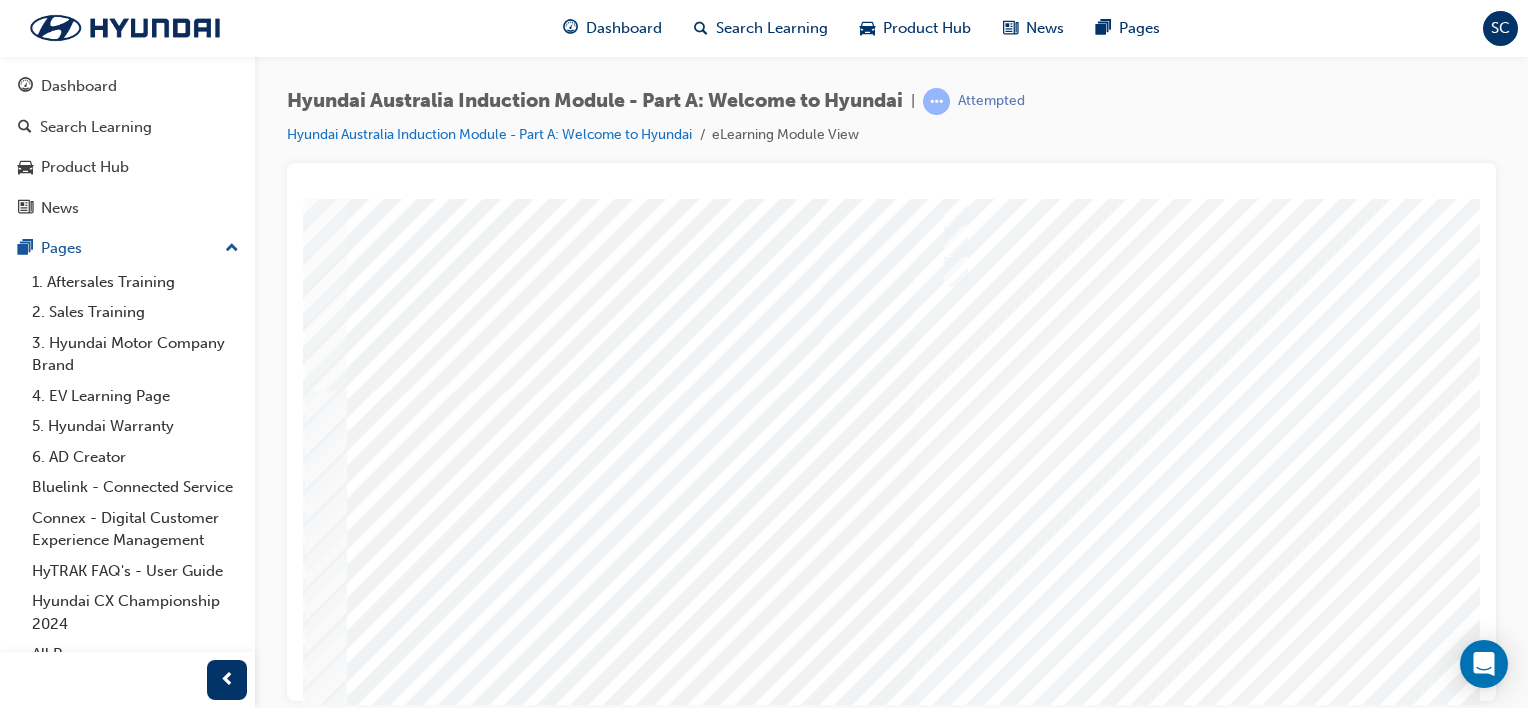 click at bounding box center [373, 6474] 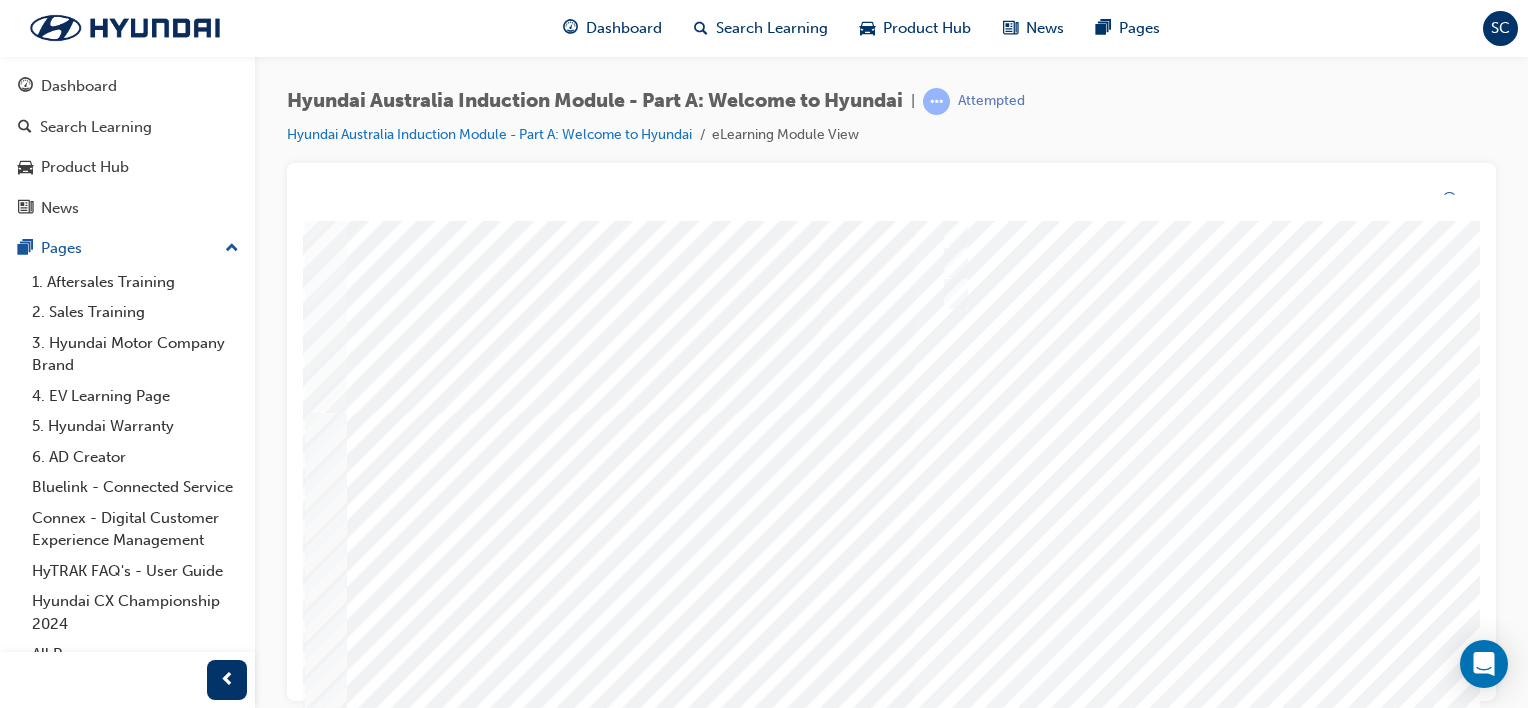 scroll, scrollTop: 0, scrollLeft: 0, axis: both 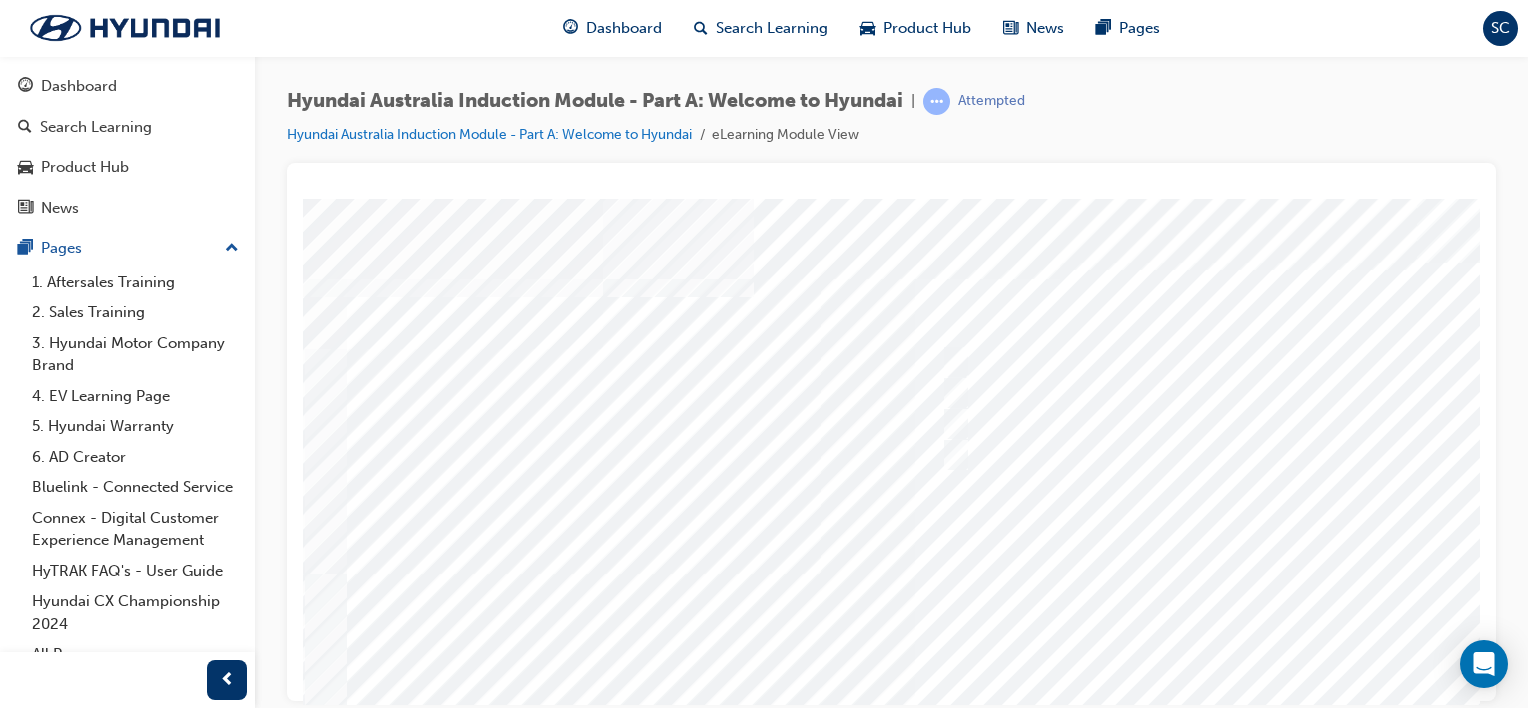 click at bounding box center [983, 558] 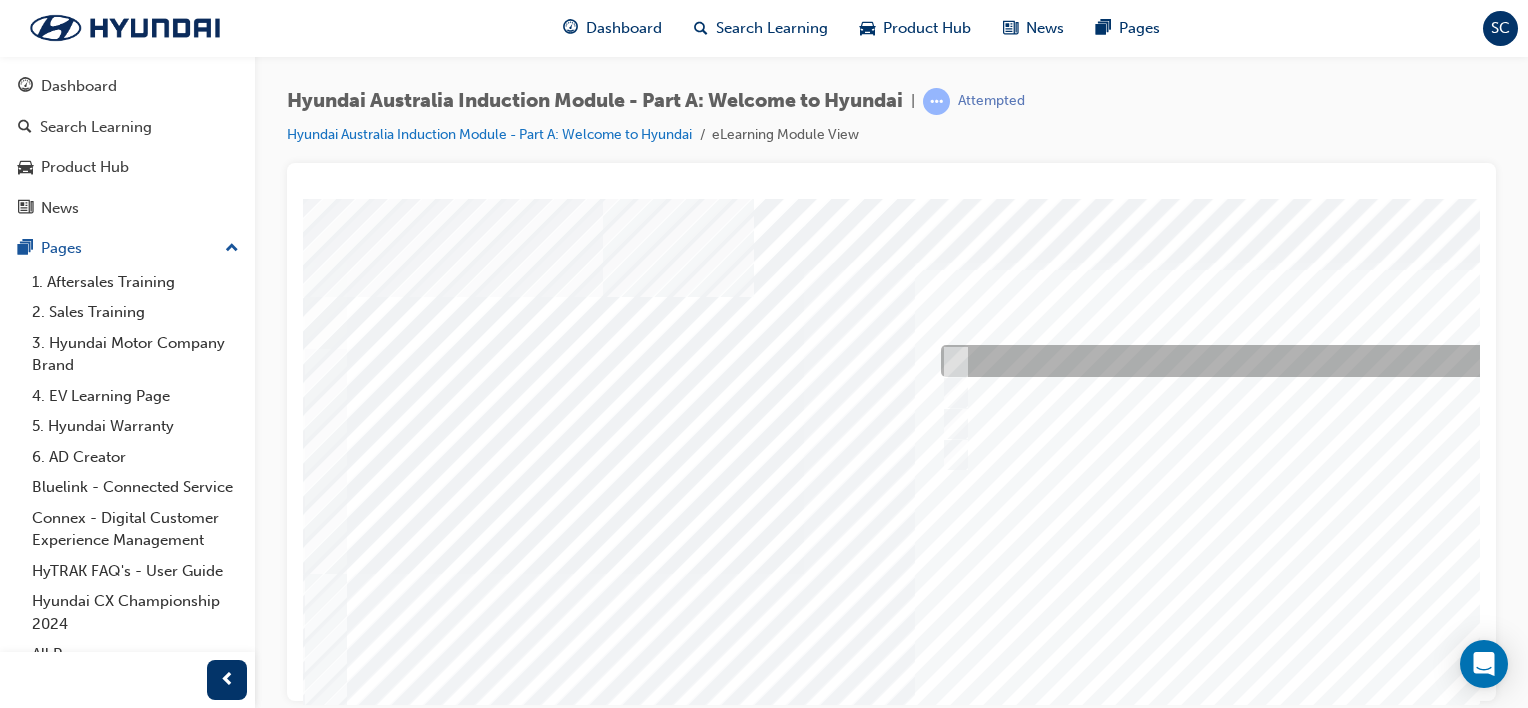 click at bounding box center [1268, 361] 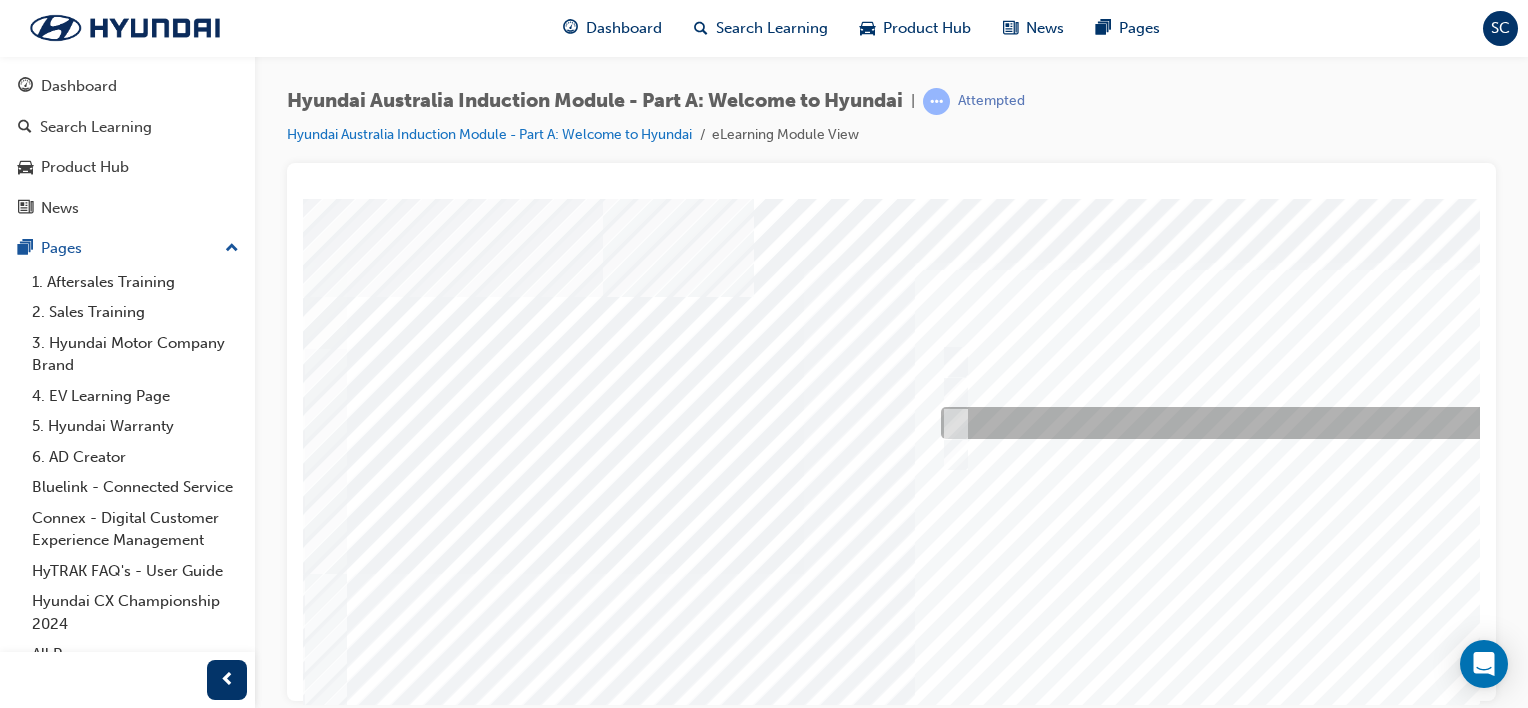 click at bounding box center (1268, 423) 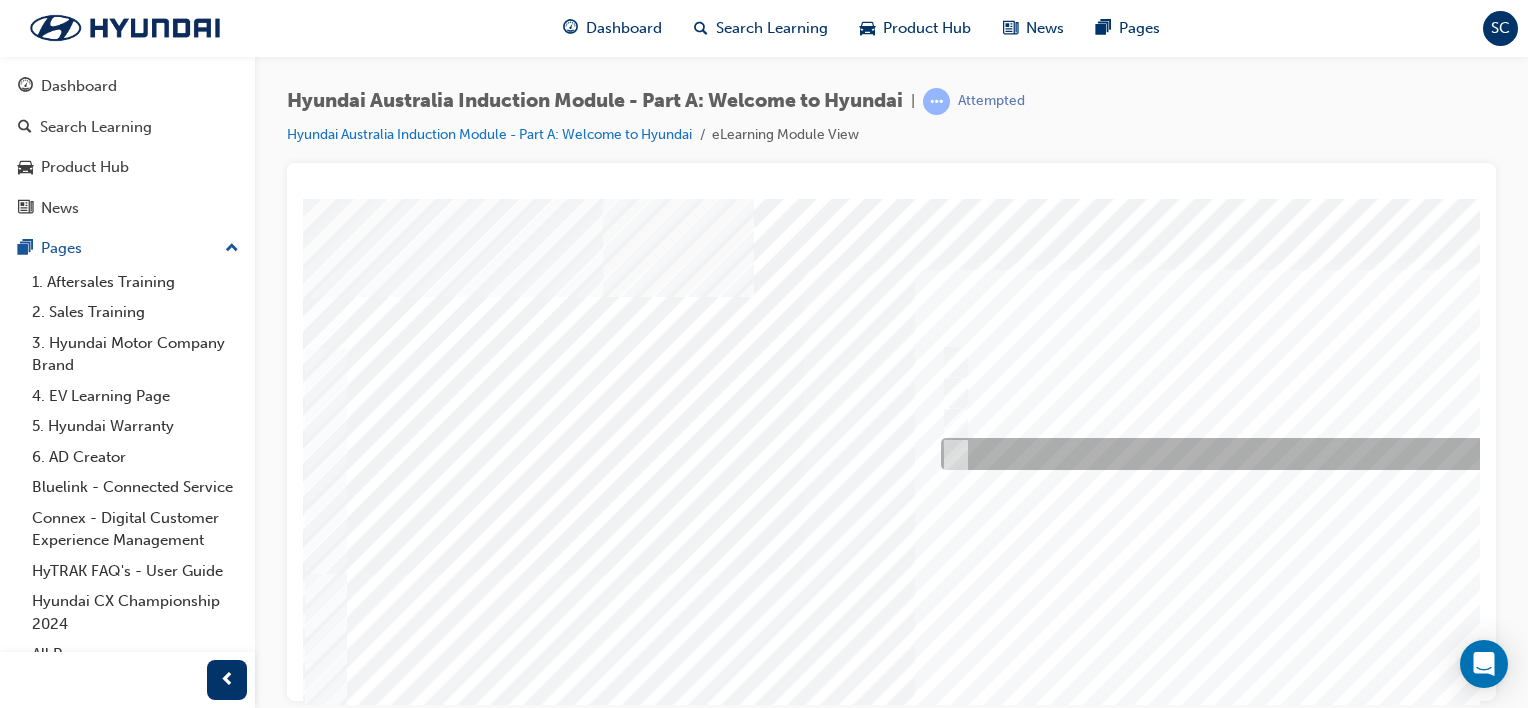 click at bounding box center (1268, 454) 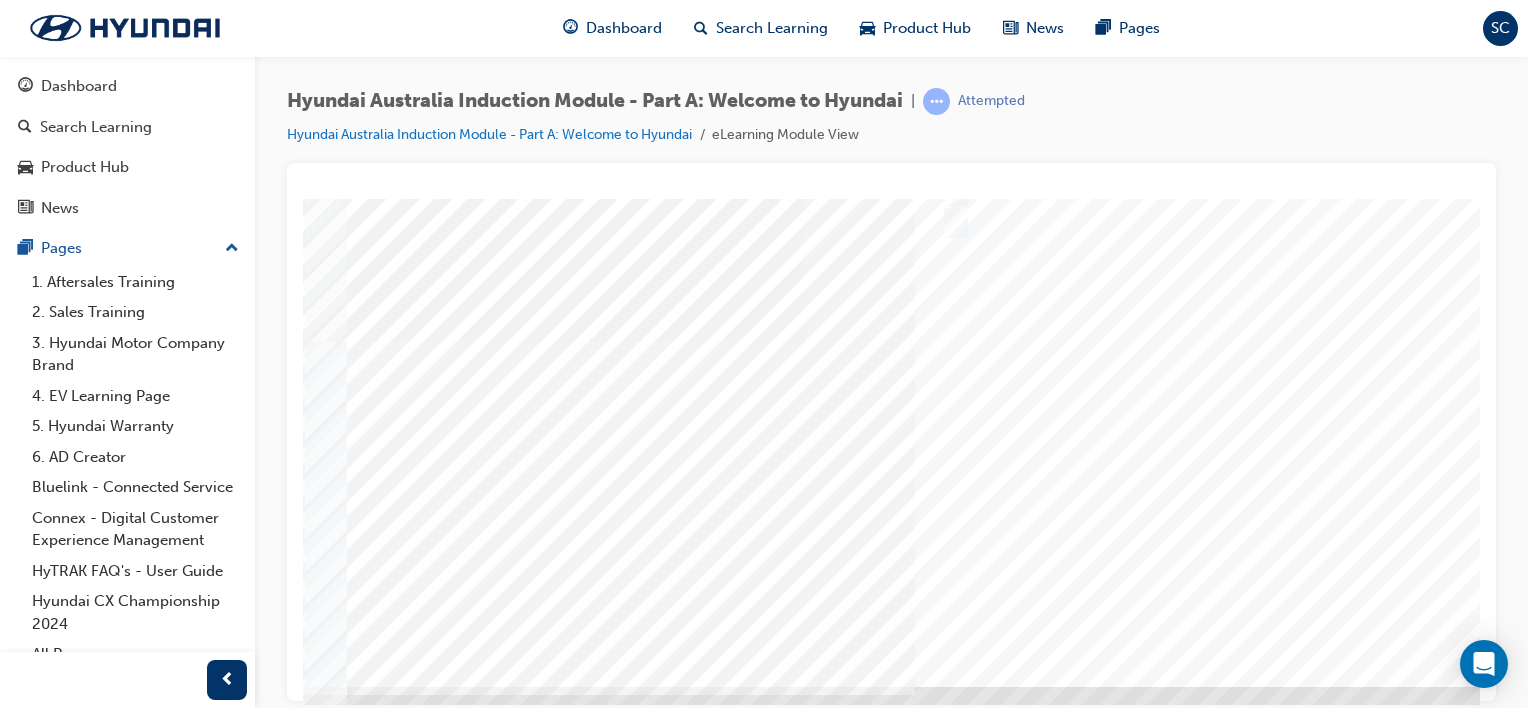 scroll, scrollTop: 259, scrollLeft: 0, axis: vertical 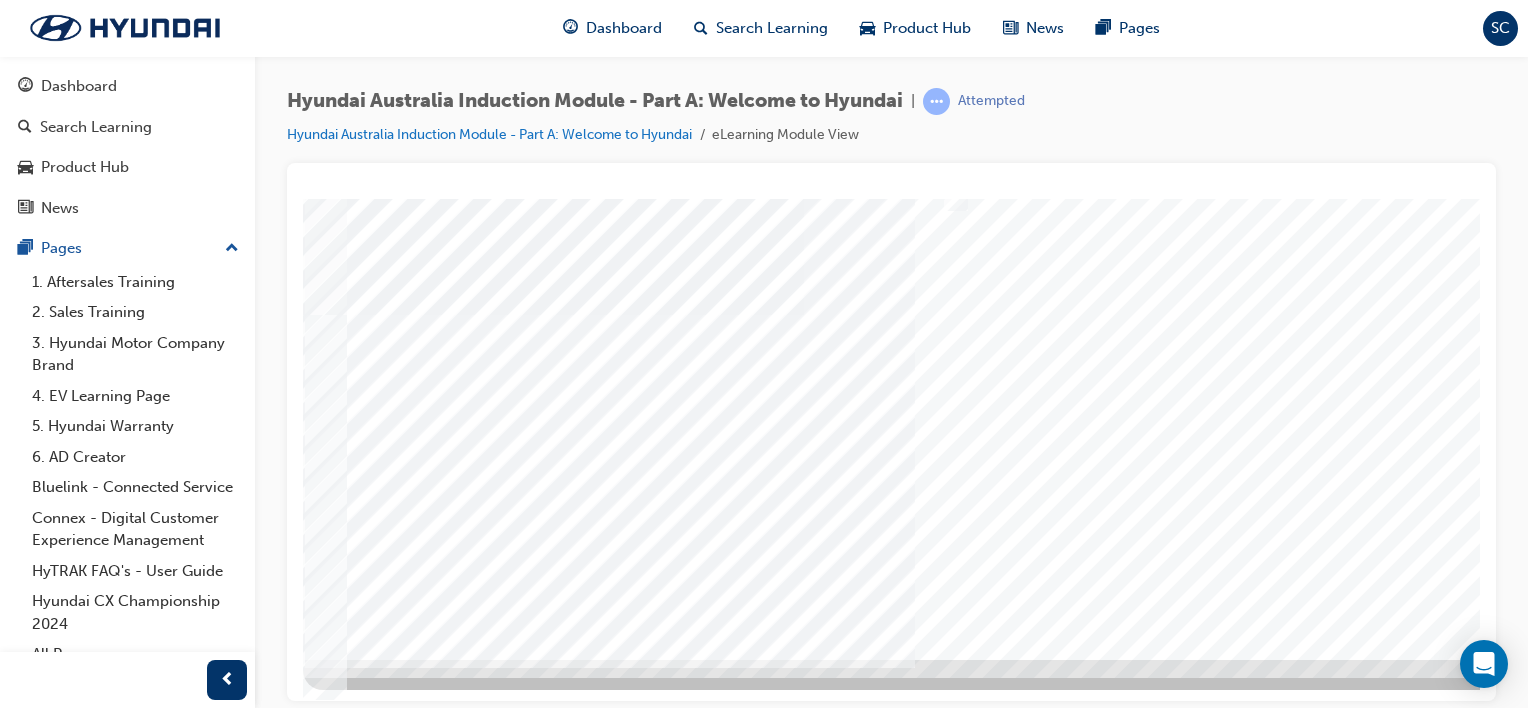 click at bounding box center [373, 4935] 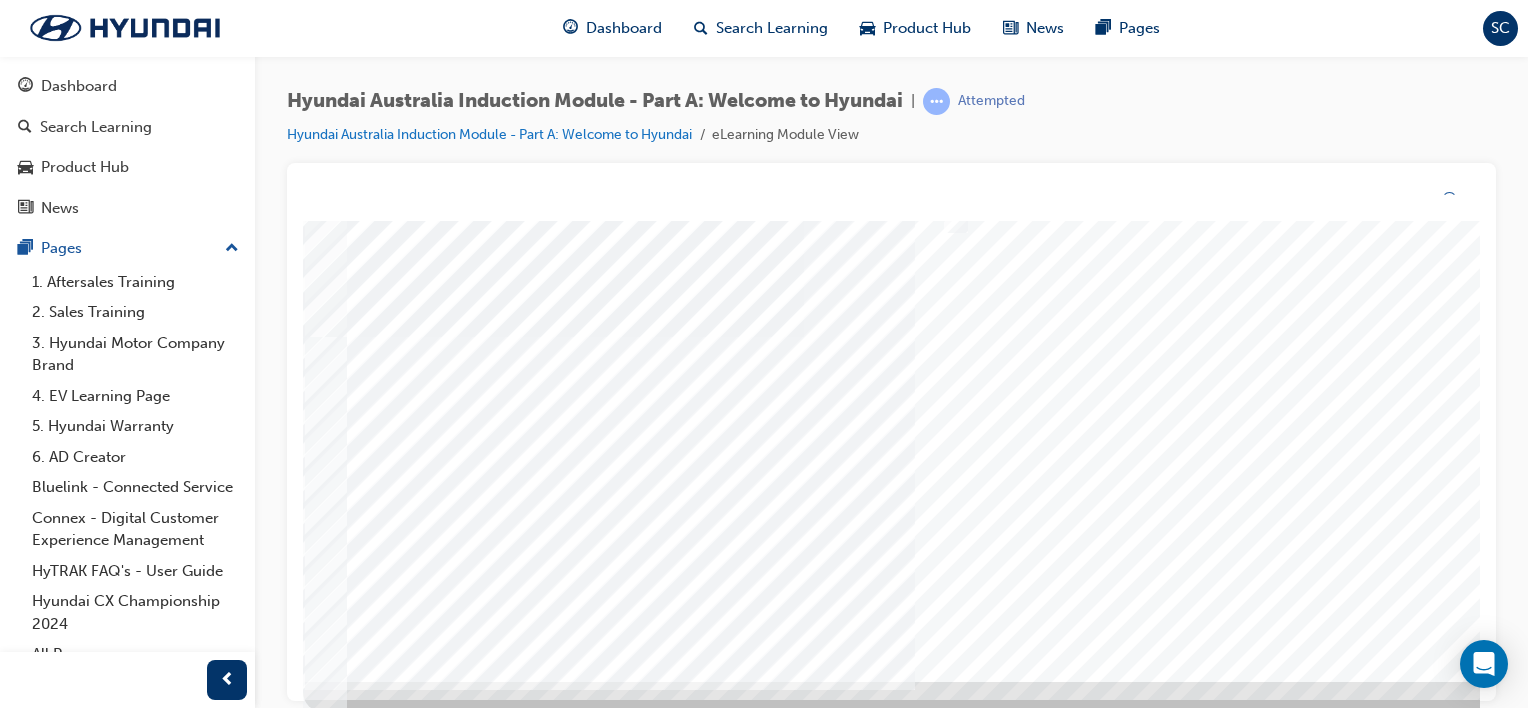 scroll, scrollTop: 0, scrollLeft: 0, axis: both 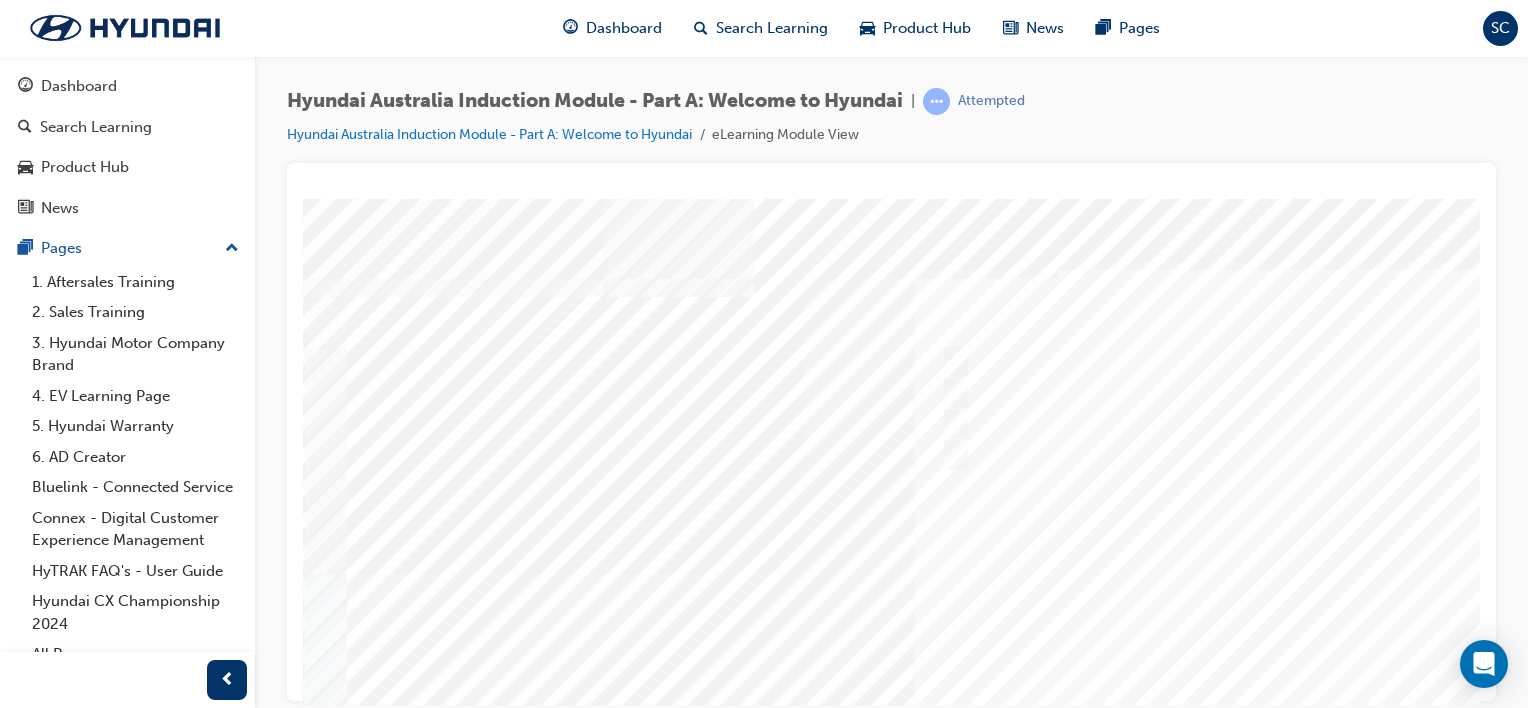 click at bounding box center [983, 558] 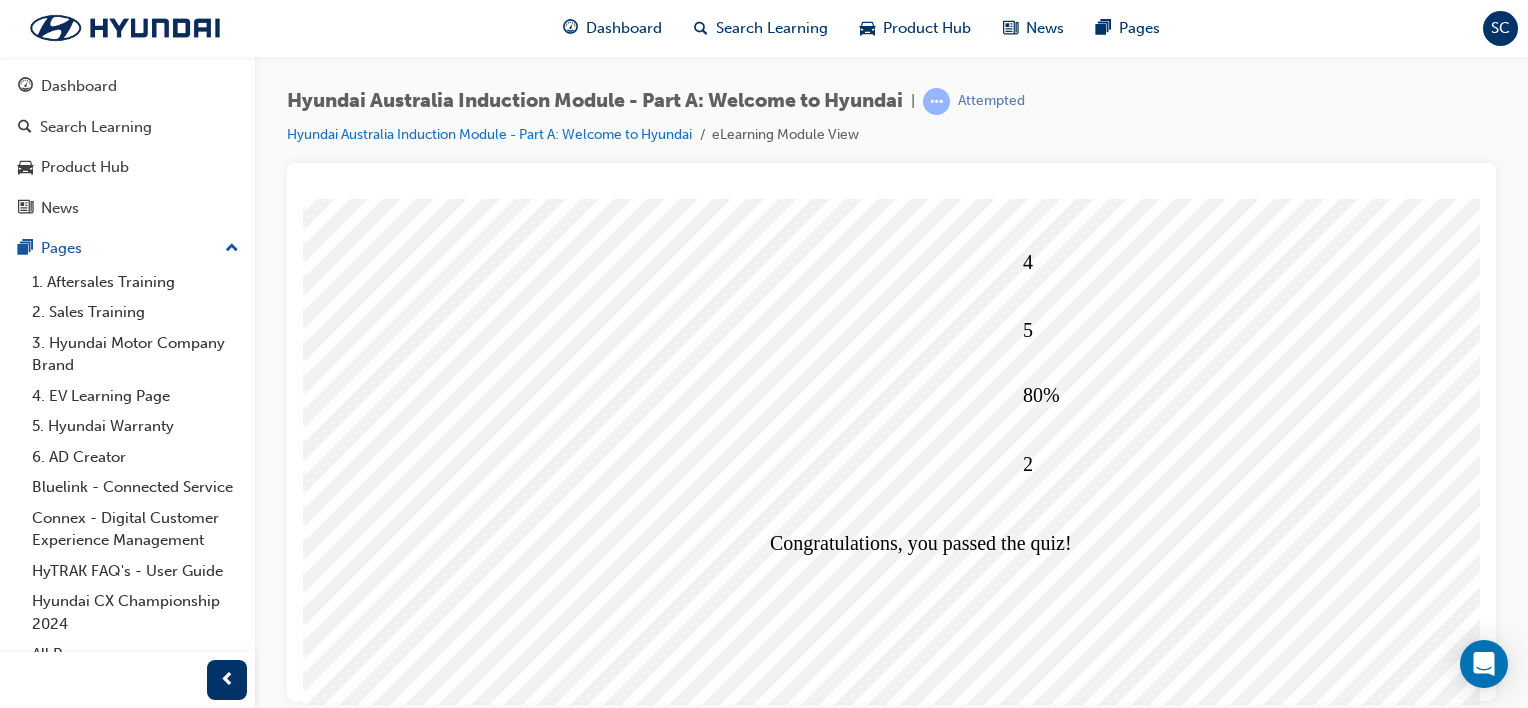 scroll, scrollTop: 259, scrollLeft: 0, axis: vertical 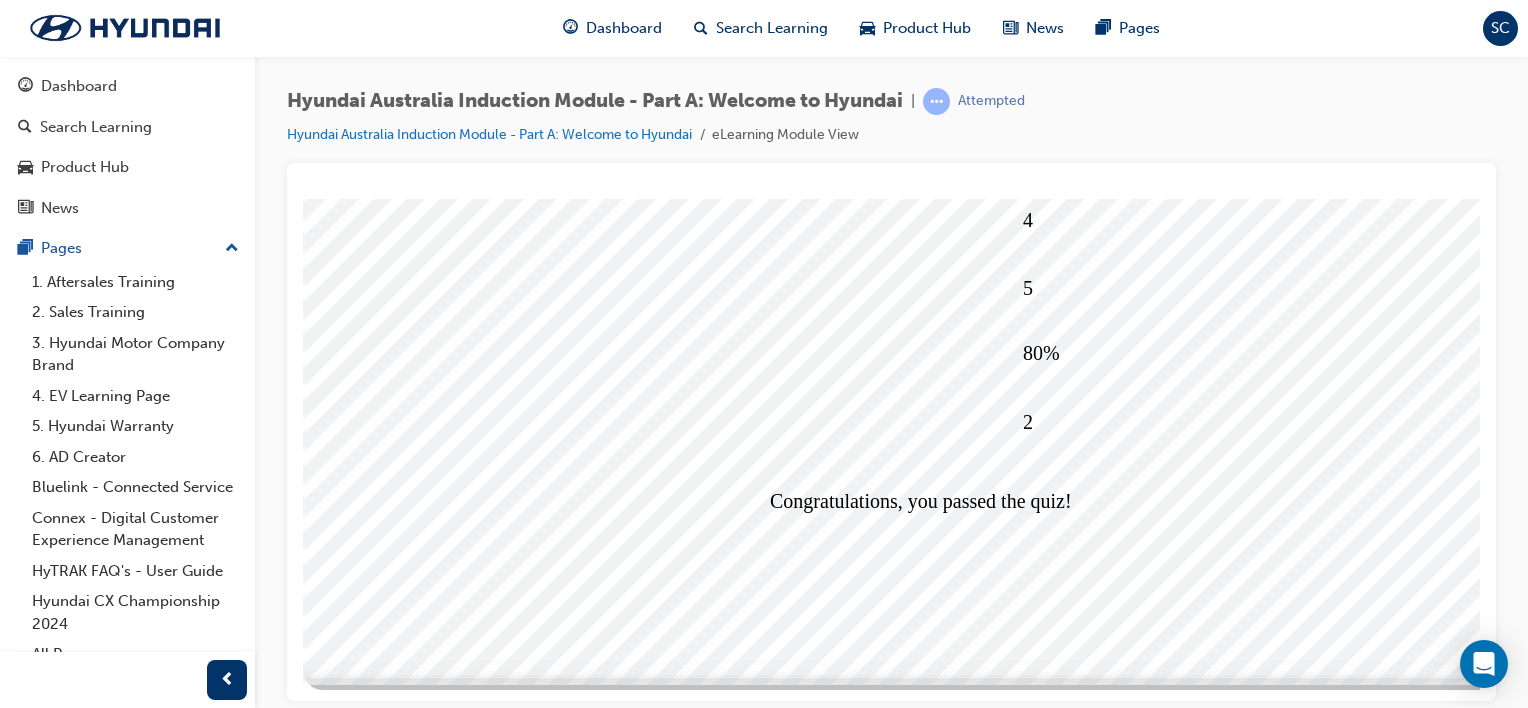 drag, startPoint x: 1473, startPoint y: 340, endPoint x: 1801, endPoint y: 734, distance: 512.6597 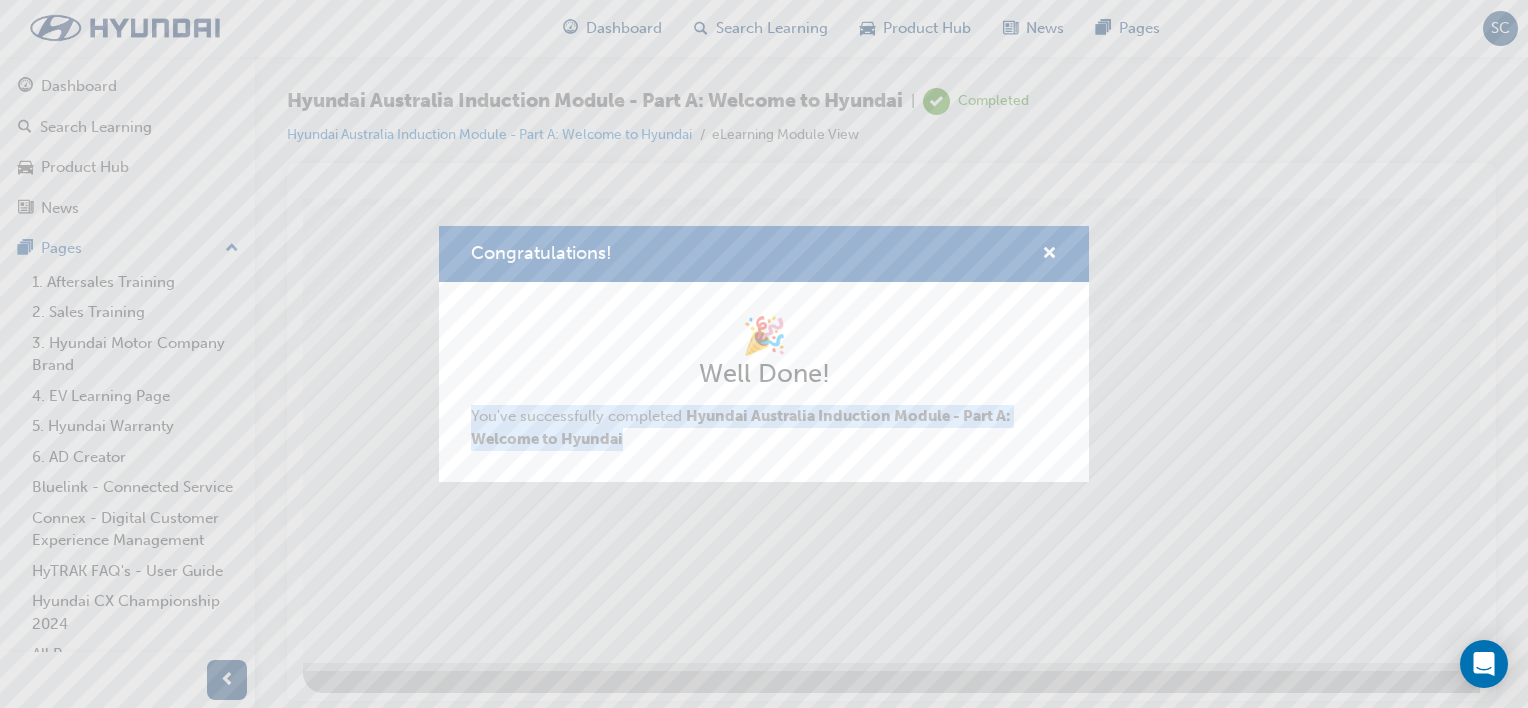 scroll, scrollTop: 259, scrollLeft: 0, axis: vertical 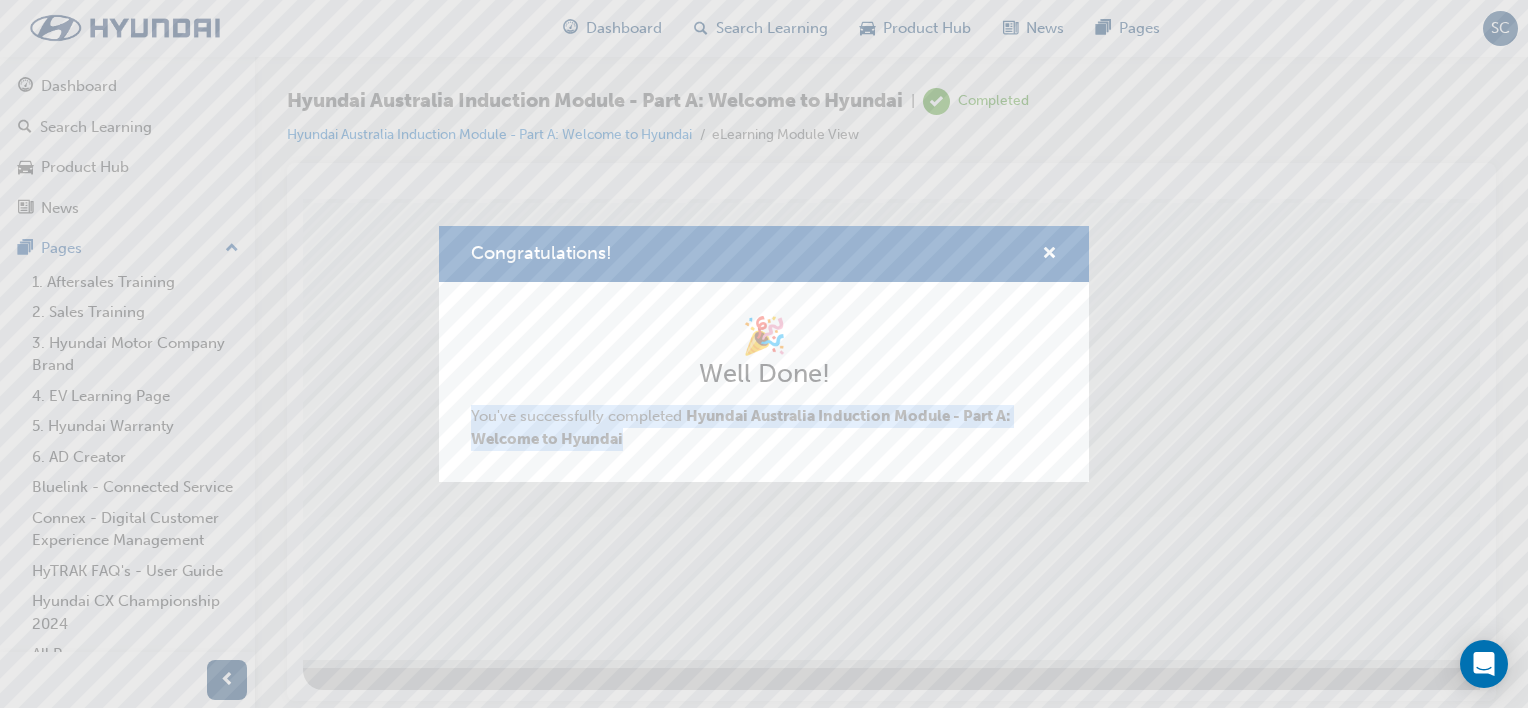 click on "Congratulations! 🎉 Well Done! You've successfully completed   Hyundai Australia Induction Module - Part A: Welcome to Hyundai" at bounding box center (764, 354) 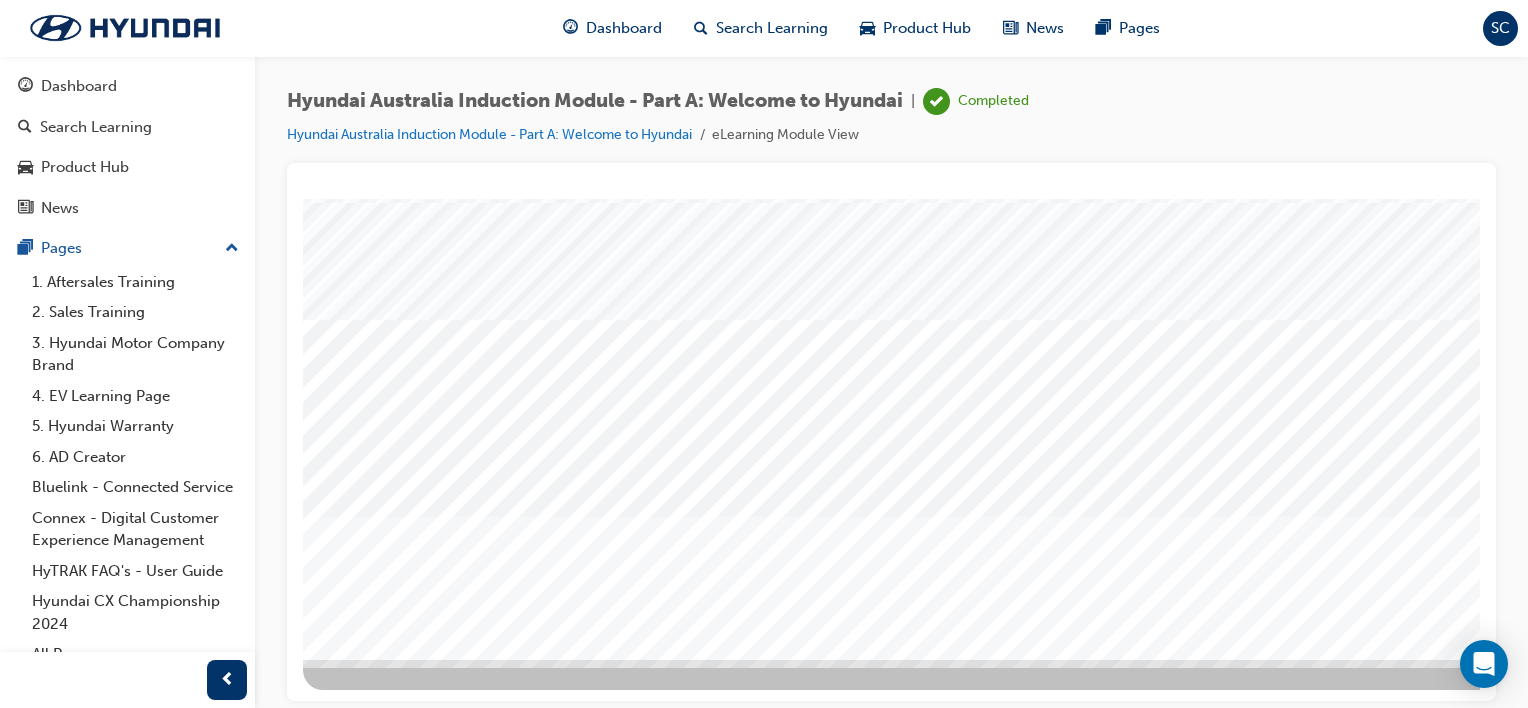click at bounding box center [373, 2201] 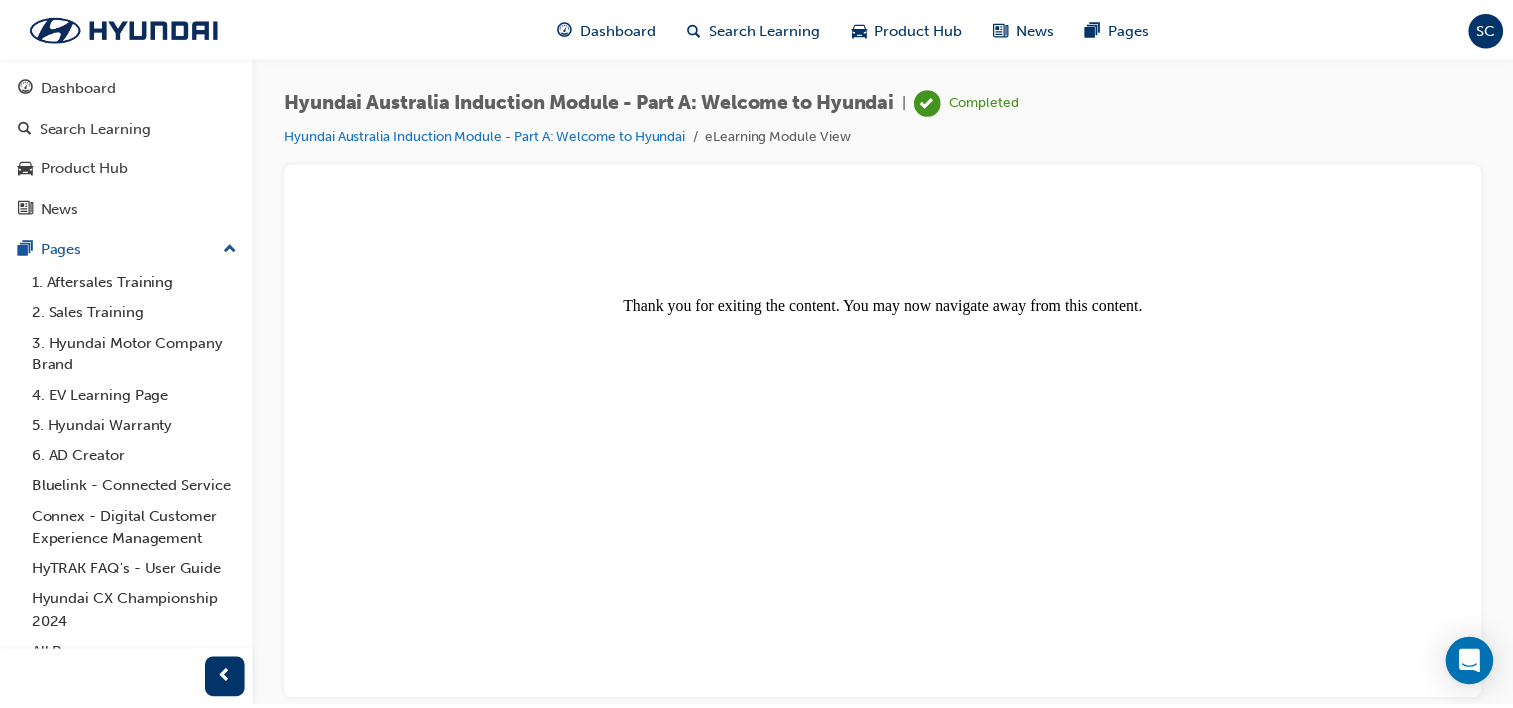scroll, scrollTop: 0, scrollLeft: 0, axis: both 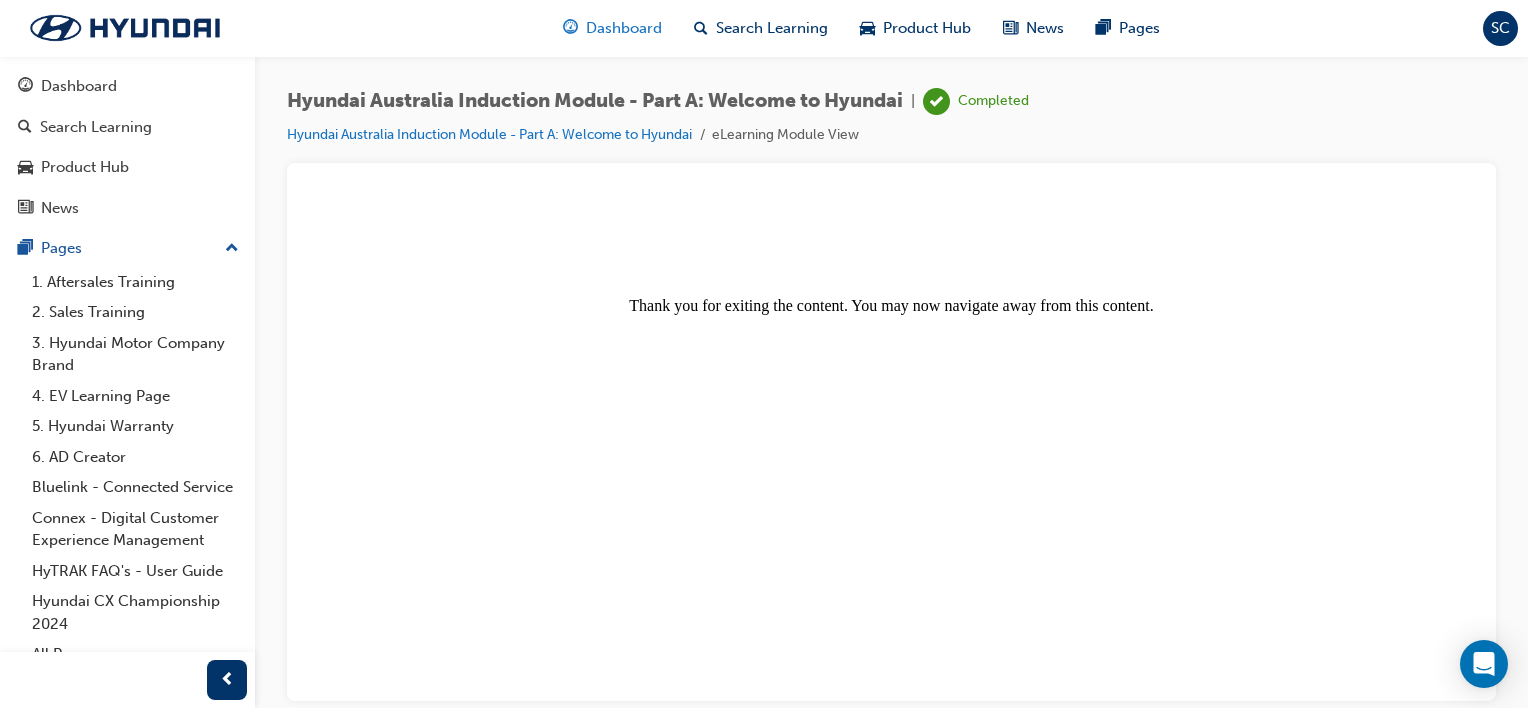 click on "Dashboard" at bounding box center (624, 28) 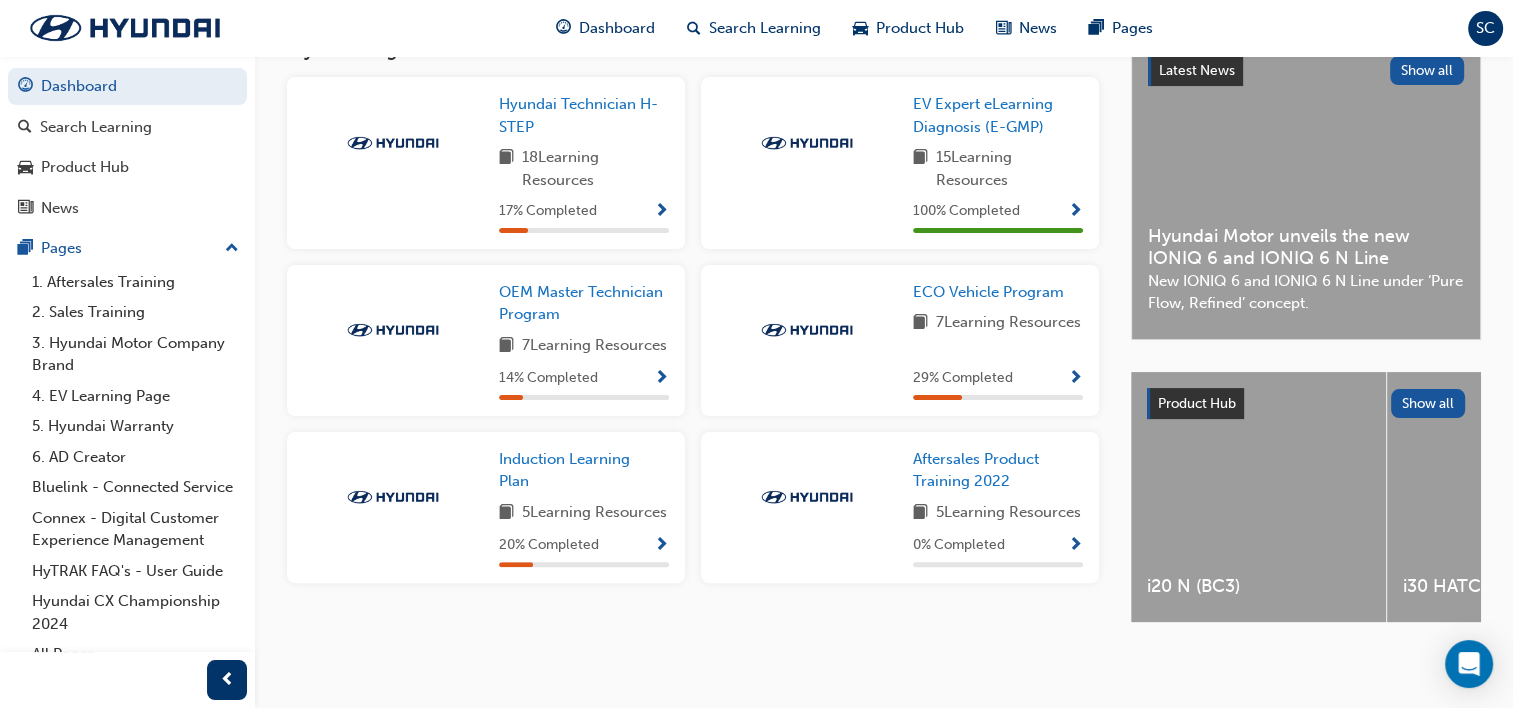 scroll, scrollTop: 460, scrollLeft: 0, axis: vertical 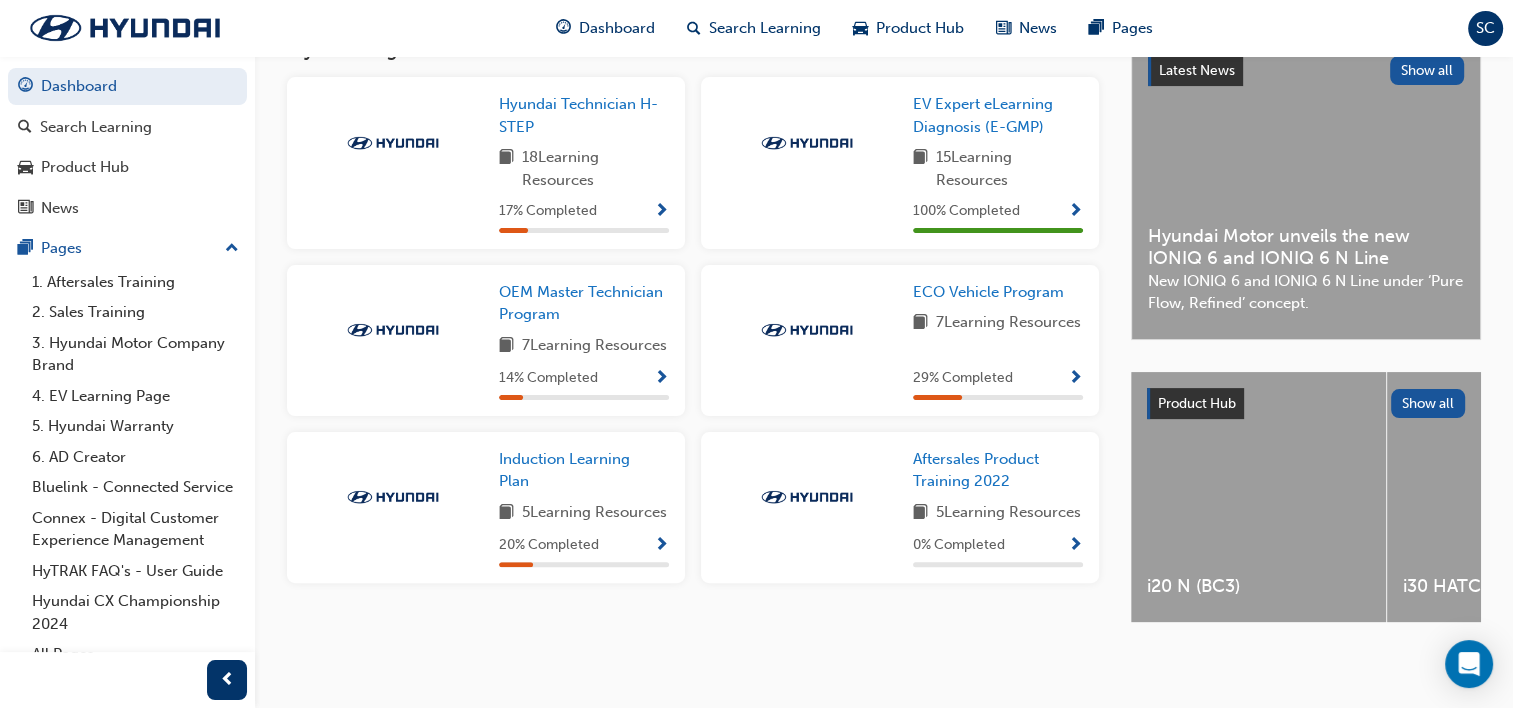 click at bounding box center [661, 546] 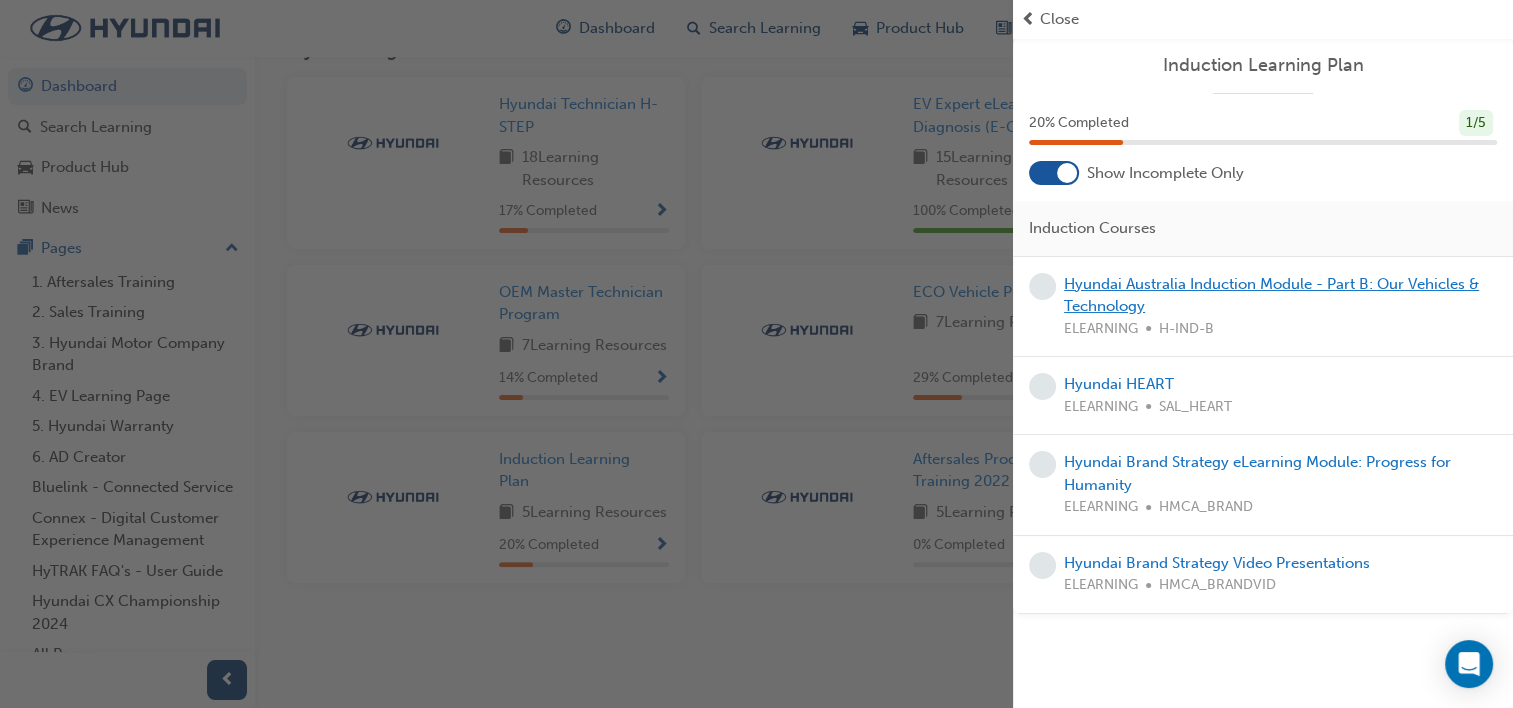 click on "Hyundai Australia Induction Module - Part B: Our Vehicles & Technology" at bounding box center [1271, 295] 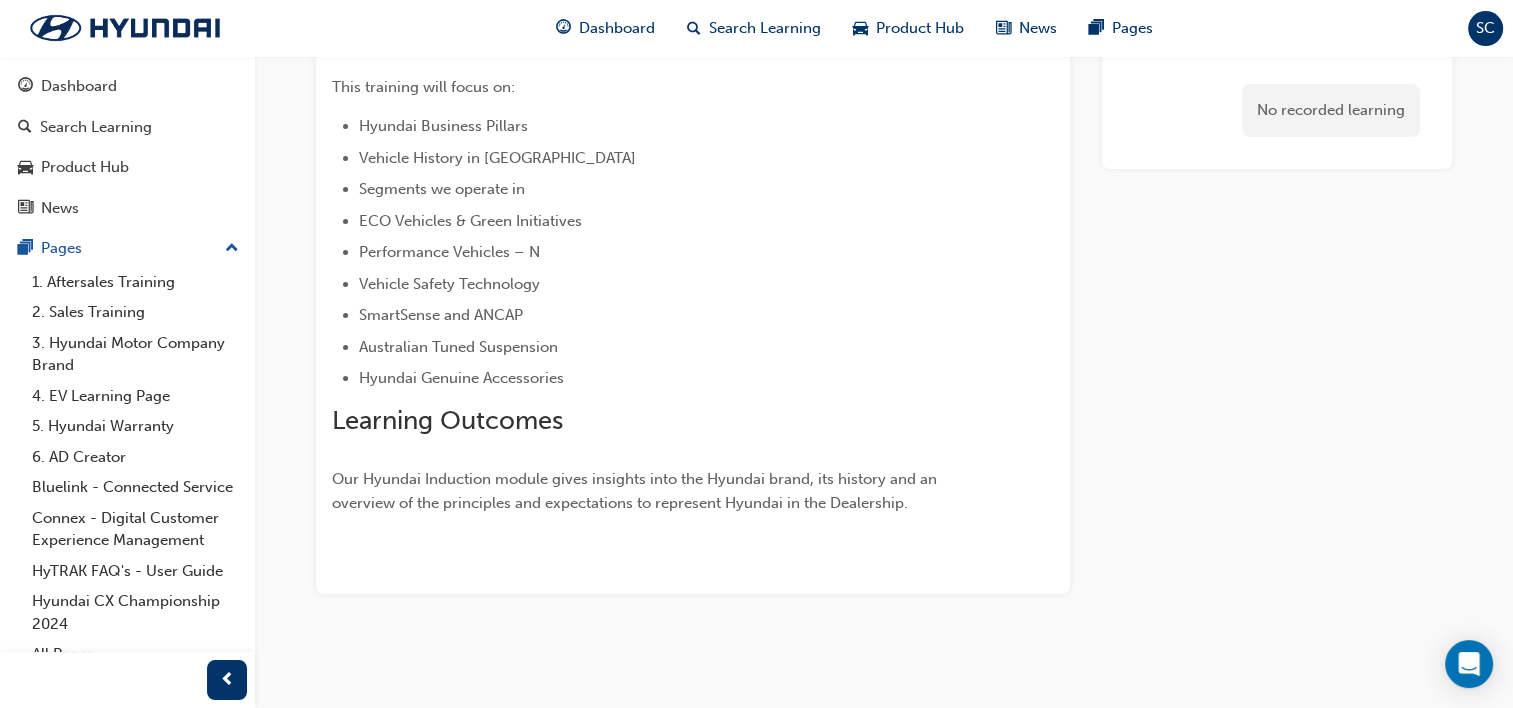 scroll, scrollTop: 305, scrollLeft: 0, axis: vertical 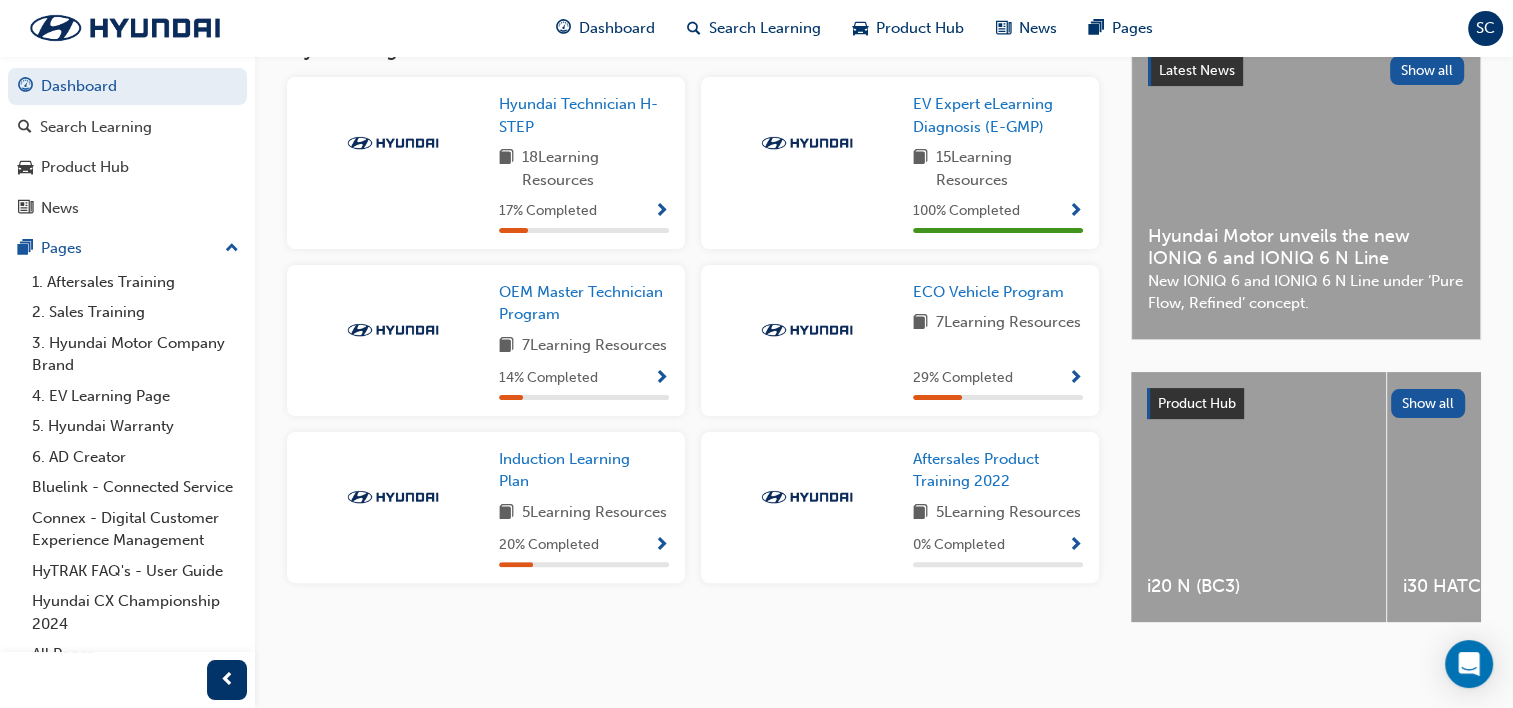 click at bounding box center (661, 546) 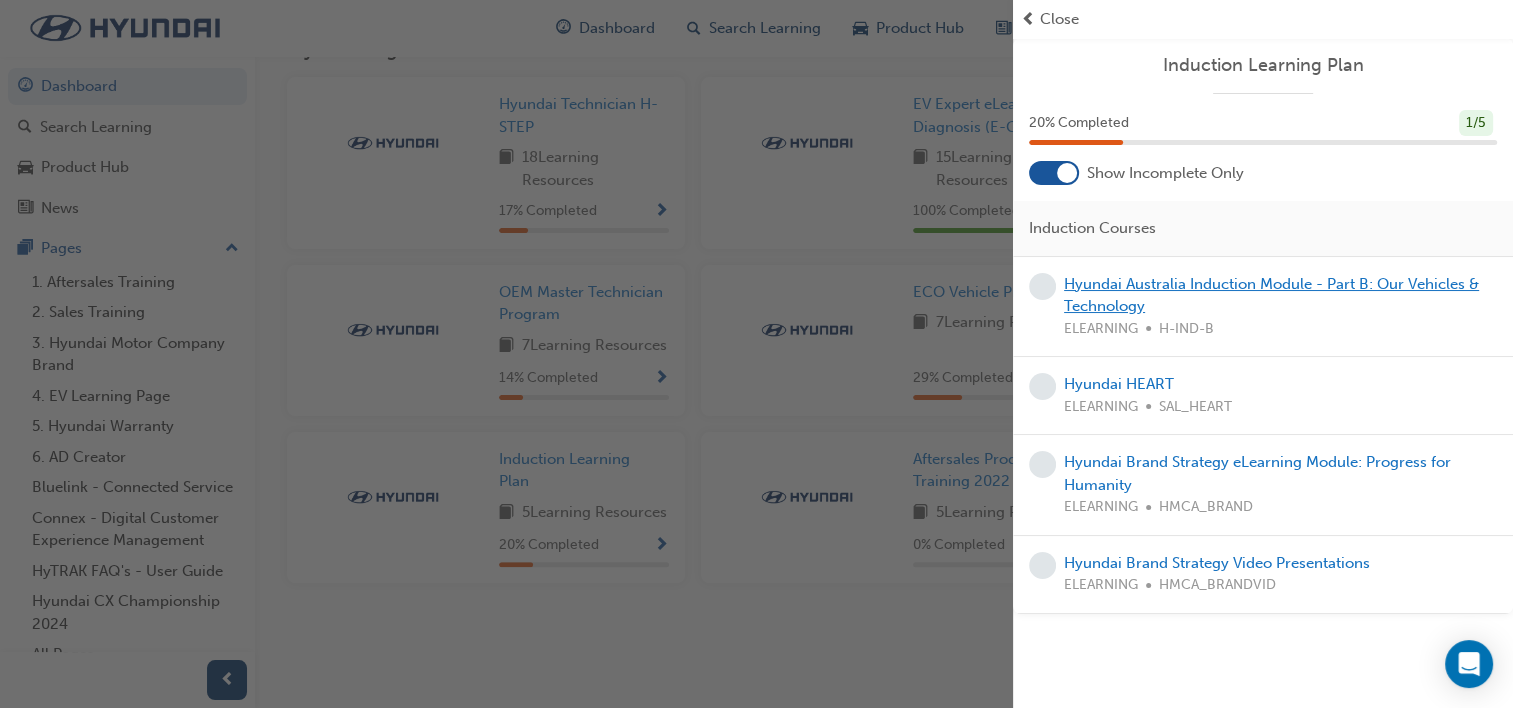 click on "Hyundai Australia Induction Module - Part B: Our Vehicles & Technology" at bounding box center (1271, 295) 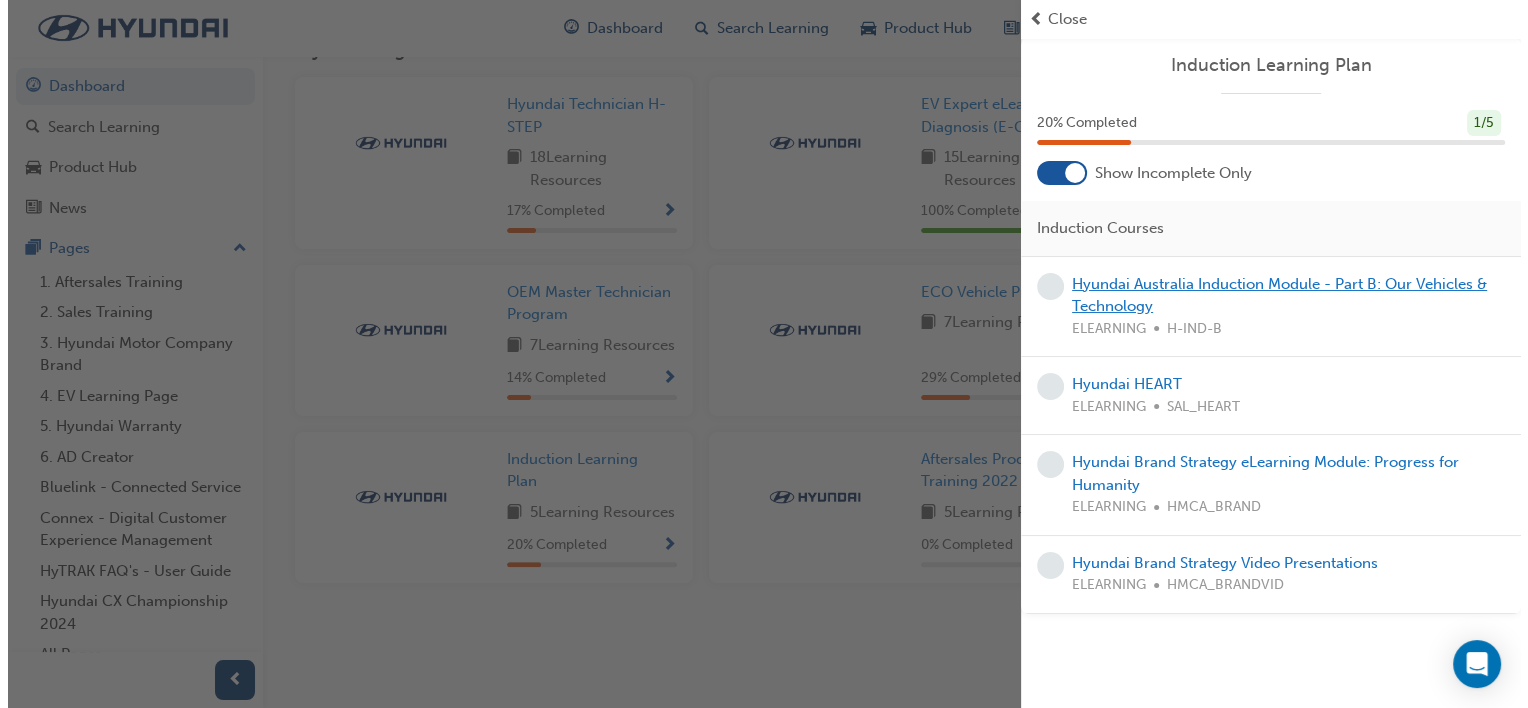 scroll, scrollTop: 0, scrollLeft: 0, axis: both 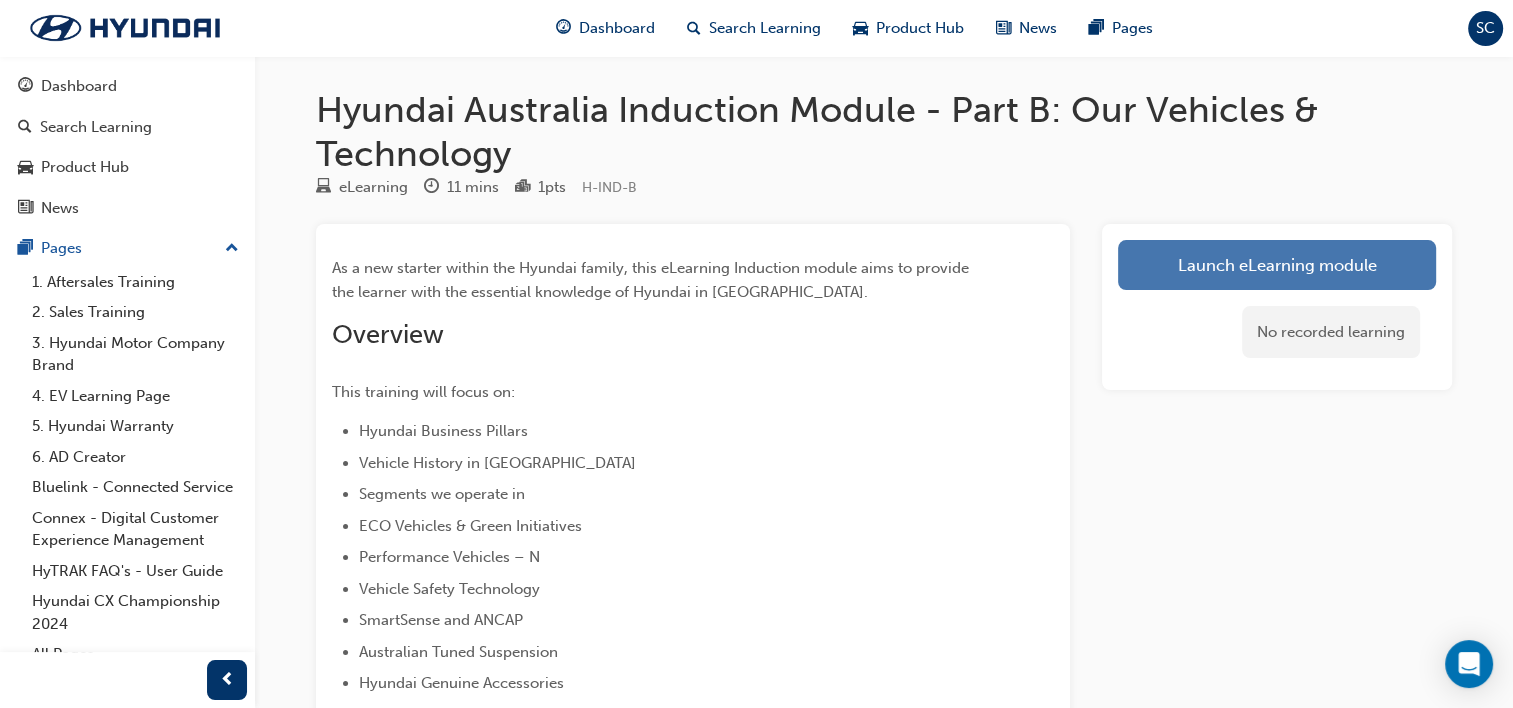 click on "Launch eLearning module" at bounding box center [1277, 265] 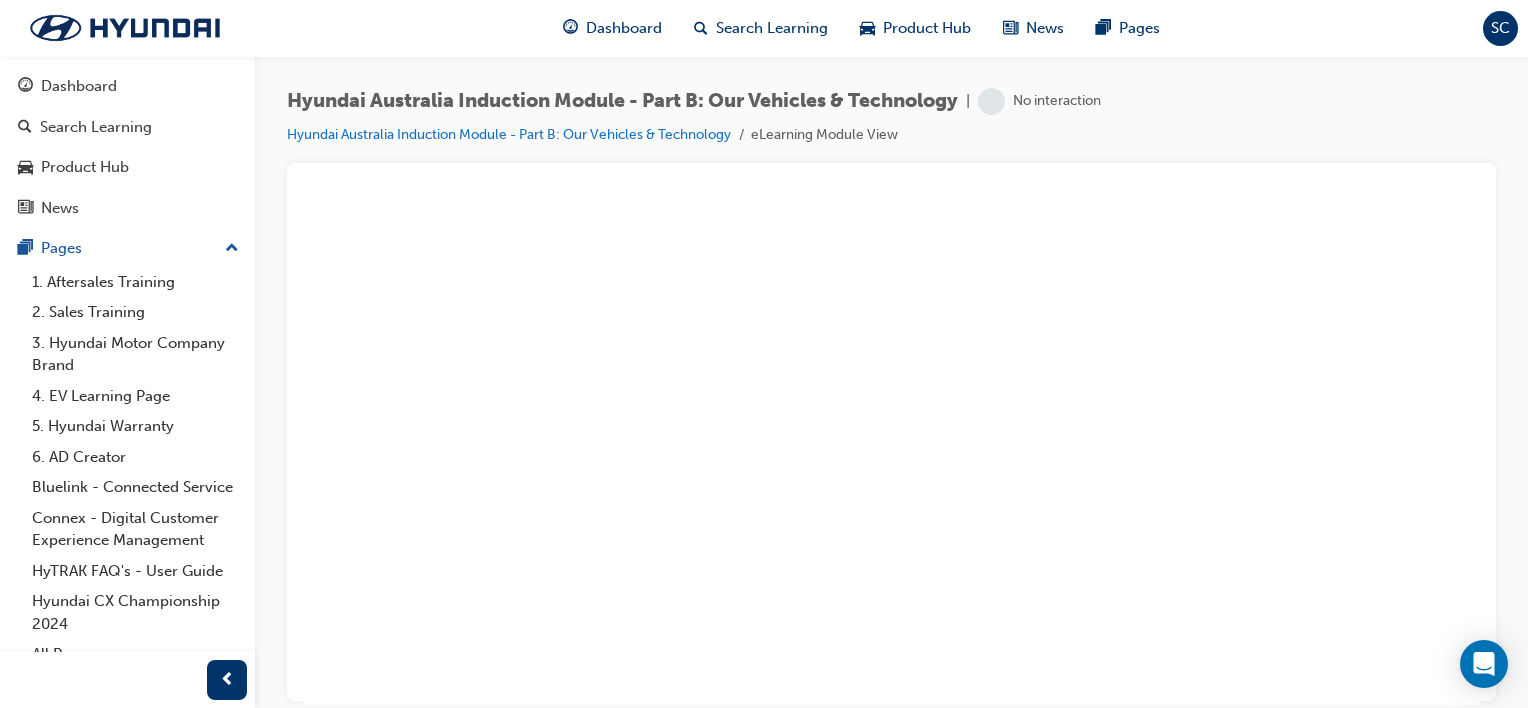 scroll, scrollTop: 0, scrollLeft: 0, axis: both 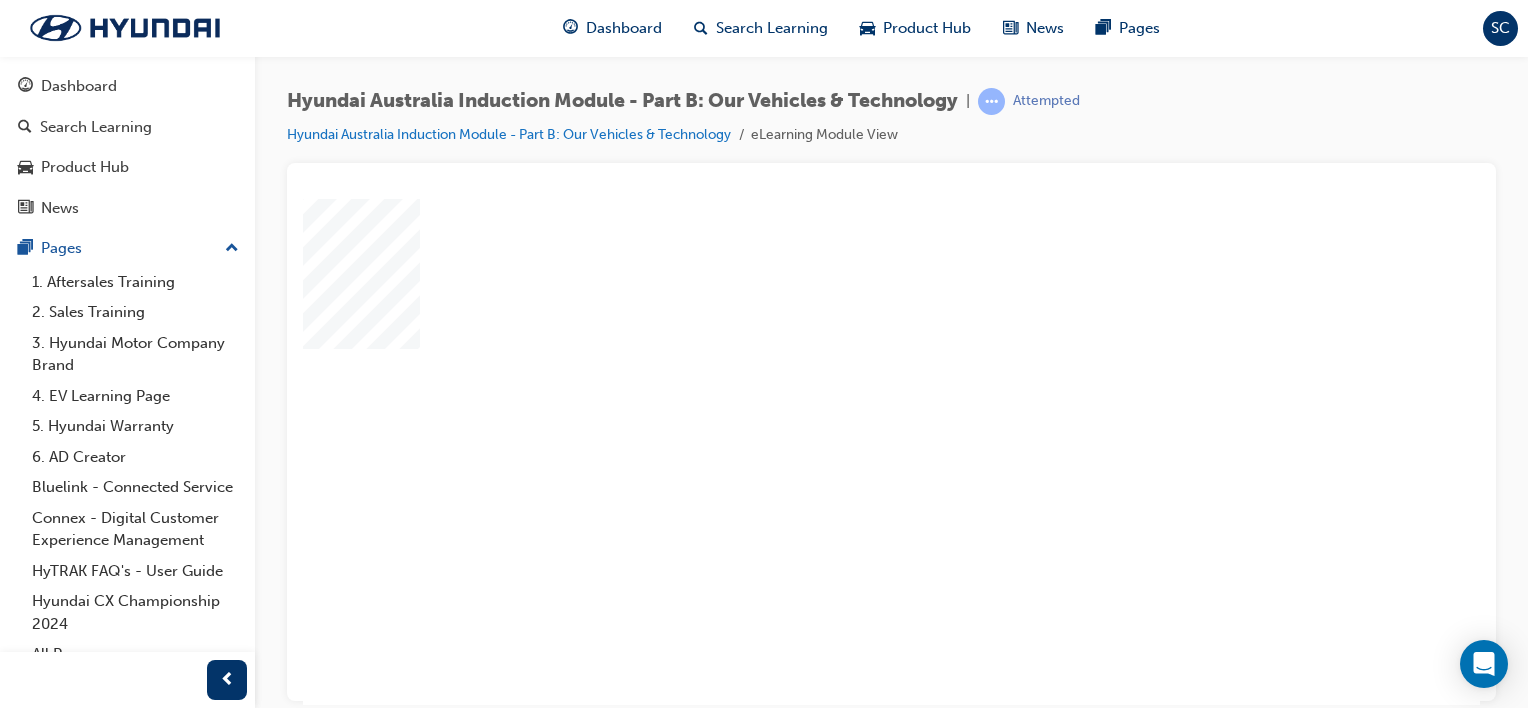 click at bounding box center [651, 393] 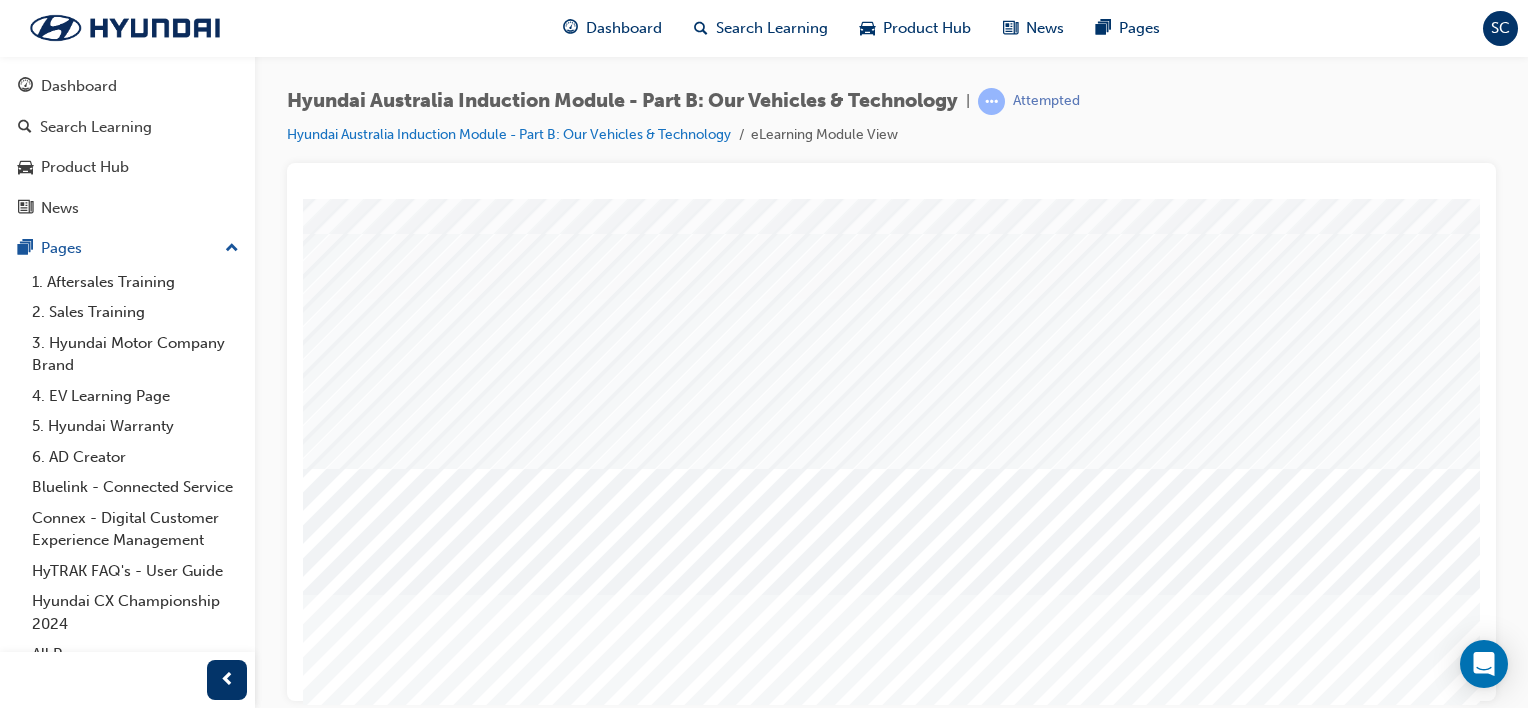 scroll, scrollTop: 259, scrollLeft: 0, axis: vertical 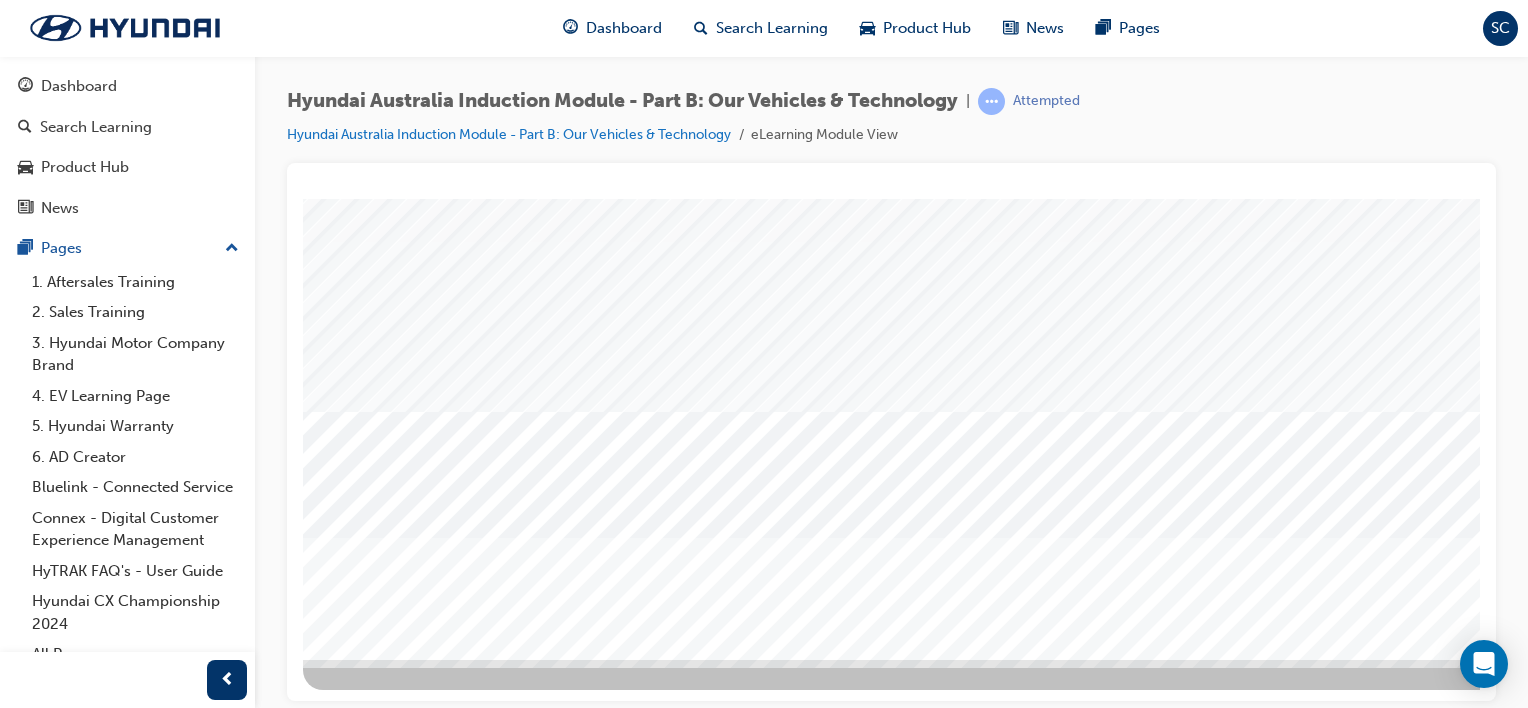 drag, startPoint x: 1471, startPoint y: 338, endPoint x: 1792, endPoint y: 700, distance: 483.8233 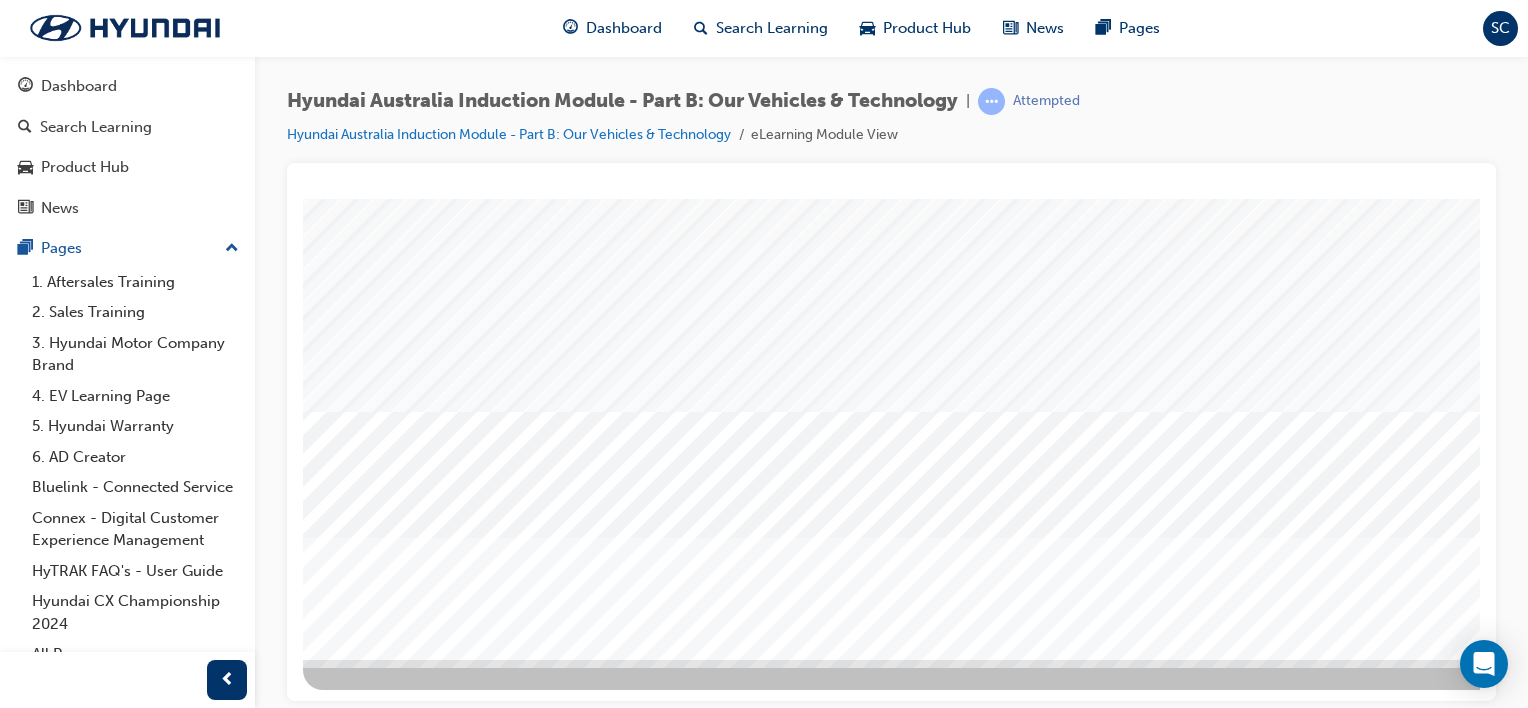 click at bounding box center (373, 2587) 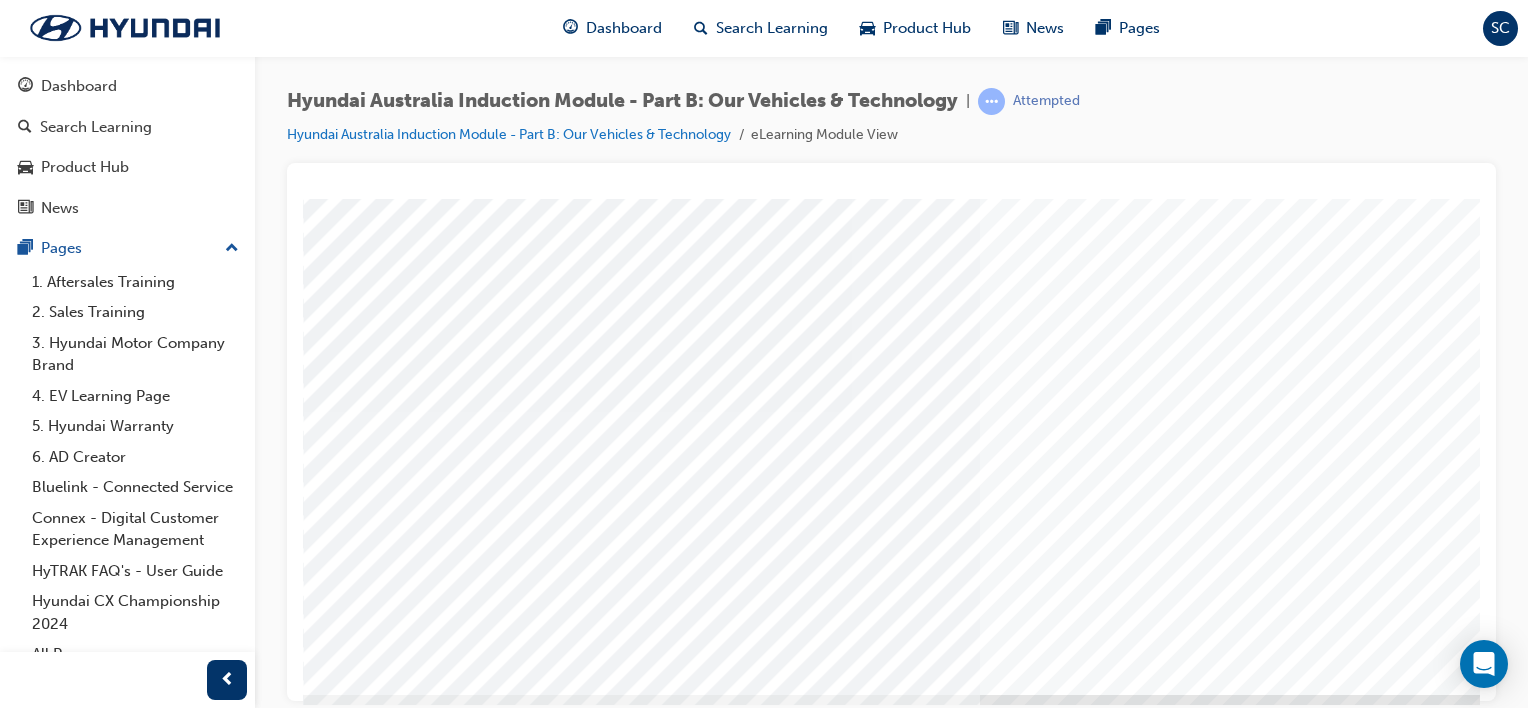 scroll, scrollTop: 259, scrollLeft: 0, axis: vertical 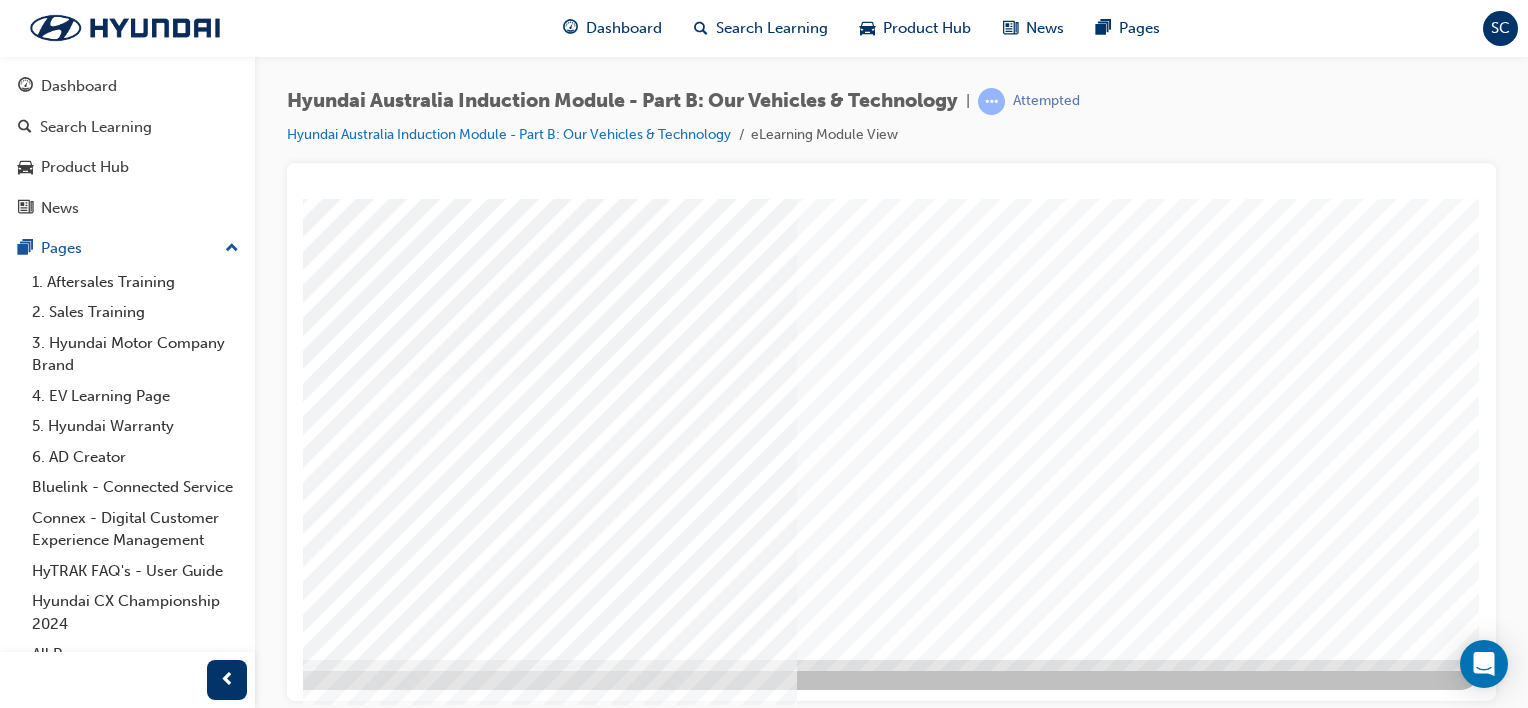 click at bounding box center (190, 2196) 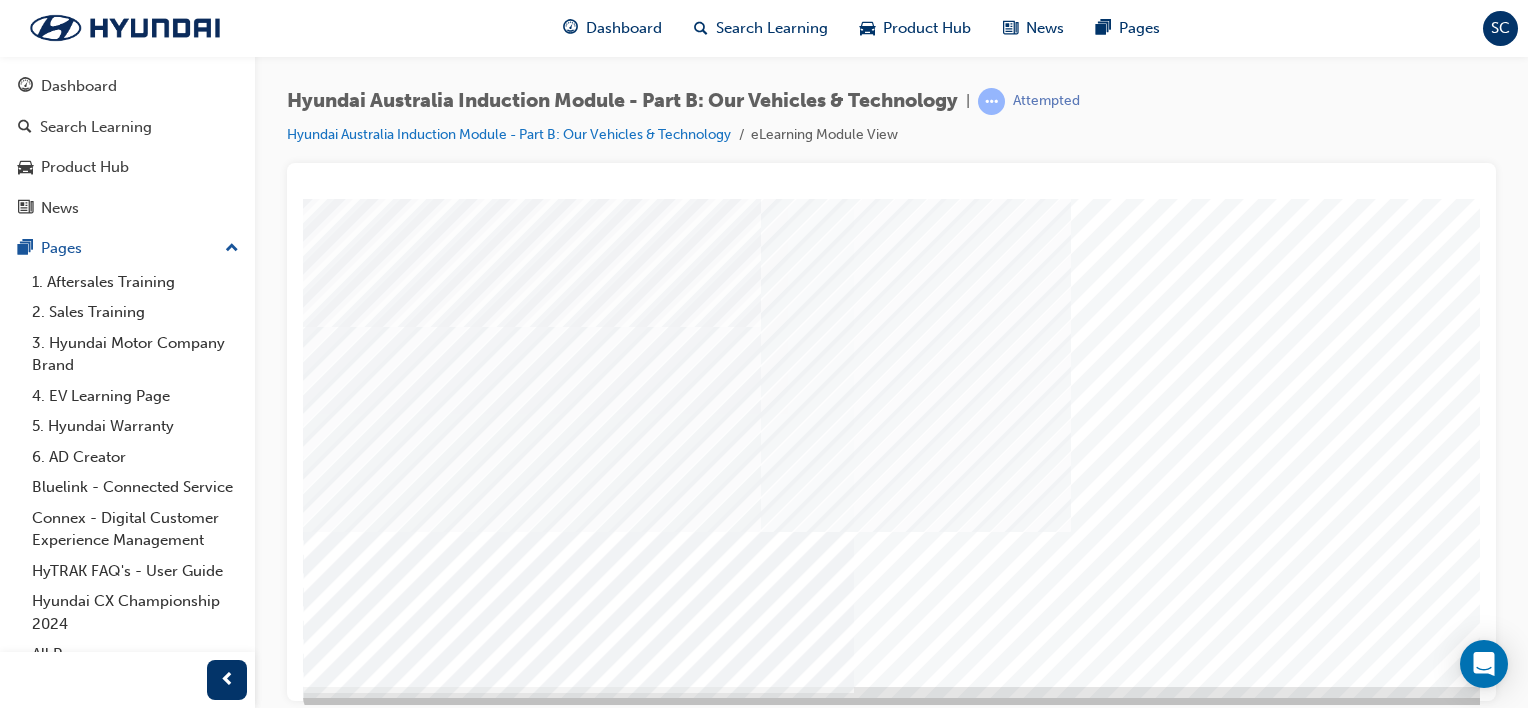 scroll, scrollTop: 233, scrollLeft: 0, axis: vertical 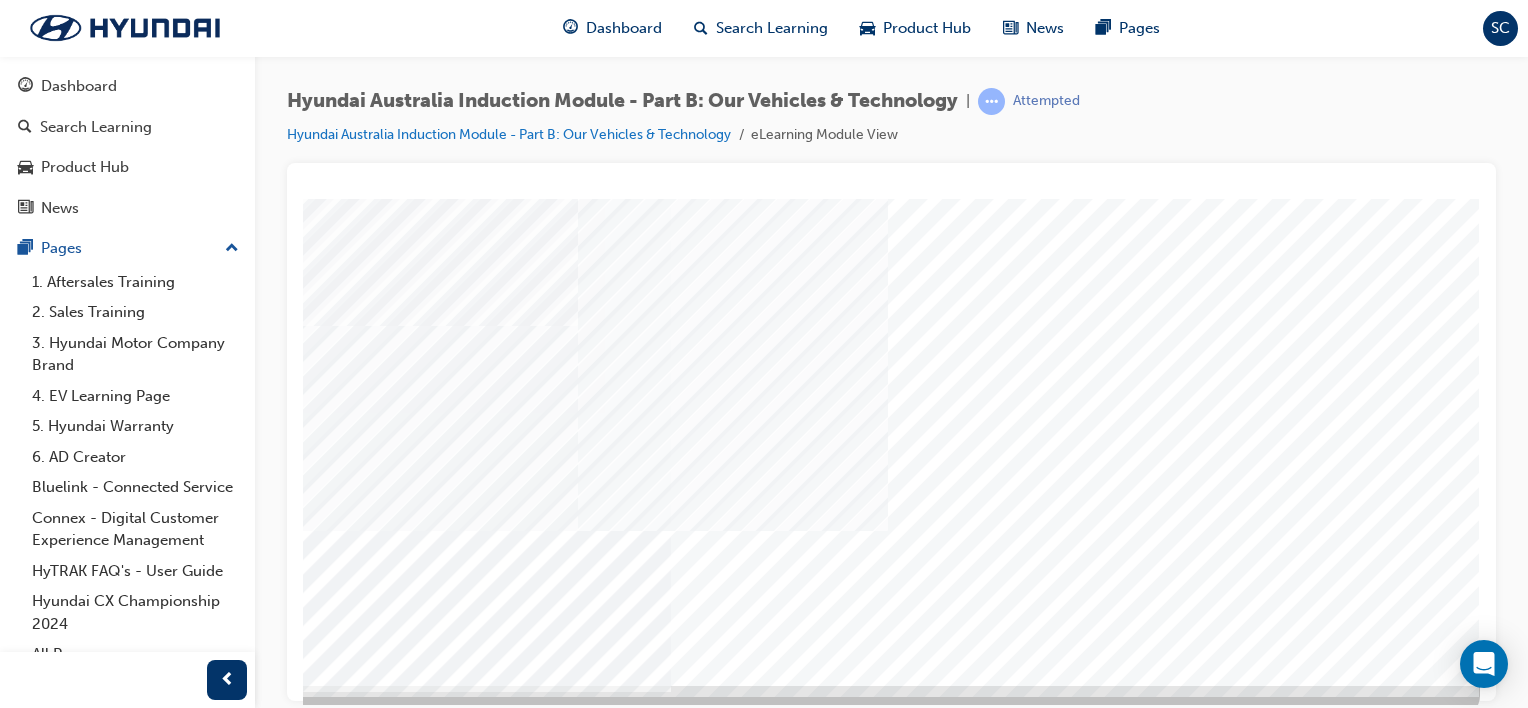 click at bounding box center [190, 1940] 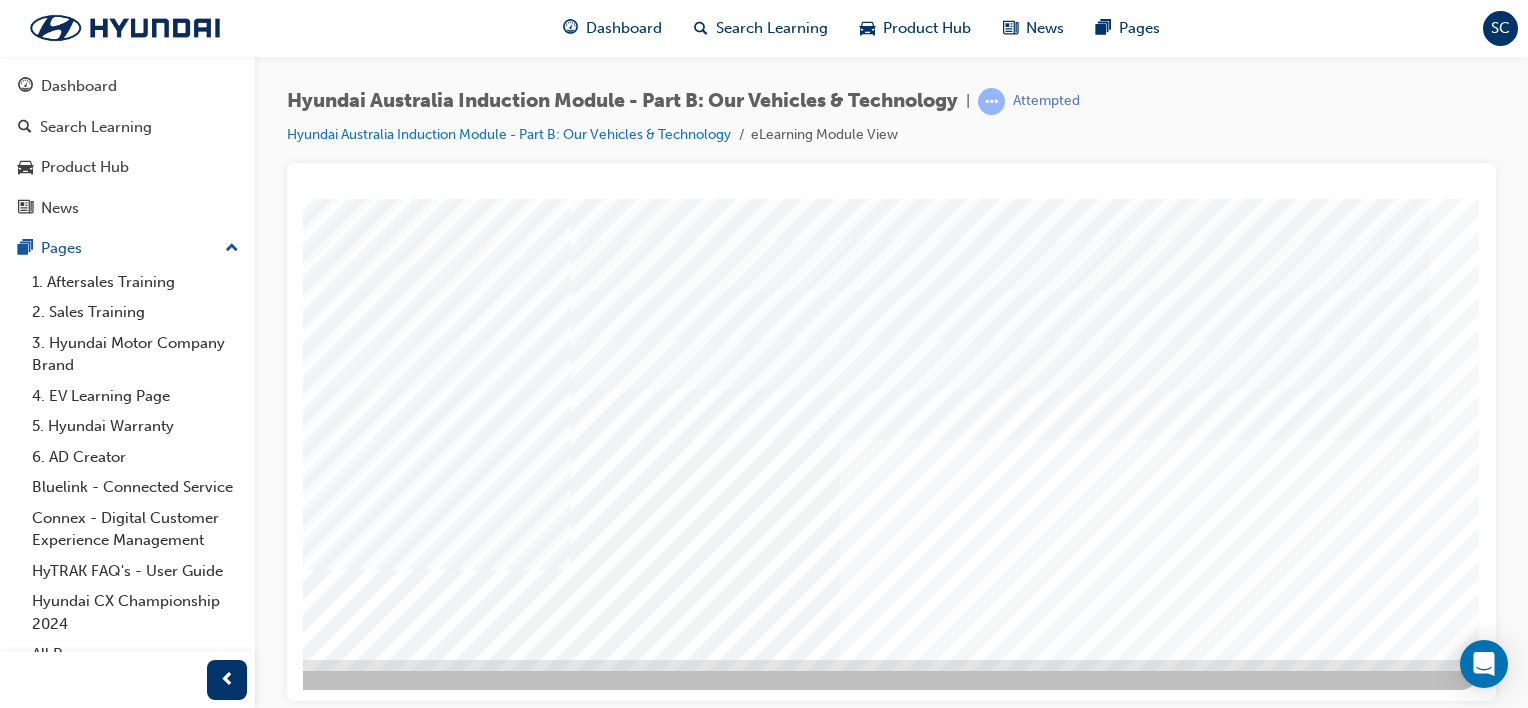 scroll, scrollTop: 259, scrollLeft: 198, axis: both 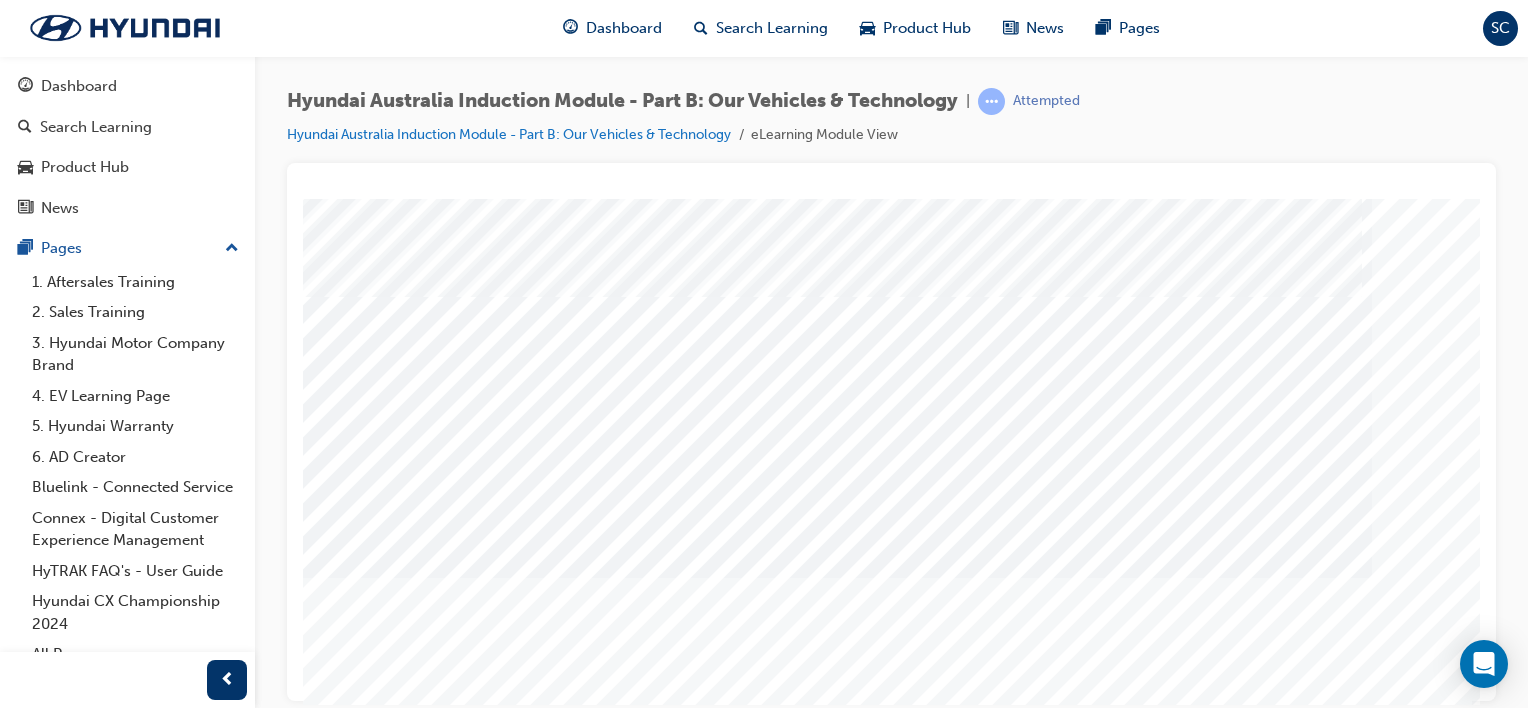 click at bounding box center [182, 2084] 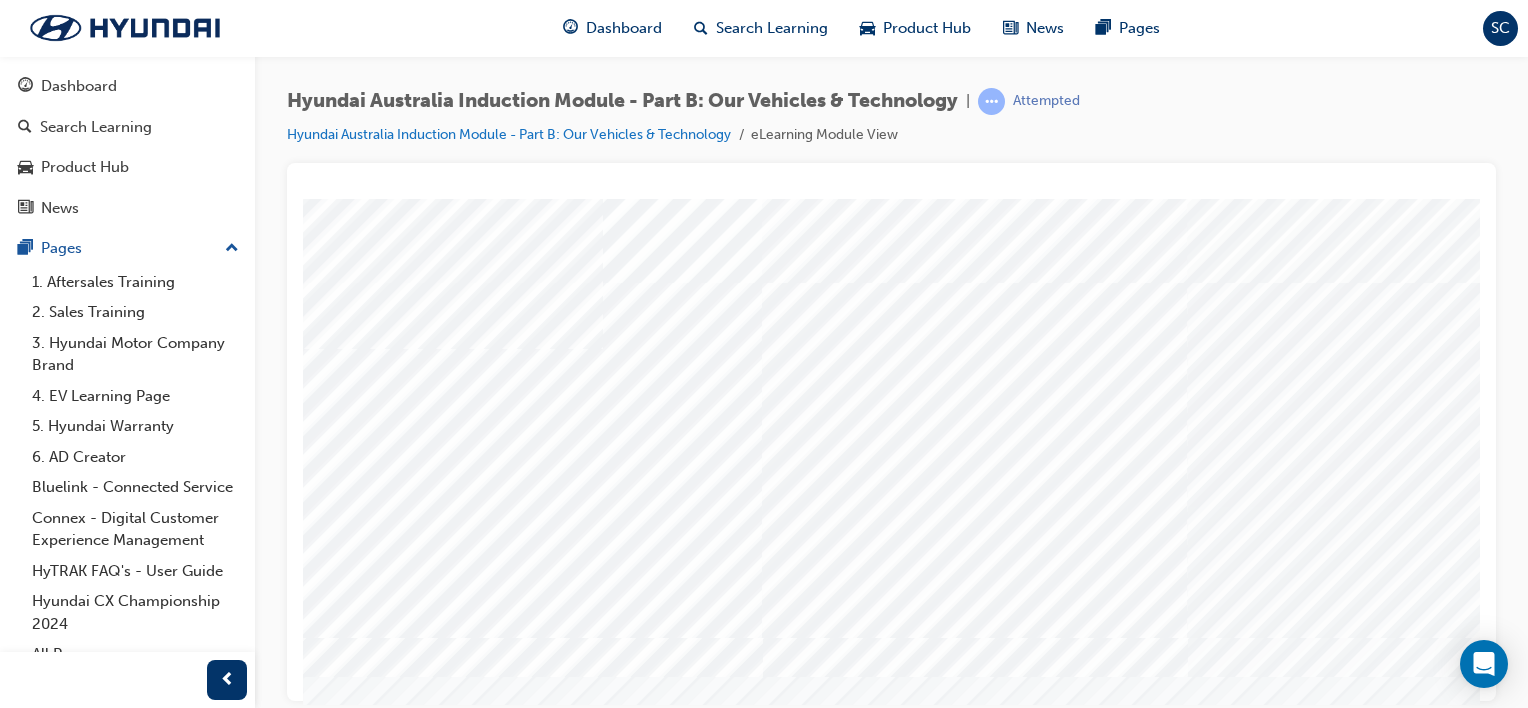 click at bounding box center (503, 4114) 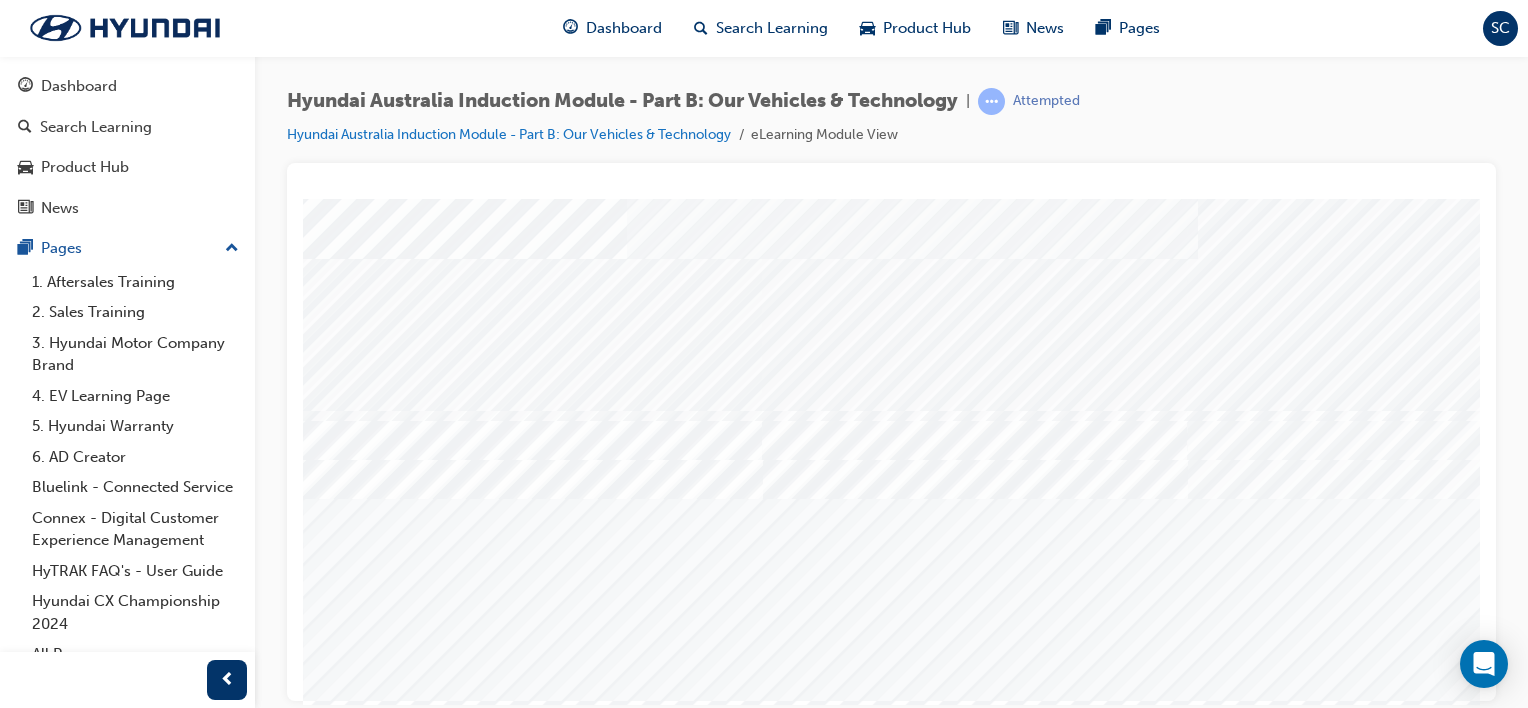 scroll, scrollTop: 186, scrollLeft: 0, axis: vertical 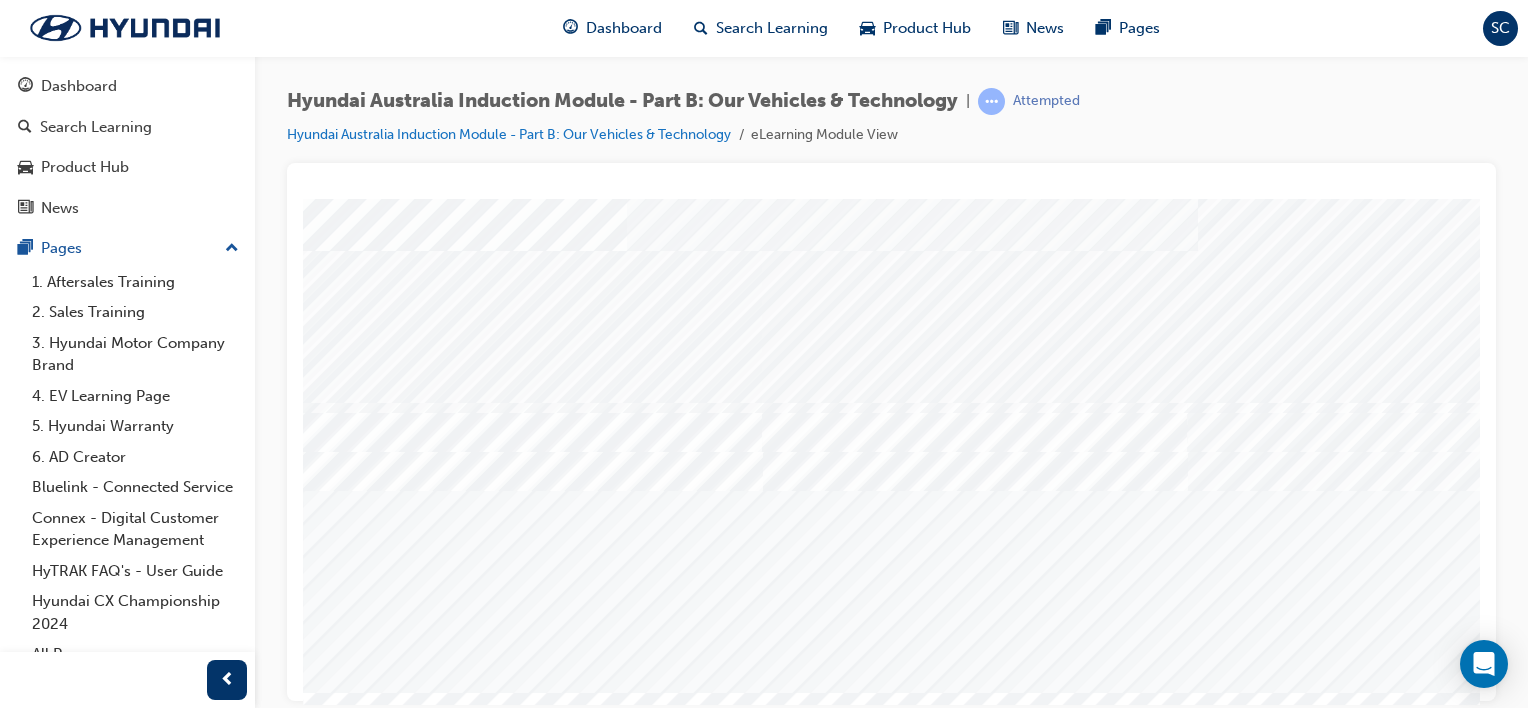 drag, startPoint x: 1472, startPoint y: 330, endPoint x: 1784, endPoint y: 638, distance: 438.4153 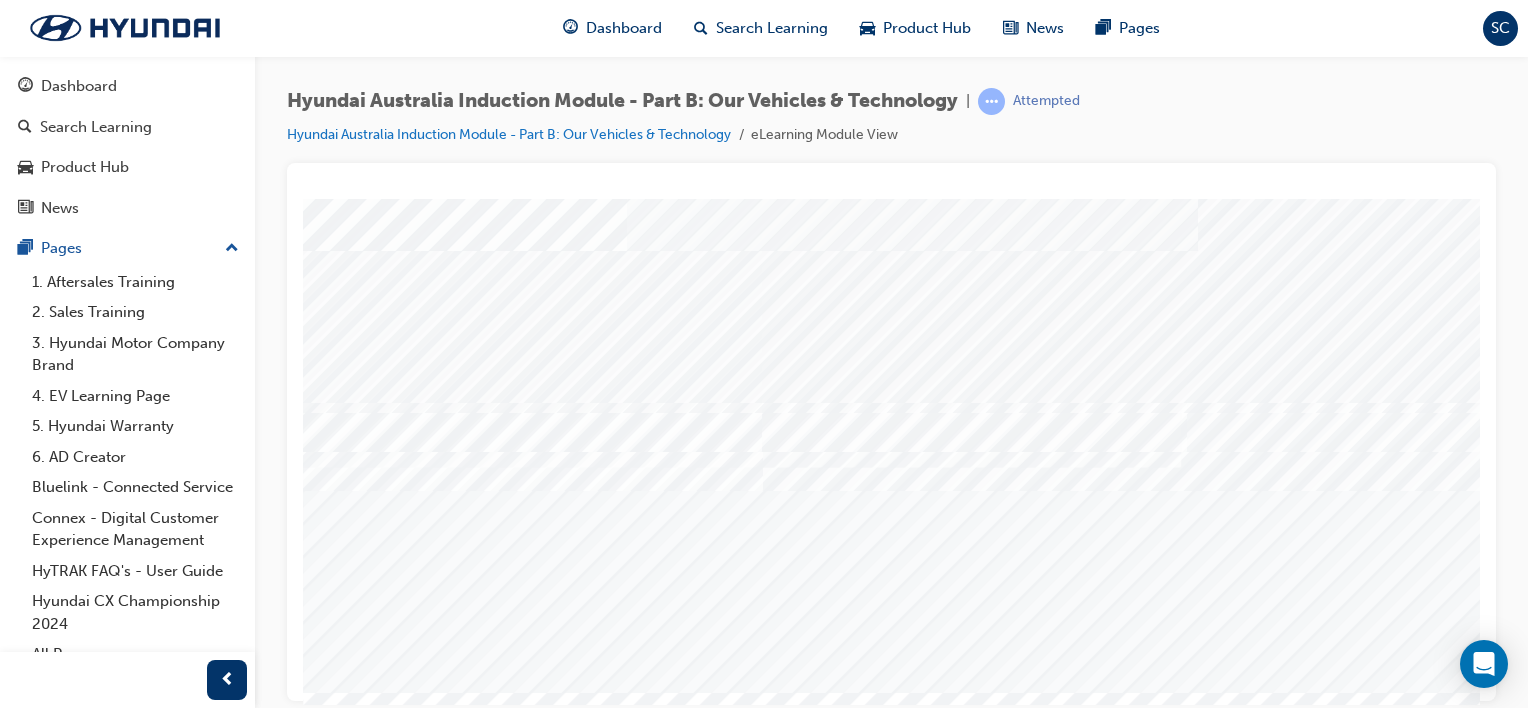 click at bounding box center (508, 3801) 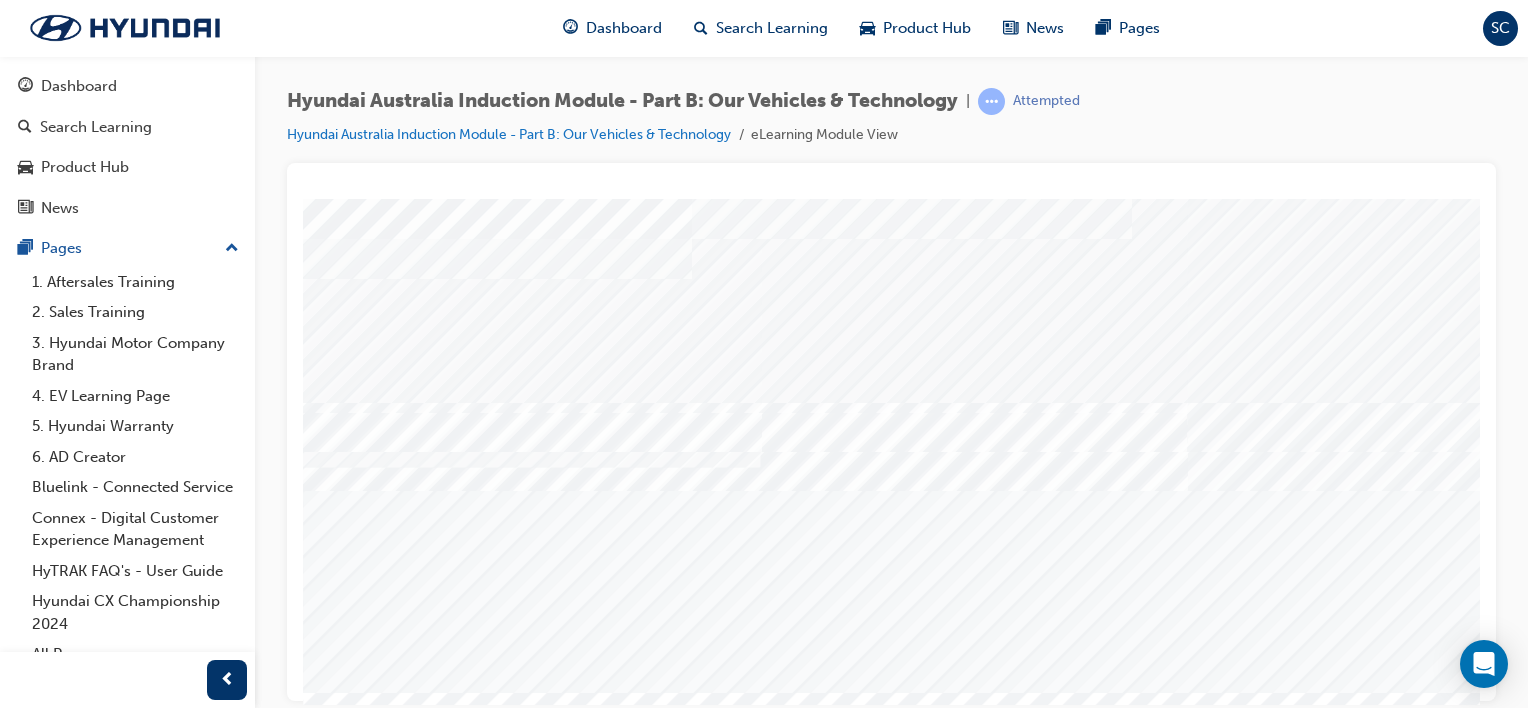 click at bounding box center (508, 3876) 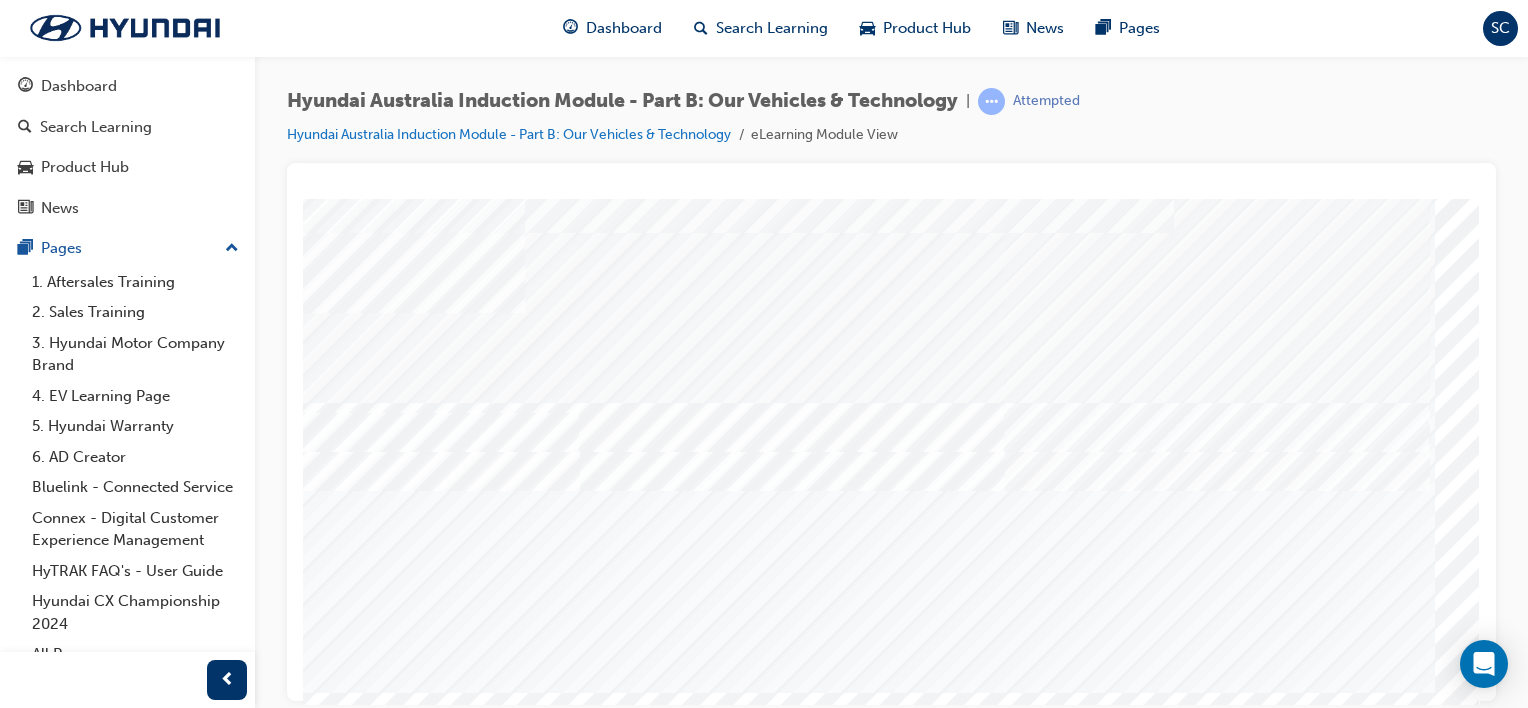 scroll, scrollTop: 186, scrollLeft: 198, axis: both 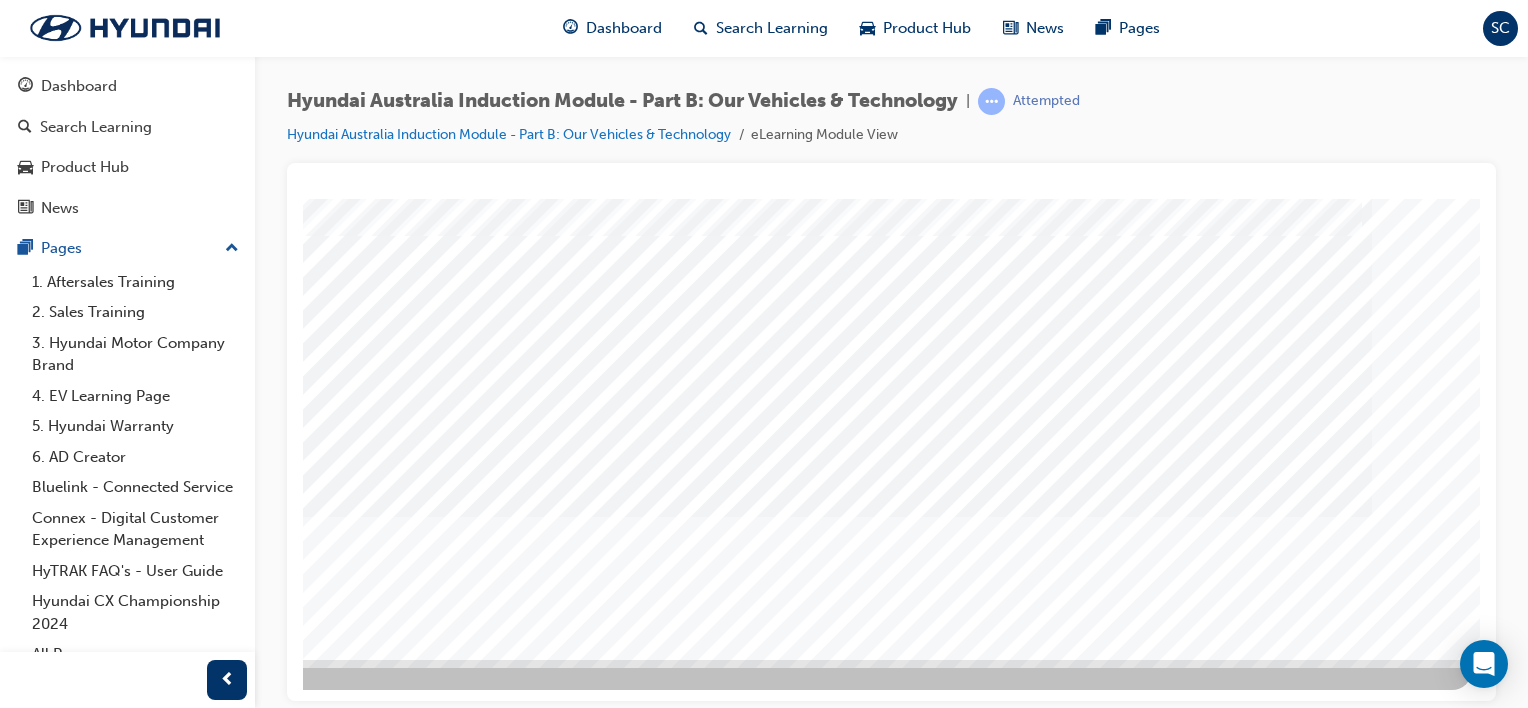 click at bounding box center [182, 2023] 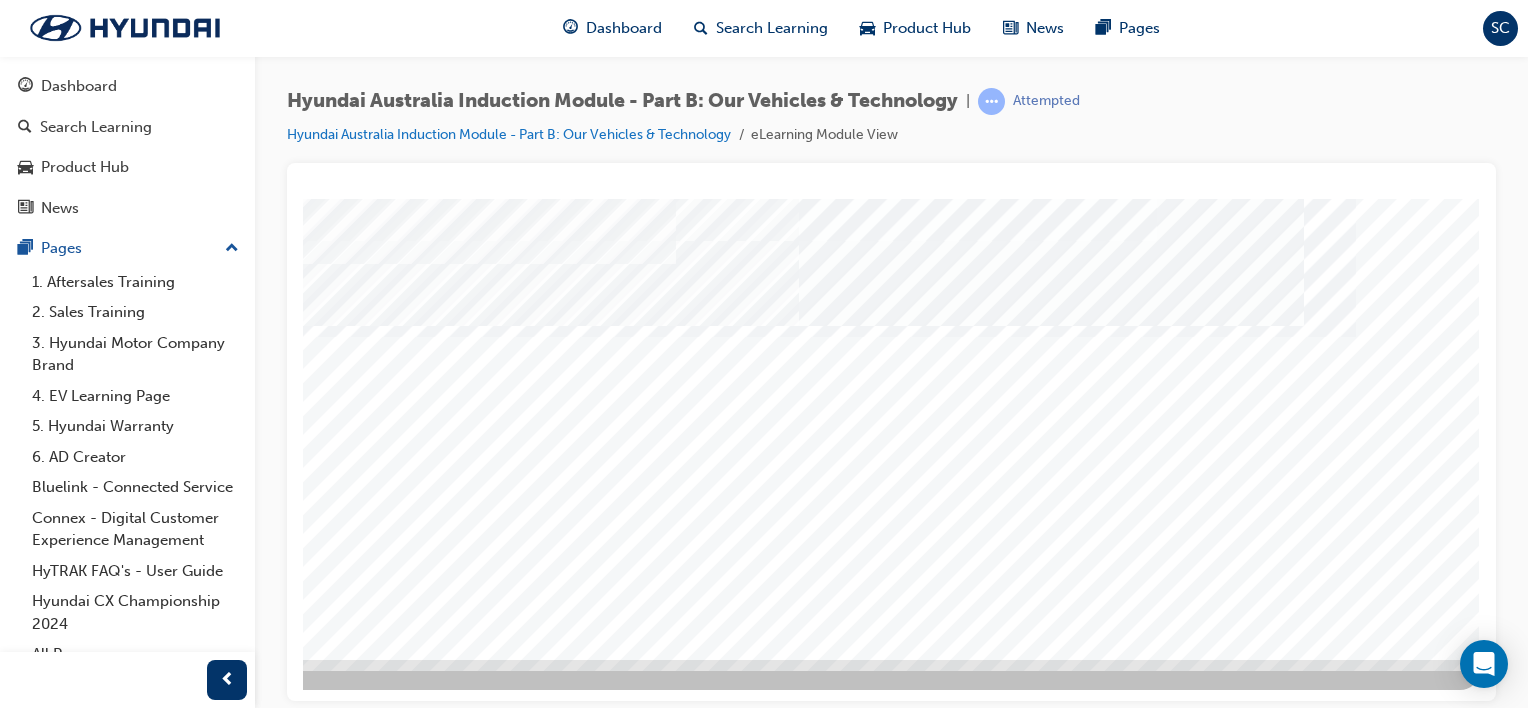 scroll, scrollTop: 0, scrollLeft: 0, axis: both 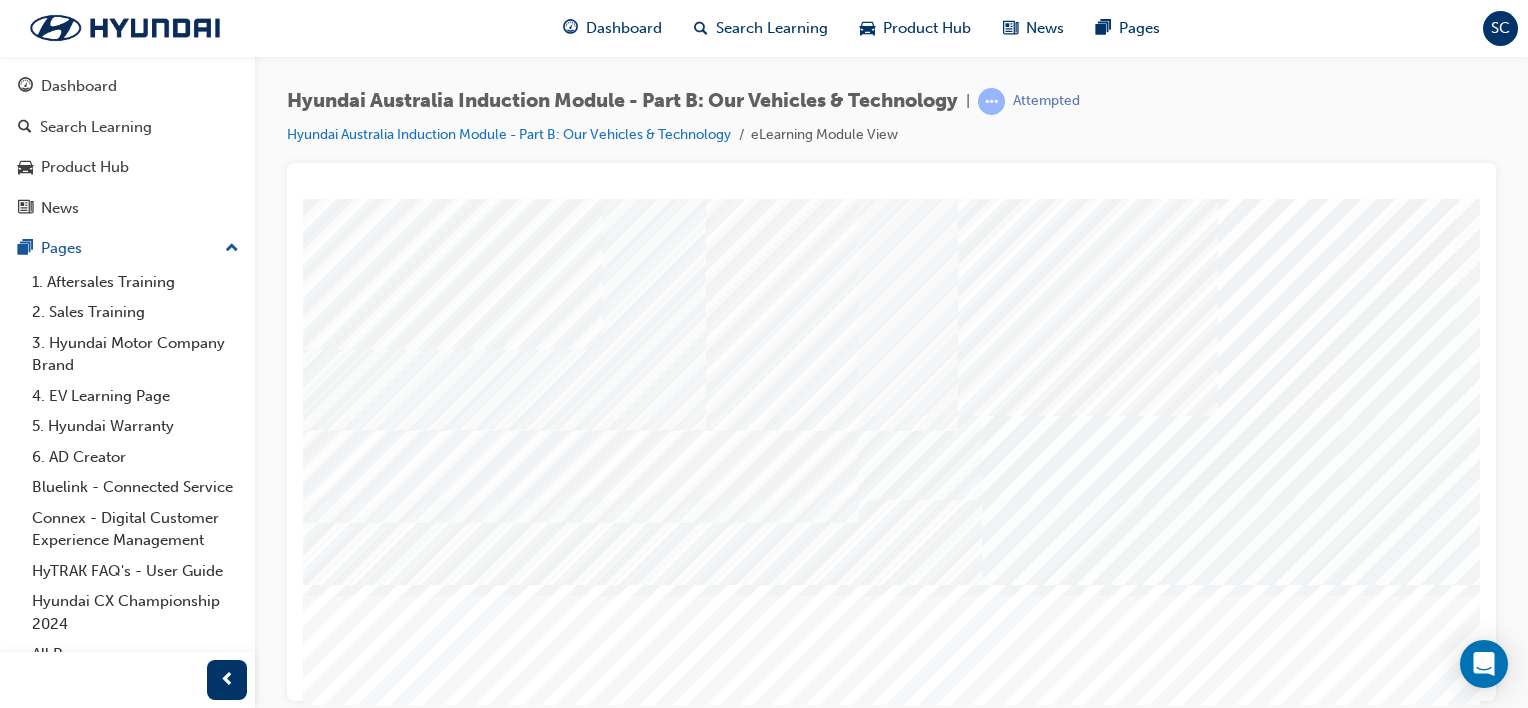 click at bounding box center [550, 3587] 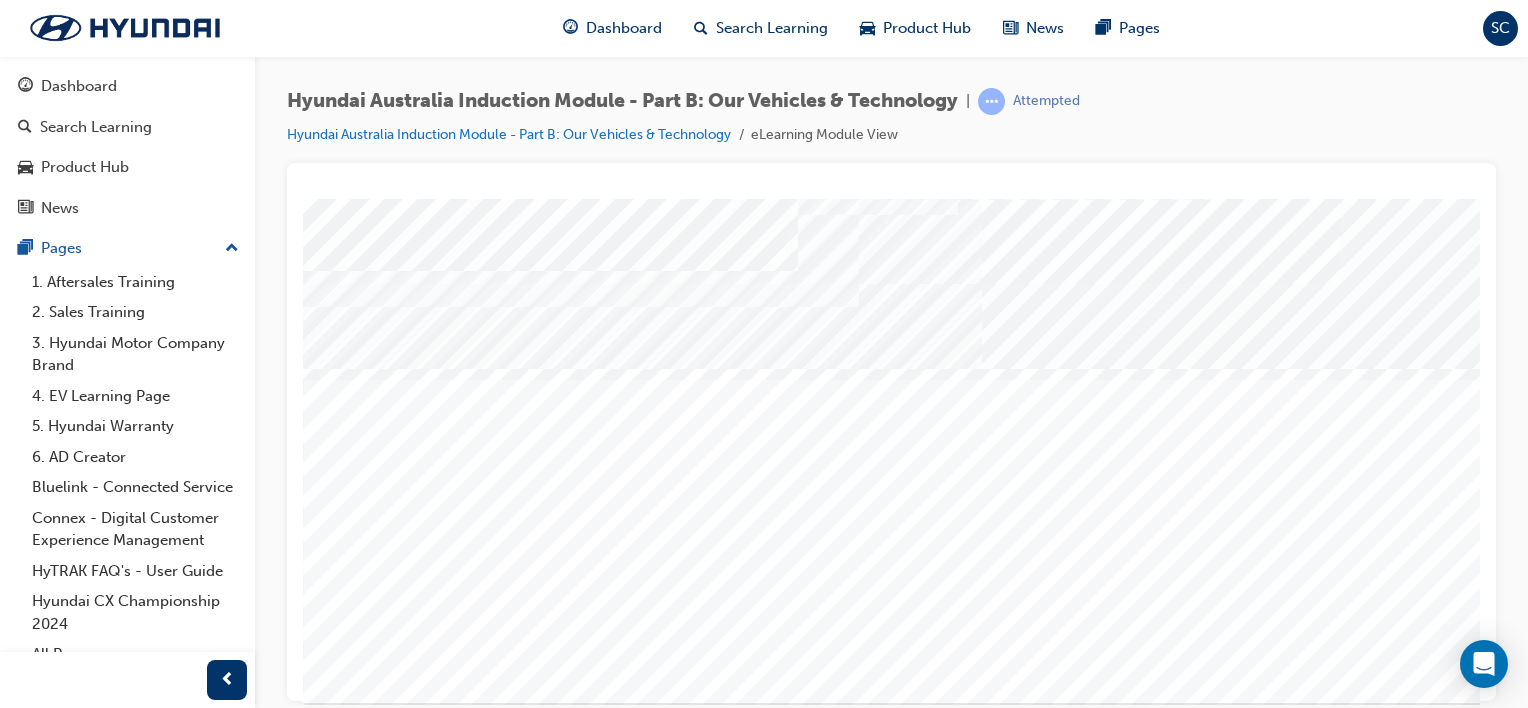 scroll, scrollTop: 235, scrollLeft: 0, axis: vertical 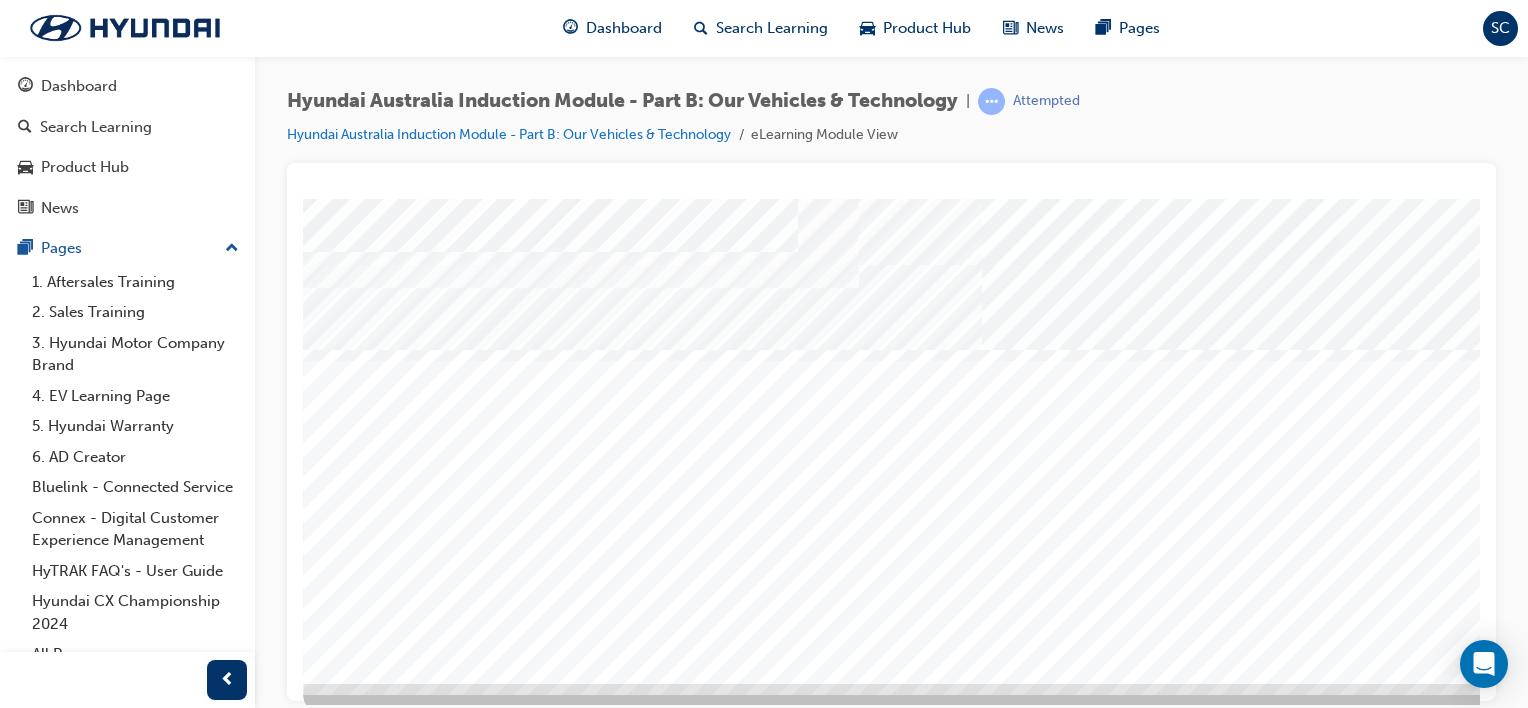 drag, startPoint x: 1477, startPoint y: 382, endPoint x: 1788, endPoint y: 718, distance: 457.83948 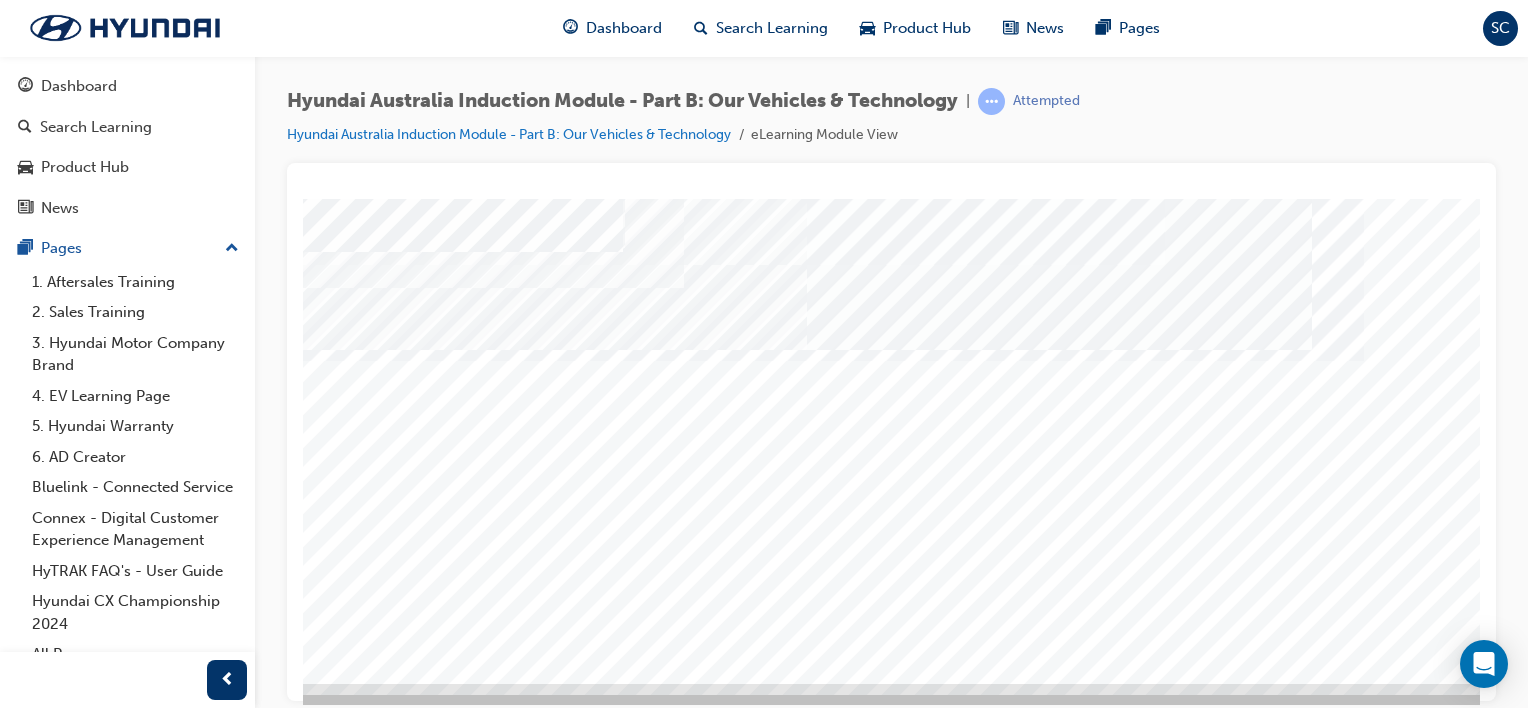 scroll, scrollTop: 235, scrollLeft: 198, axis: both 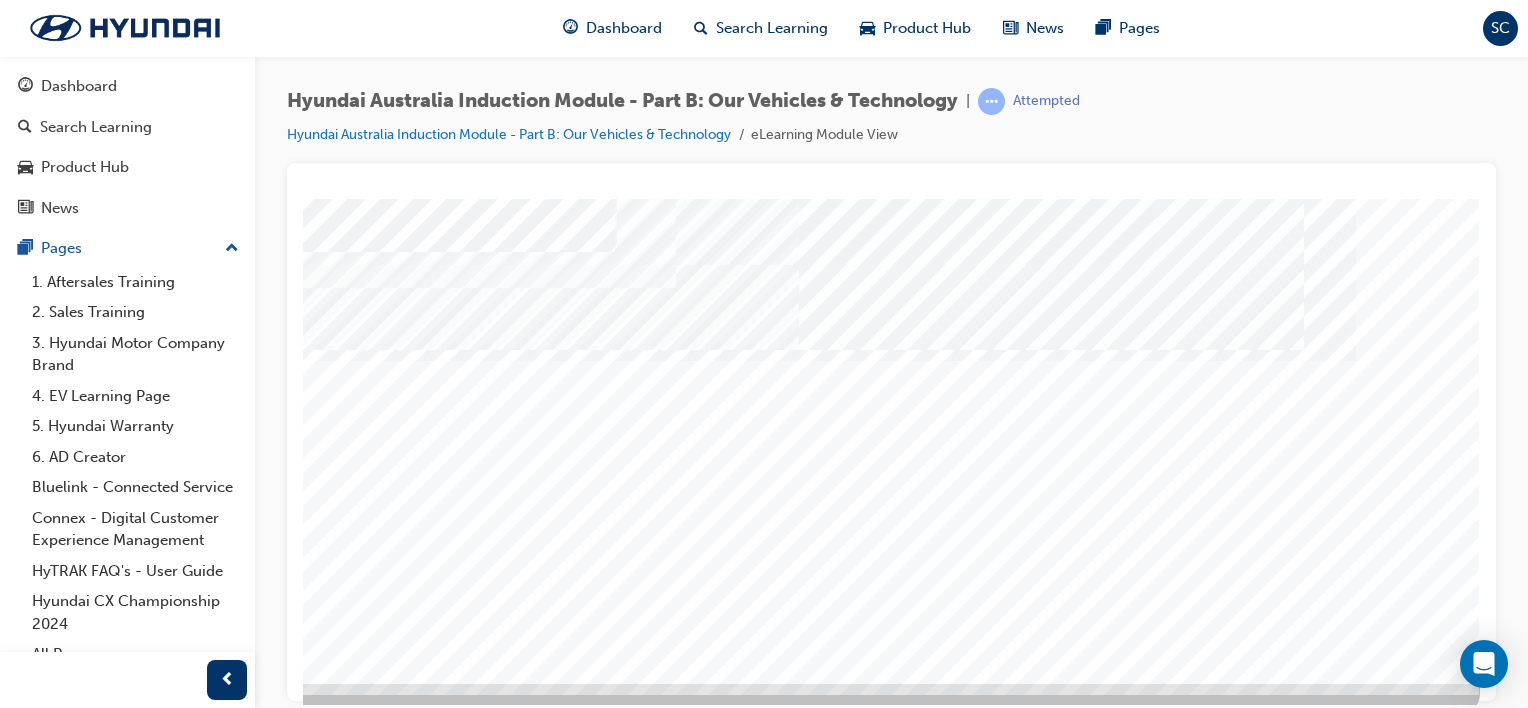 click at bounding box center (190, 2212) 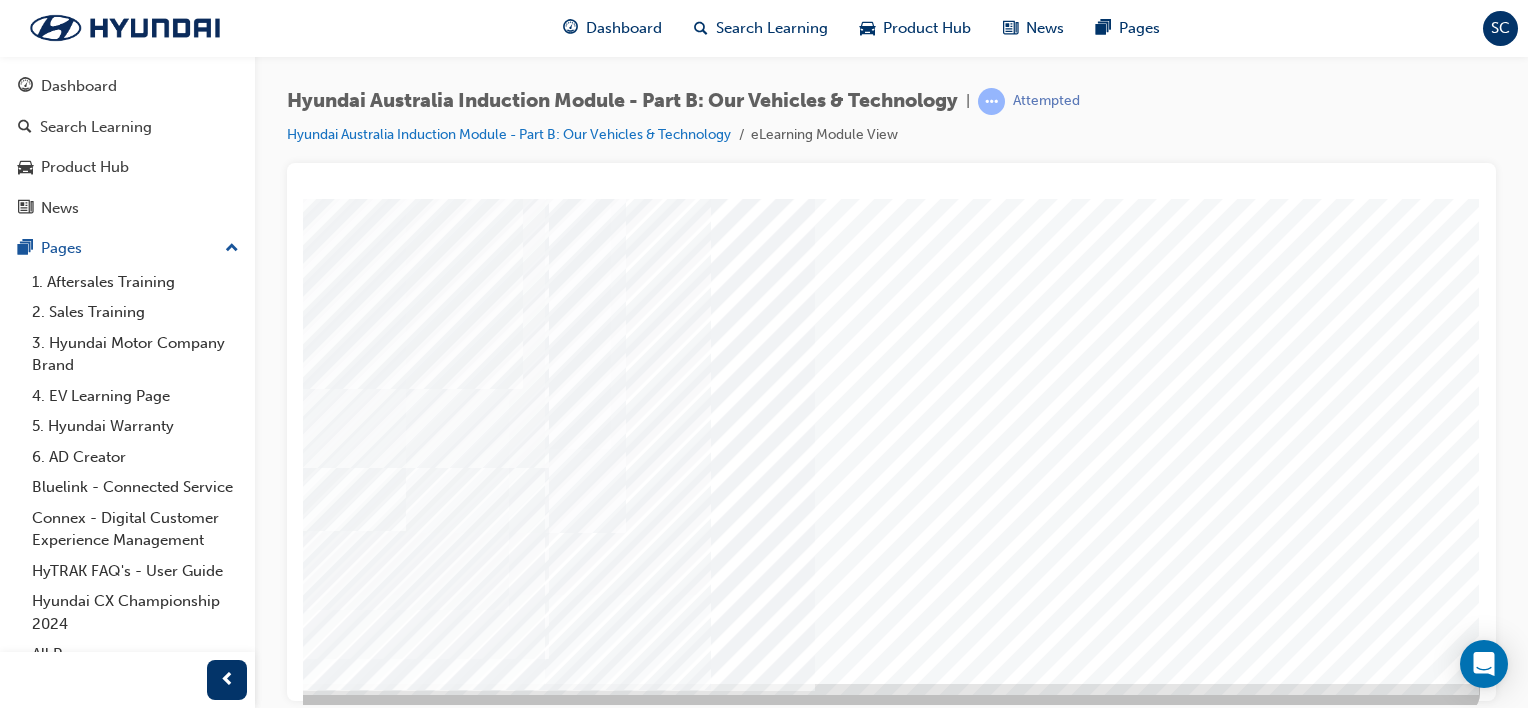 scroll, scrollTop: 0, scrollLeft: 0, axis: both 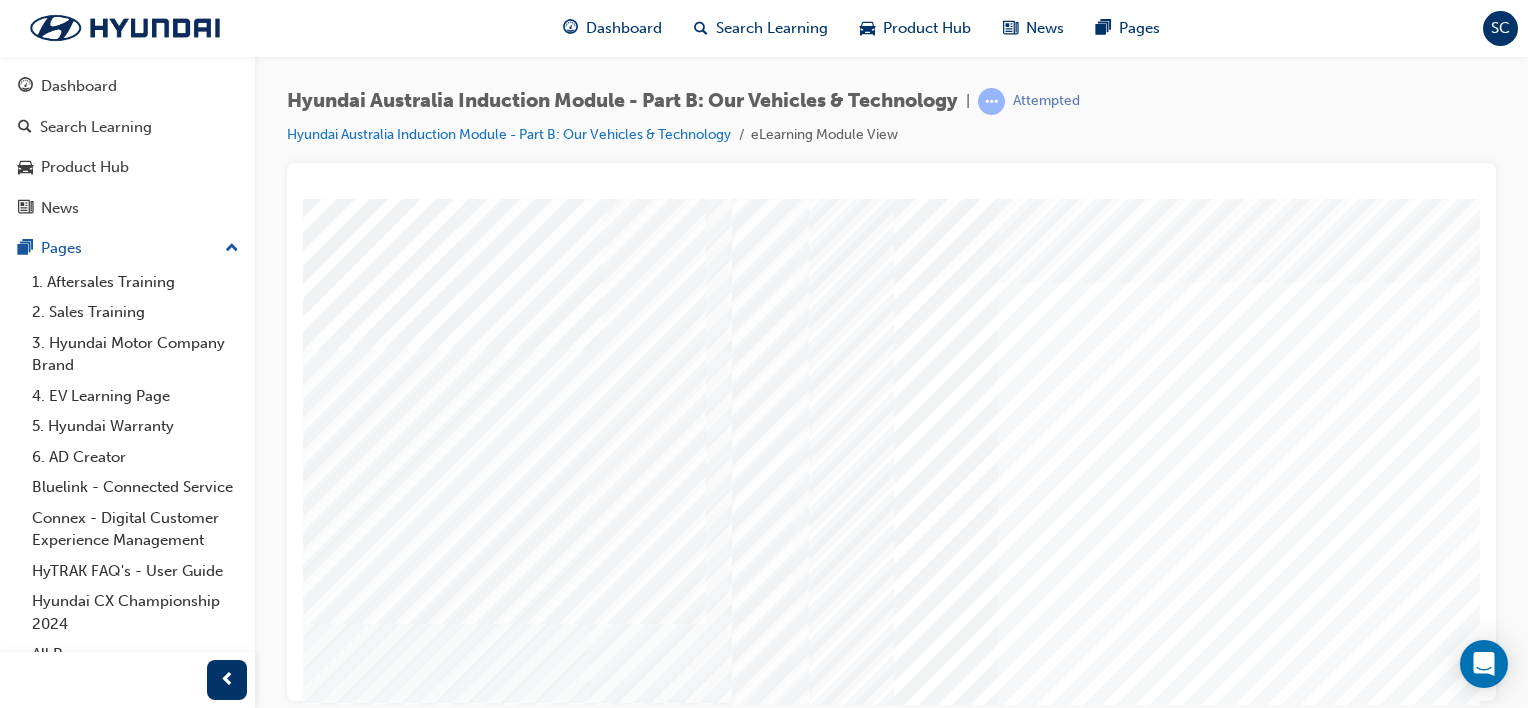 click at bounding box center [353, 8772] 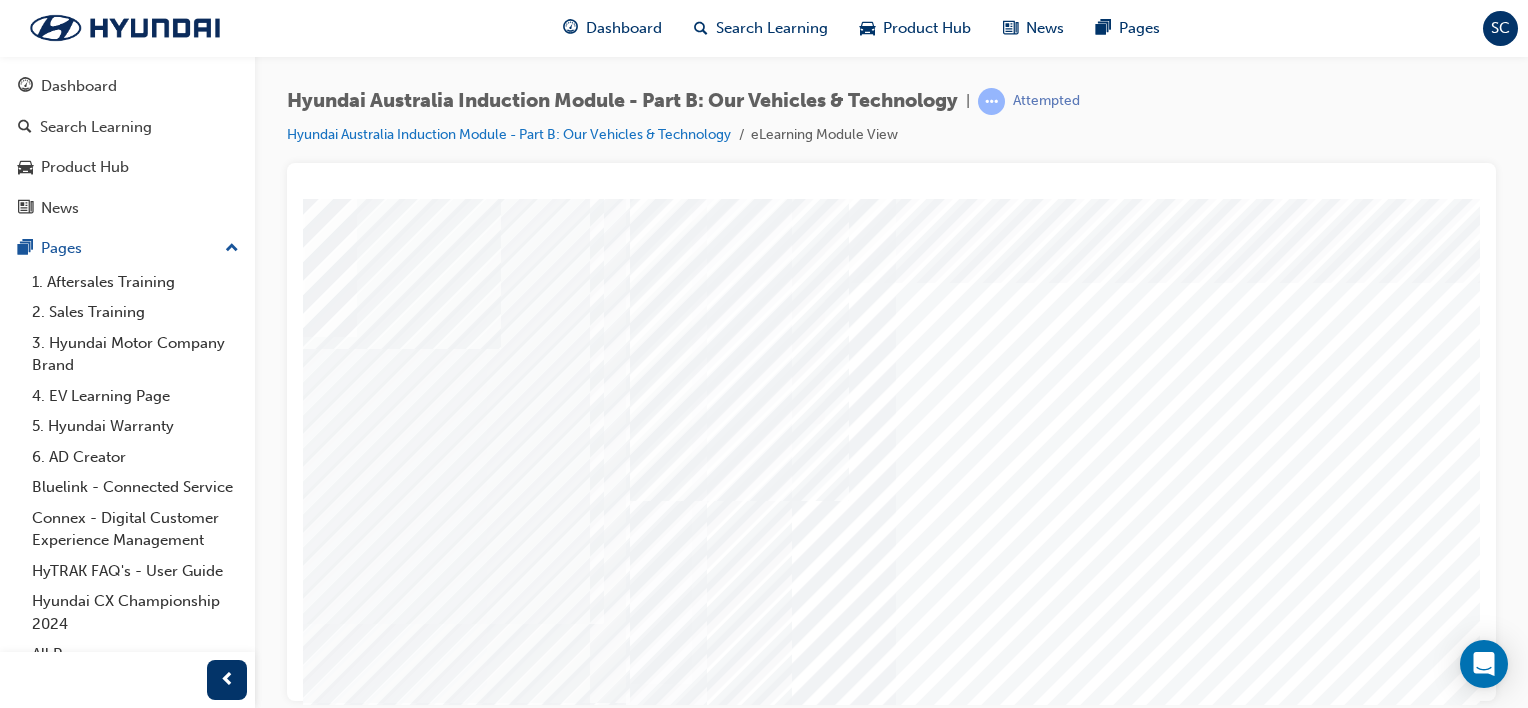 scroll, scrollTop: 0, scrollLeft: 103, axis: horizontal 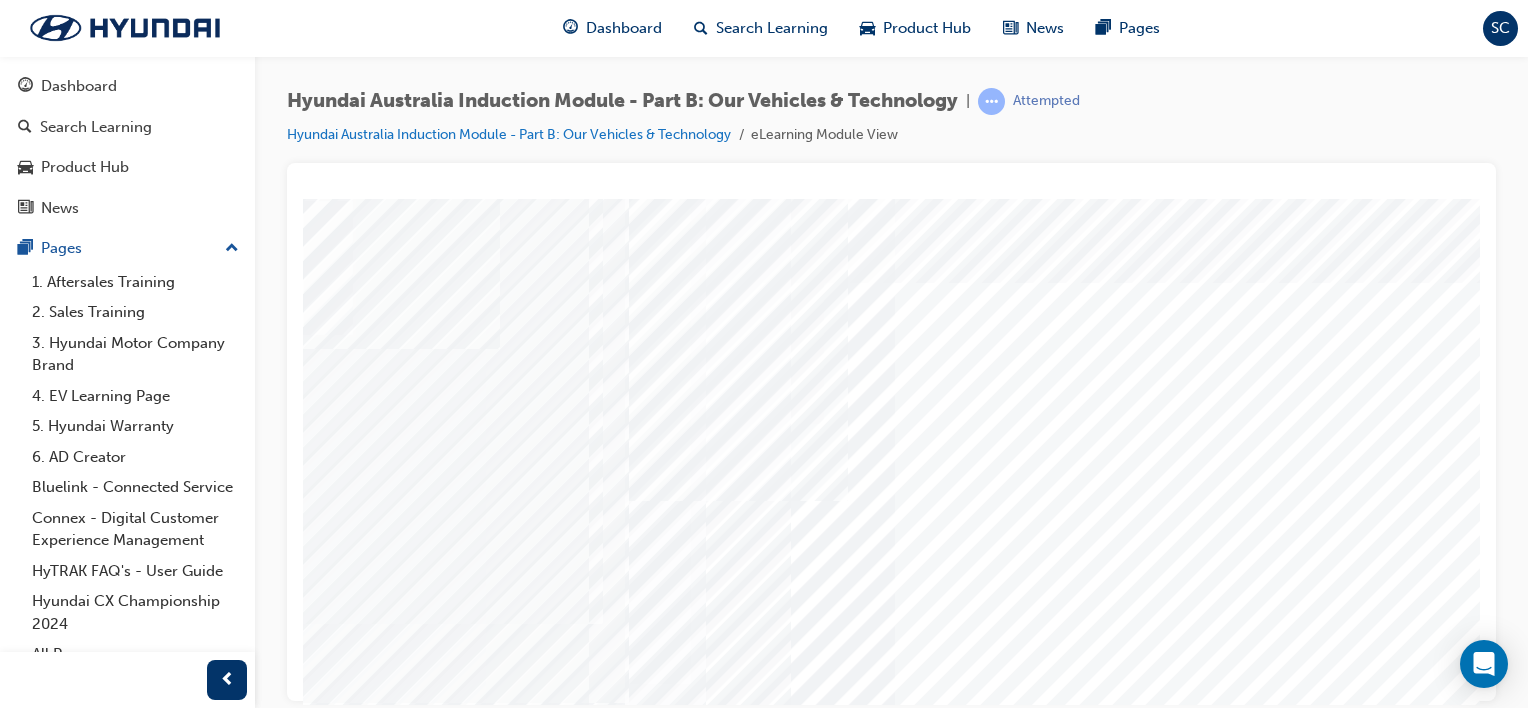 click at bounding box center (249, 9461) 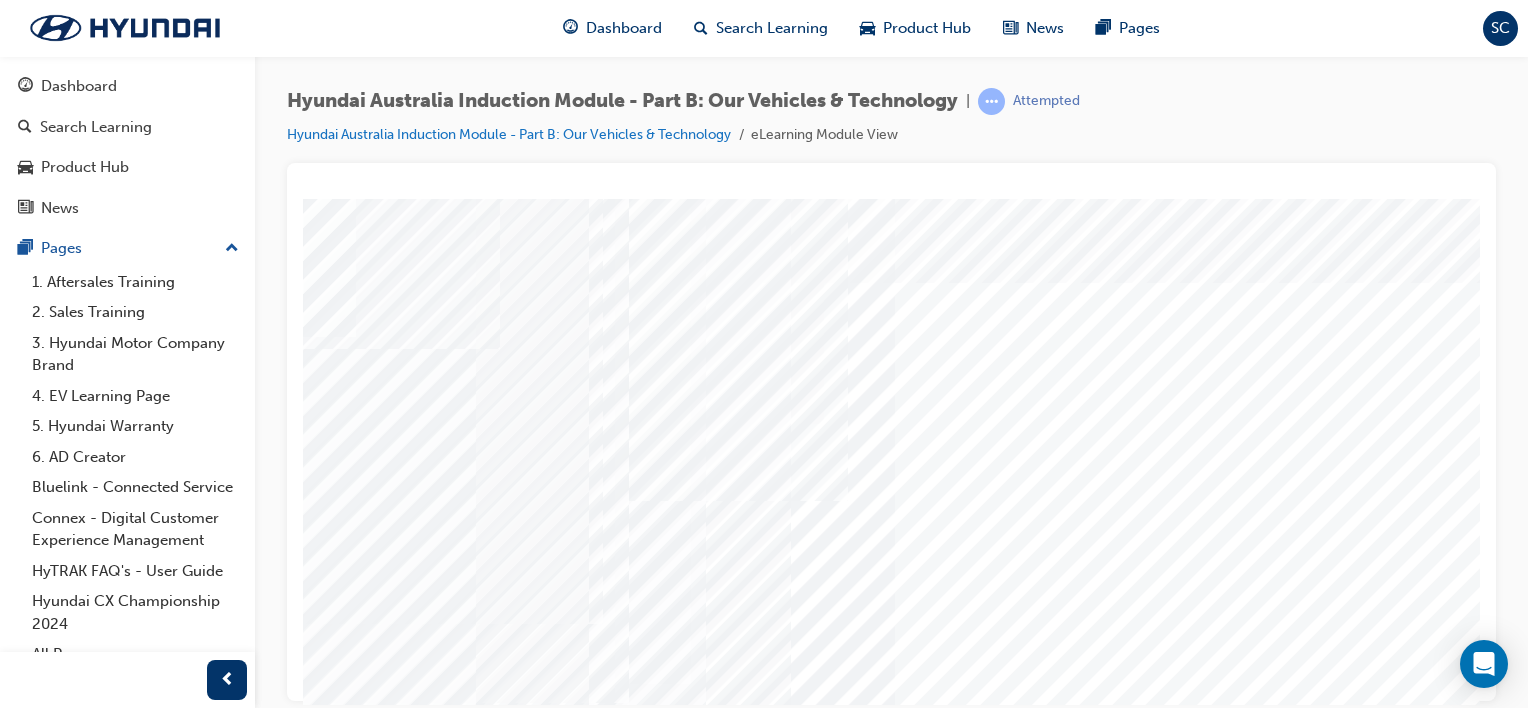 click at bounding box center [250, 9032] 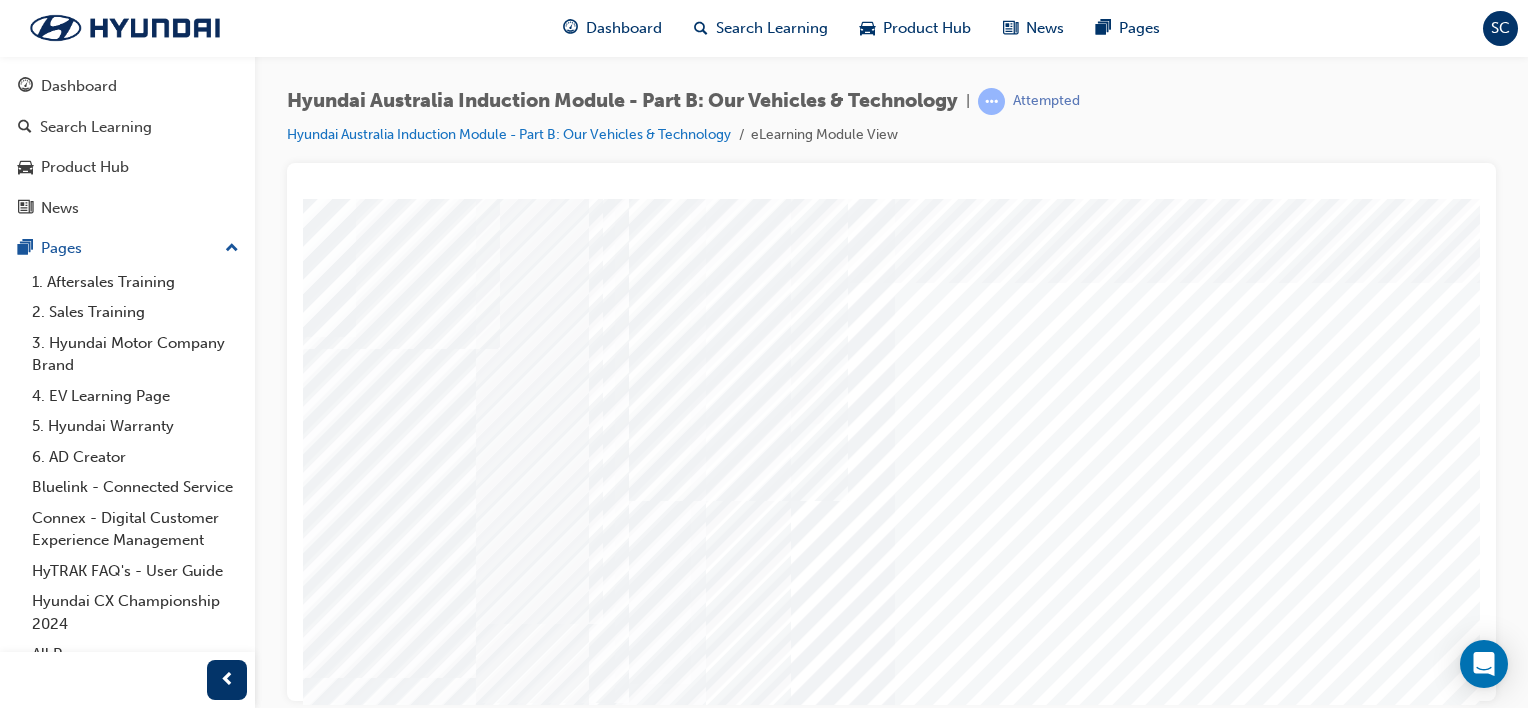 click at bounding box center [250, 9591] 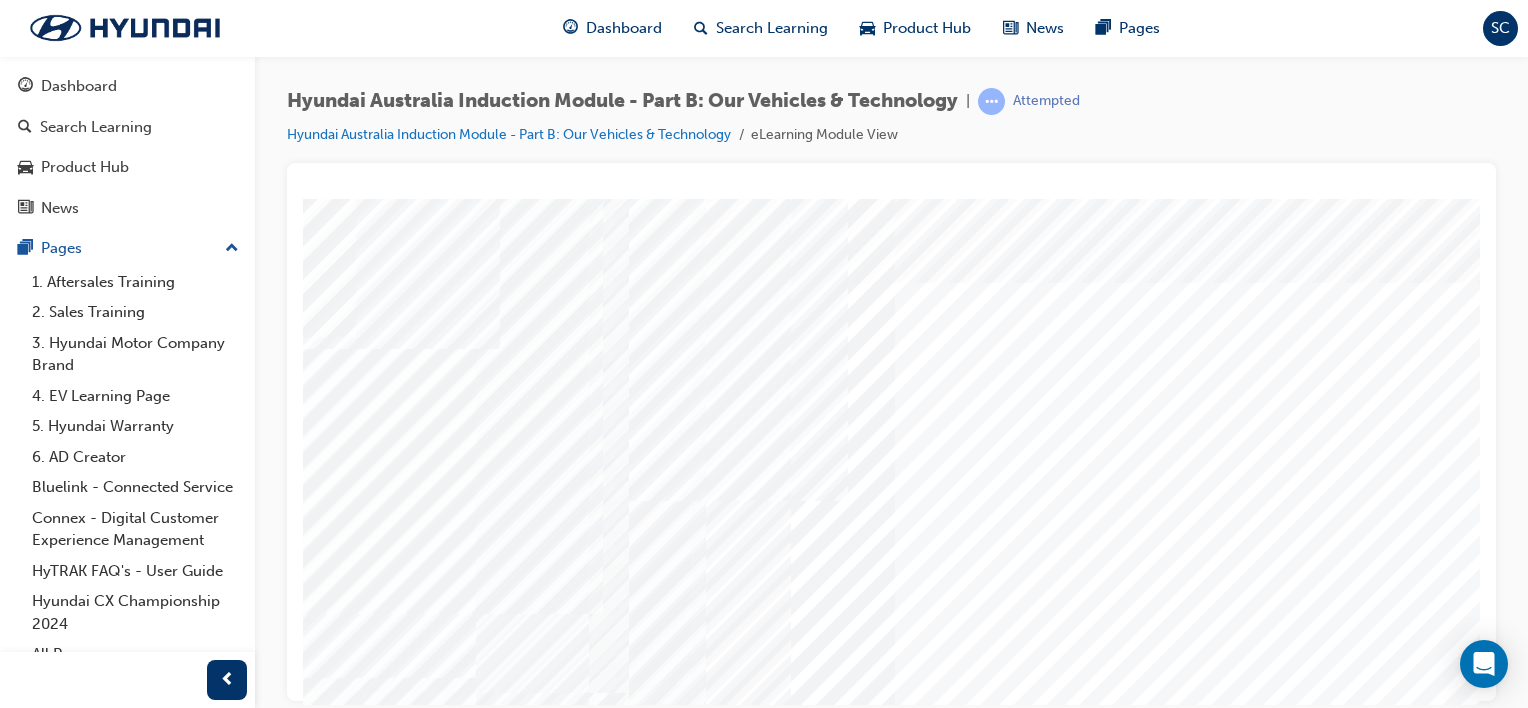 click at bounding box center [249, 8902] 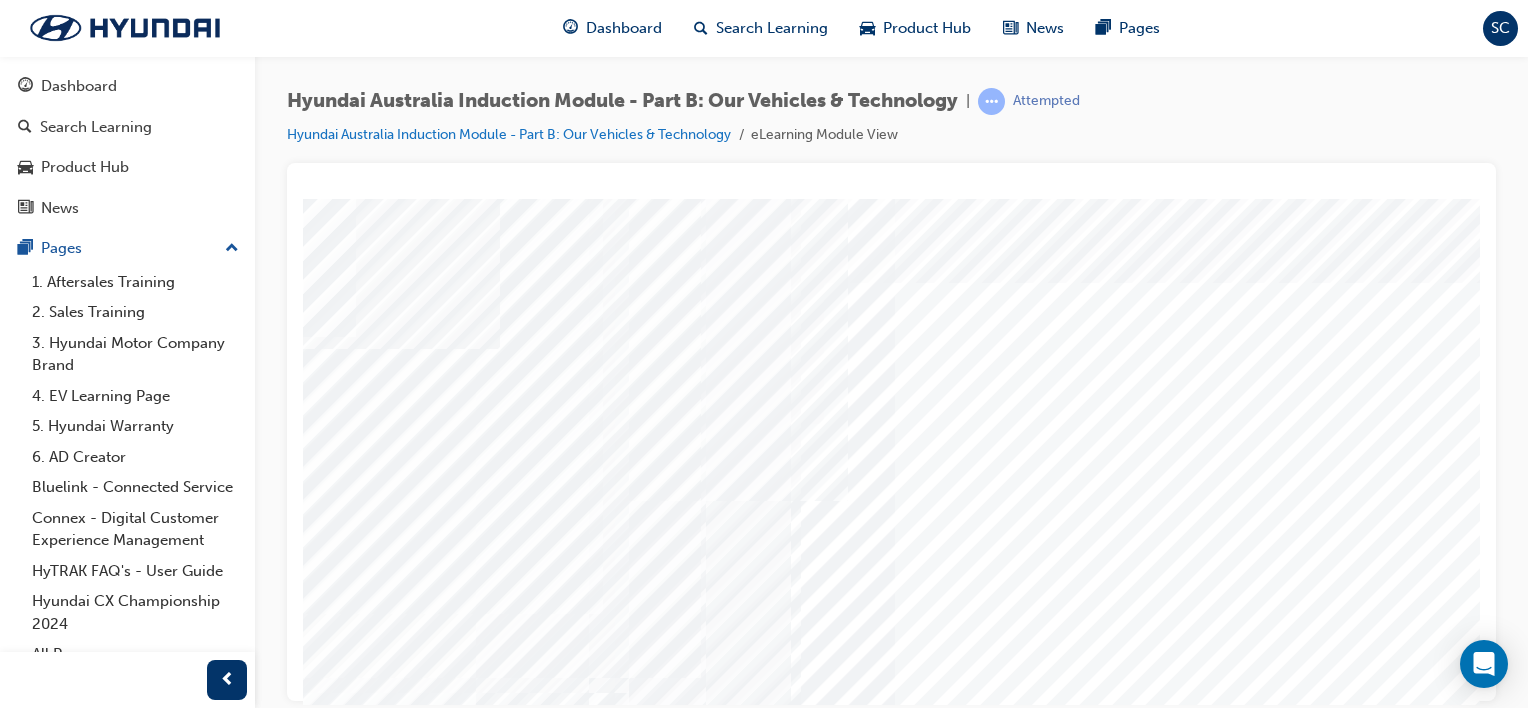 click at bounding box center (250, 8642) 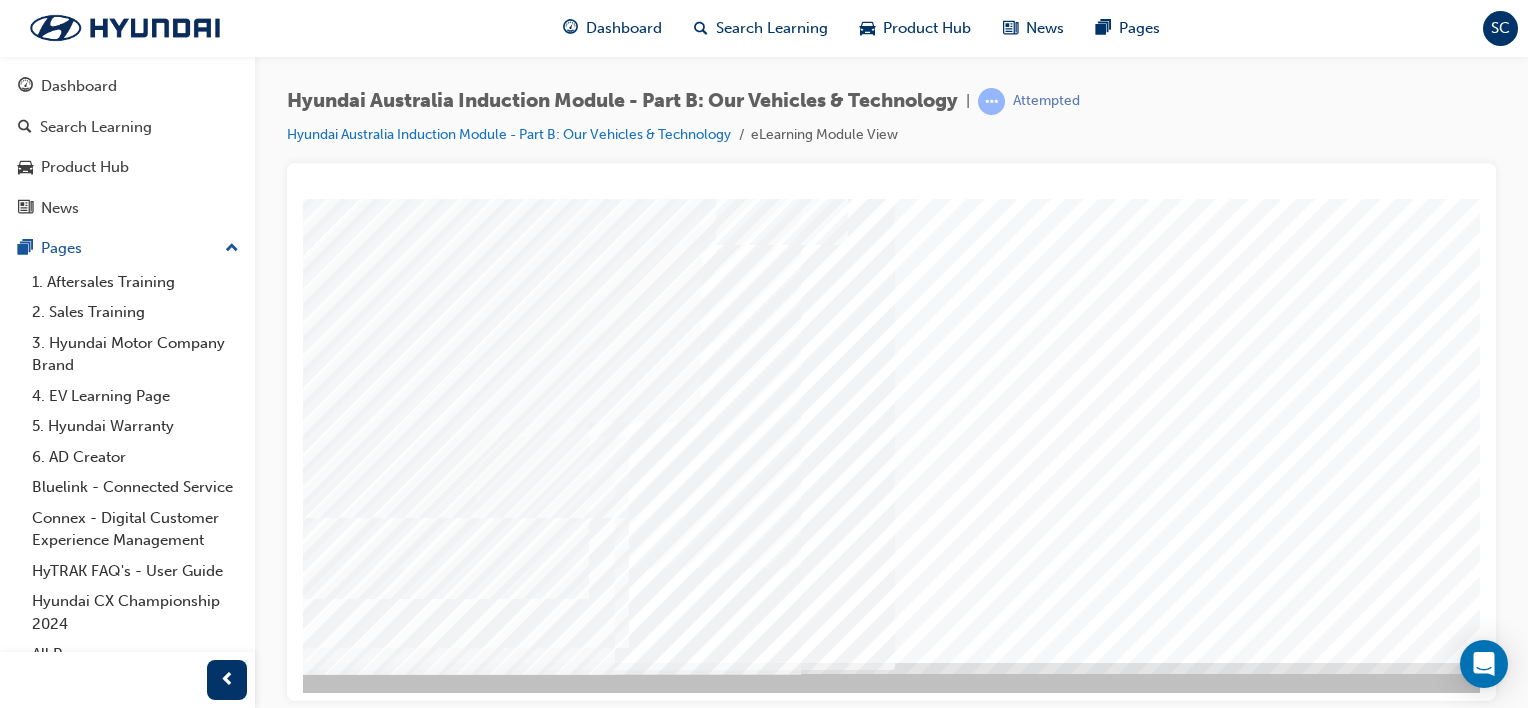 scroll, scrollTop: 256, scrollLeft: 198, axis: both 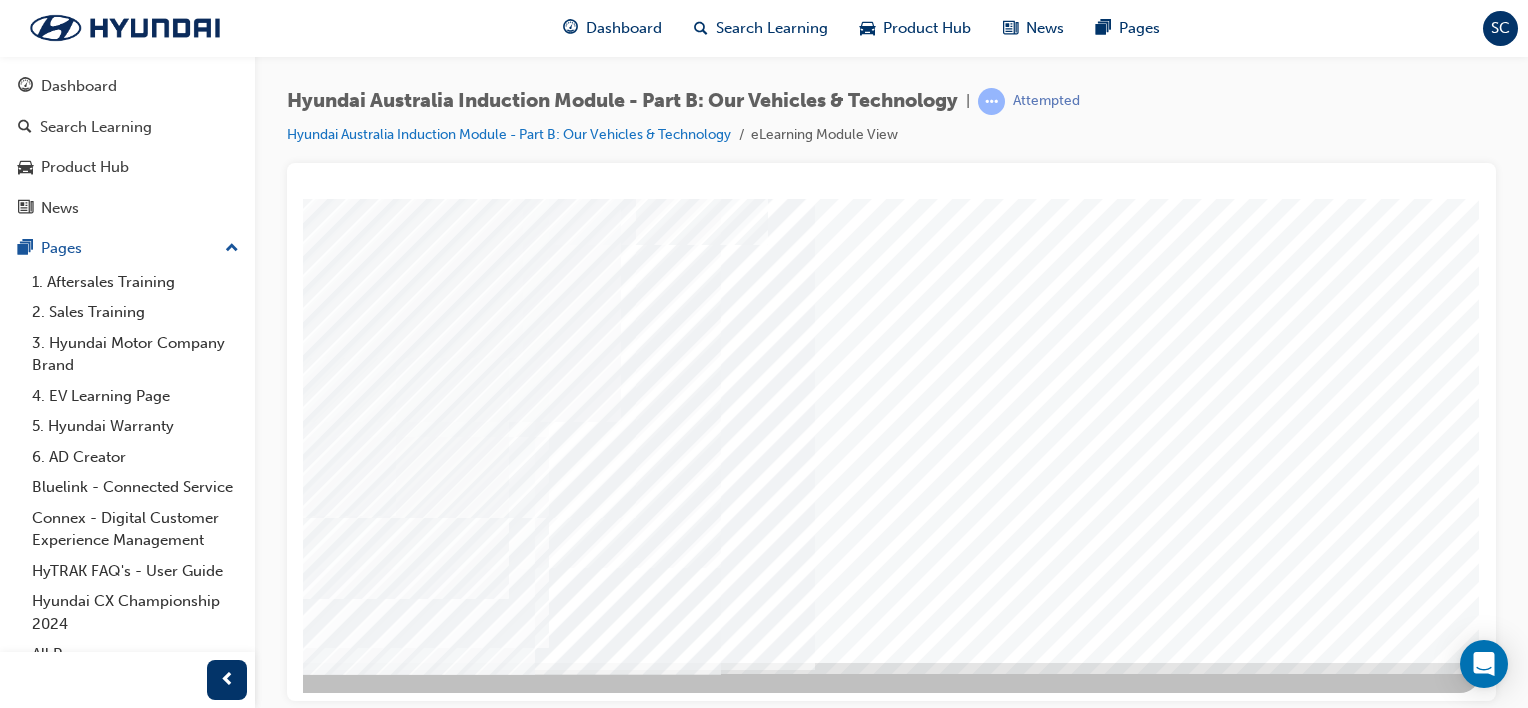 click at bounding box center (190, 3462) 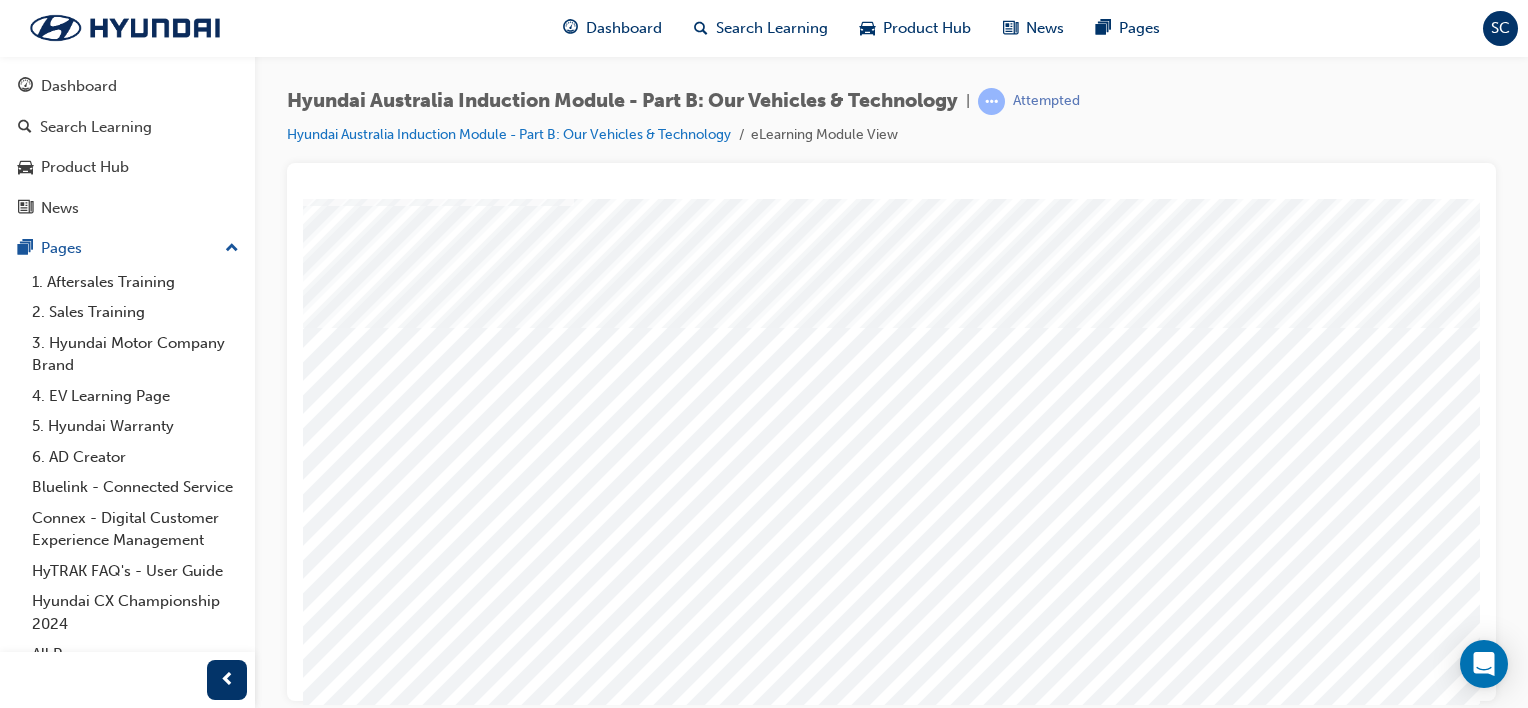 scroll, scrollTop: 259, scrollLeft: 0, axis: vertical 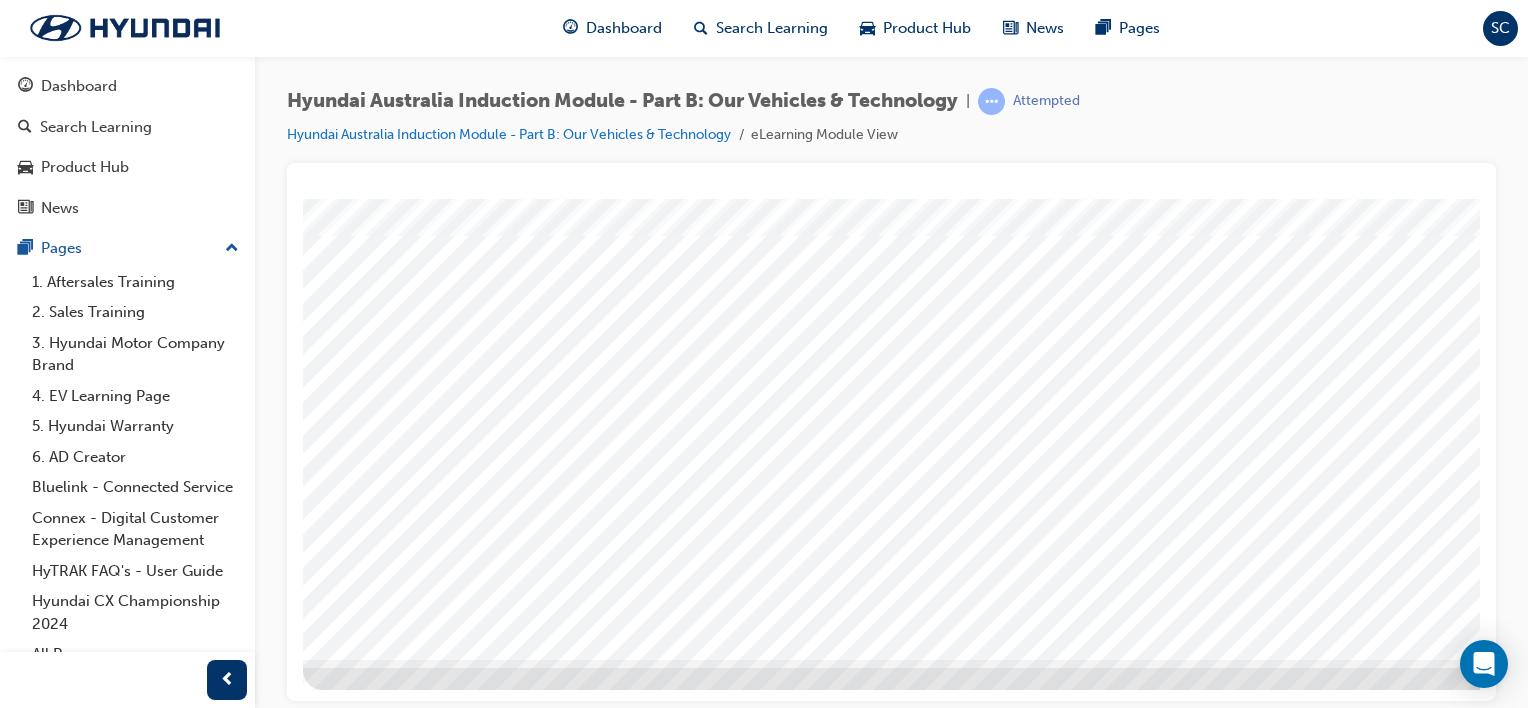 drag, startPoint x: 1476, startPoint y: 326, endPoint x: 1784, endPoint y: 694, distance: 479.88333 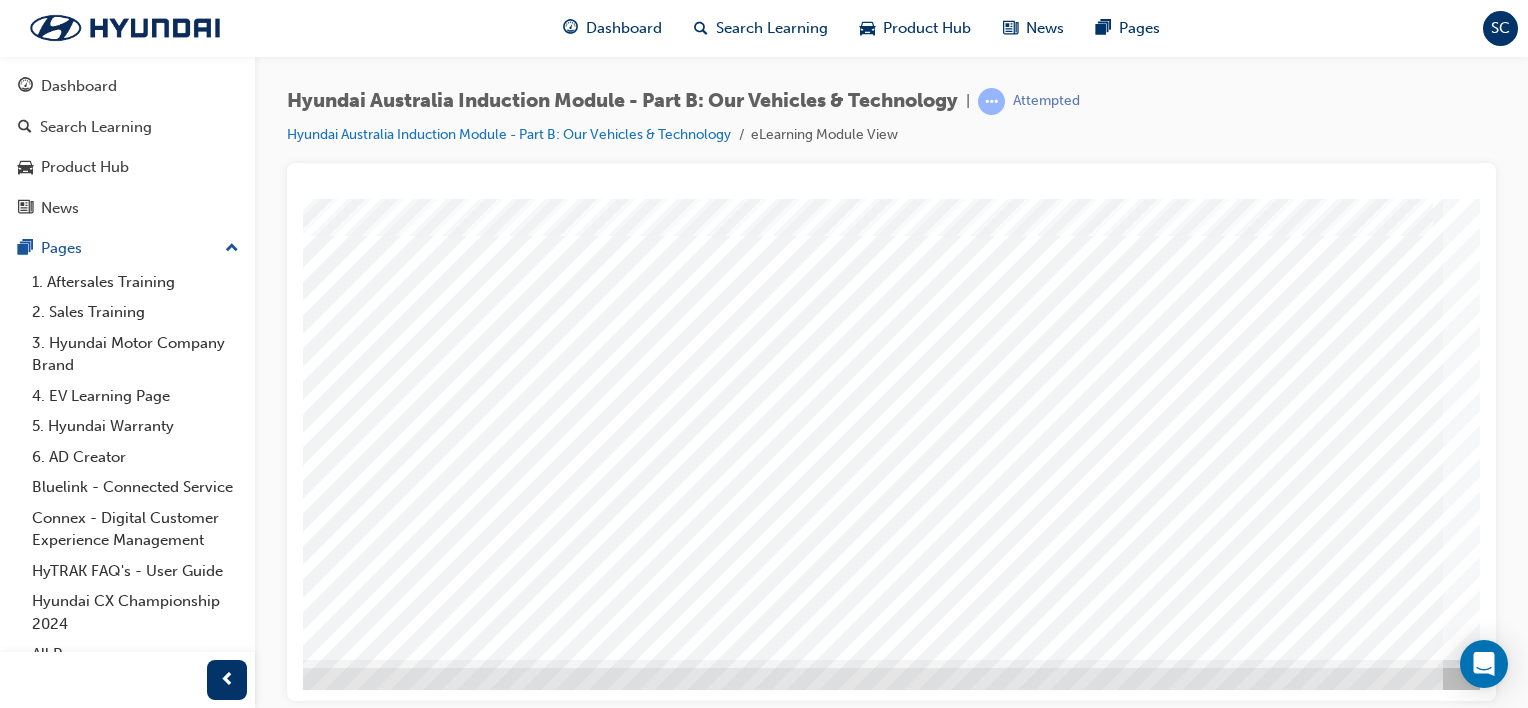scroll, scrollTop: 259, scrollLeft: 146, axis: both 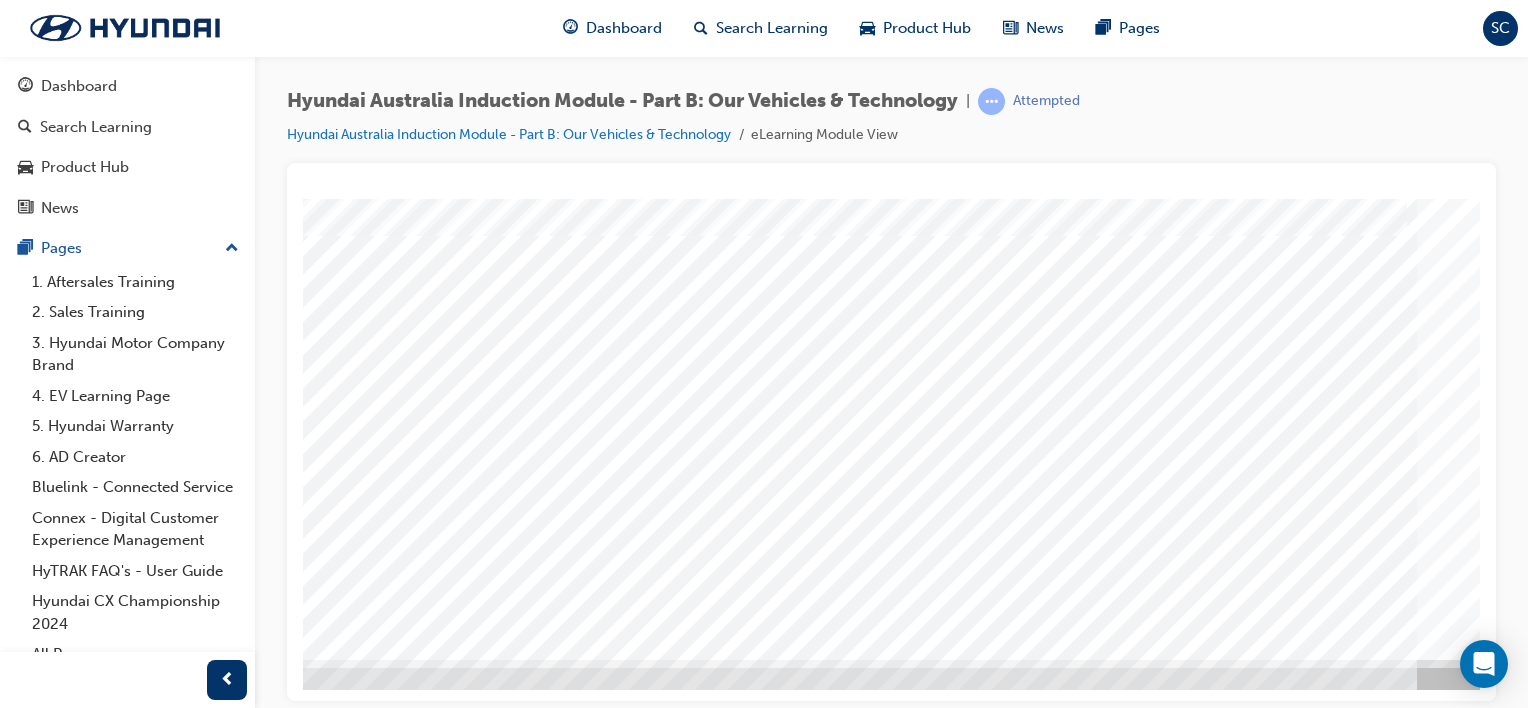 click at bounding box center (227, 2196) 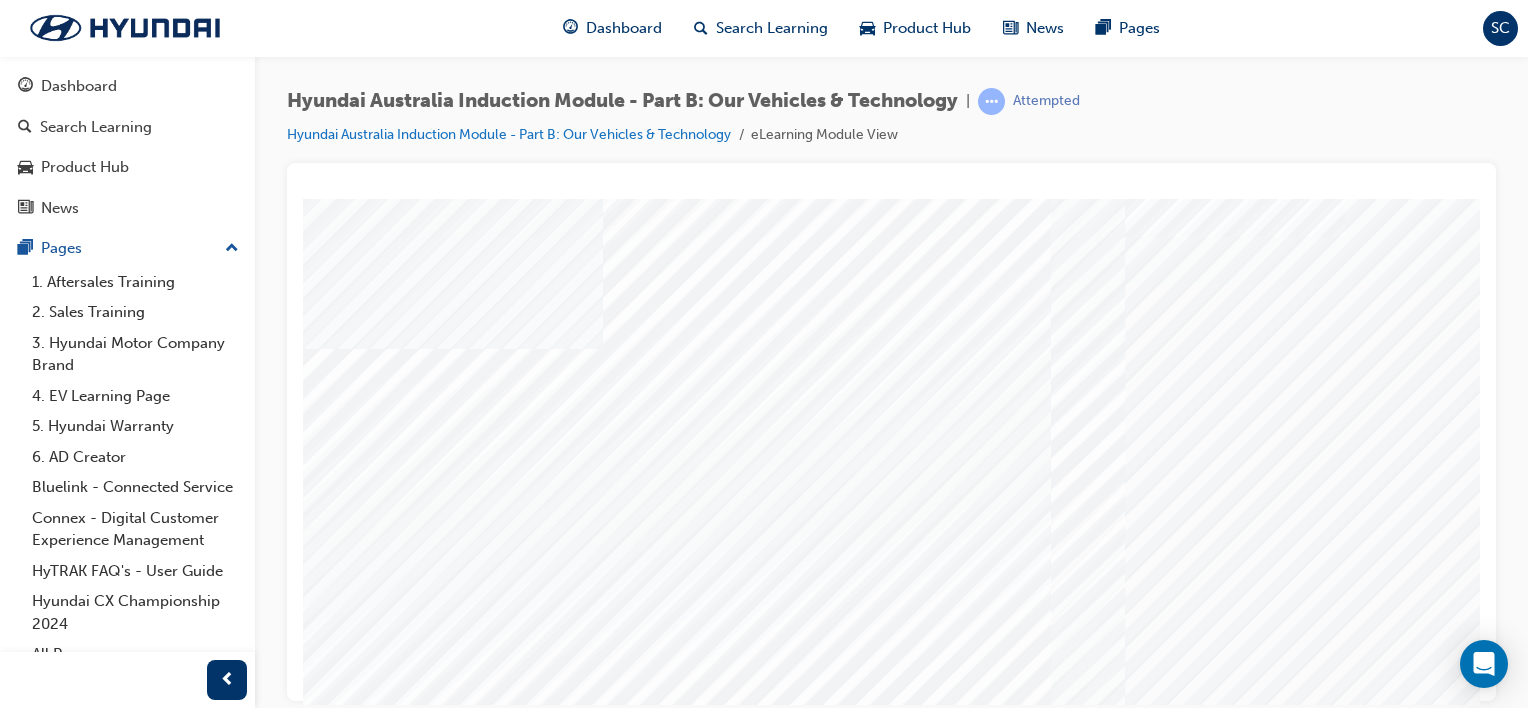 click at bounding box center [455, 3851] 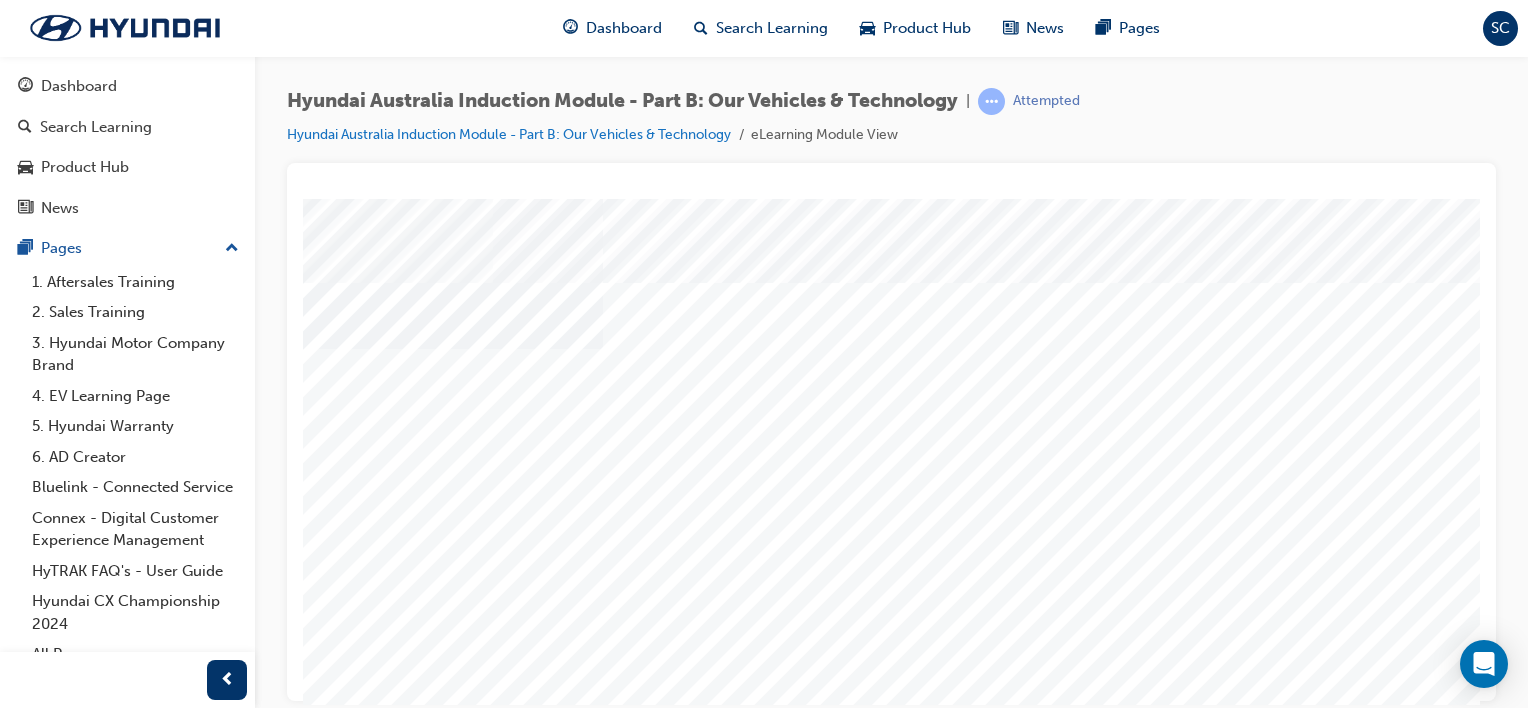 scroll, scrollTop: 259, scrollLeft: 0, axis: vertical 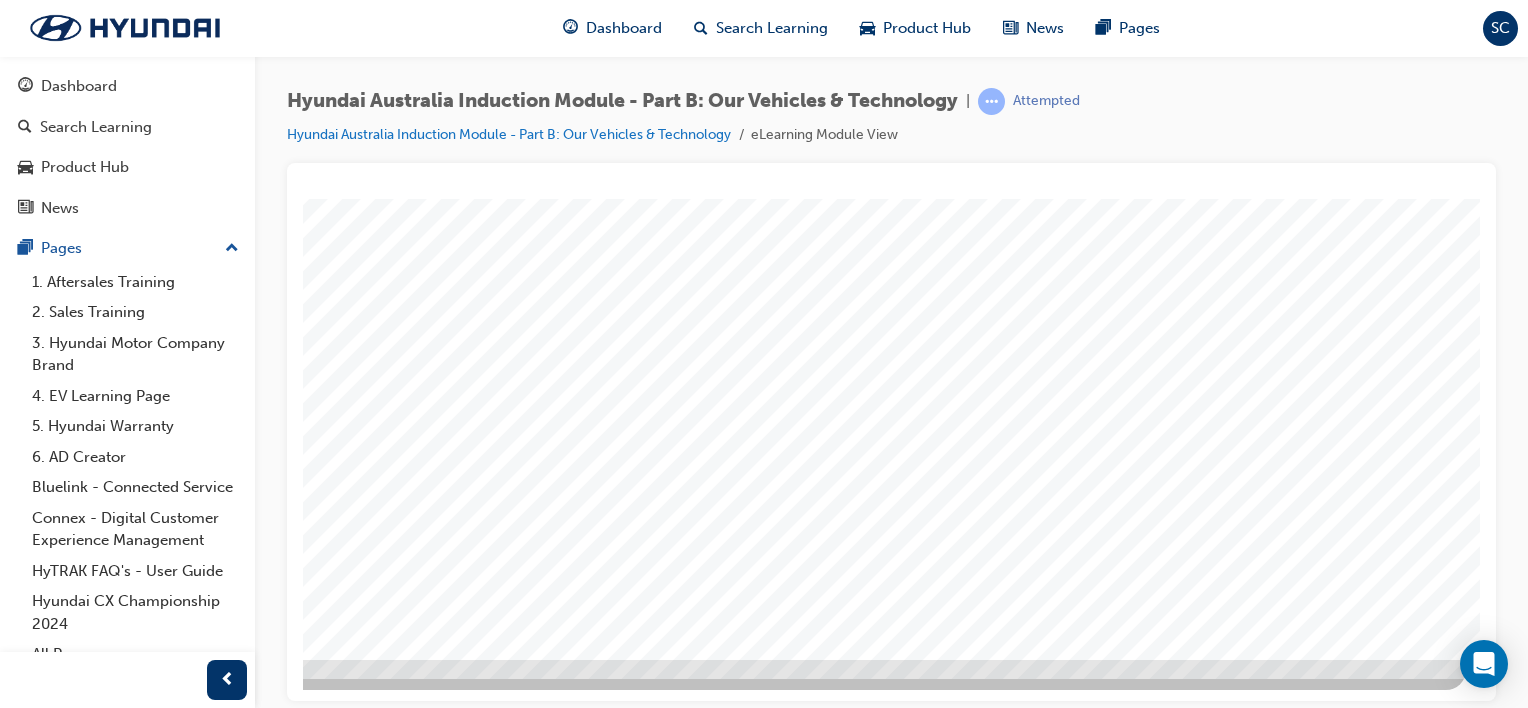 click at bounding box center [176, 1502] 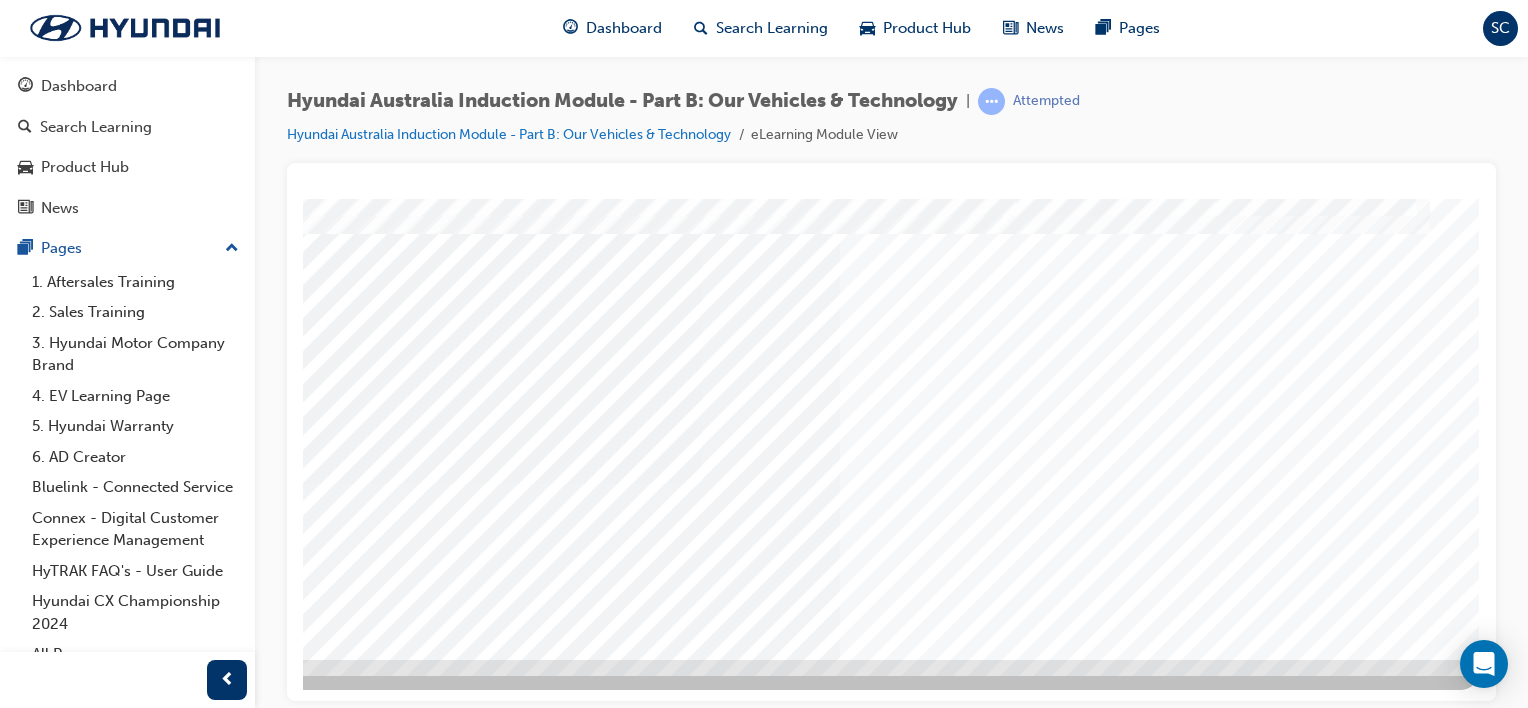 scroll, scrollTop: 0, scrollLeft: 0, axis: both 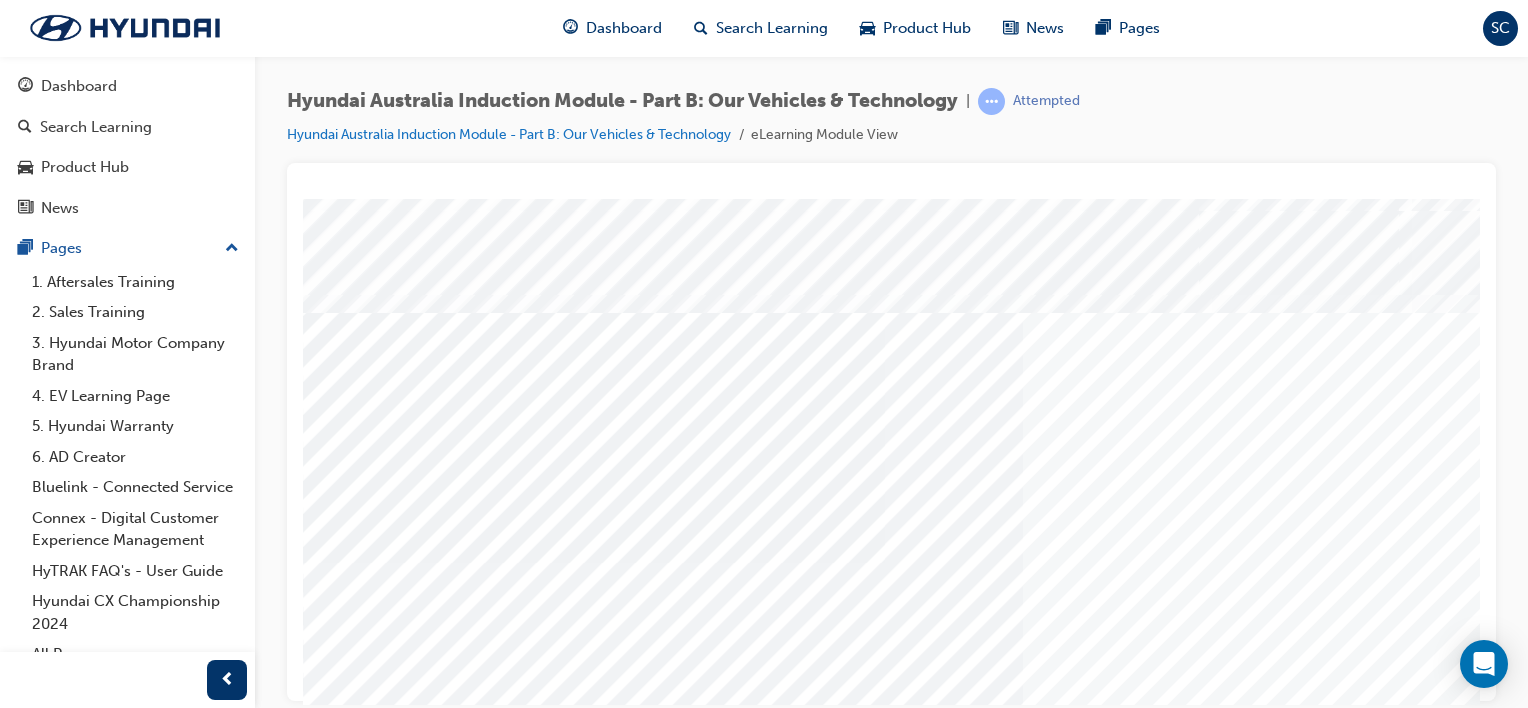 click at bounding box center [387, 5347] 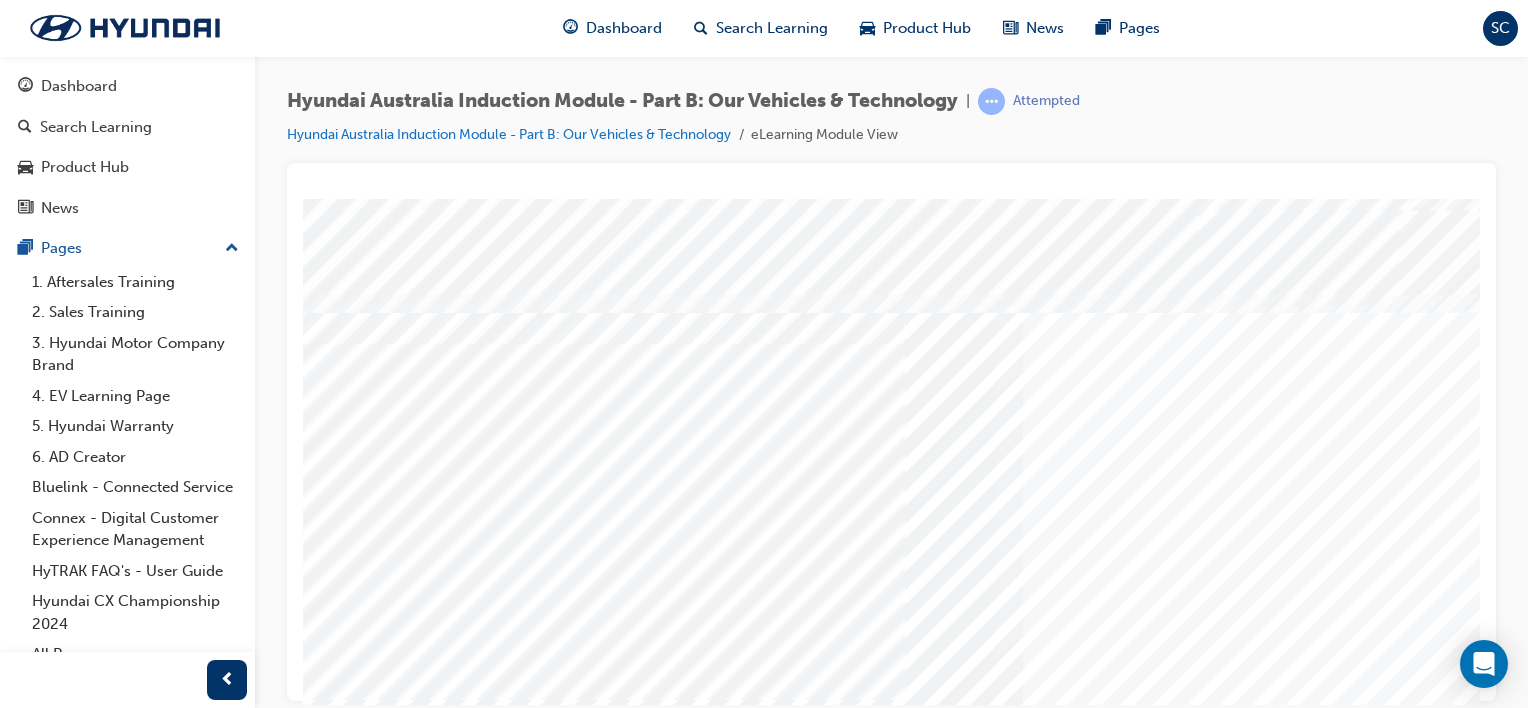 click at bounding box center [400, 4963] 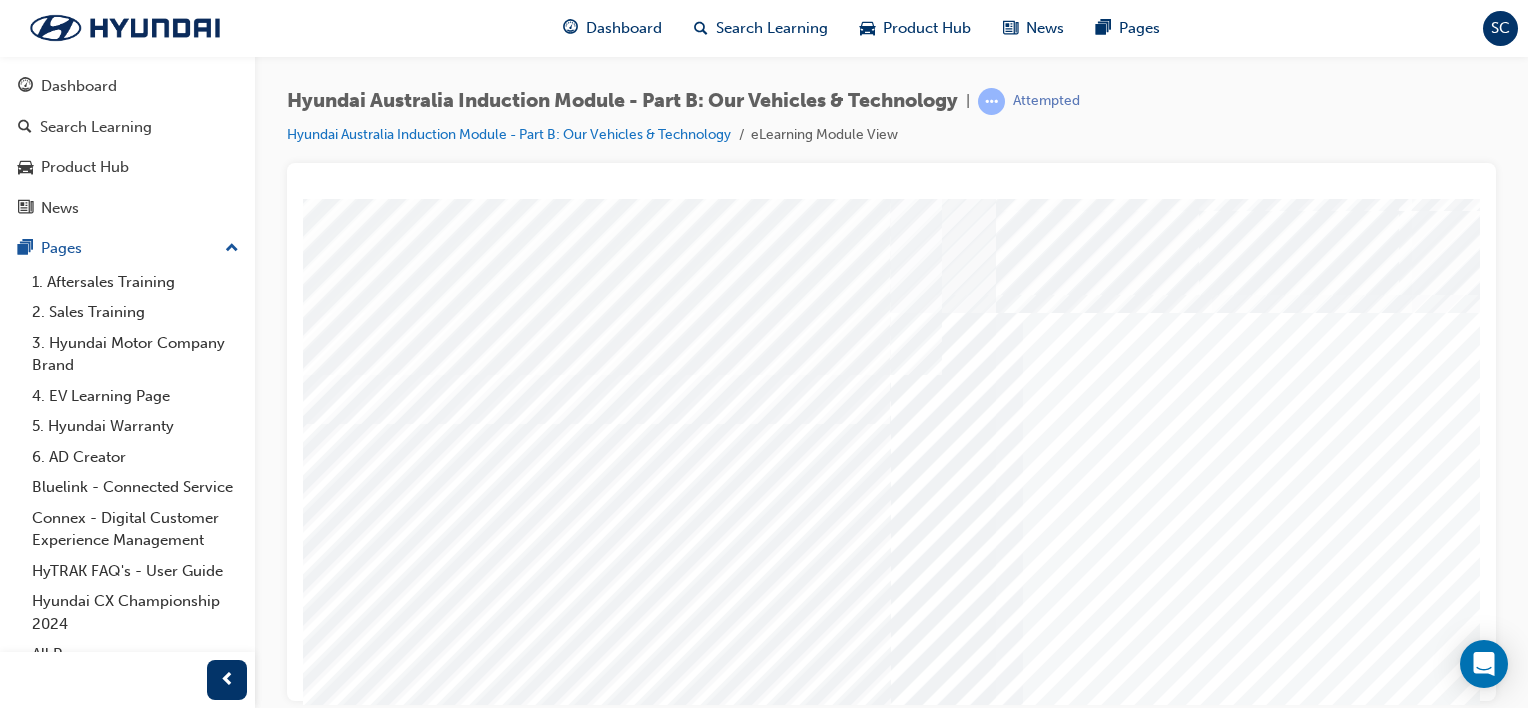 click at bounding box center (400, 5102) 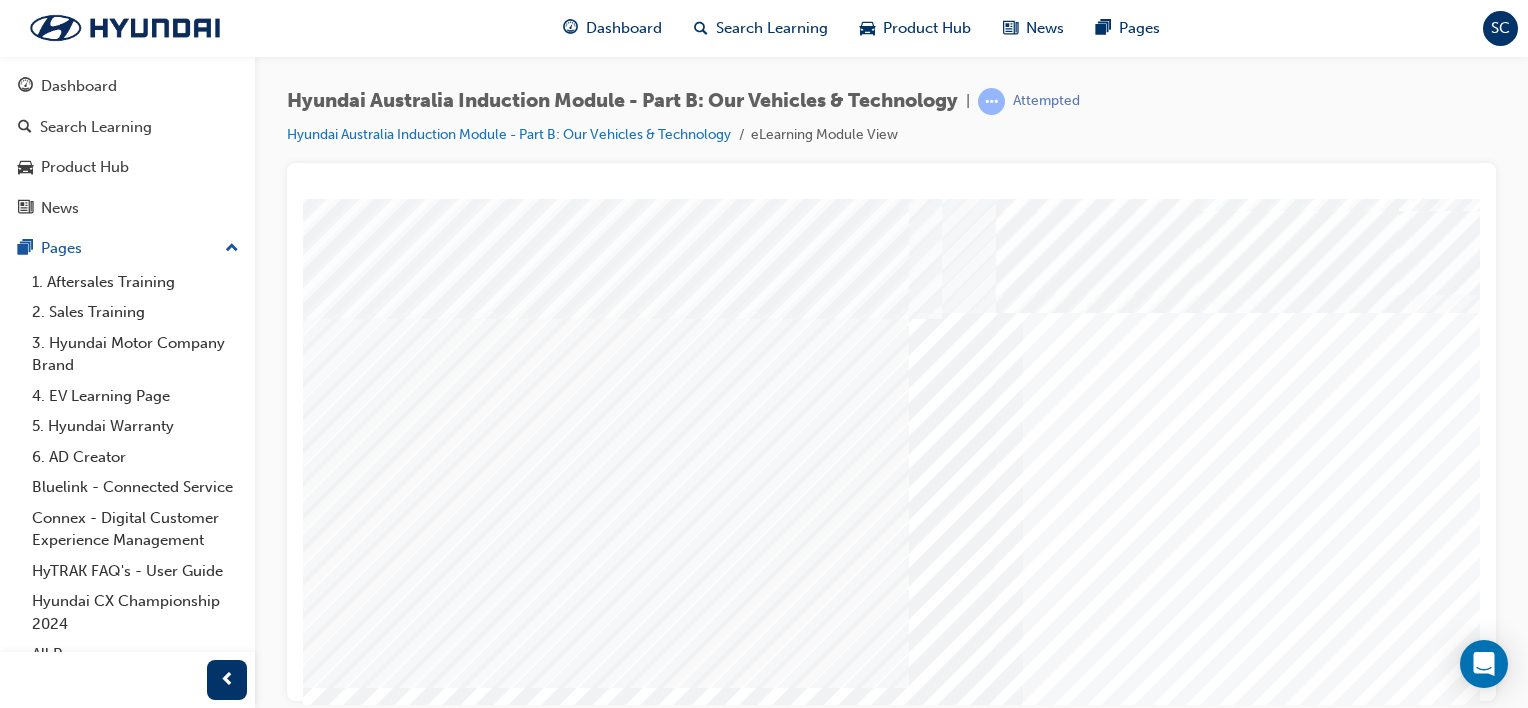click at bounding box center [394, 5399] 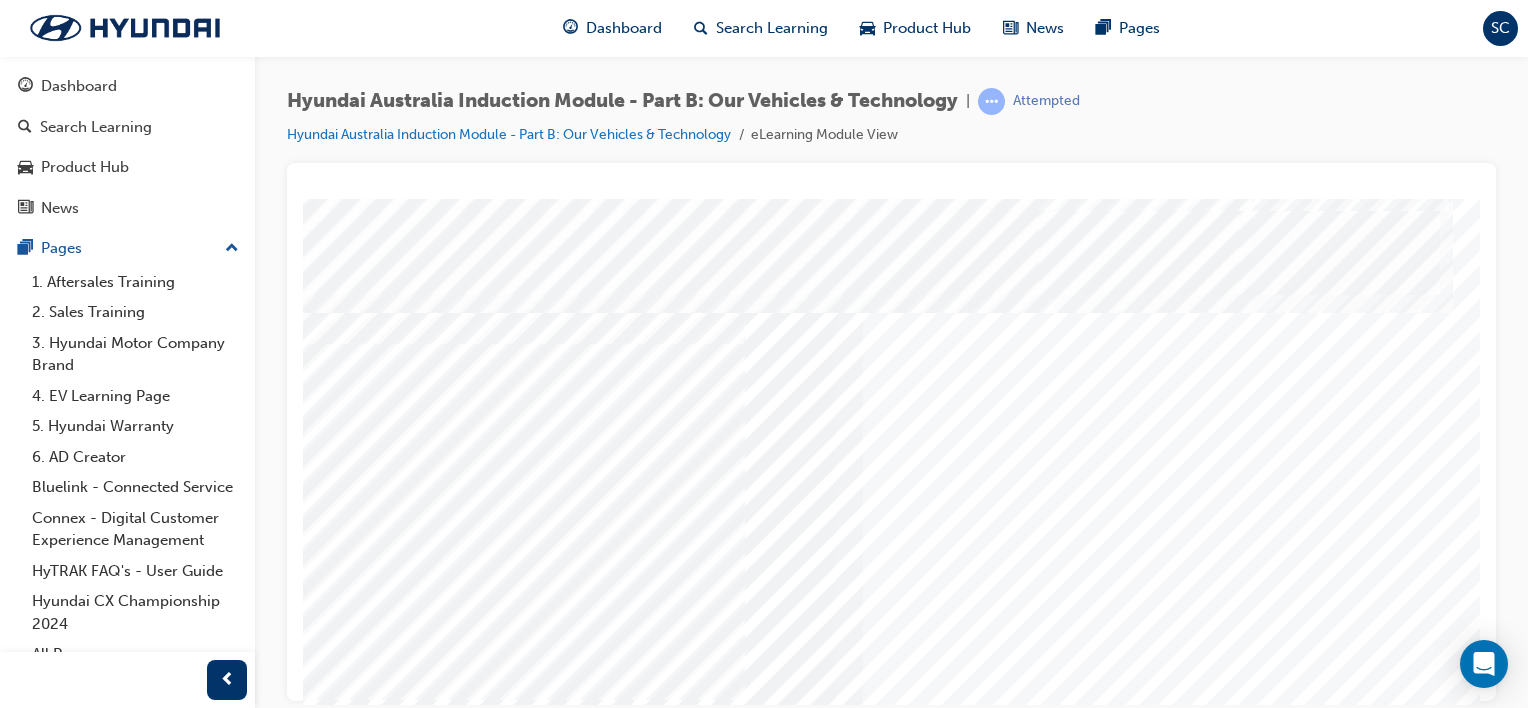 scroll, scrollTop: 180, scrollLeft: 198, axis: both 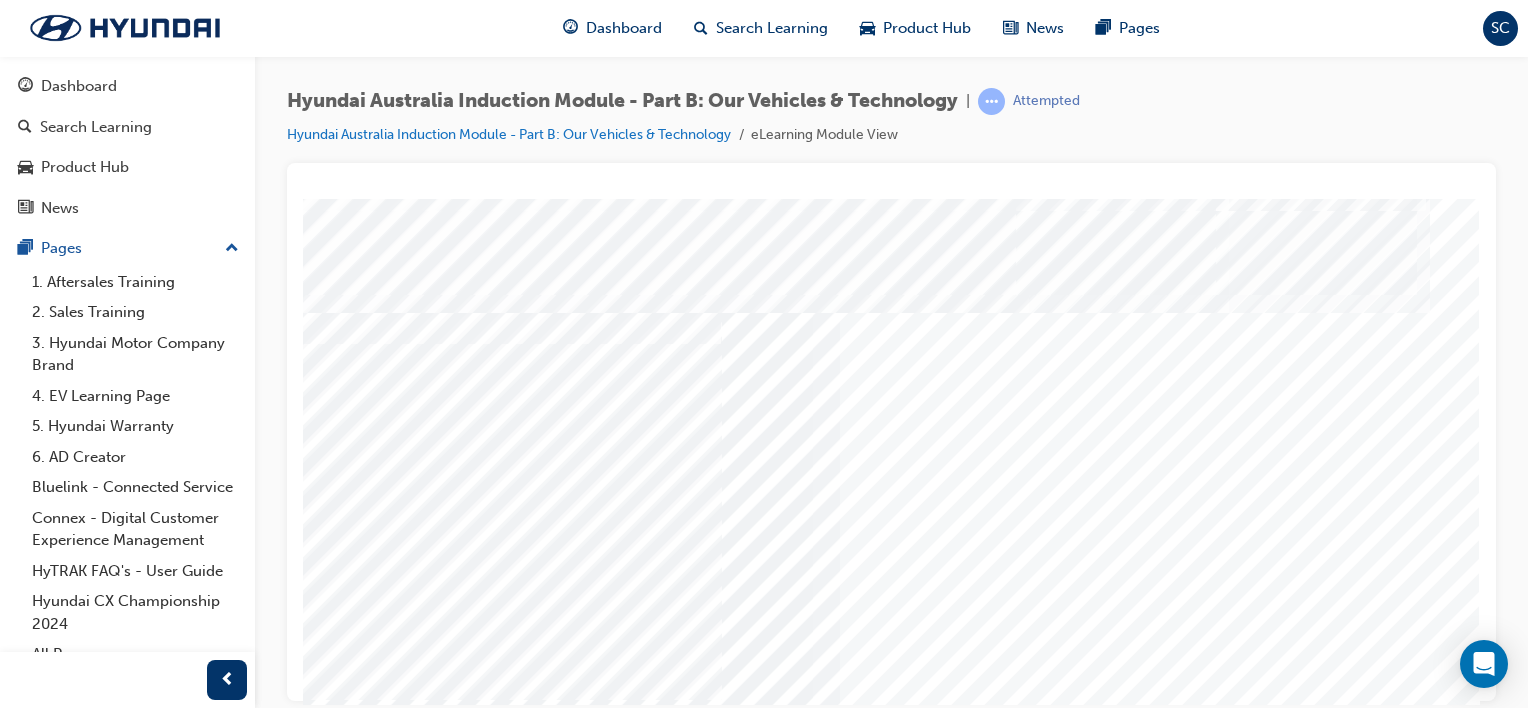 drag, startPoint x: 1176, startPoint y: 332, endPoint x: 1484, endPoint y: 559, distance: 382.61337 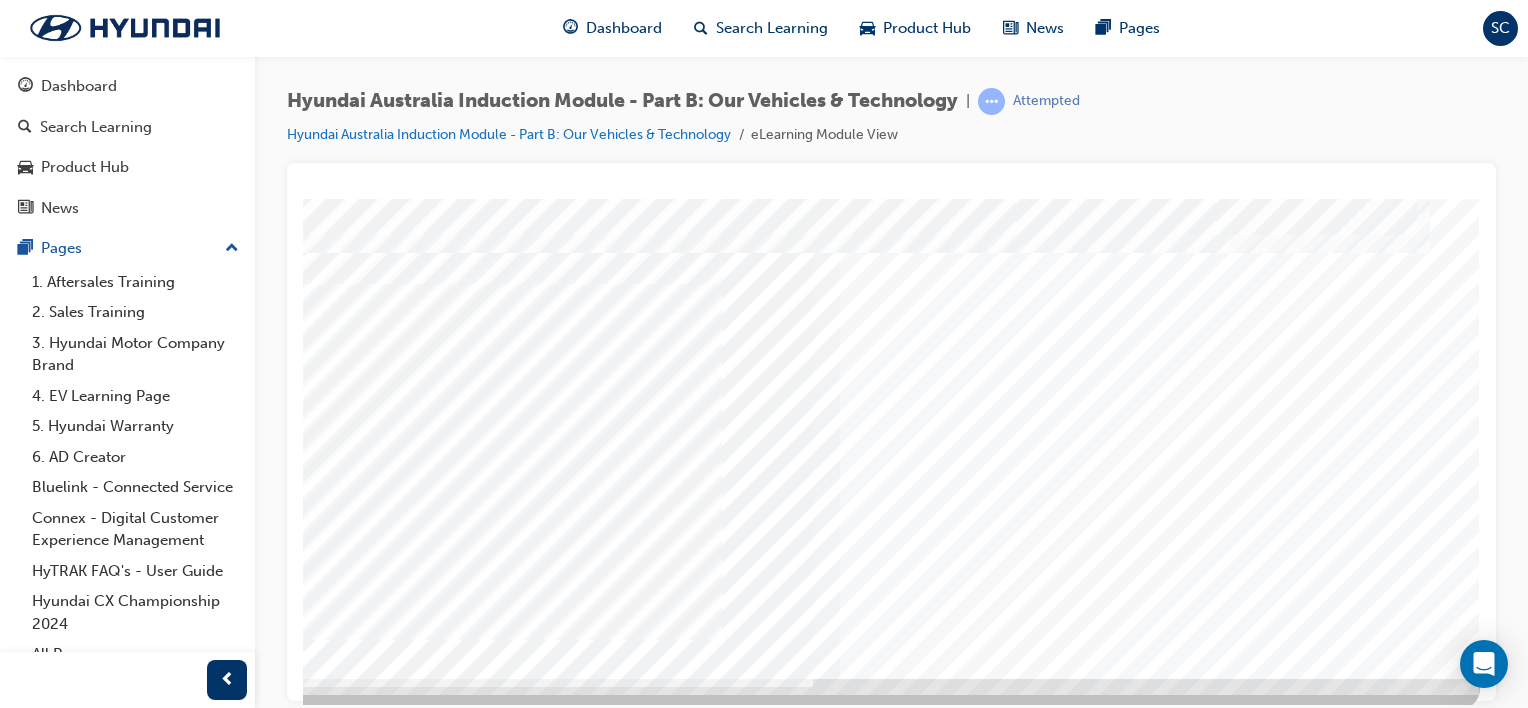scroll, scrollTop: 259, scrollLeft: 198, axis: both 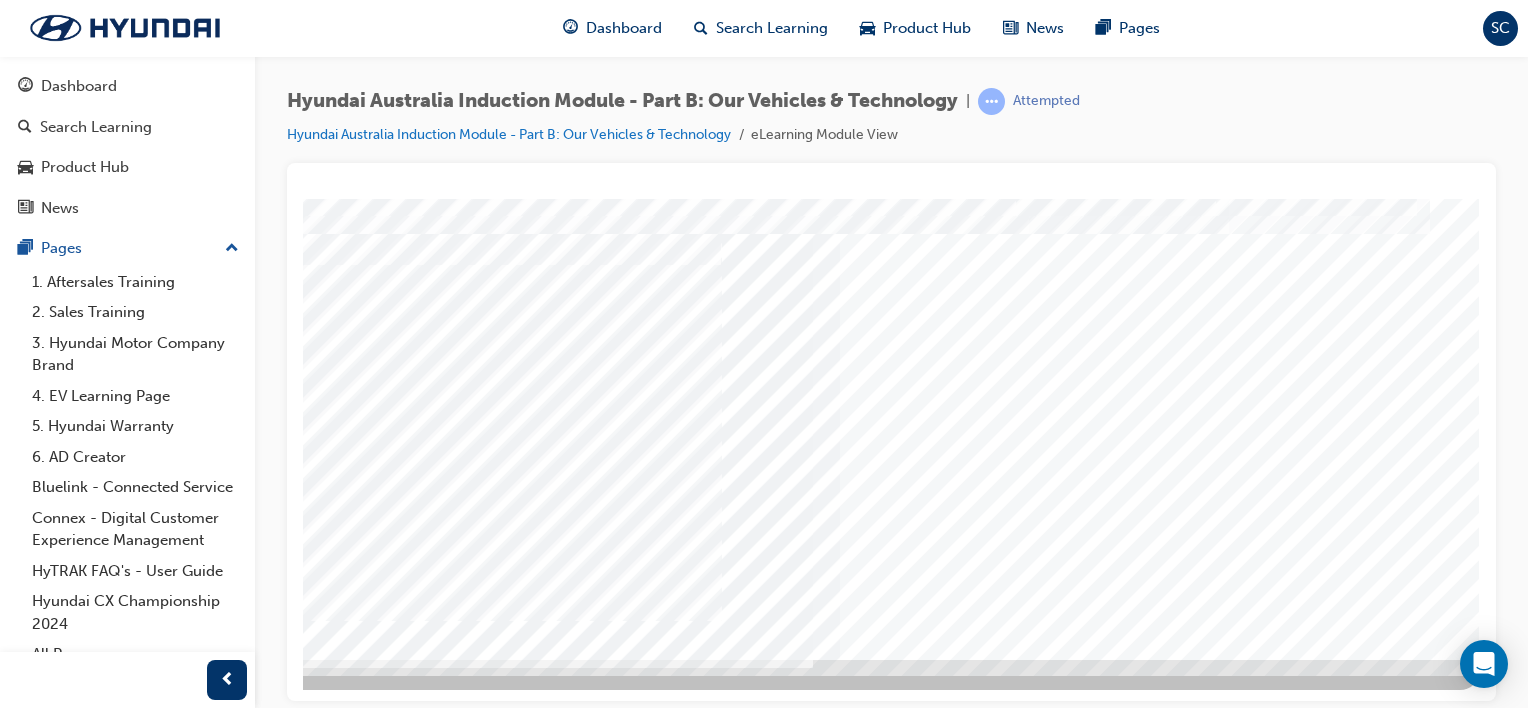 click at bounding box center [251, 5566] 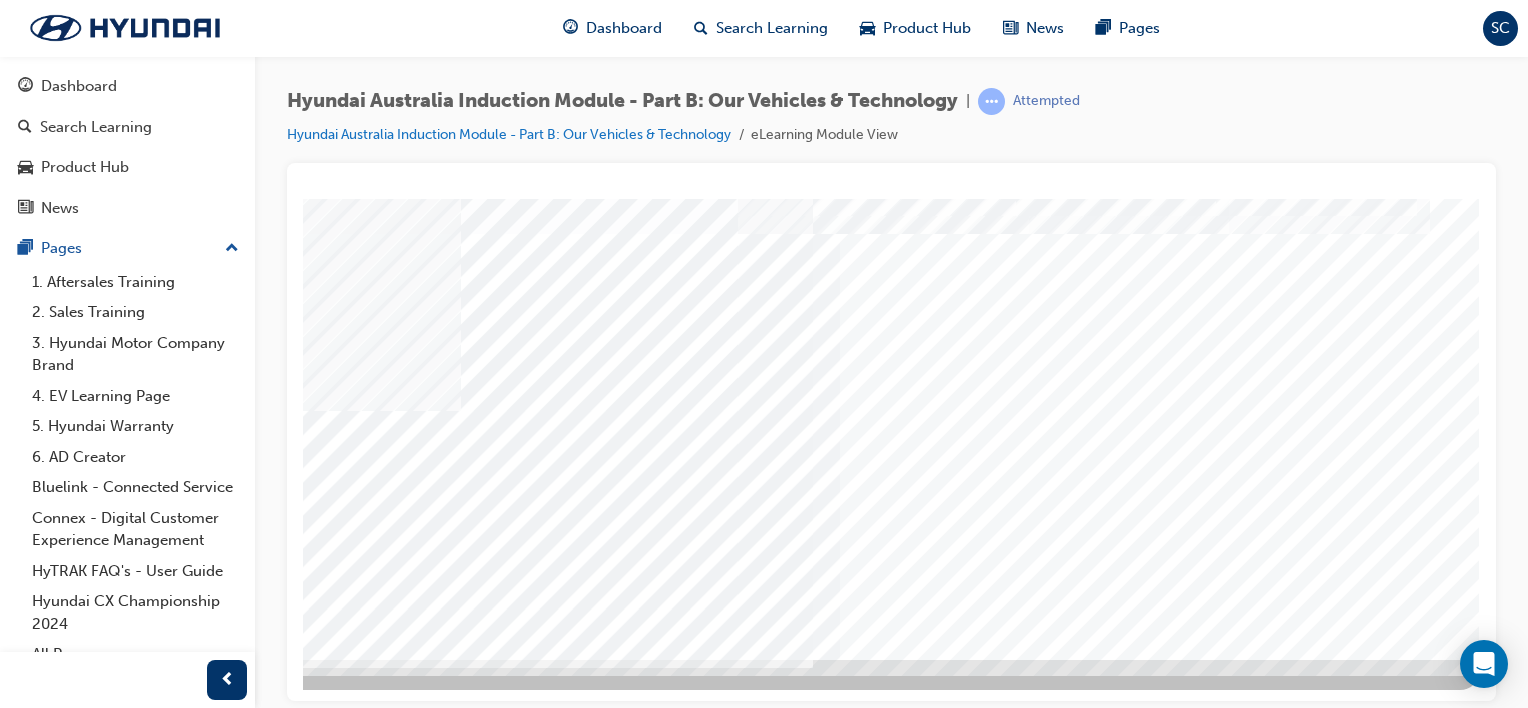 click at bounding box center [190, 9710] 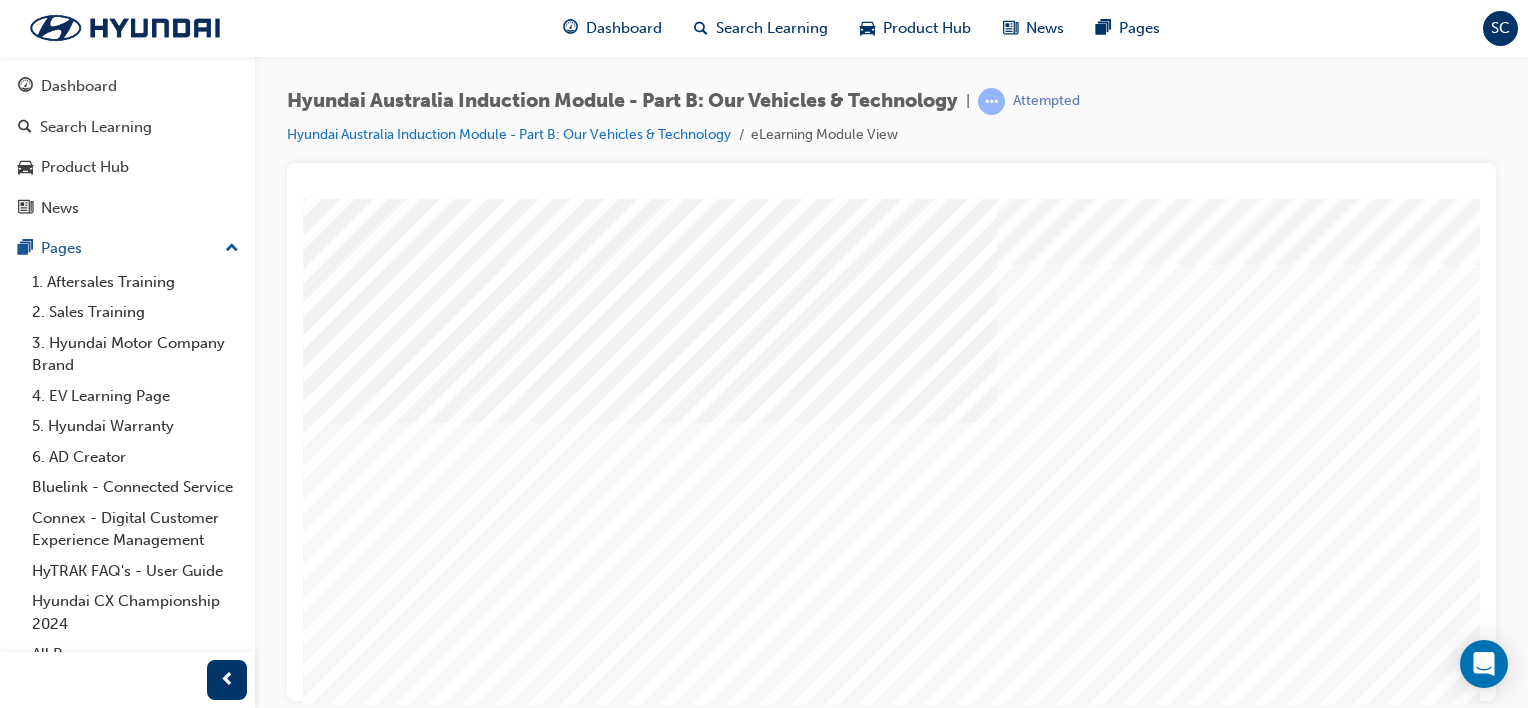 scroll, scrollTop: 214, scrollLeft: 0, axis: vertical 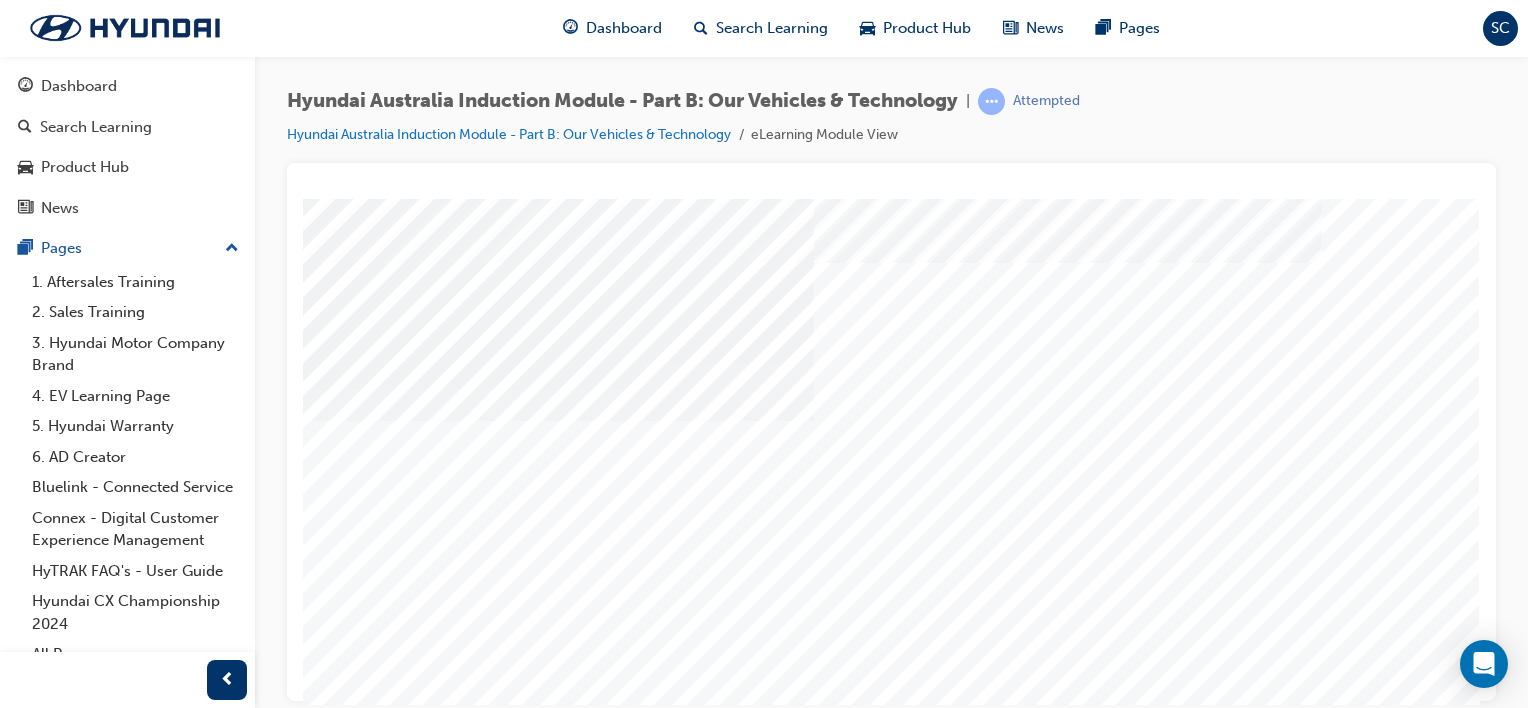 click at bounding box center (190, 3550) 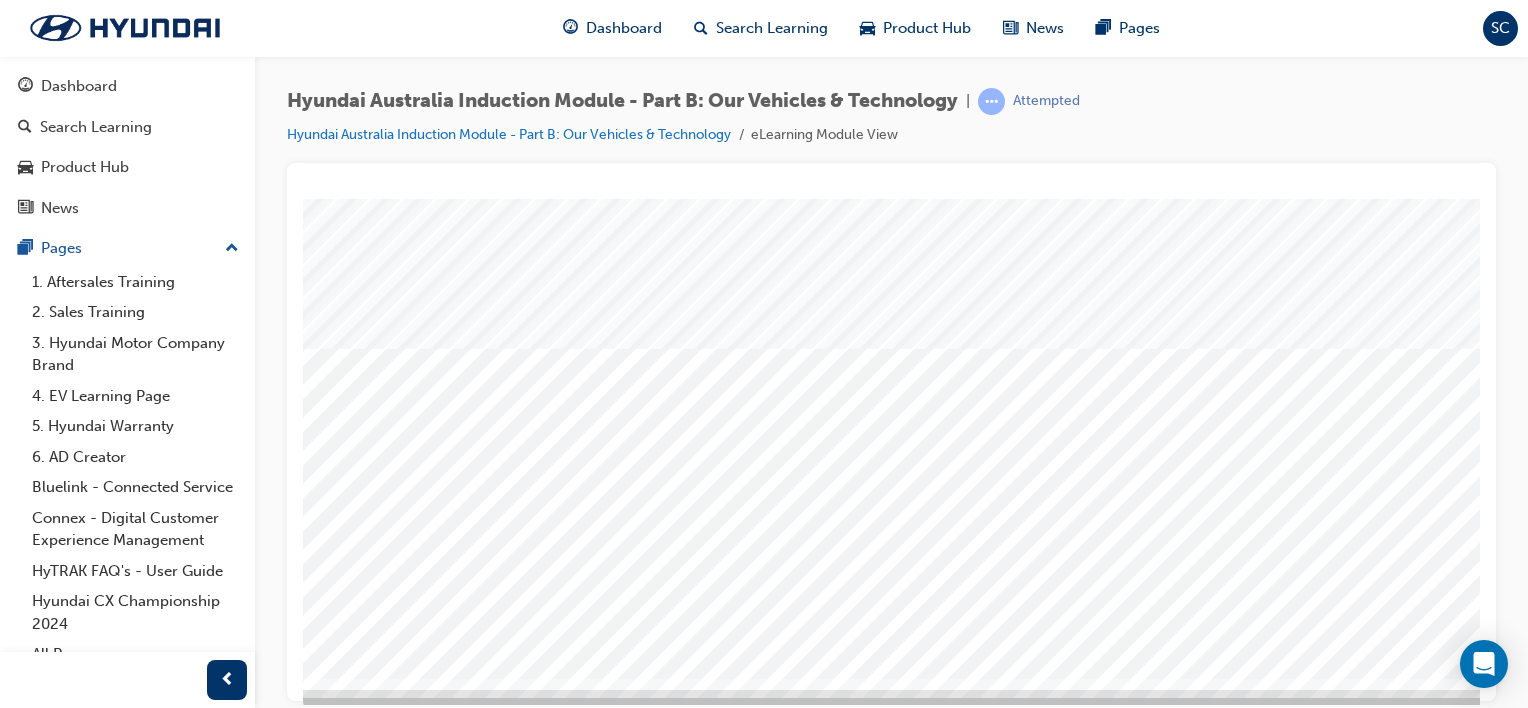 scroll, scrollTop: 235, scrollLeft: 0, axis: vertical 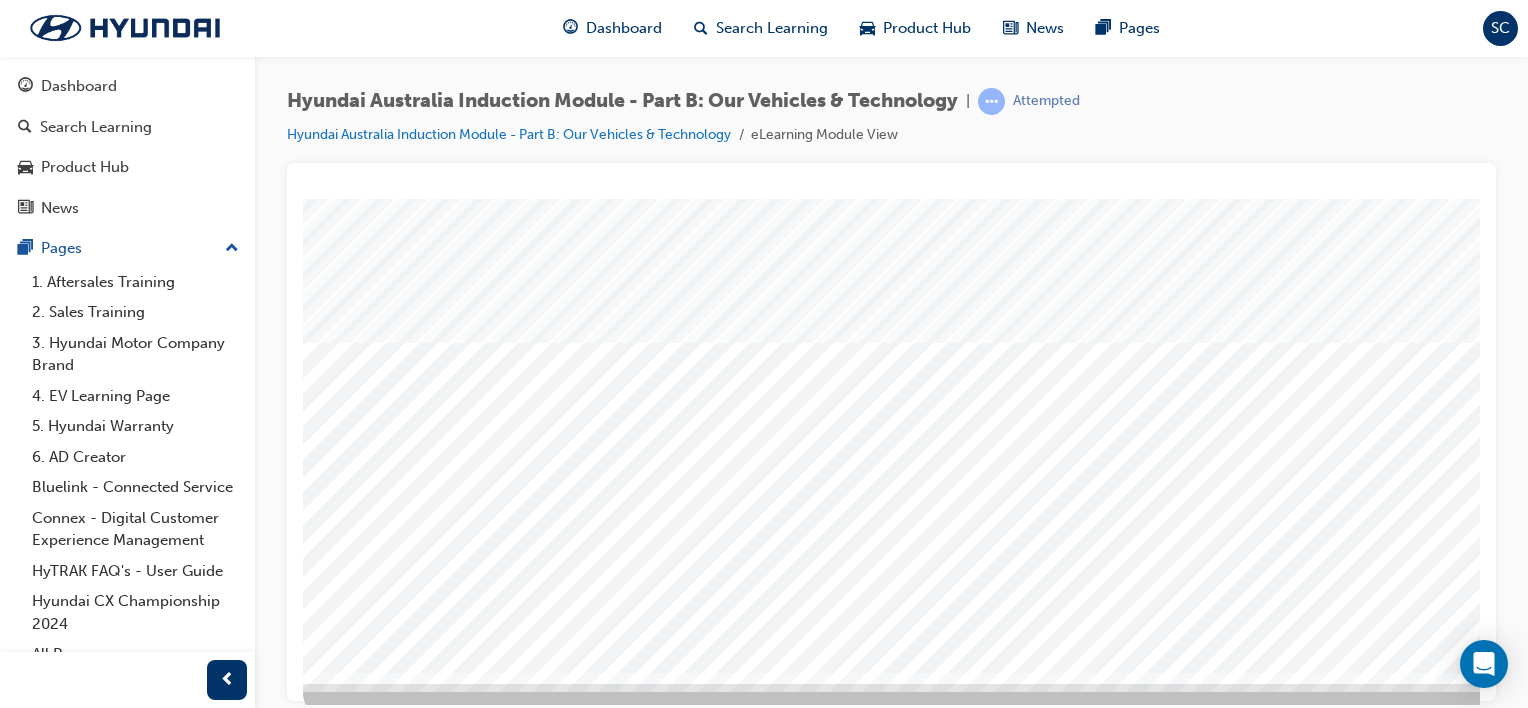 drag, startPoint x: 1473, startPoint y: 464, endPoint x: 1787, endPoint y: 801, distance: 460.6137 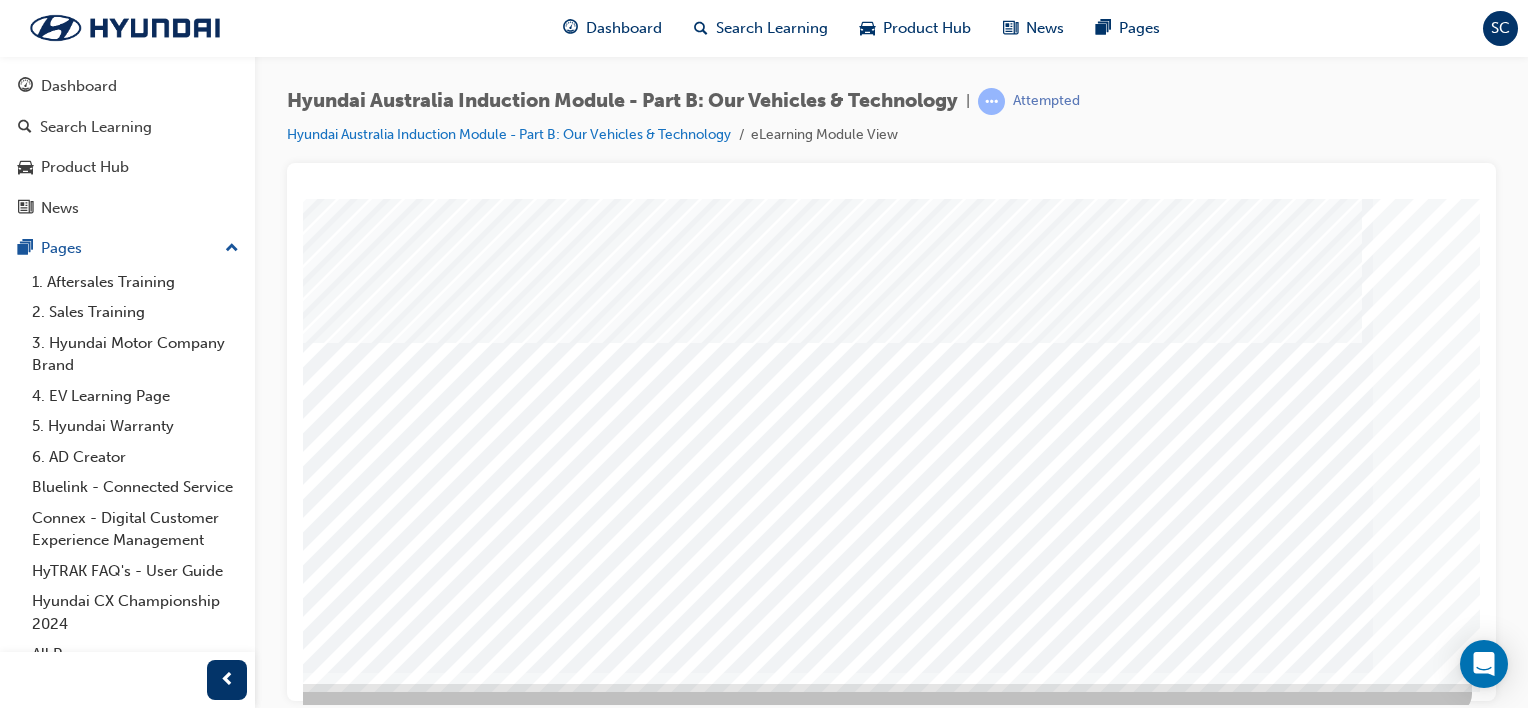 scroll, scrollTop: 235, scrollLeft: 198, axis: both 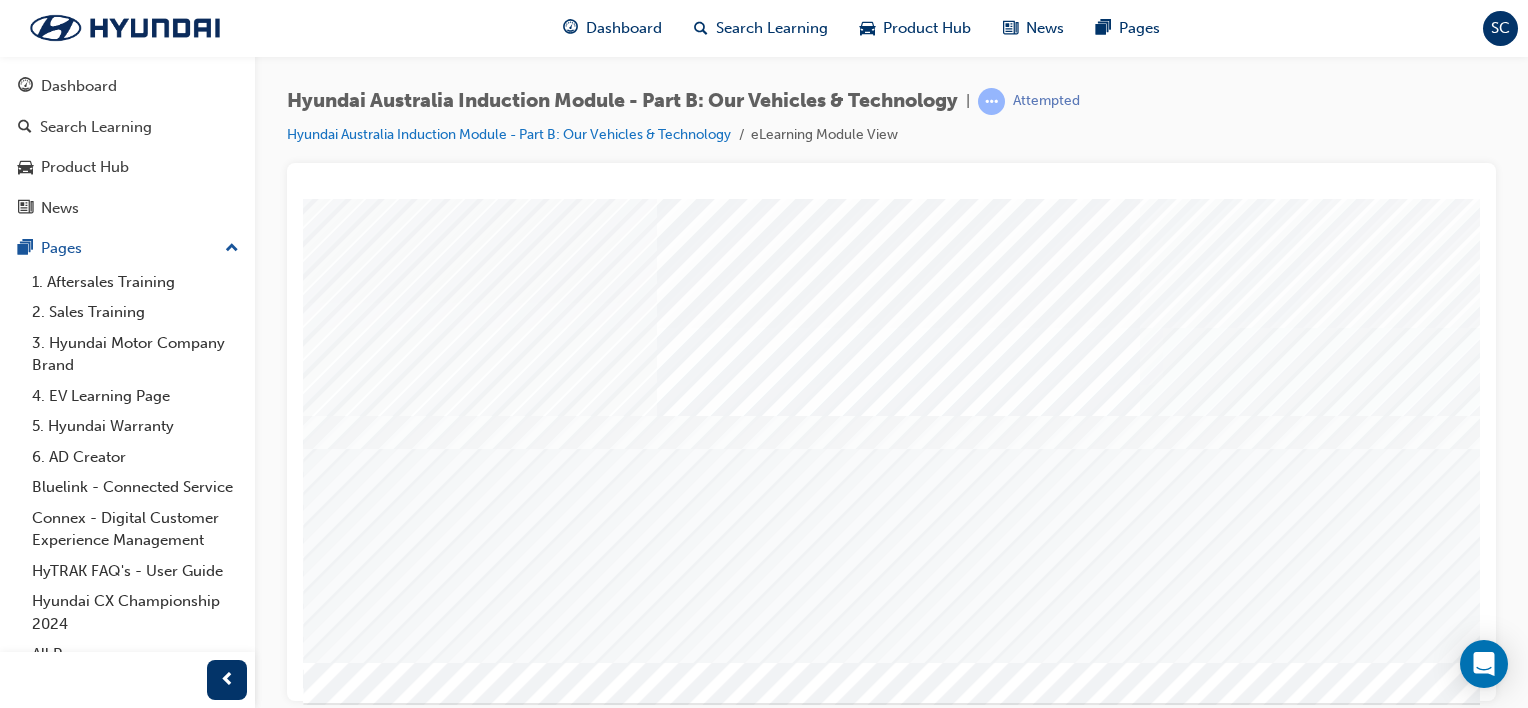 drag, startPoint x: 1467, startPoint y: 477, endPoint x: 1787, endPoint y: 802, distance: 456.09756 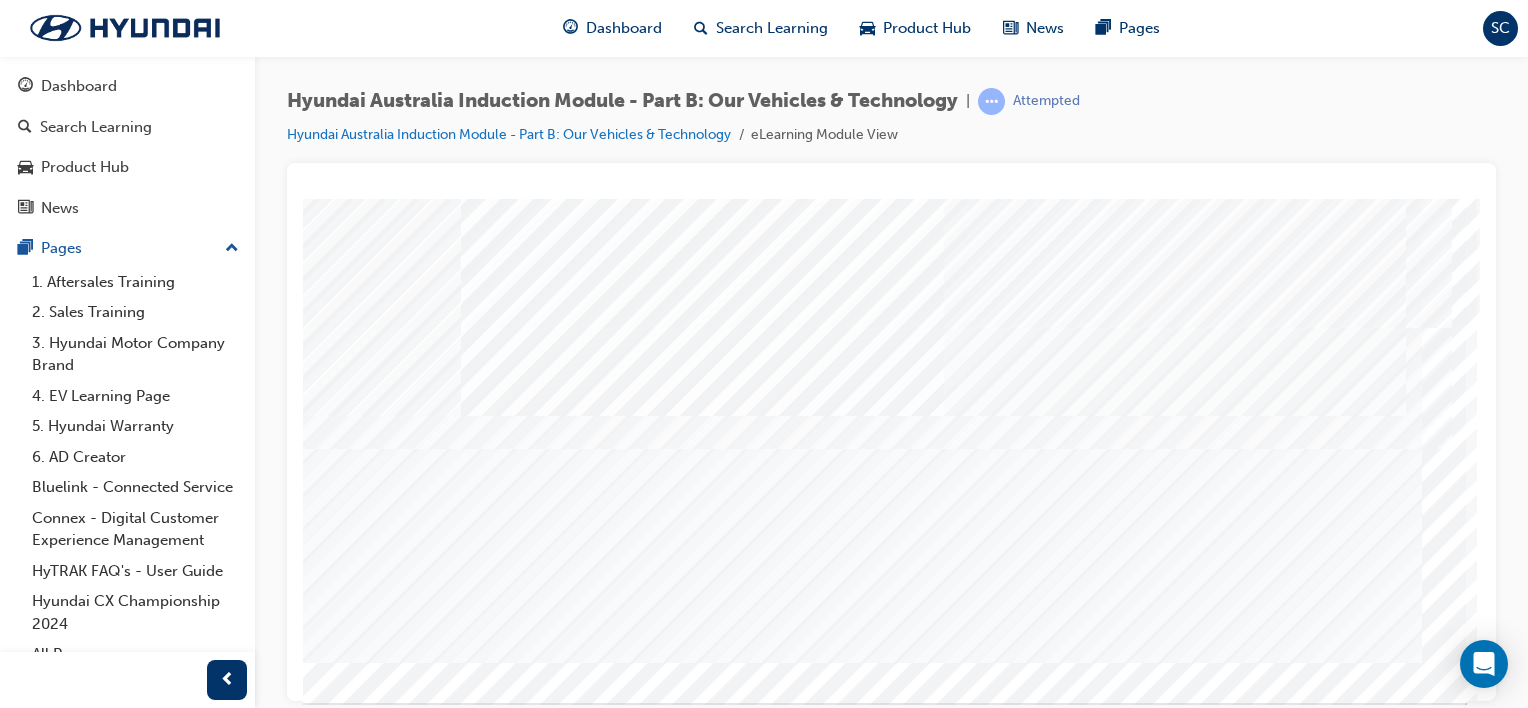 scroll, scrollTop: 216, scrollLeft: 198, axis: both 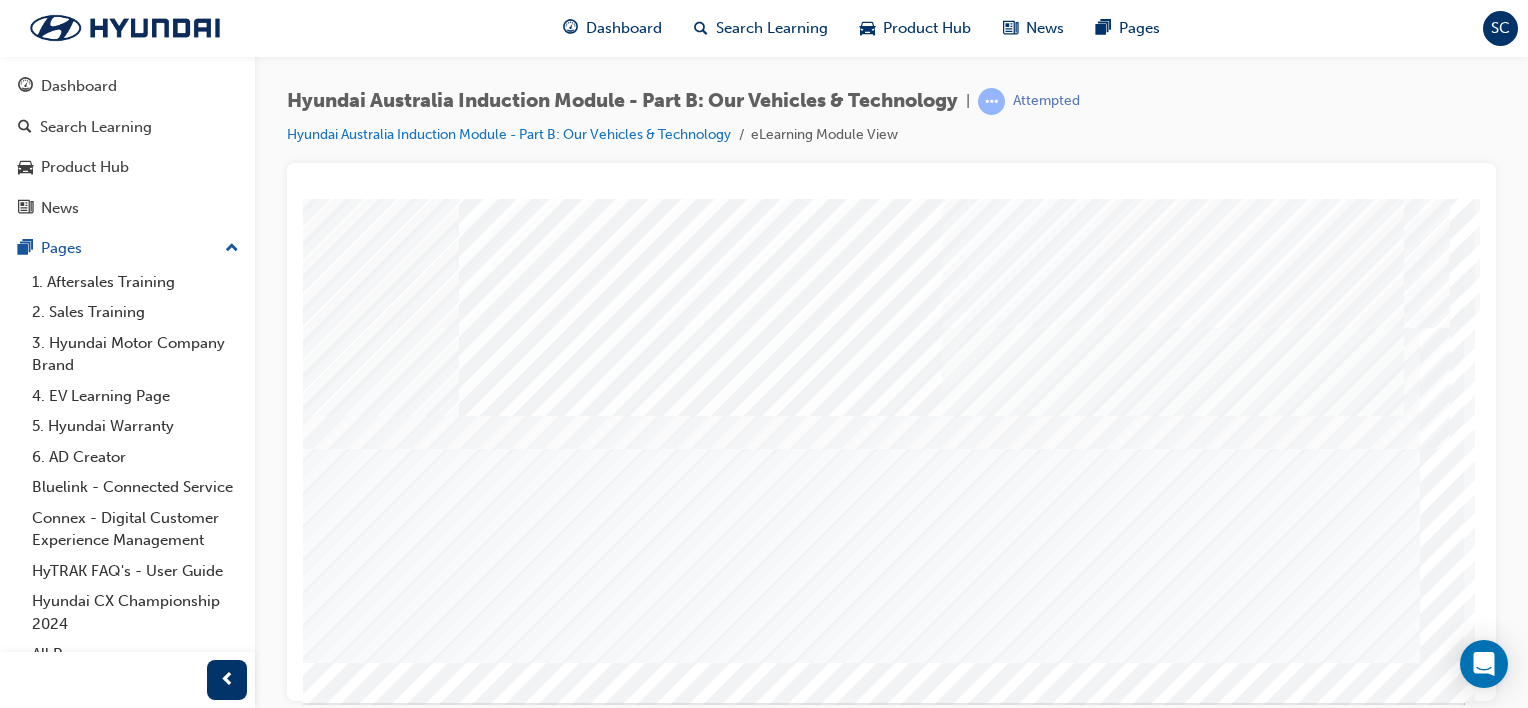click at bounding box center [219, 5491] 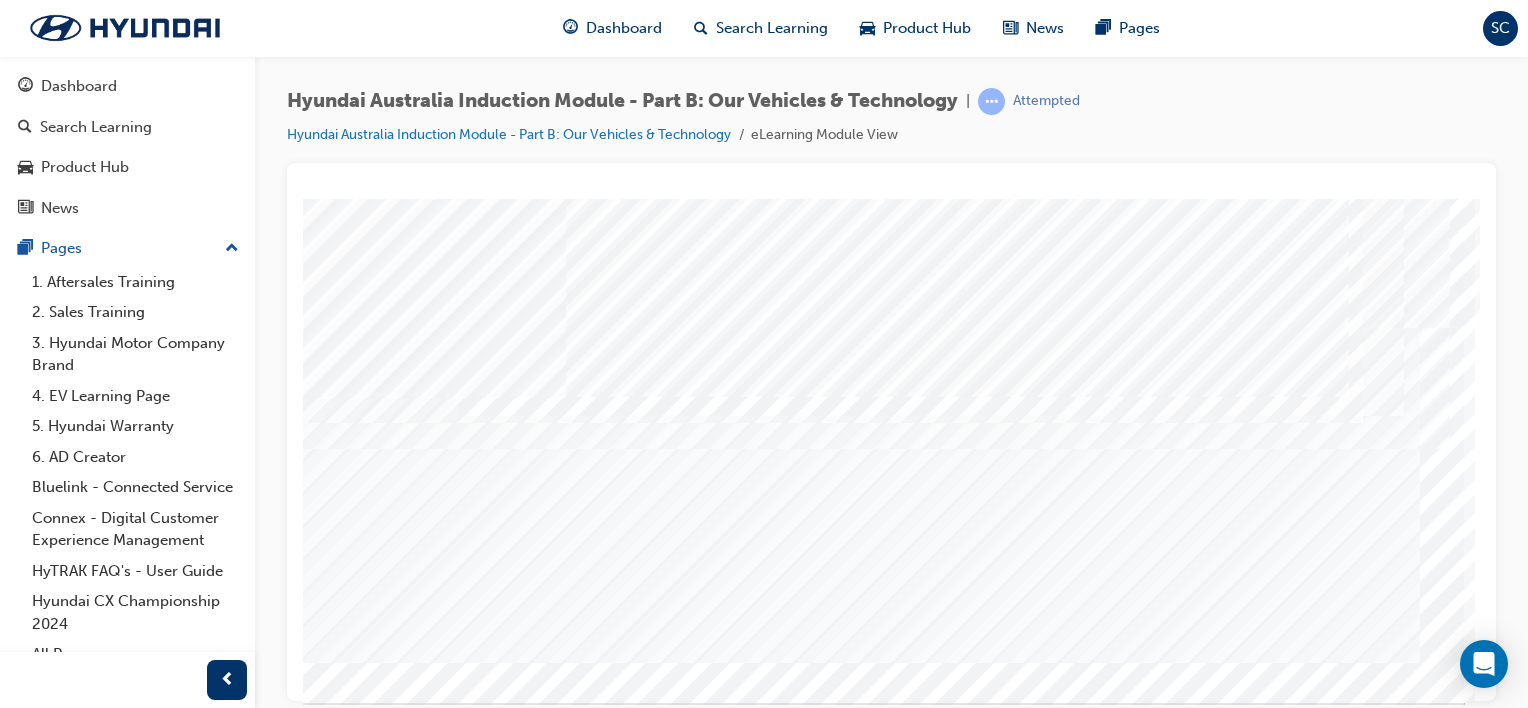 click at bounding box center [175, 6482] 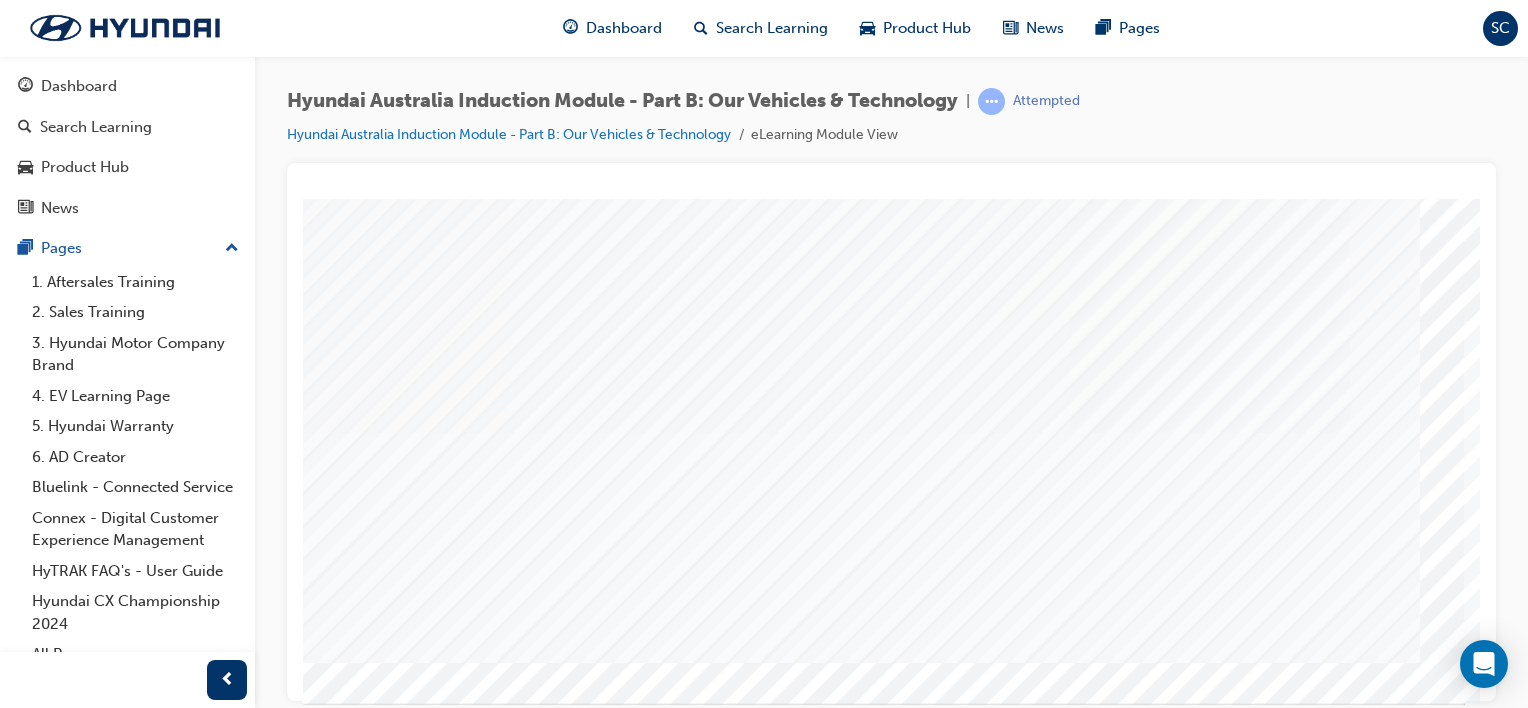 scroll, scrollTop: 0, scrollLeft: 0, axis: both 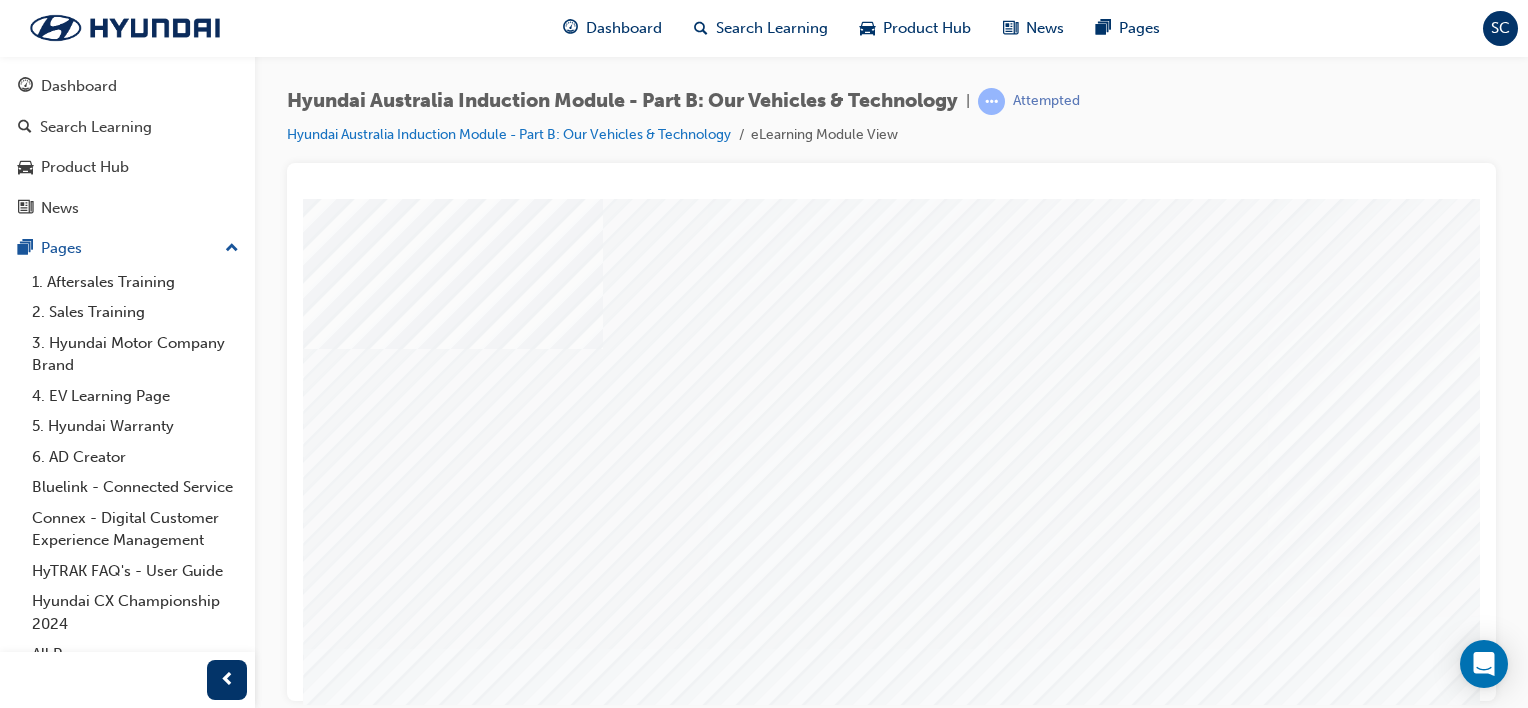 click at bounding box center (443, 2093) 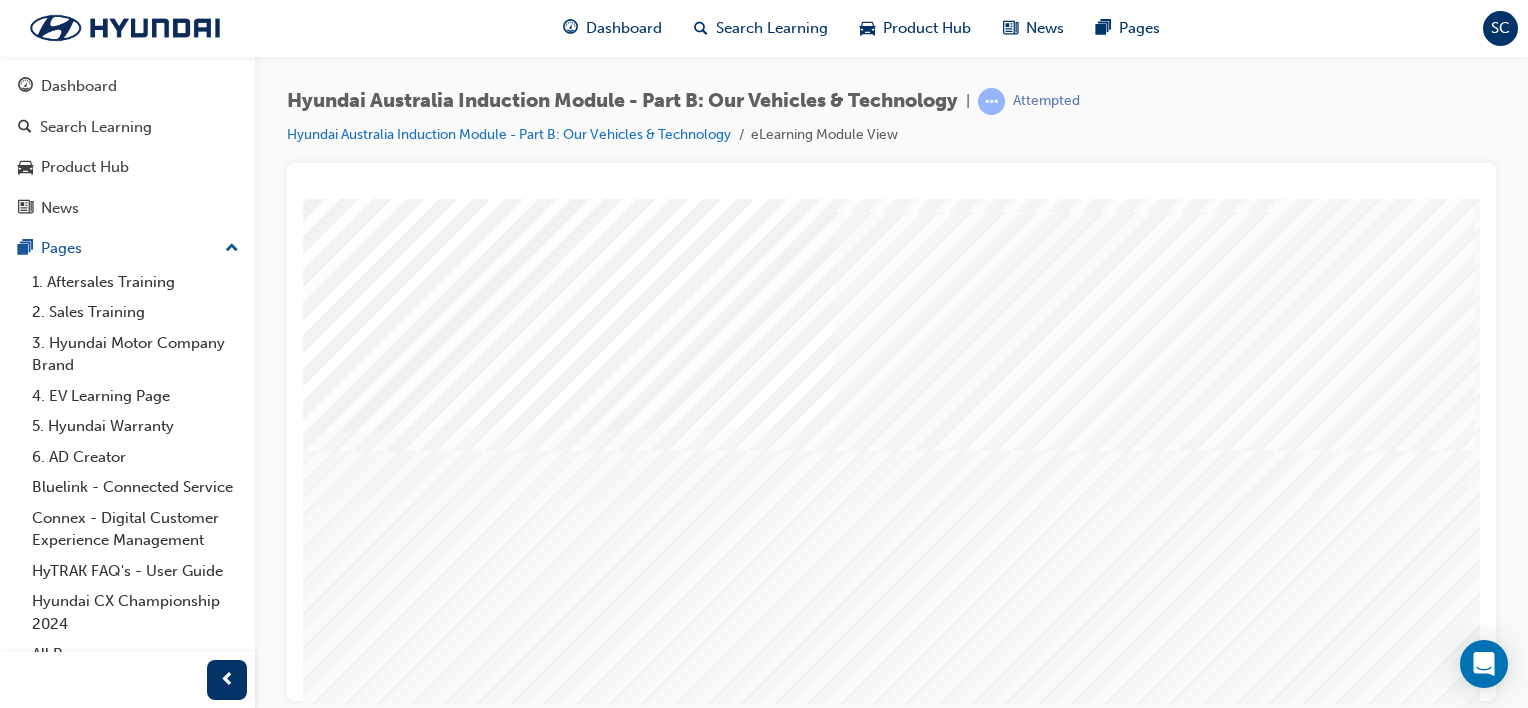 scroll, scrollTop: 147, scrollLeft: 80, axis: both 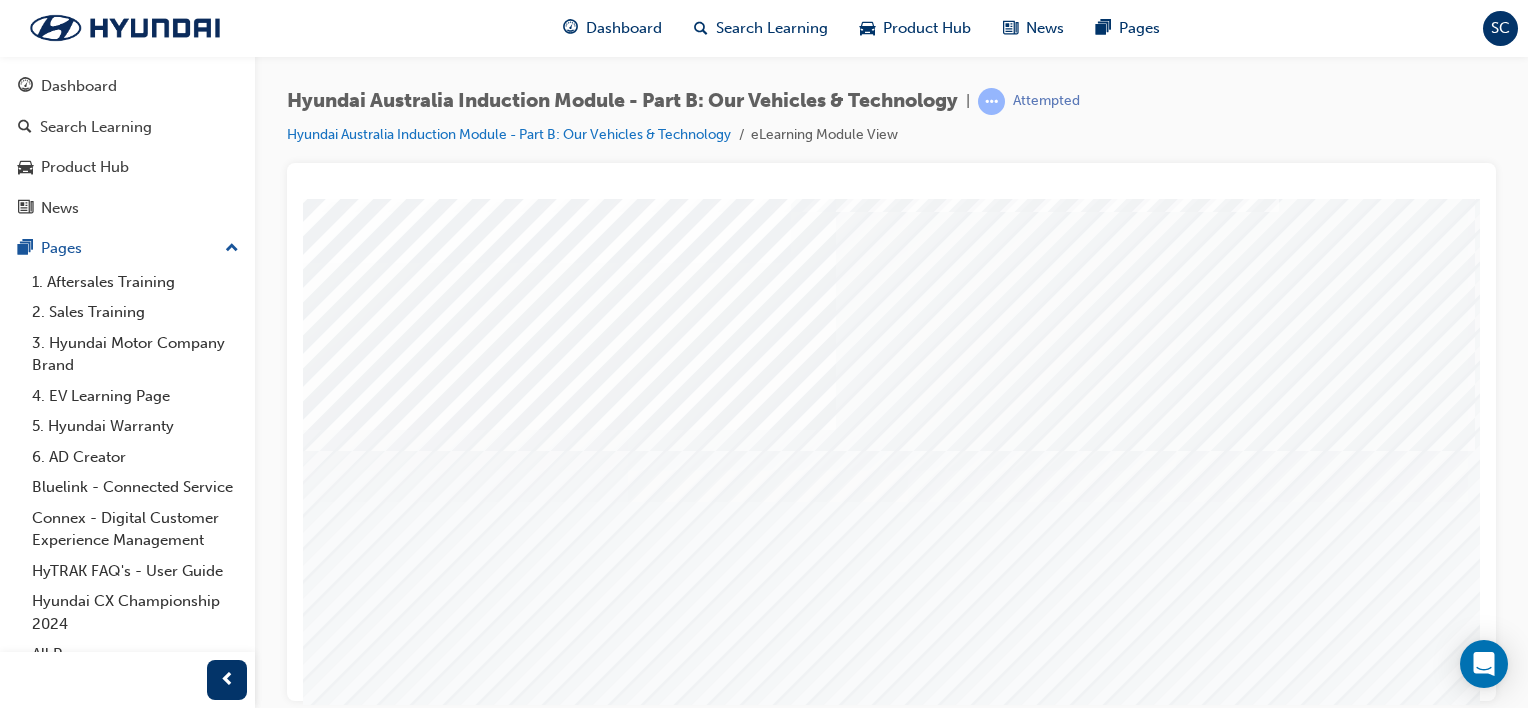 click at bounding box center (363, 2105) 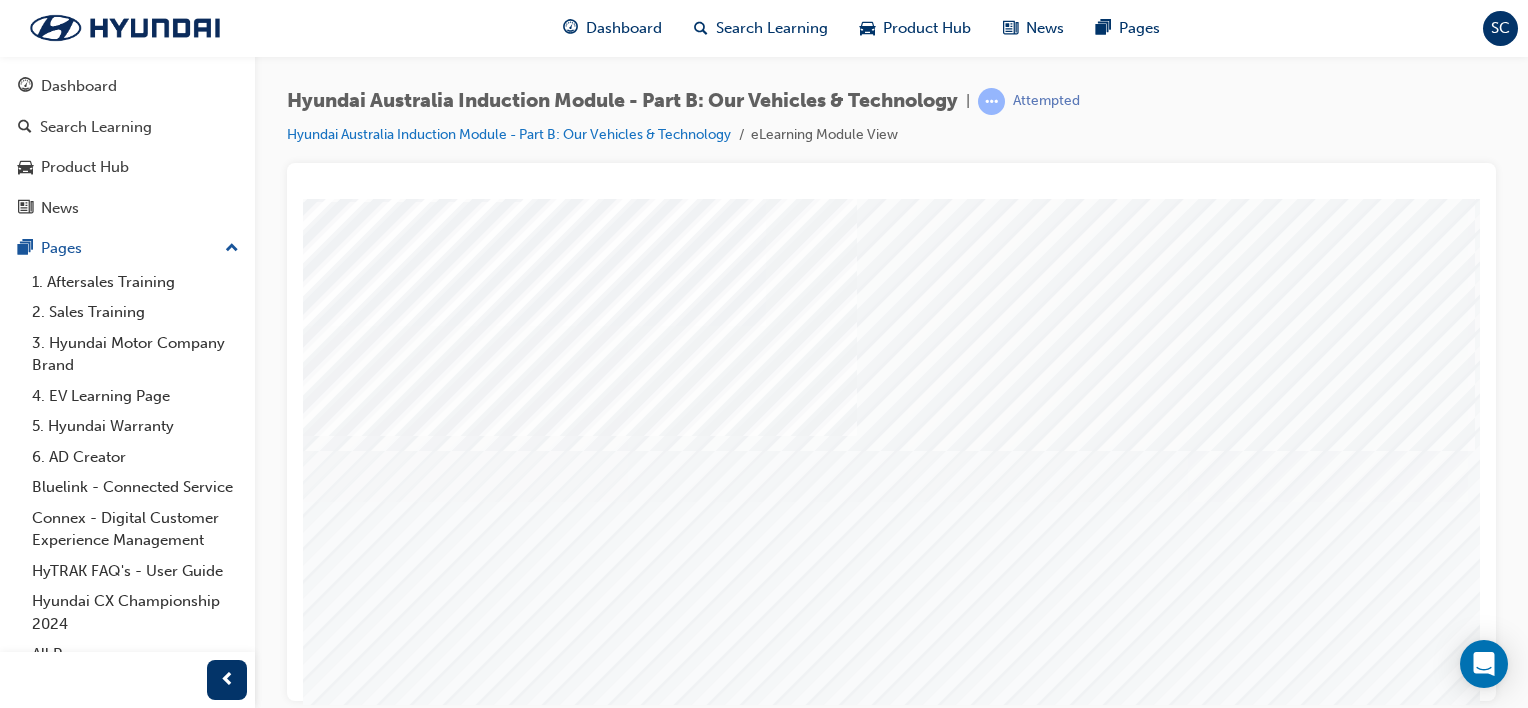 click at bounding box center (871, 3720) 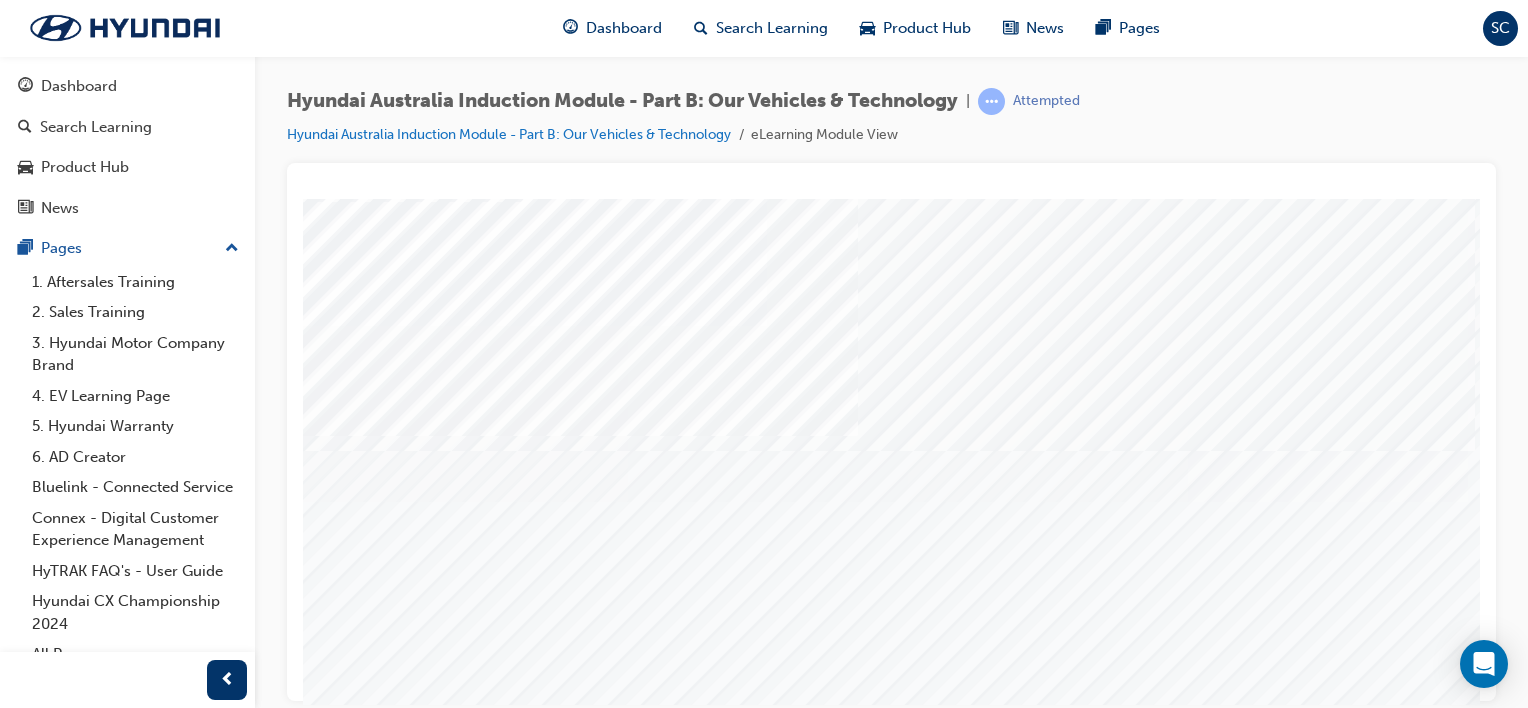 click at bounding box center [871, 3720] 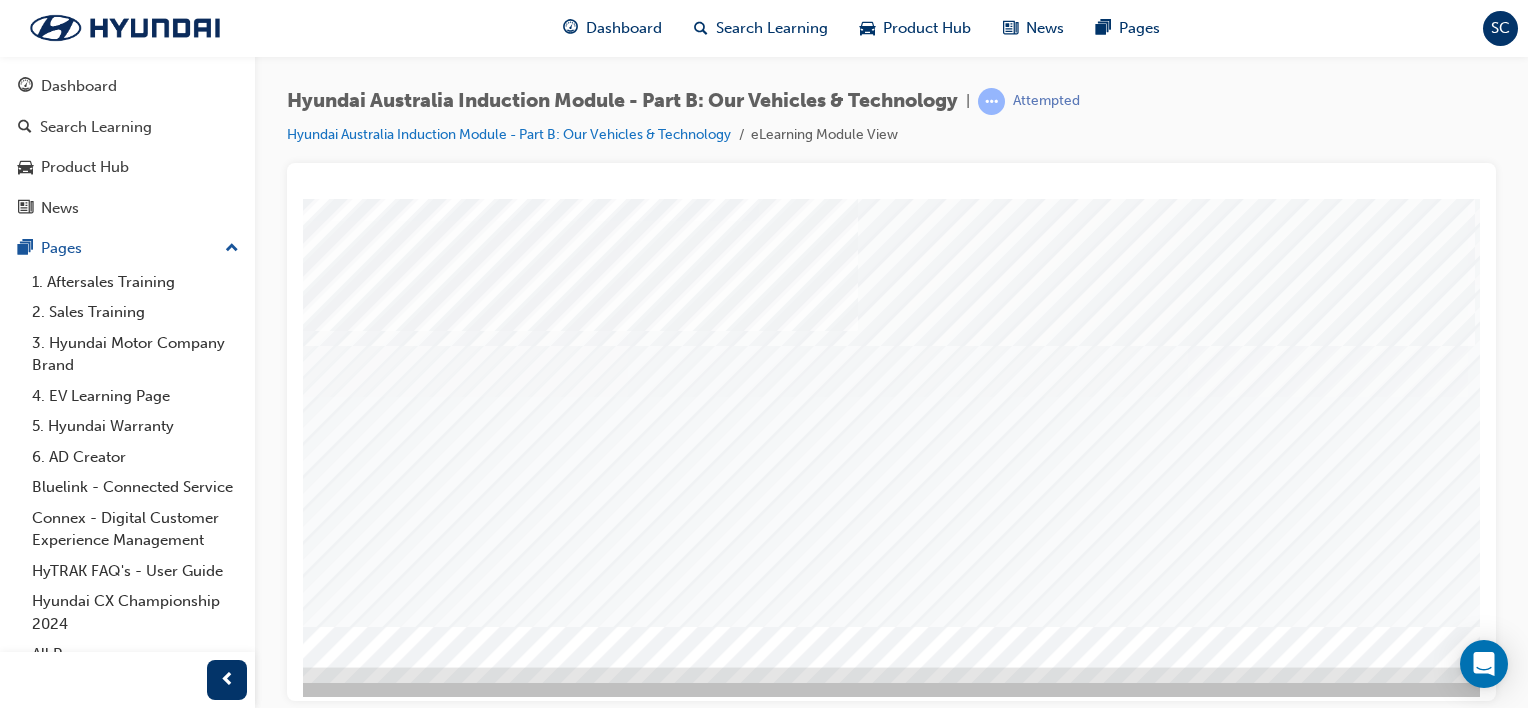 scroll, scrollTop: 259, scrollLeft: 80, axis: both 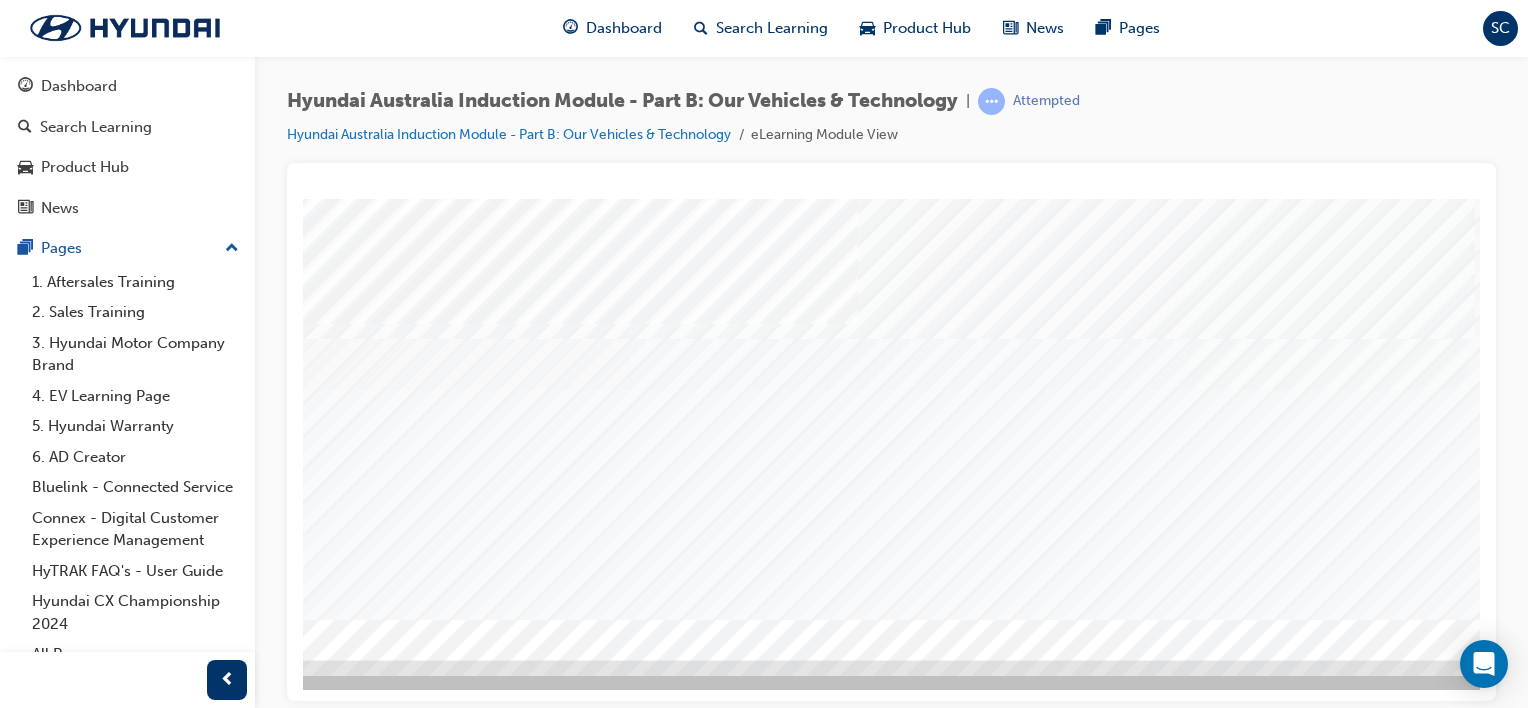 click at bounding box center (293, 1447) 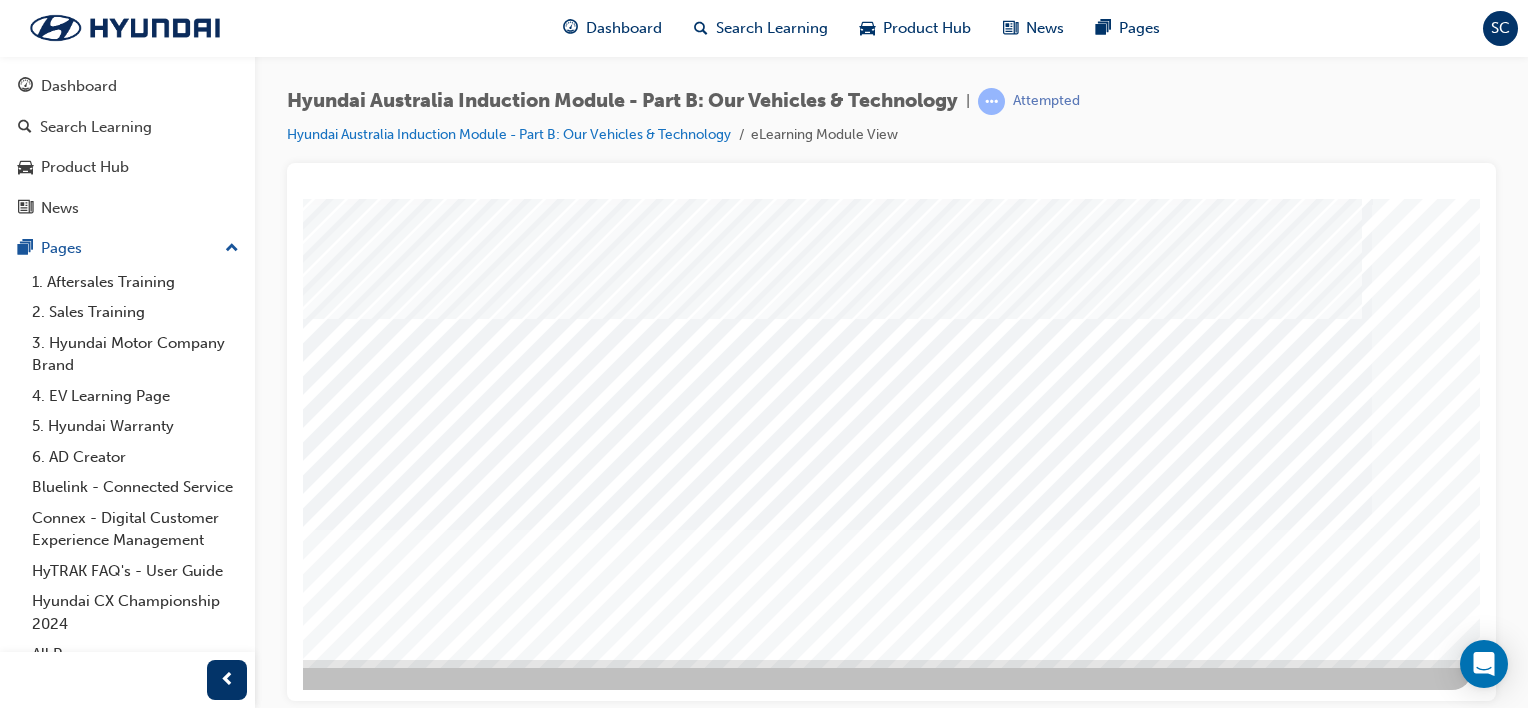 scroll, scrollTop: 259, scrollLeft: 198, axis: both 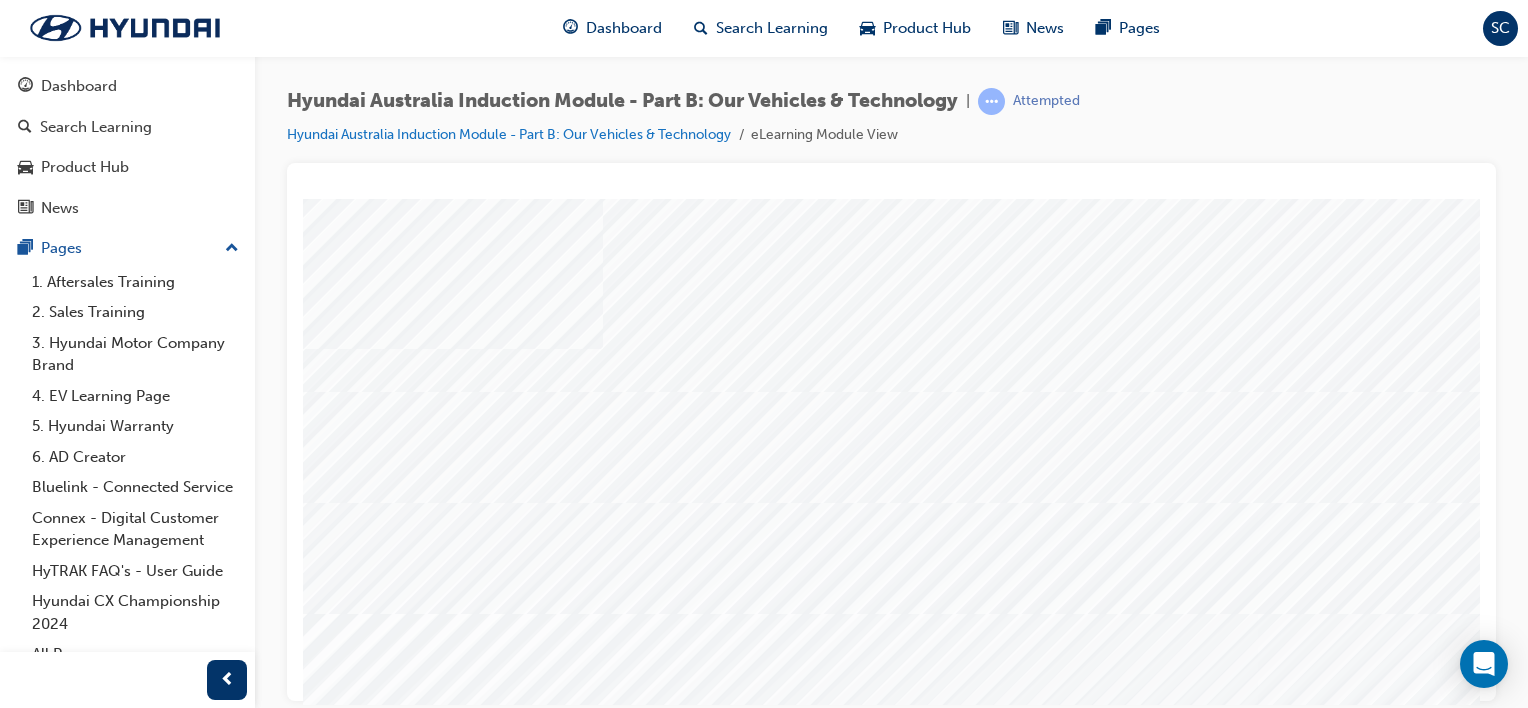 click at bounding box center [453, 4929] 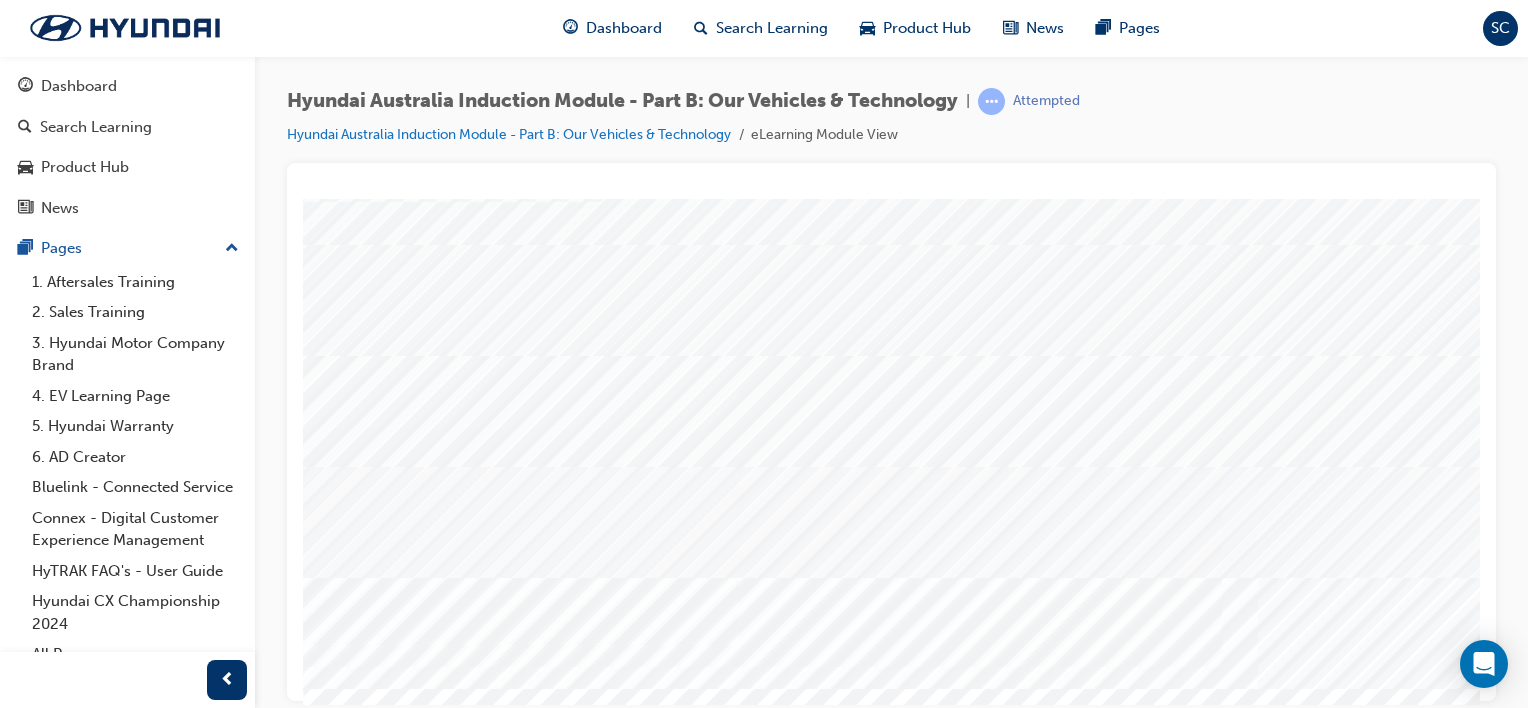 scroll, scrollTop: 148, scrollLeft: 0, axis: vertical 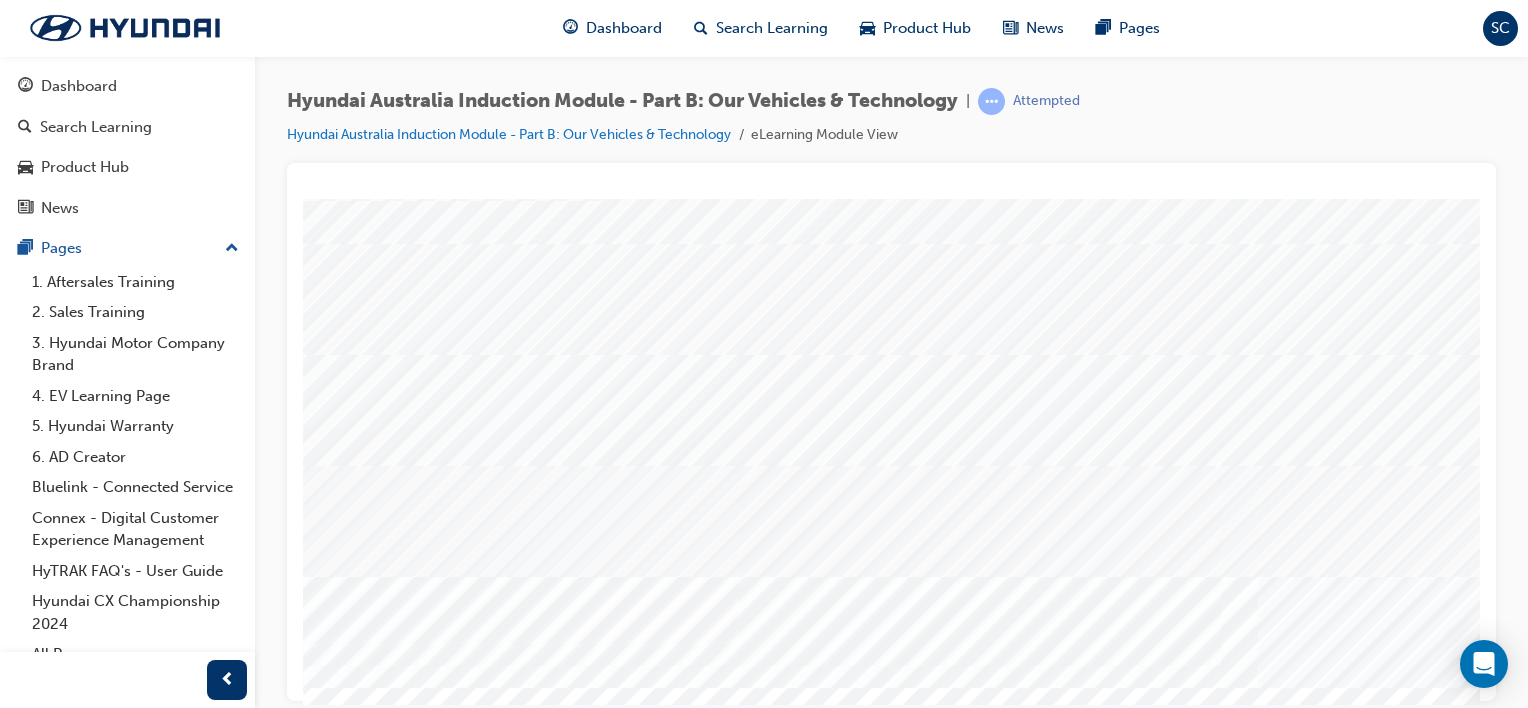 drag, startPoint x: 1464, startPoint y: 326, endPoint x: 1790, endPoint y: 612, distance: 433.6727 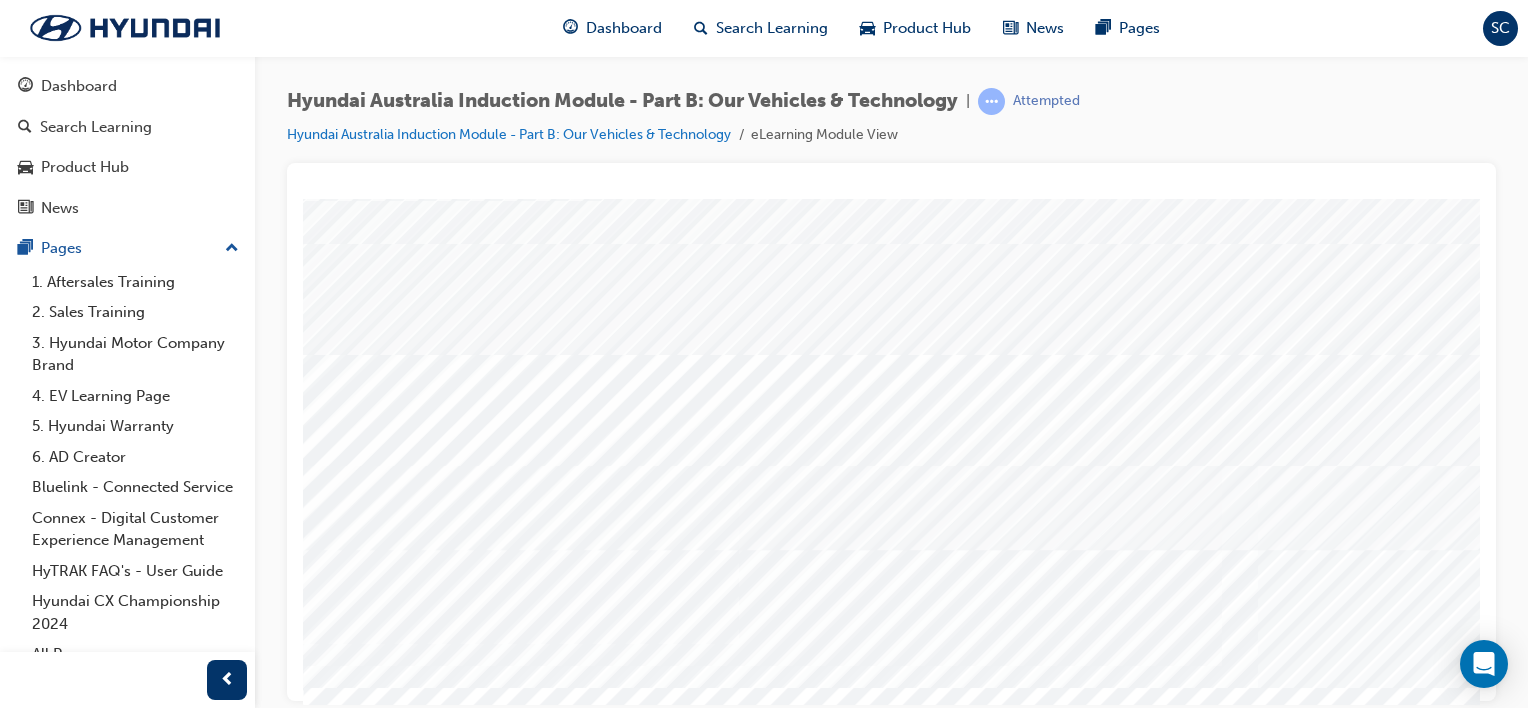 click at bounding box center [453, 4854] 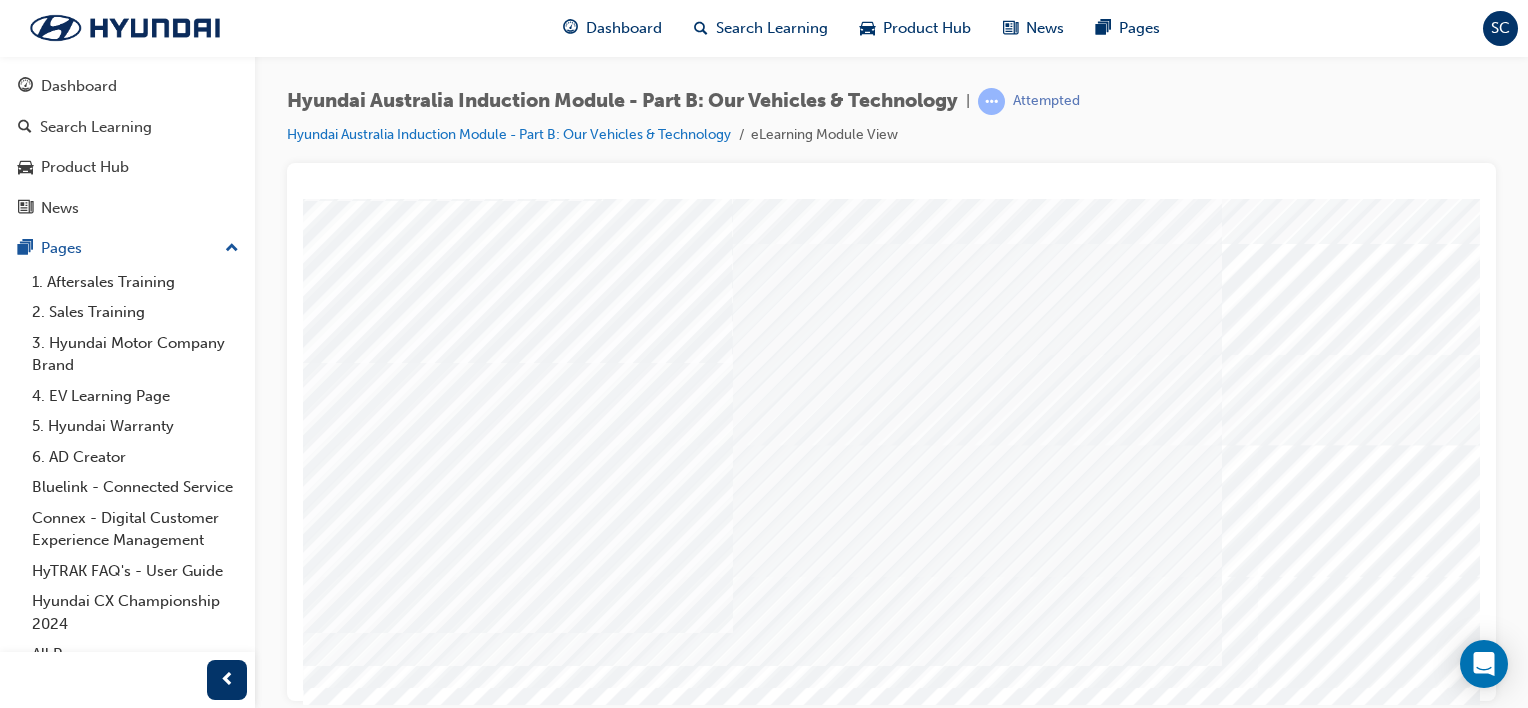 click at bounding box center (453, 4927) 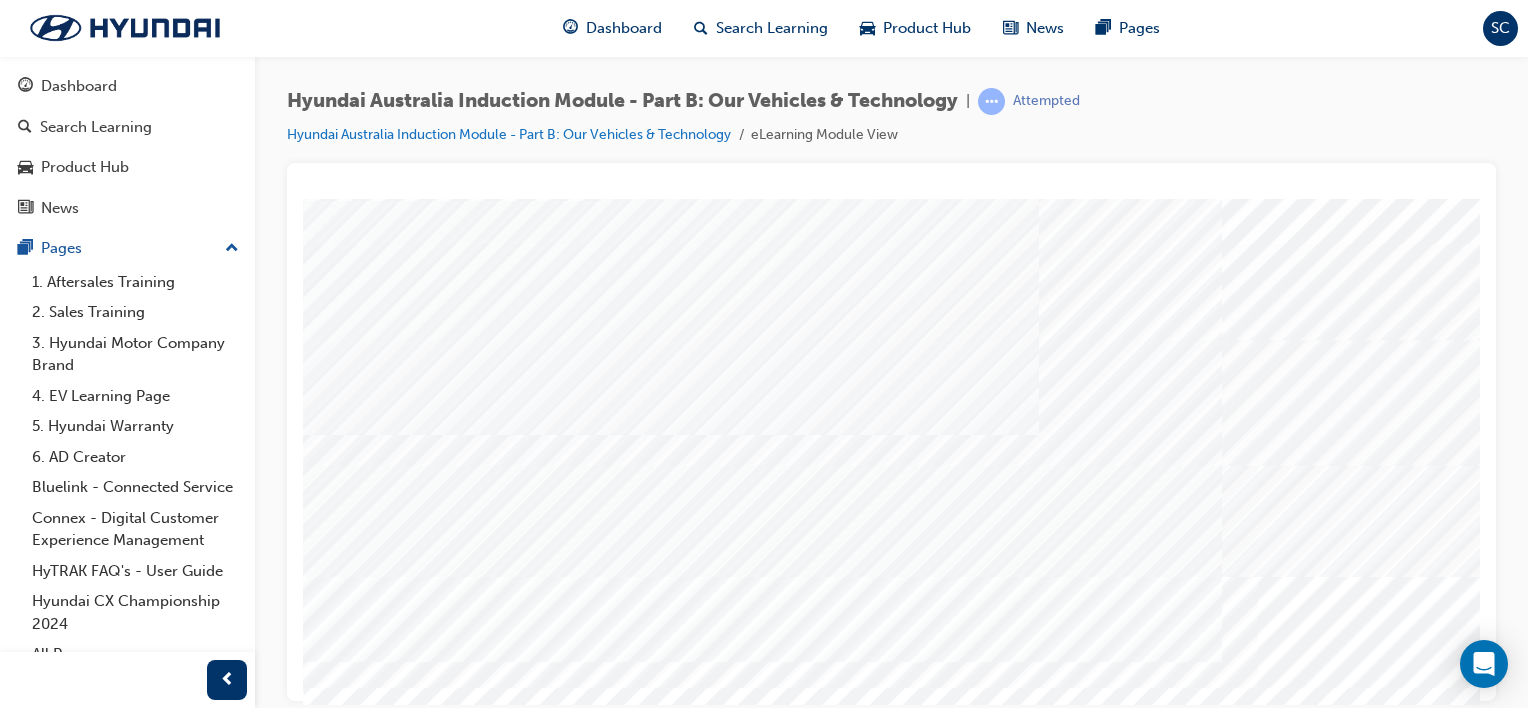 click at bounding box center [453, 5000] 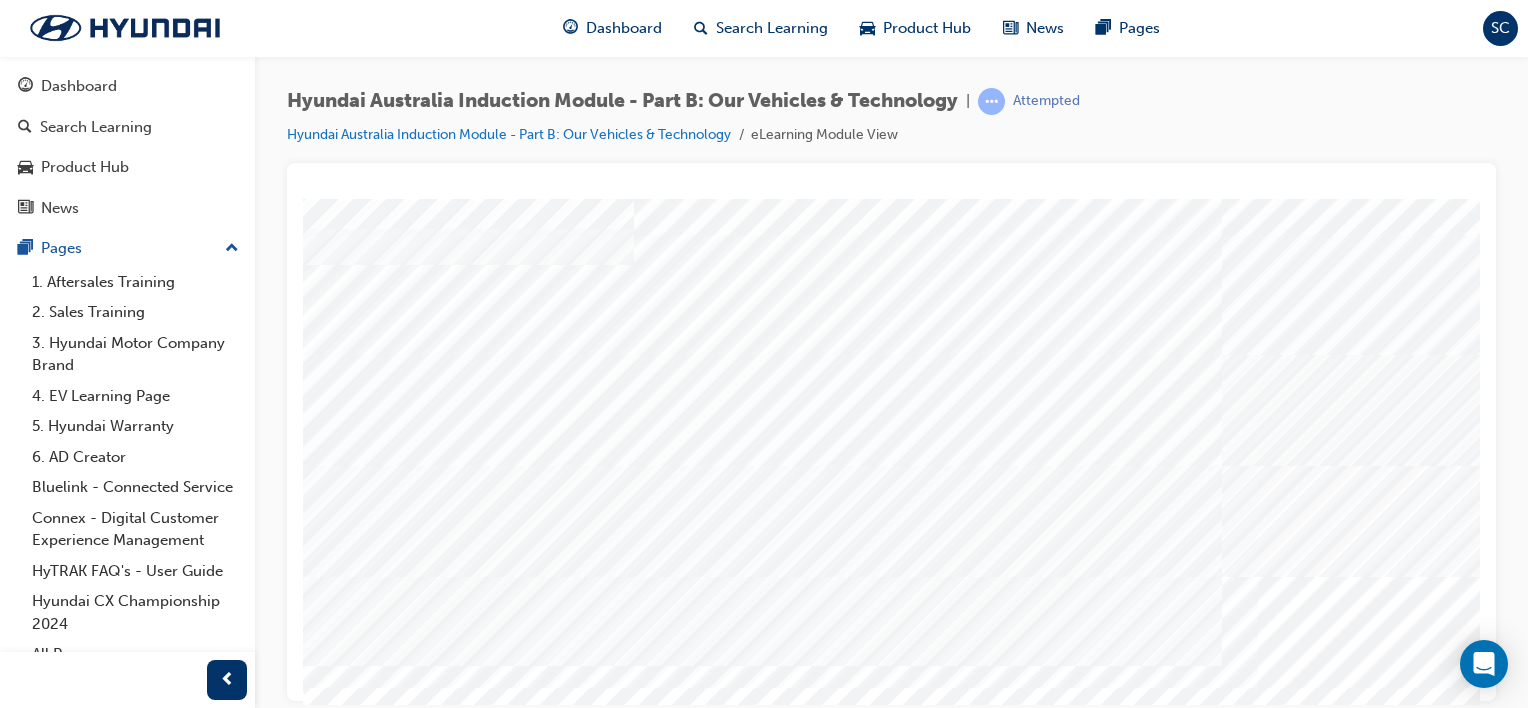 click at bounding box center (453, 5073) 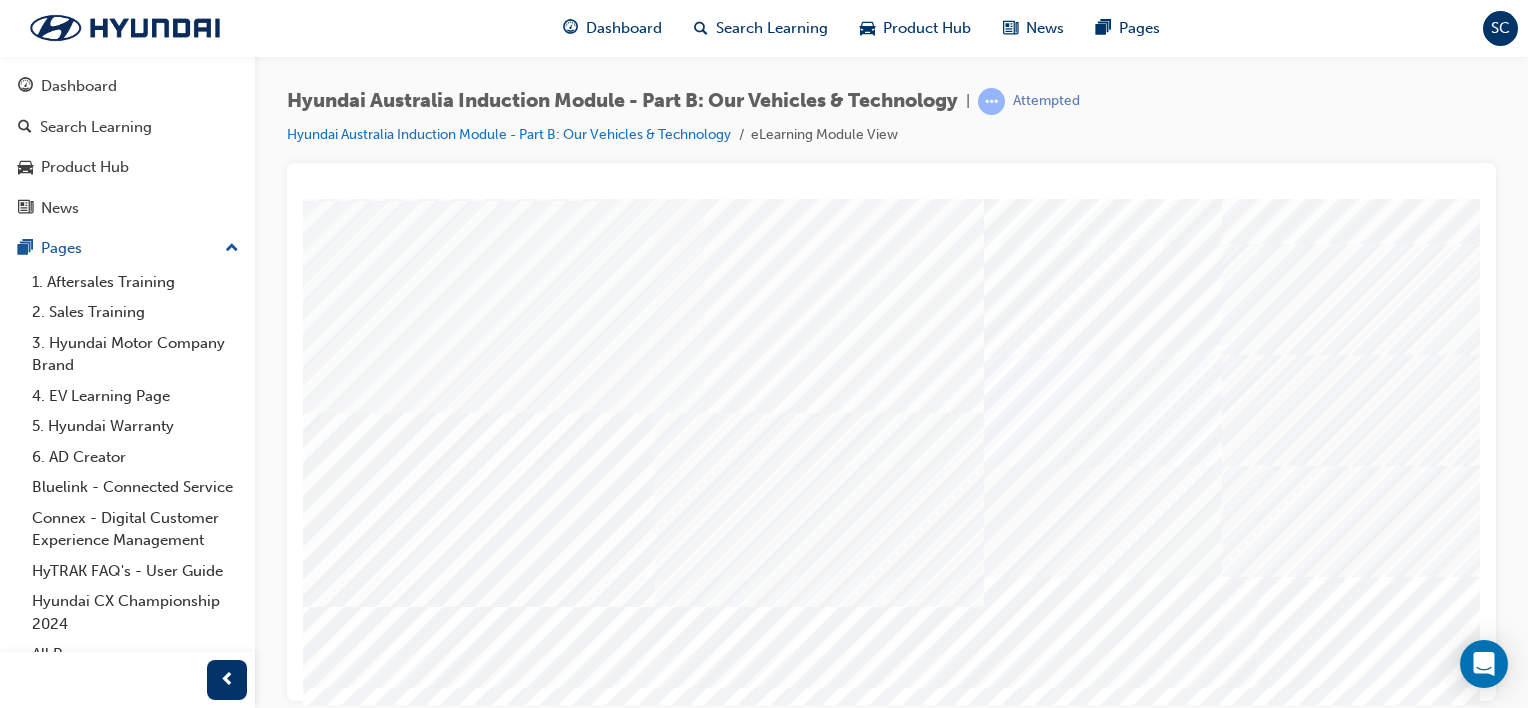 scroll, scrollTop: 259, scrollLeft: 0, axis: vertical 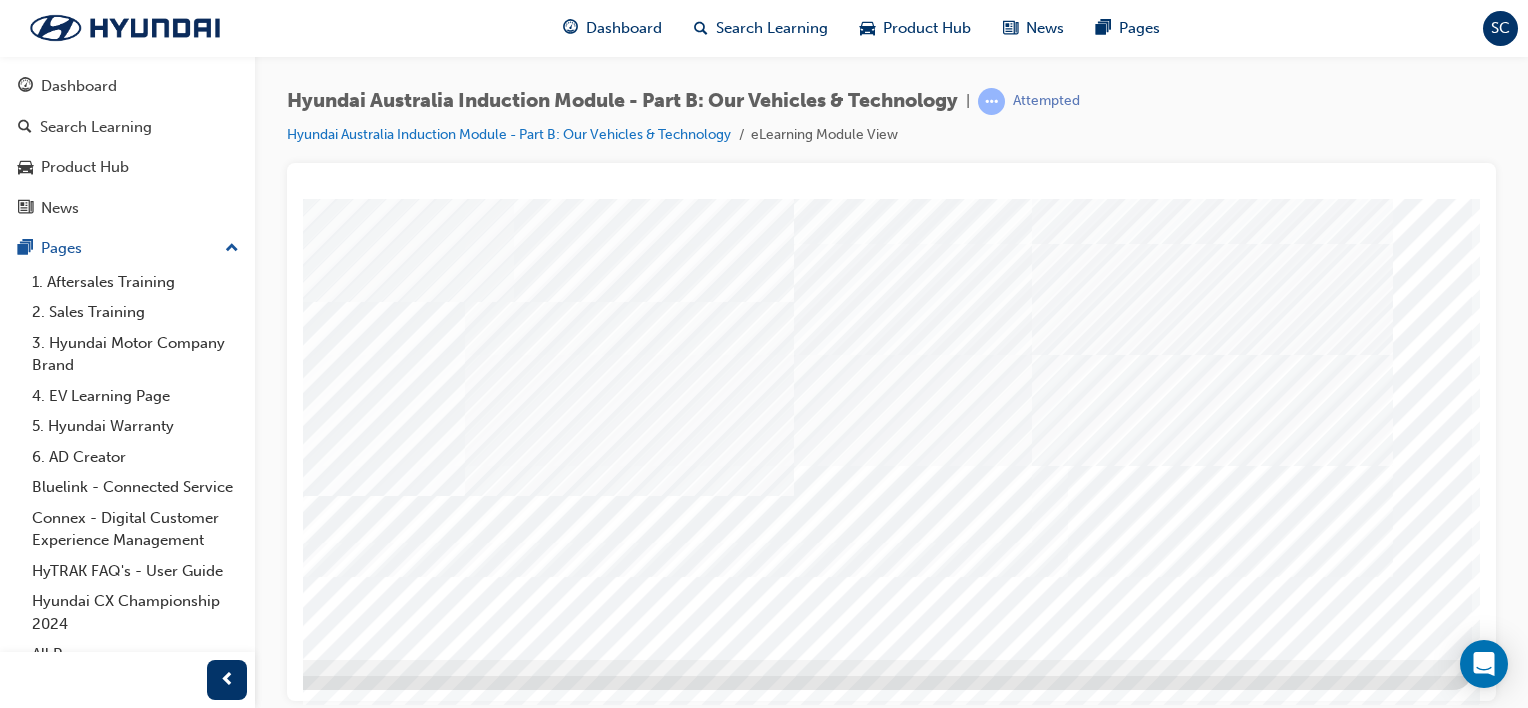 click at bounding box center (183, 1752) 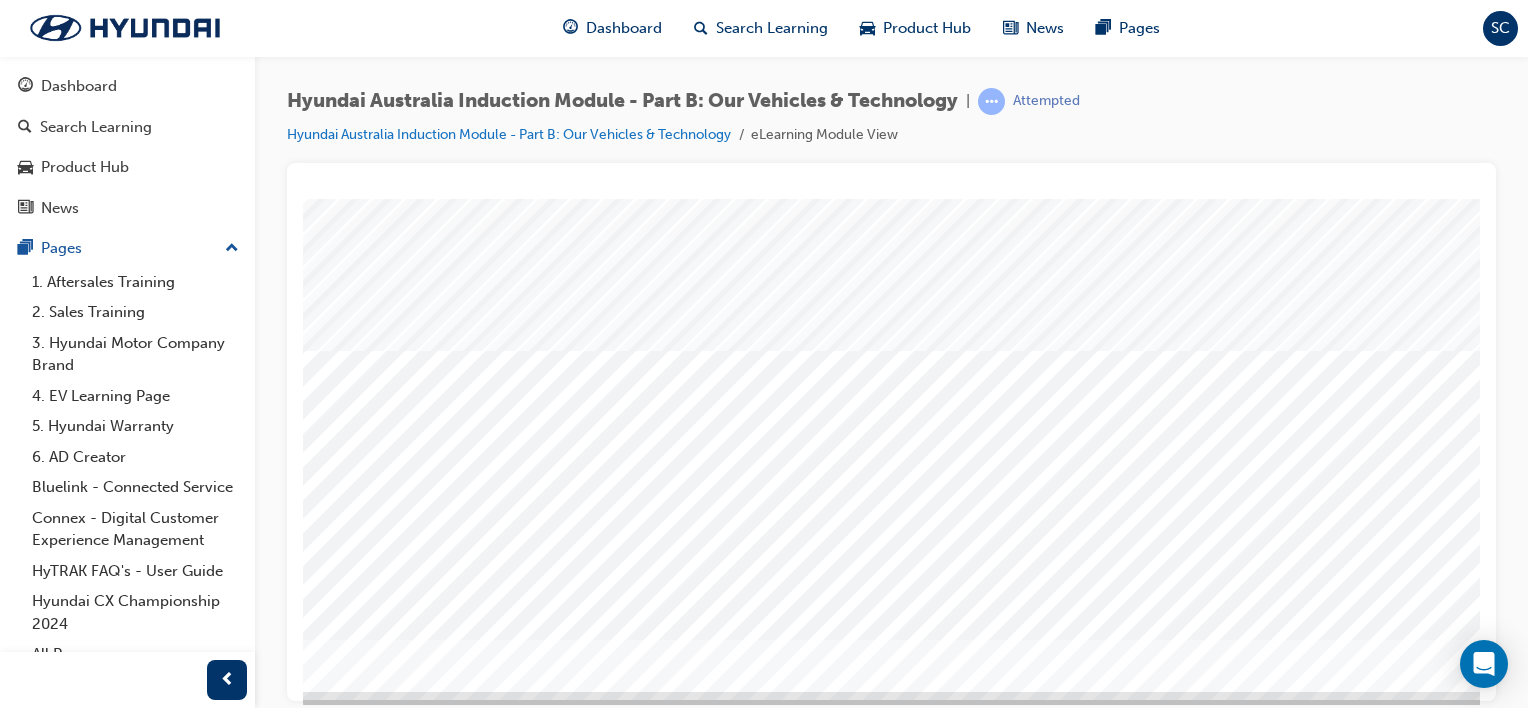 scroll, scrollTop: 239, scrollLeft: 0, axis: vertical 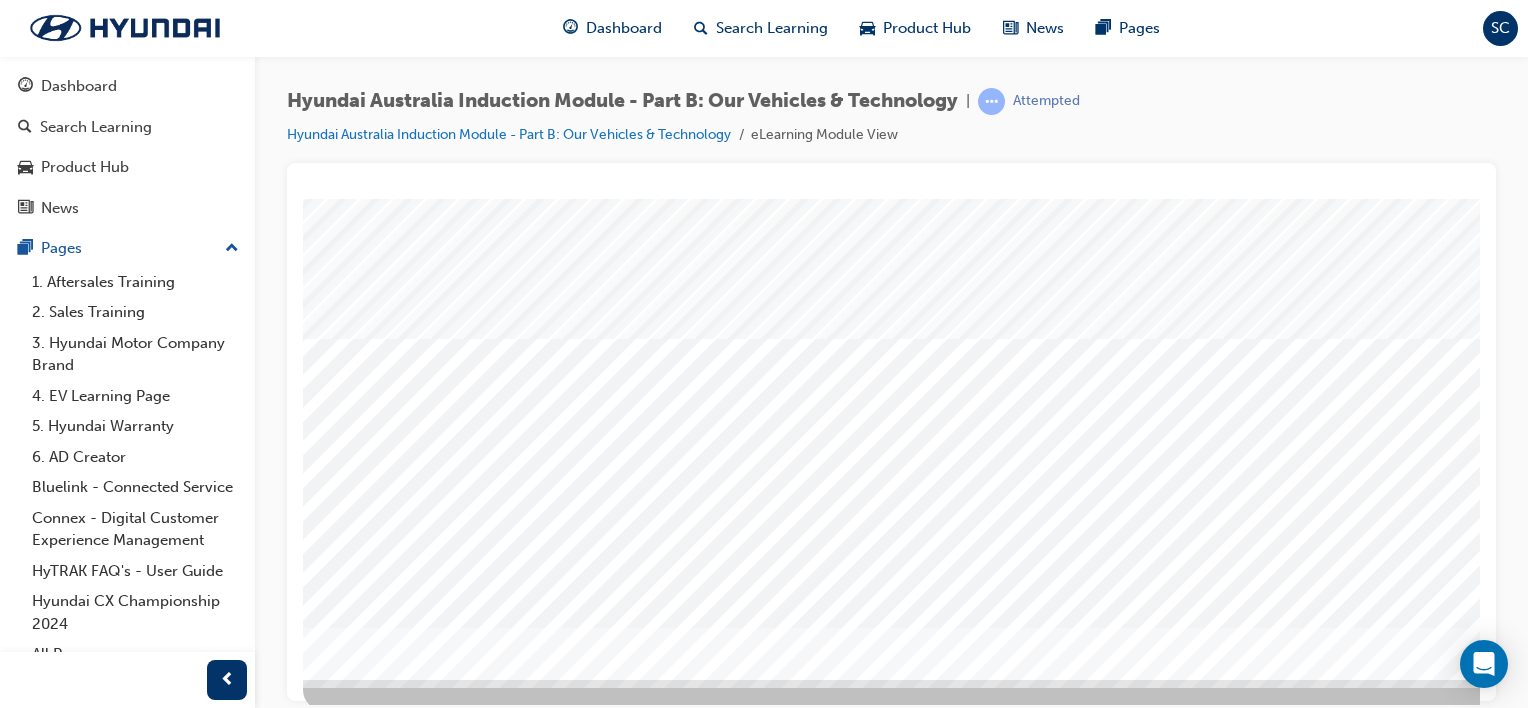 drag, startPoint x: 1473, startPoint y: 398, endPoint x: 1788, endPoint y: 738, distance: 463.4922 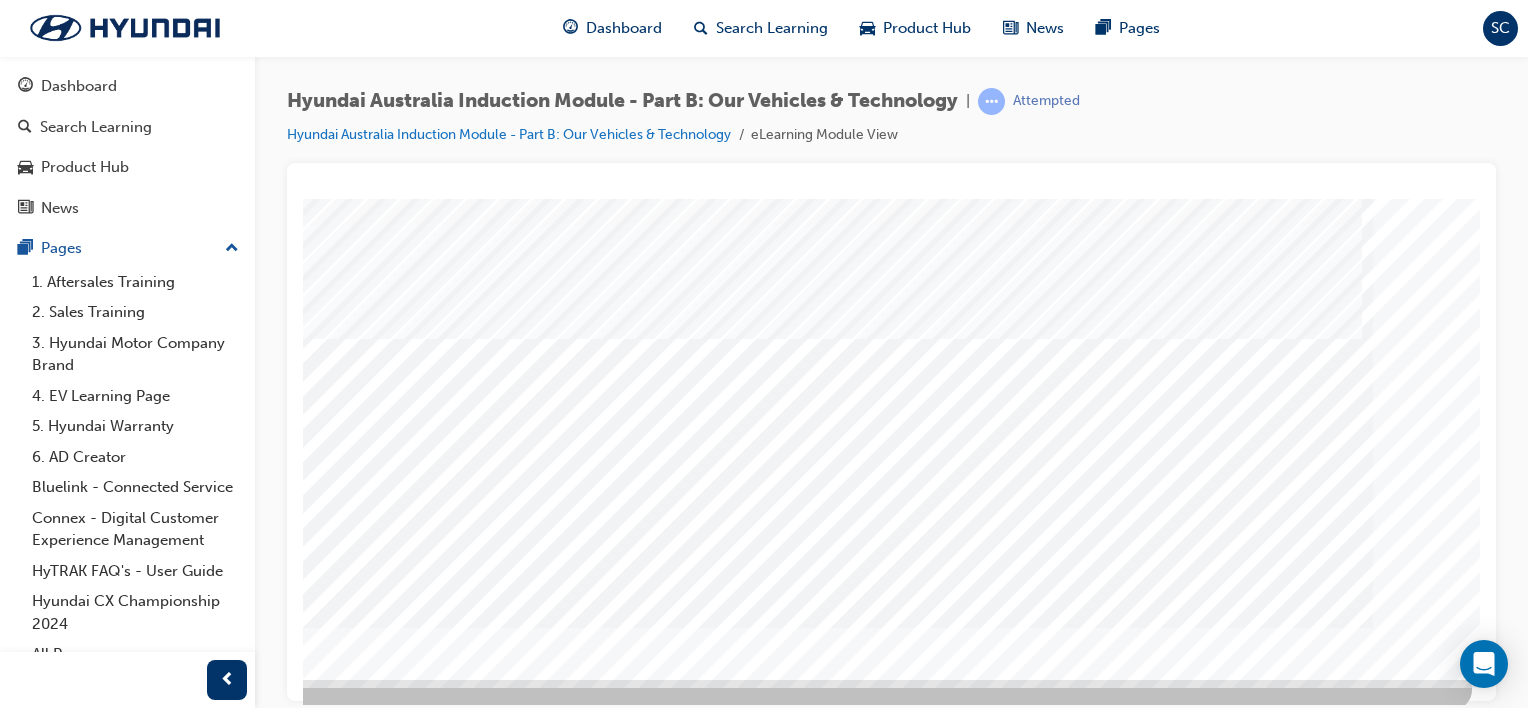 scroll, scrollTop: 239, scrollLeft: 198, axis: both 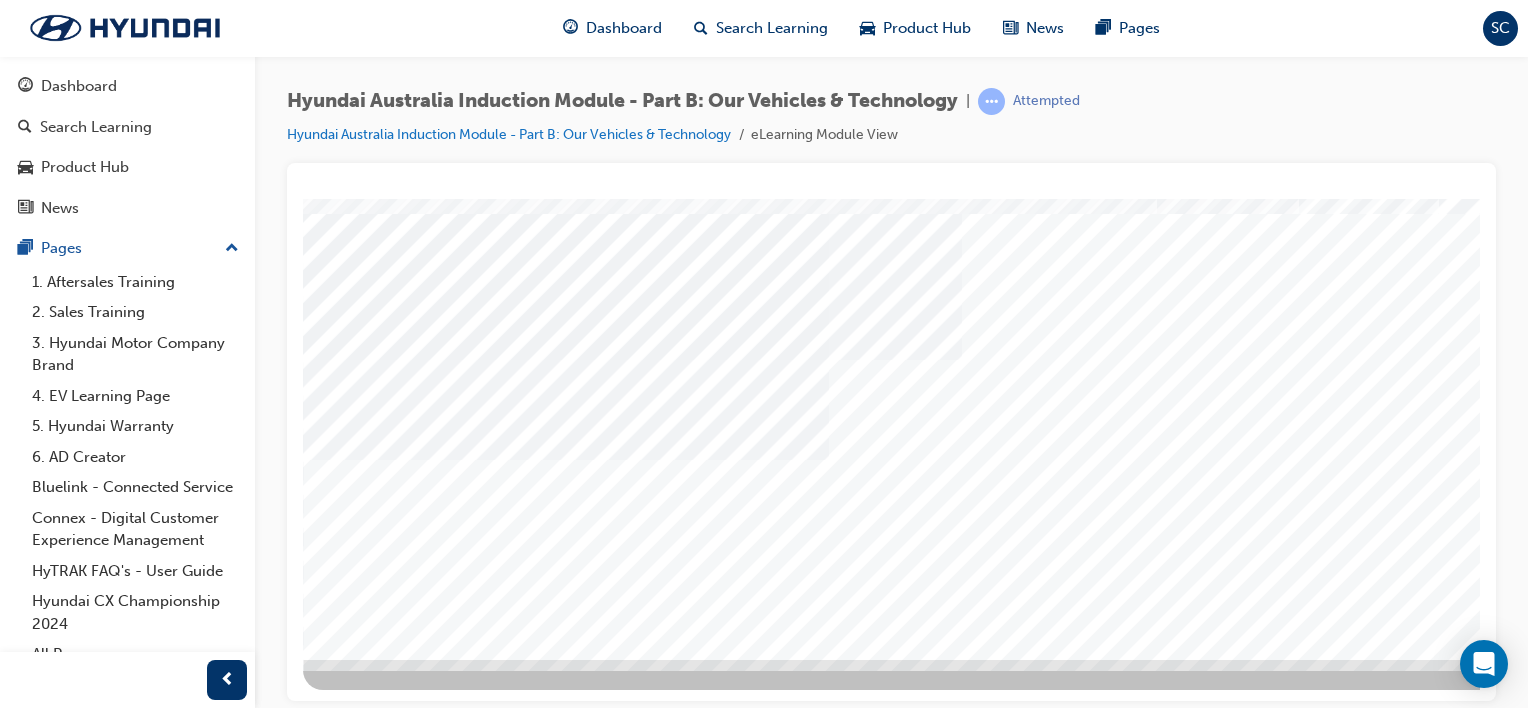 drag, startPoint x: 1470, startPoint y: 305, endPoint x: 1794, endPoint y: 659, distance: 479.88748 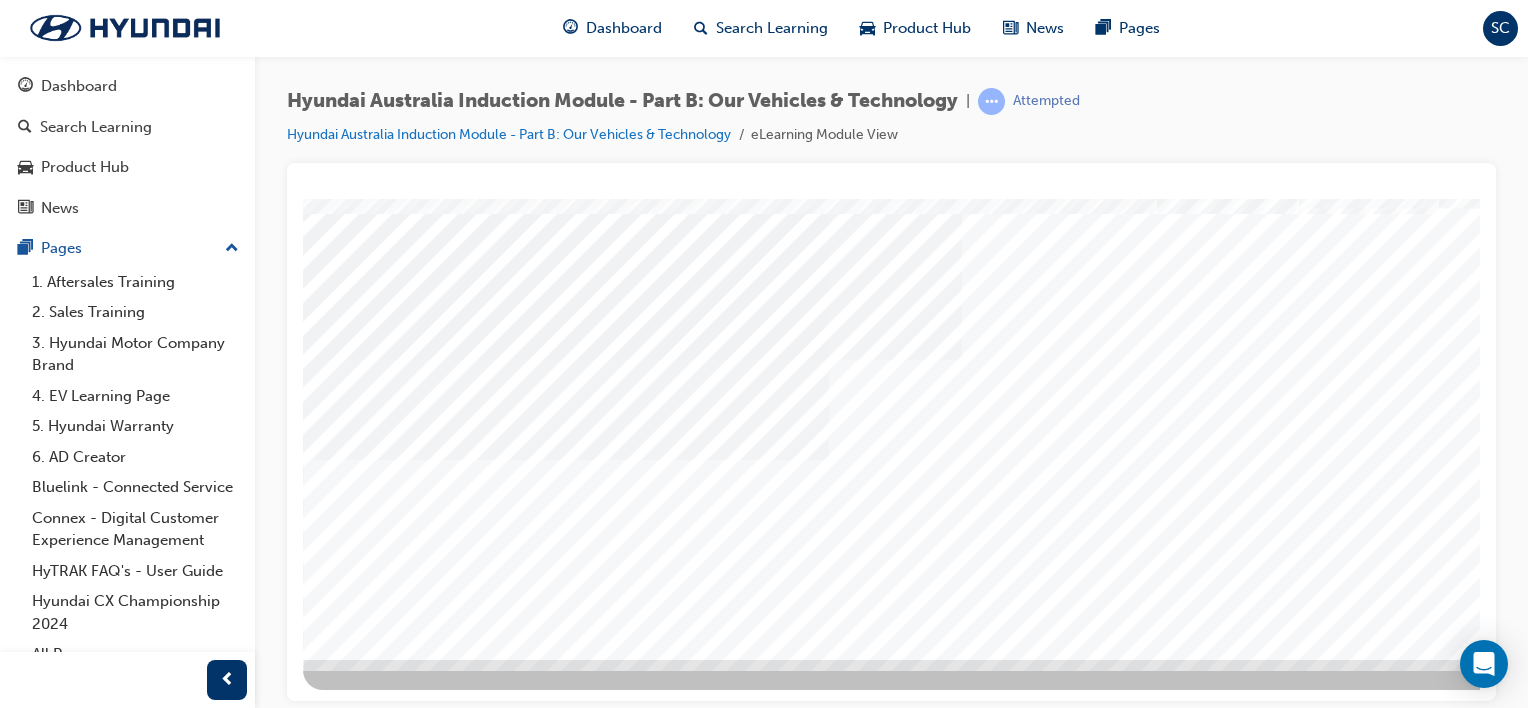 click at bounding box center [349, 4033] 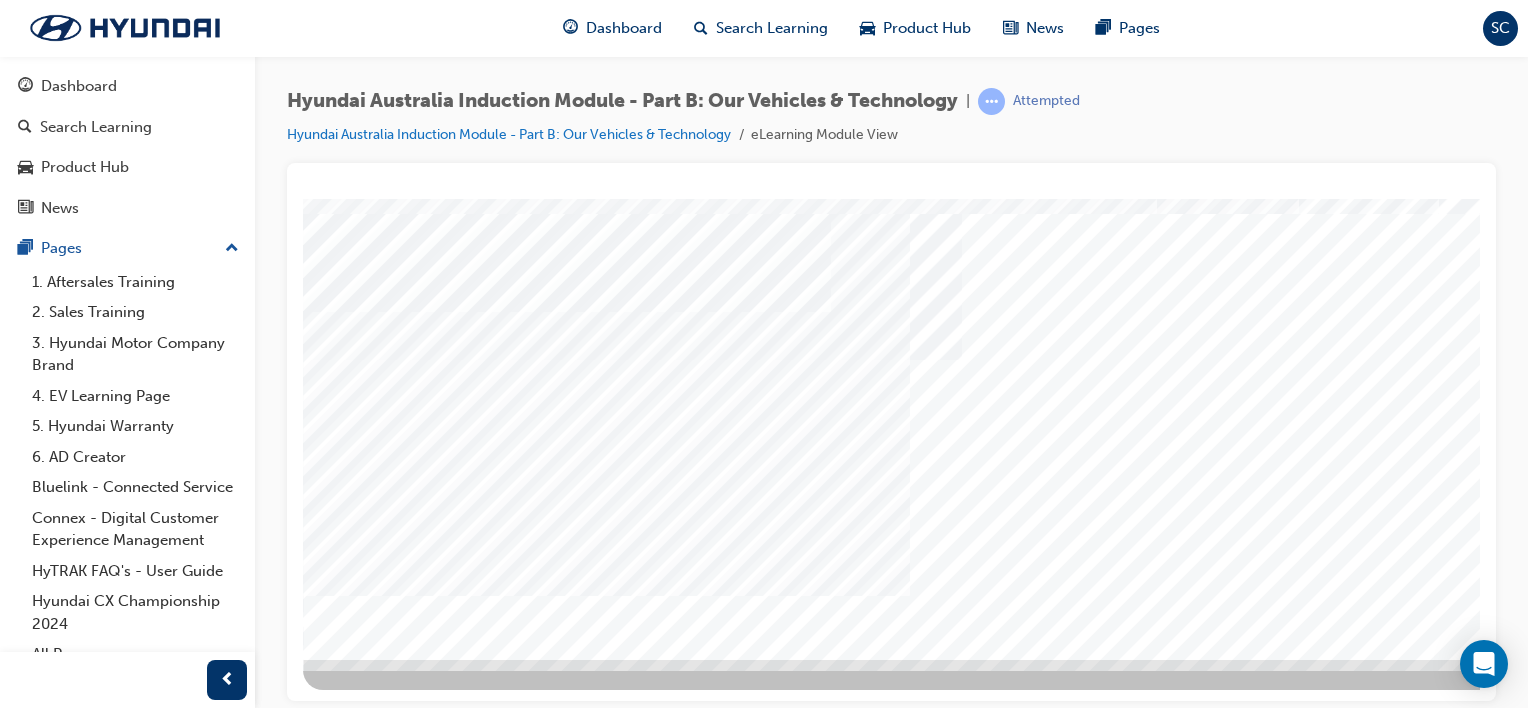 click at bounding box center (349, 4136) 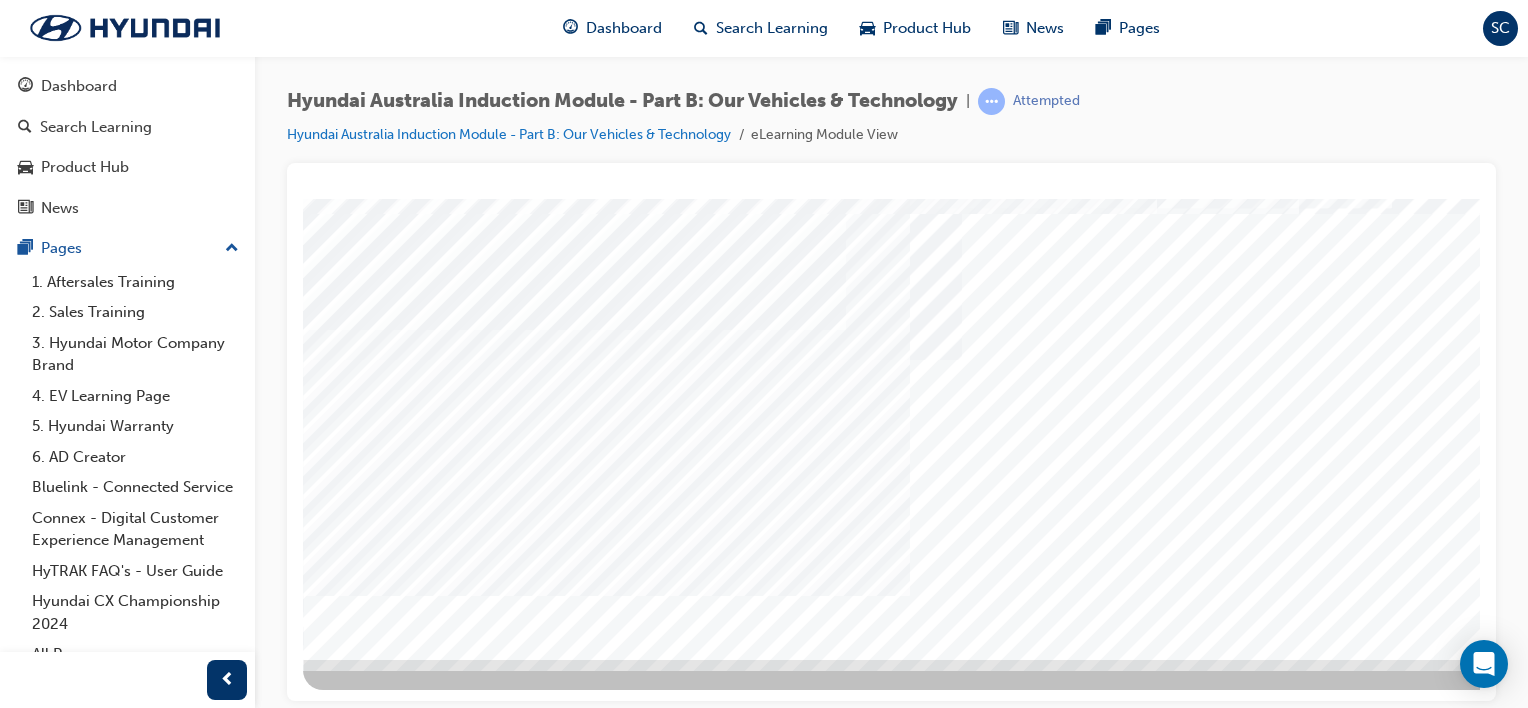 click at bounding box center (349, 4239) 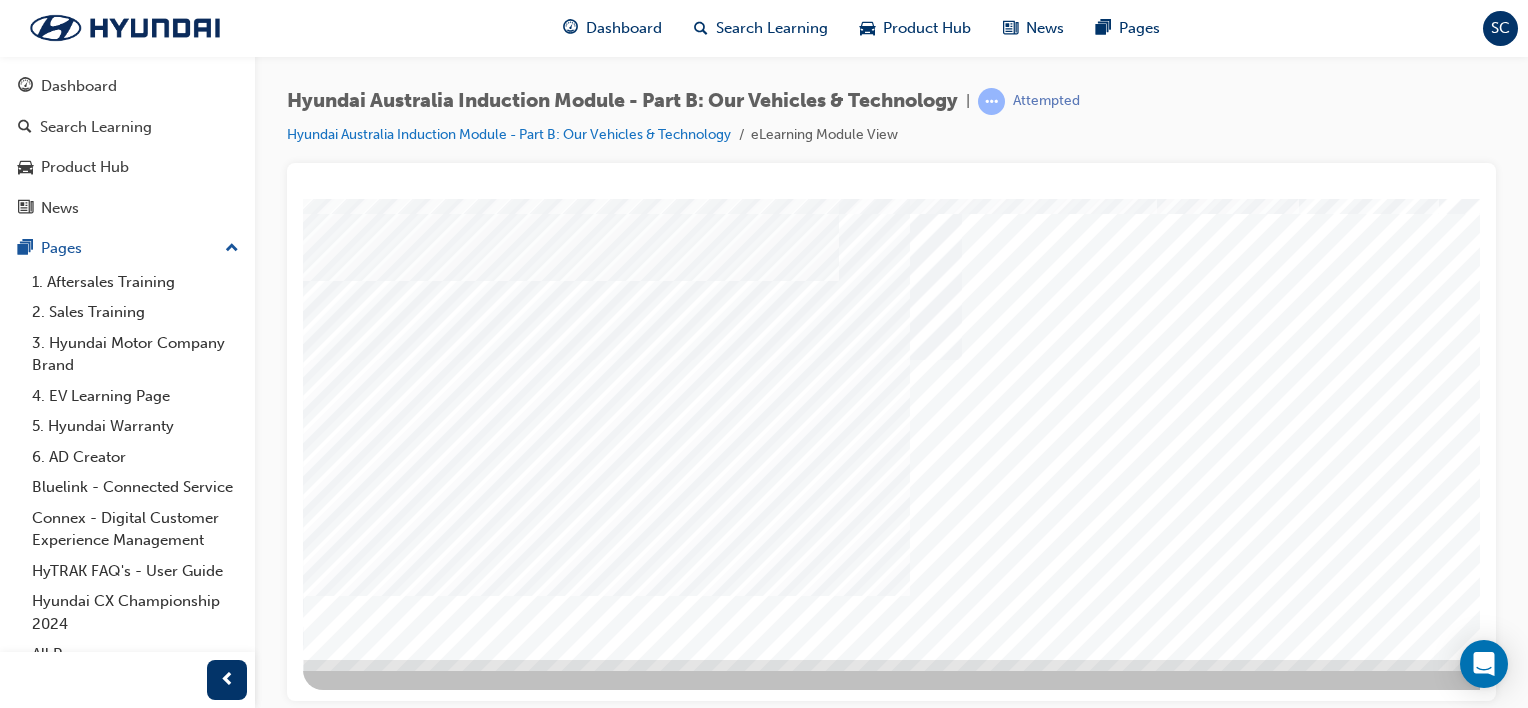 click at bounding box center [349, 4342] 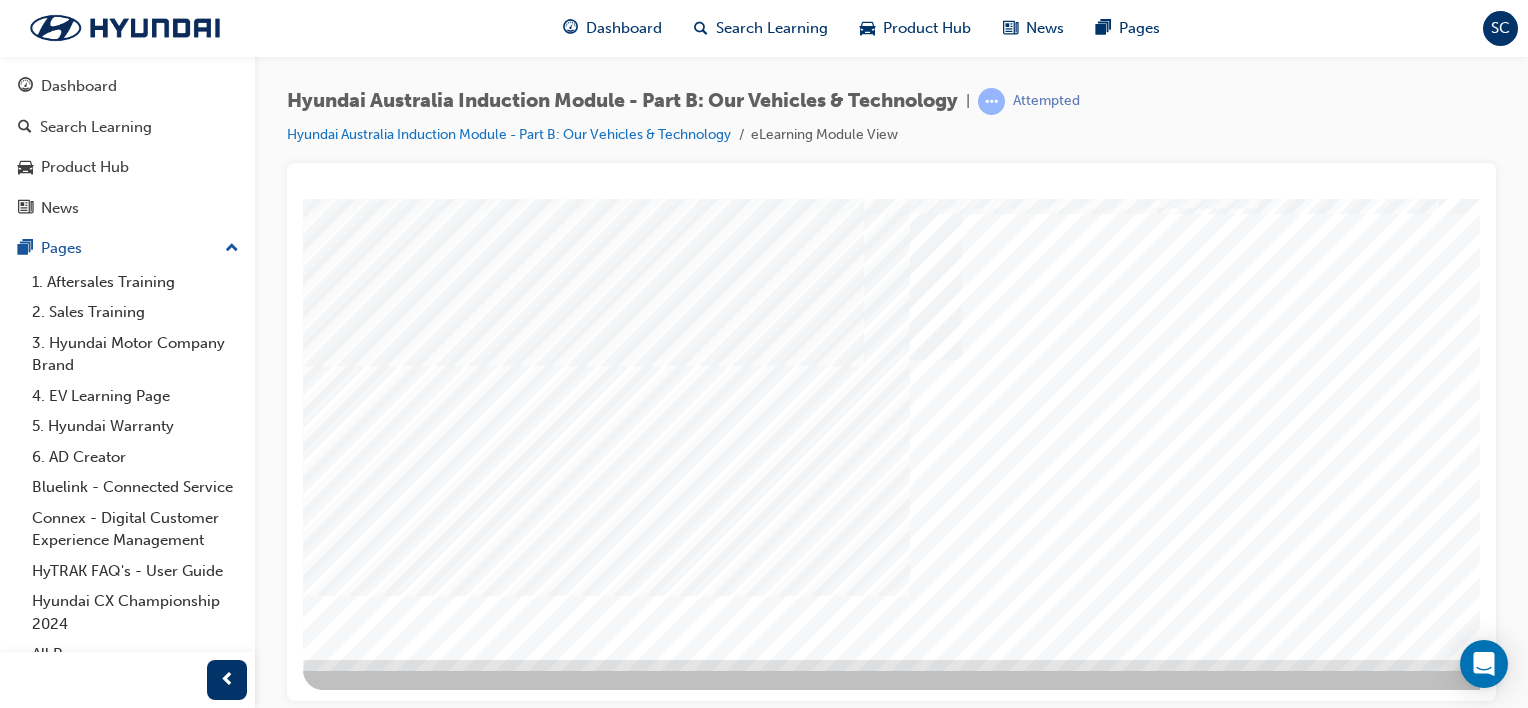 click at bounding box center [349, 4445] 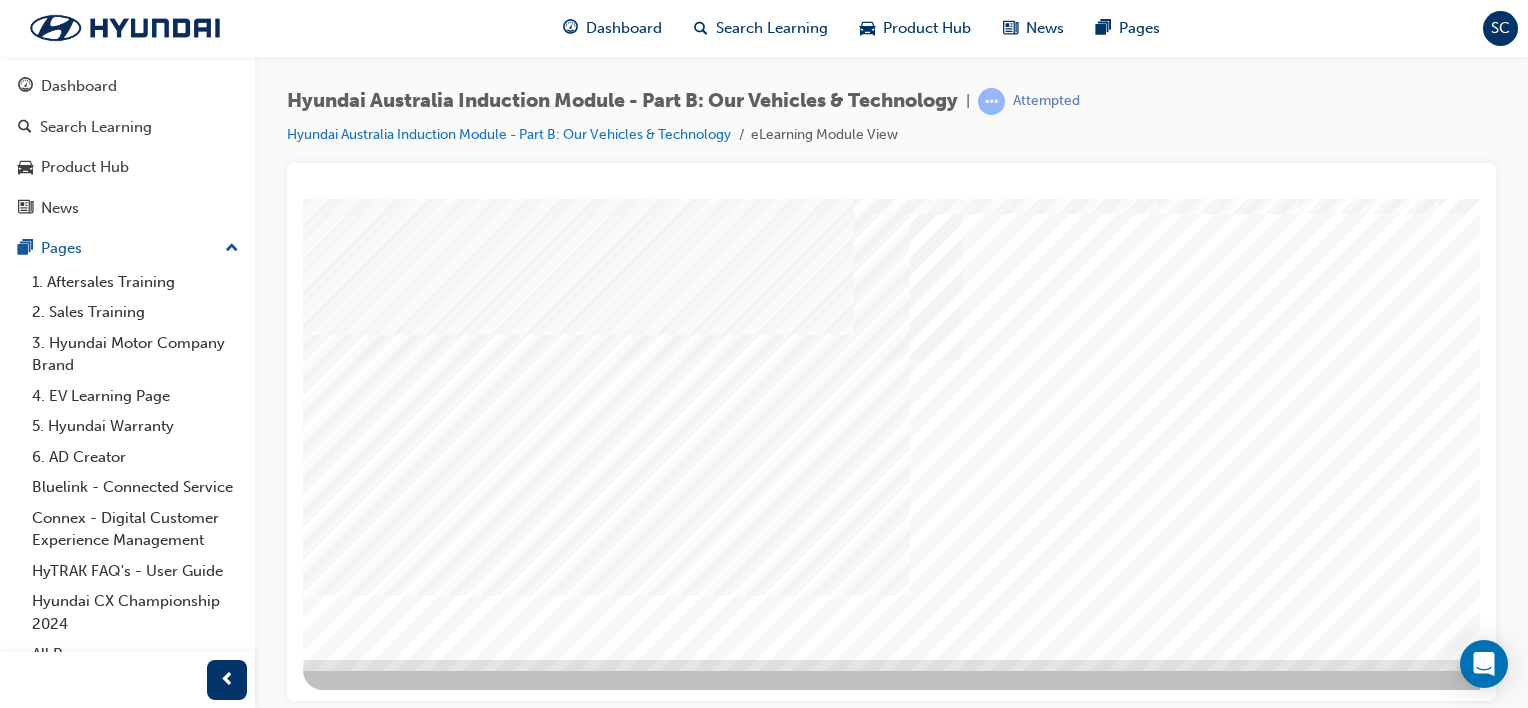 click at bounding box center [349, 4548] 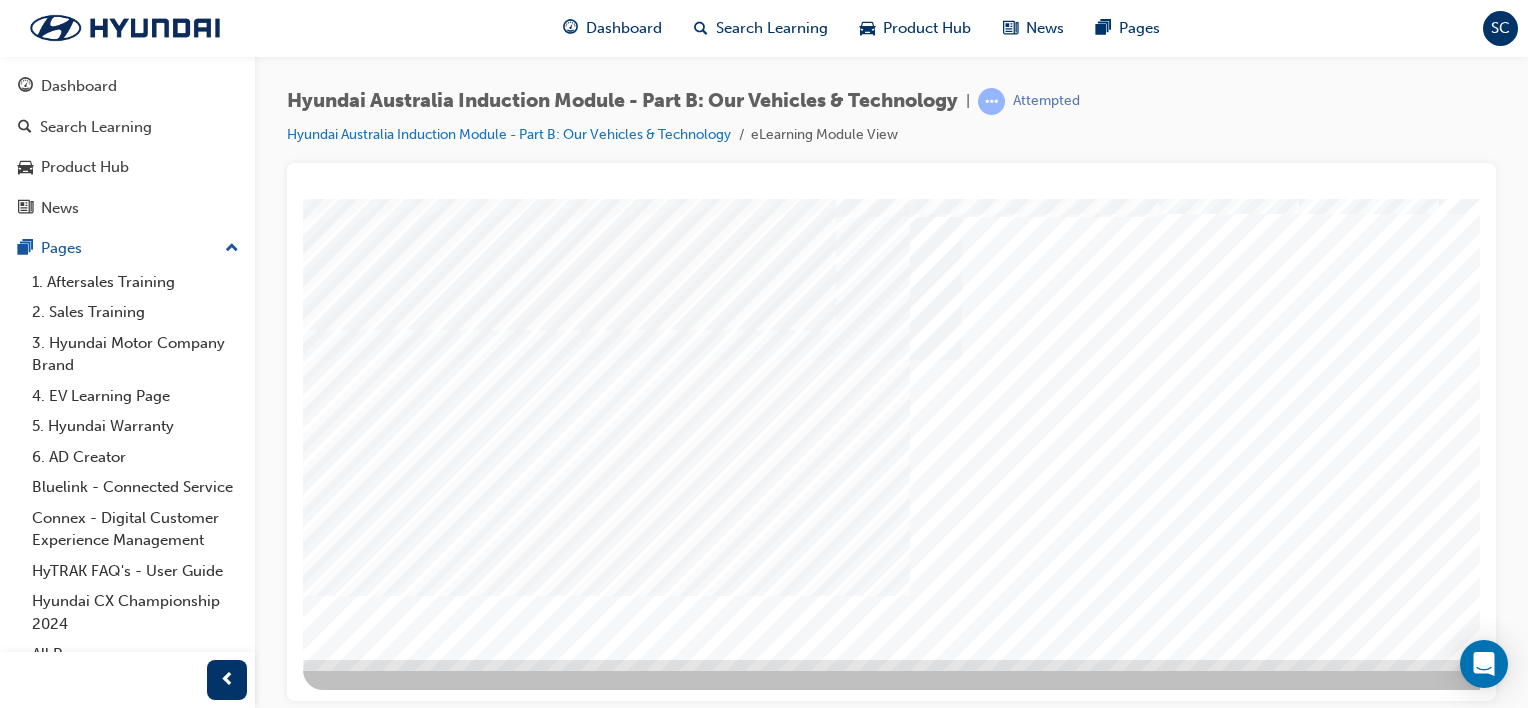 click at bounding box center [349, 6246] 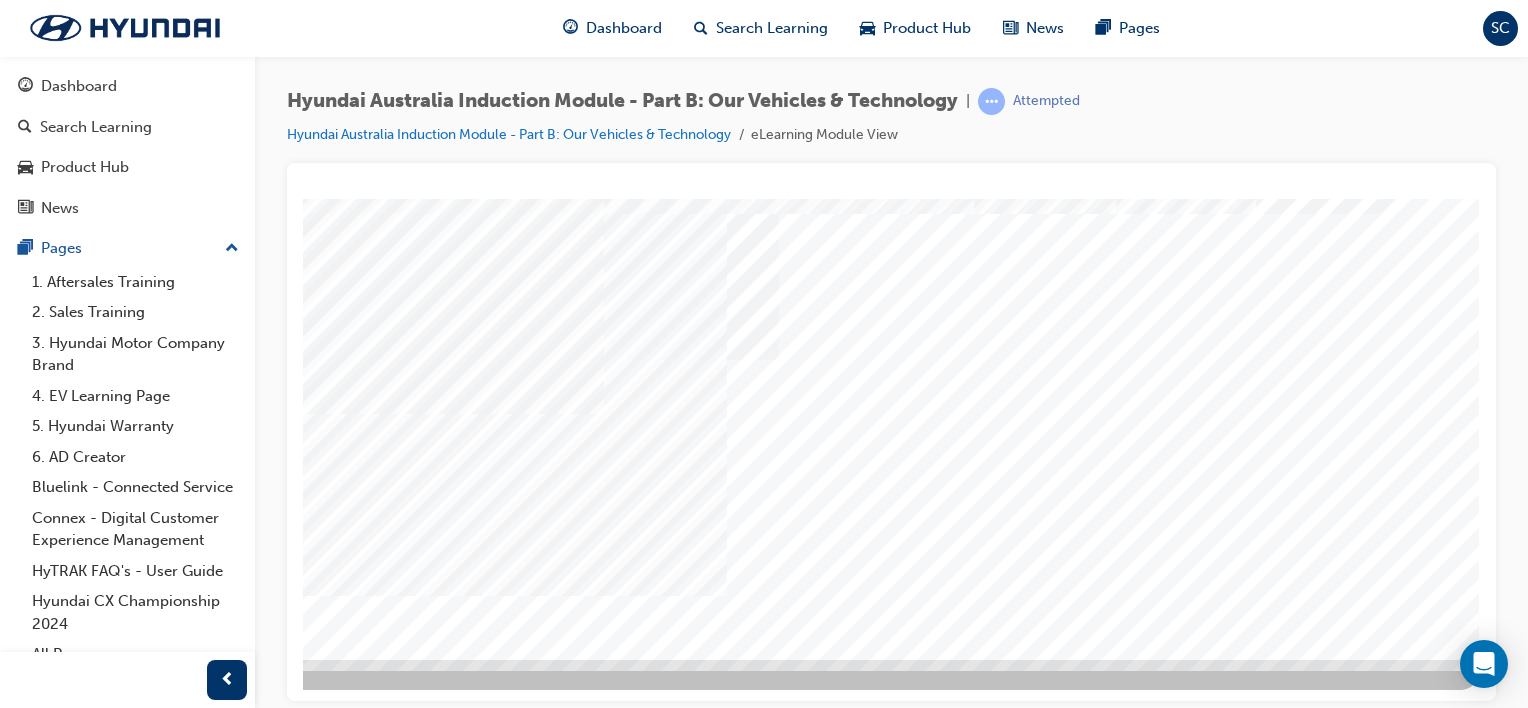 scroll, scrollTop: 259, scrollLeft: 198, axis: both 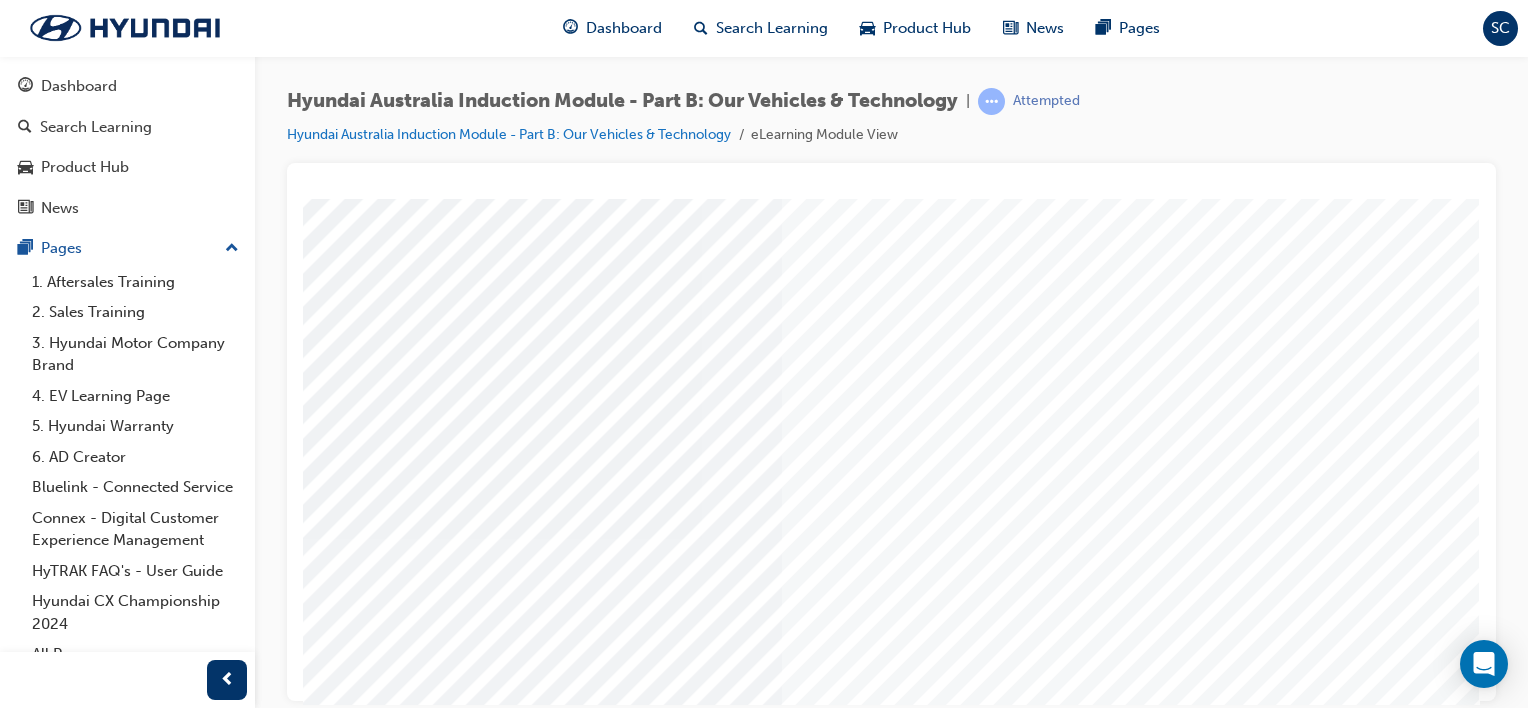 click at bounding box center (190, 3509) 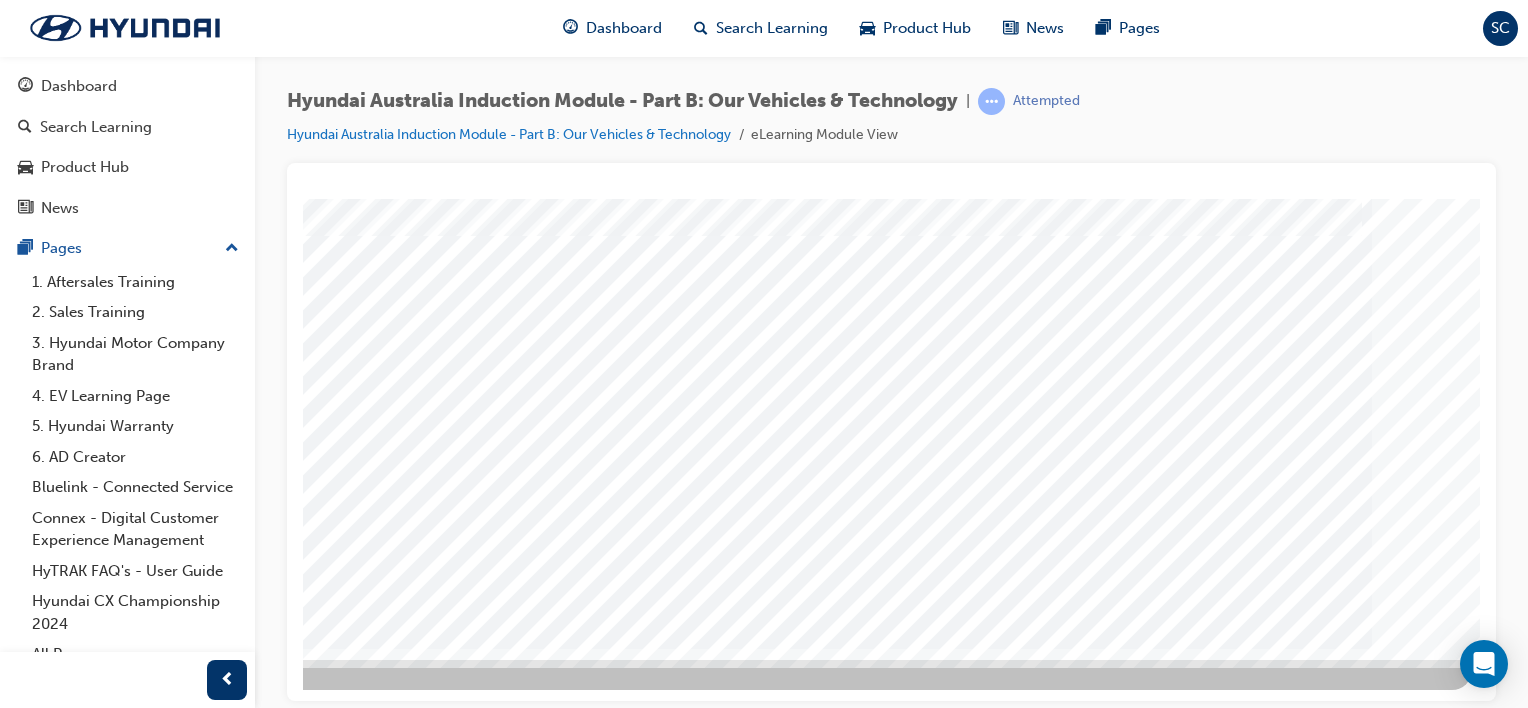 scroll, scrollTop: 259, scrollLeft: 198, axis: both 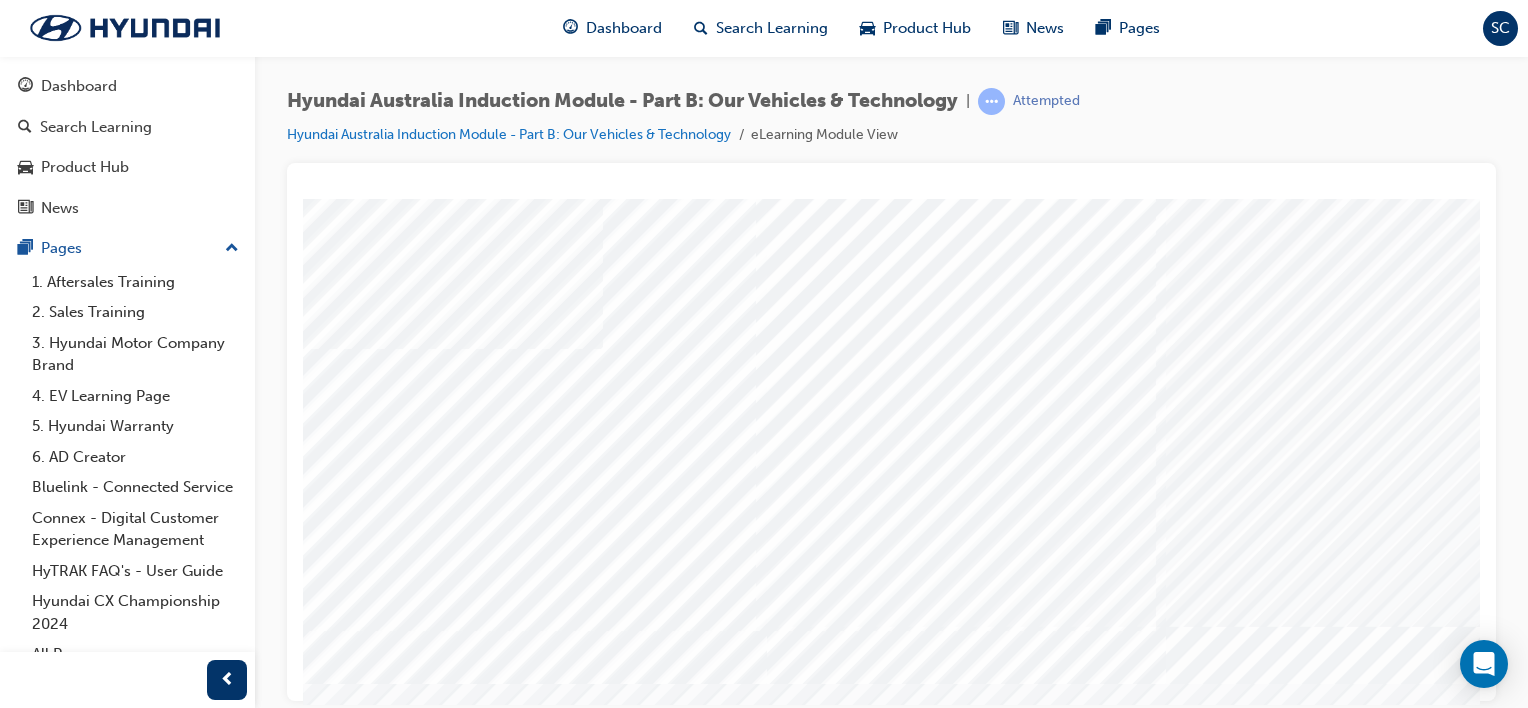 click at bounding box center [477, 4989] 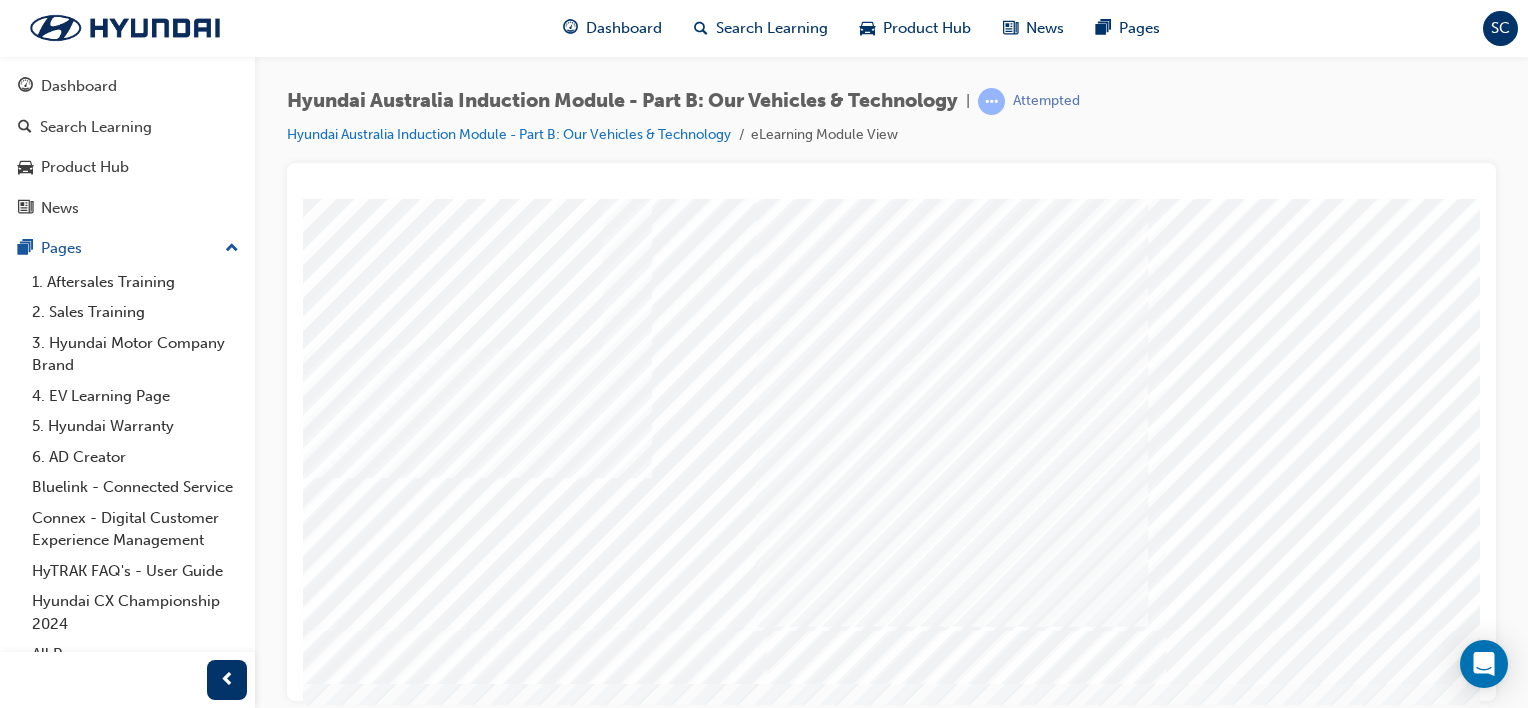 click at bounding box center (478, 5268) 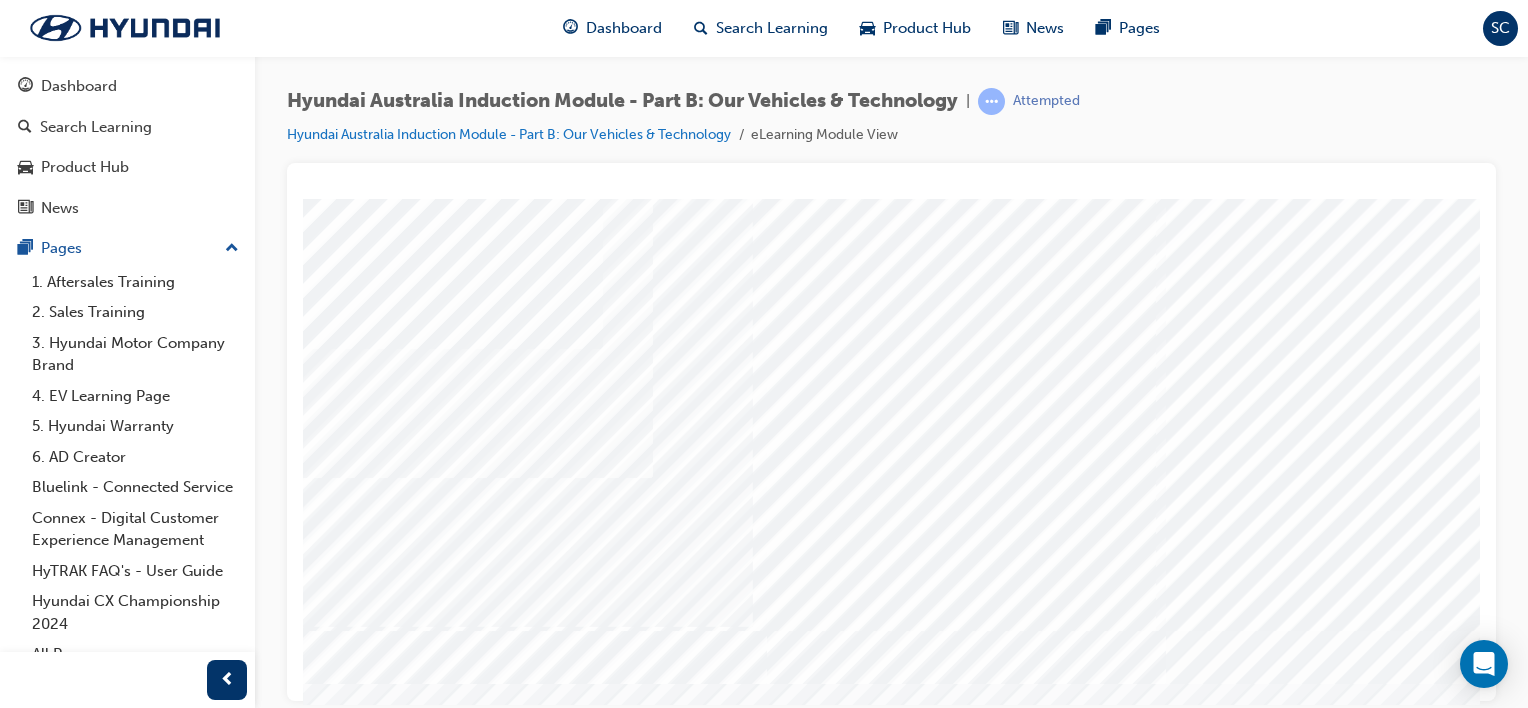 click at bounding box center (477, 5547) 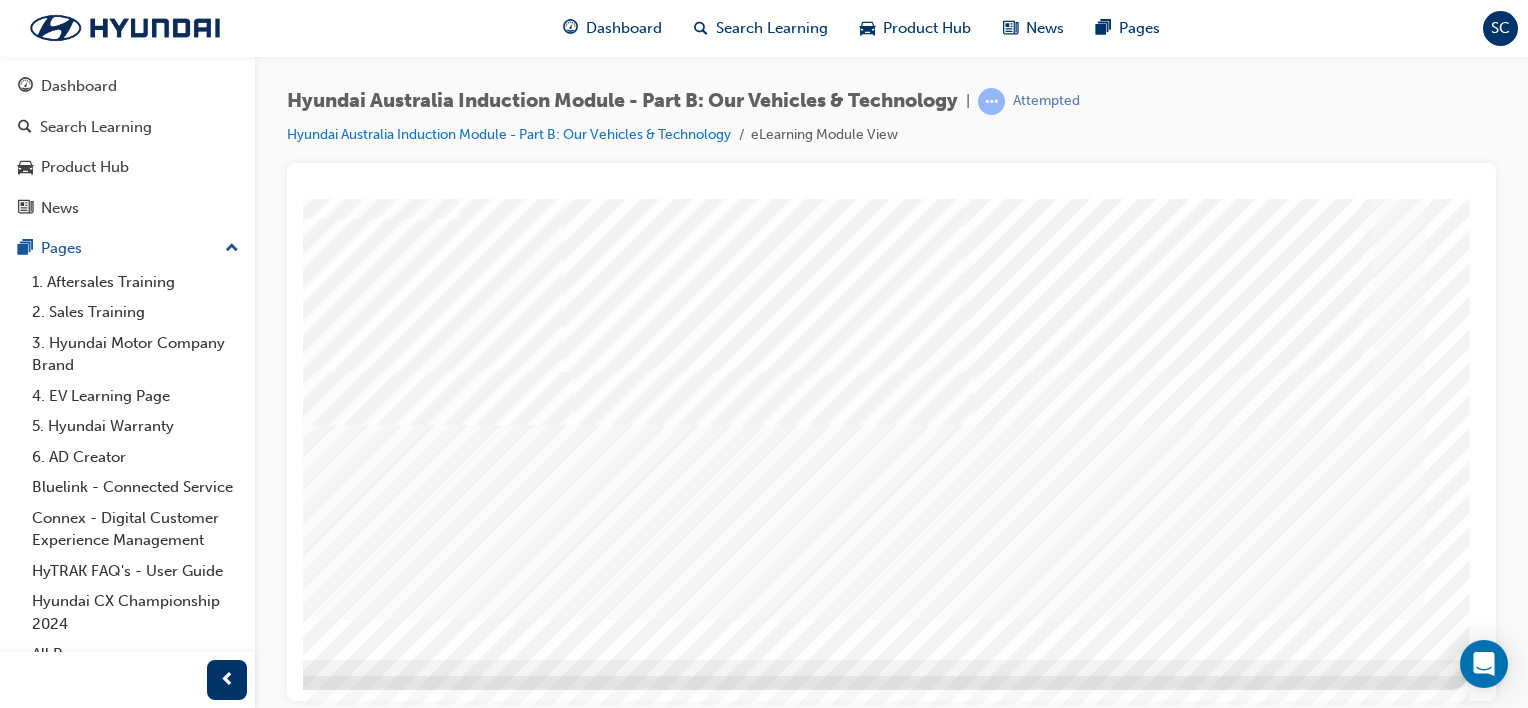 scroll, scrollTop: 259, scrollLeft: 198, axis: both 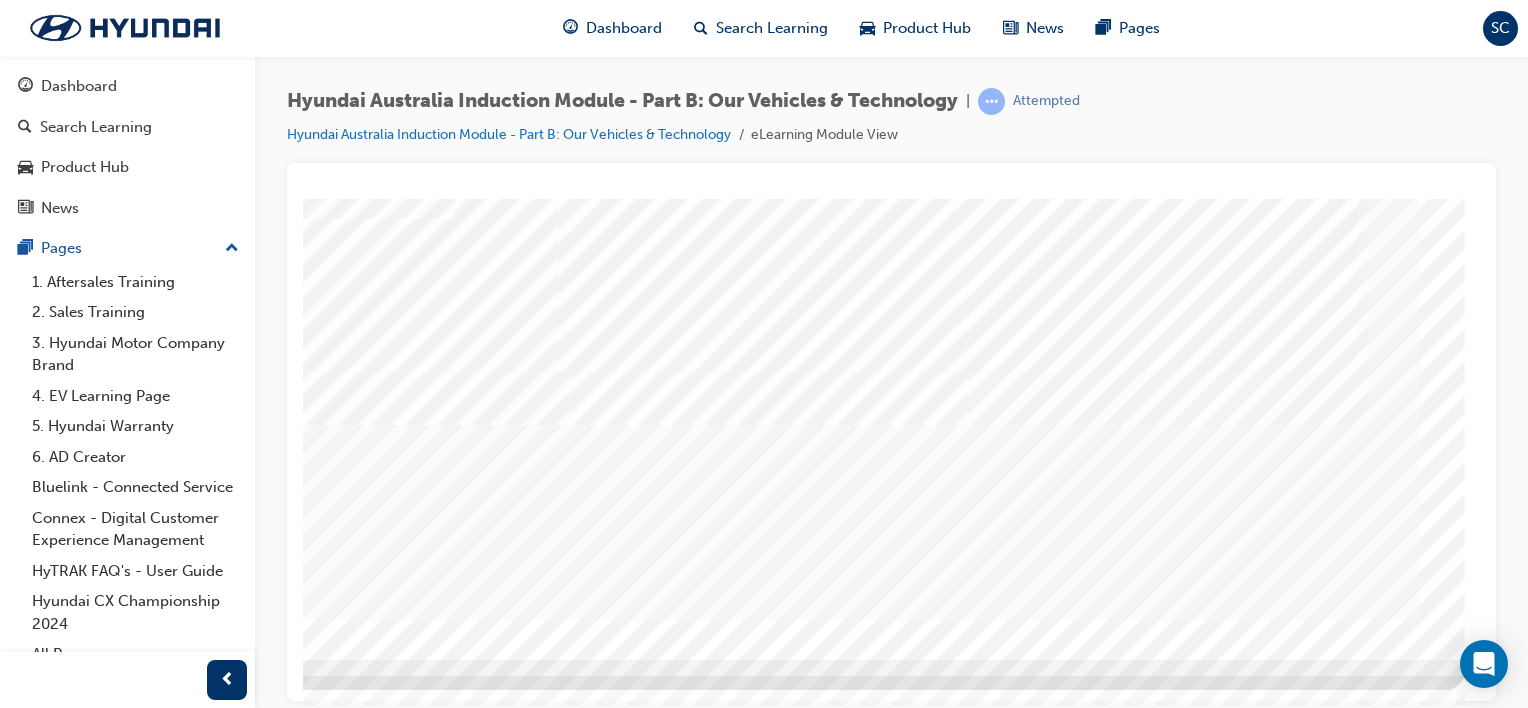 click at bounding box center [175, 1881] 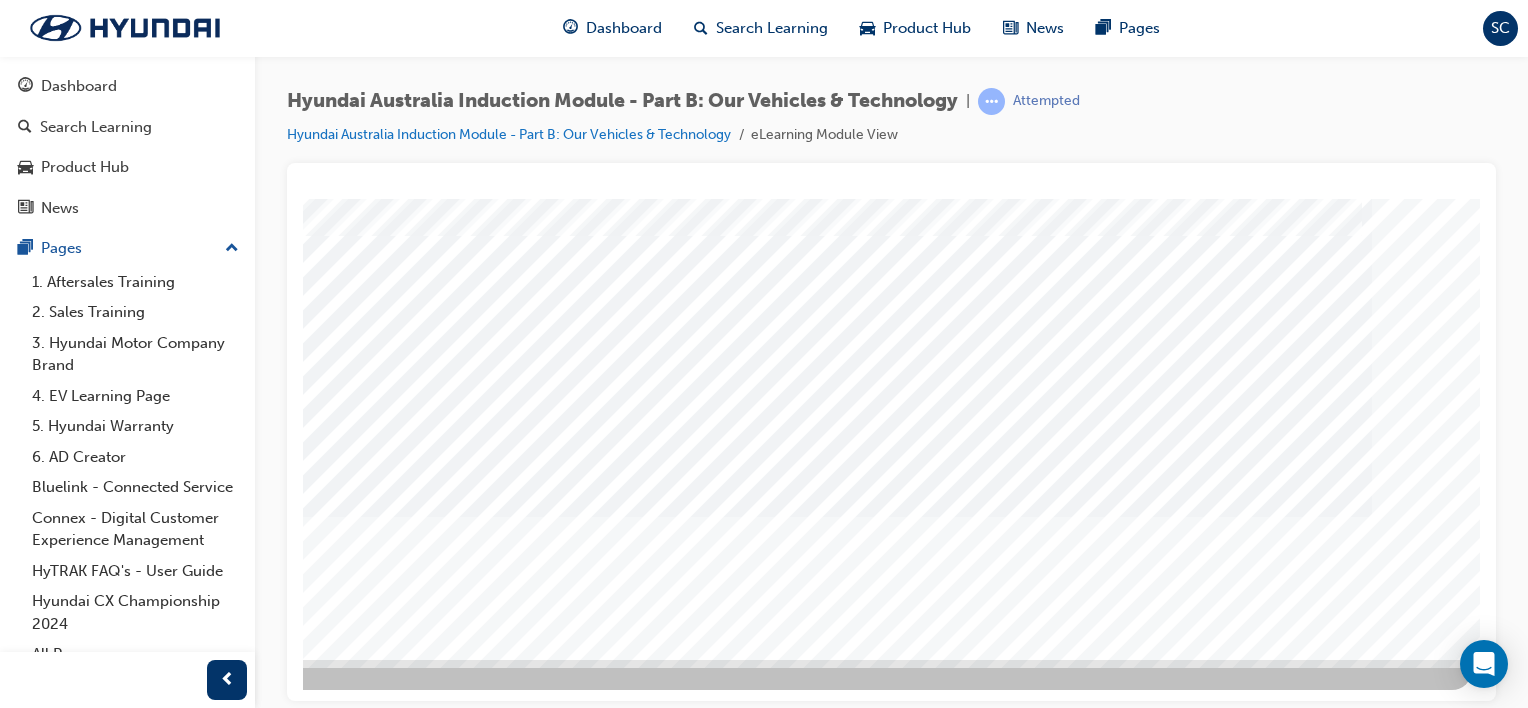 scroll, scrollTop: 259, scrollLeft: 198, axis: both 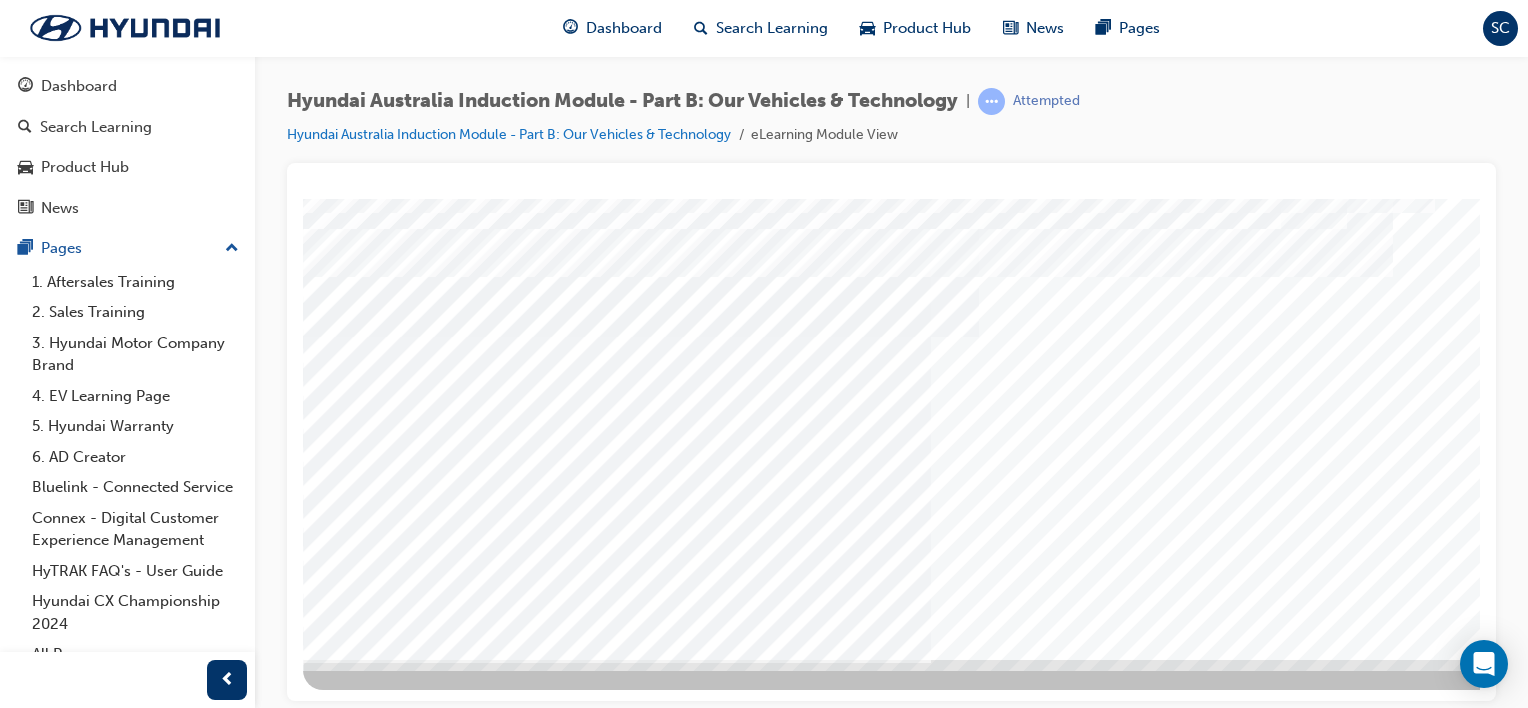 click at bounding box center (317, 4043) 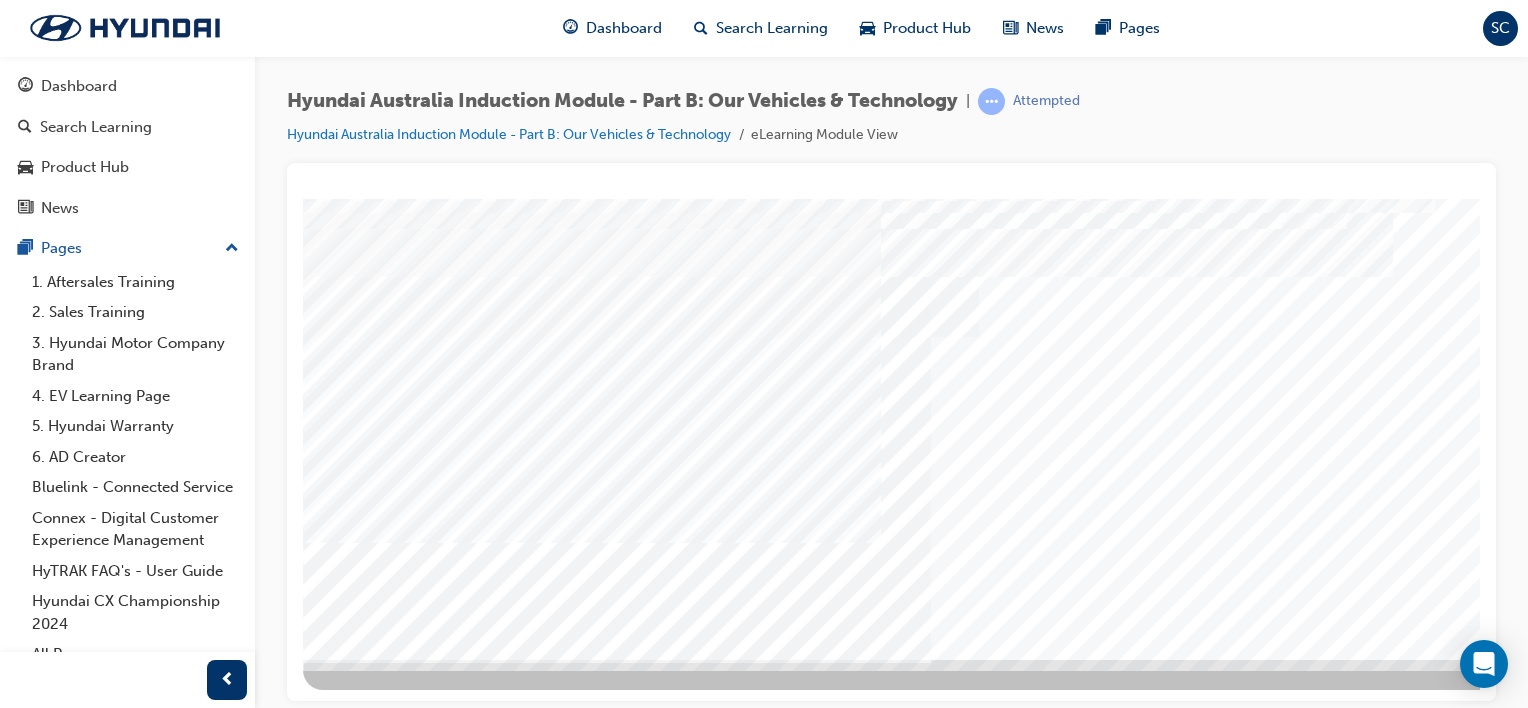 click at bounding box center [317, 4015] 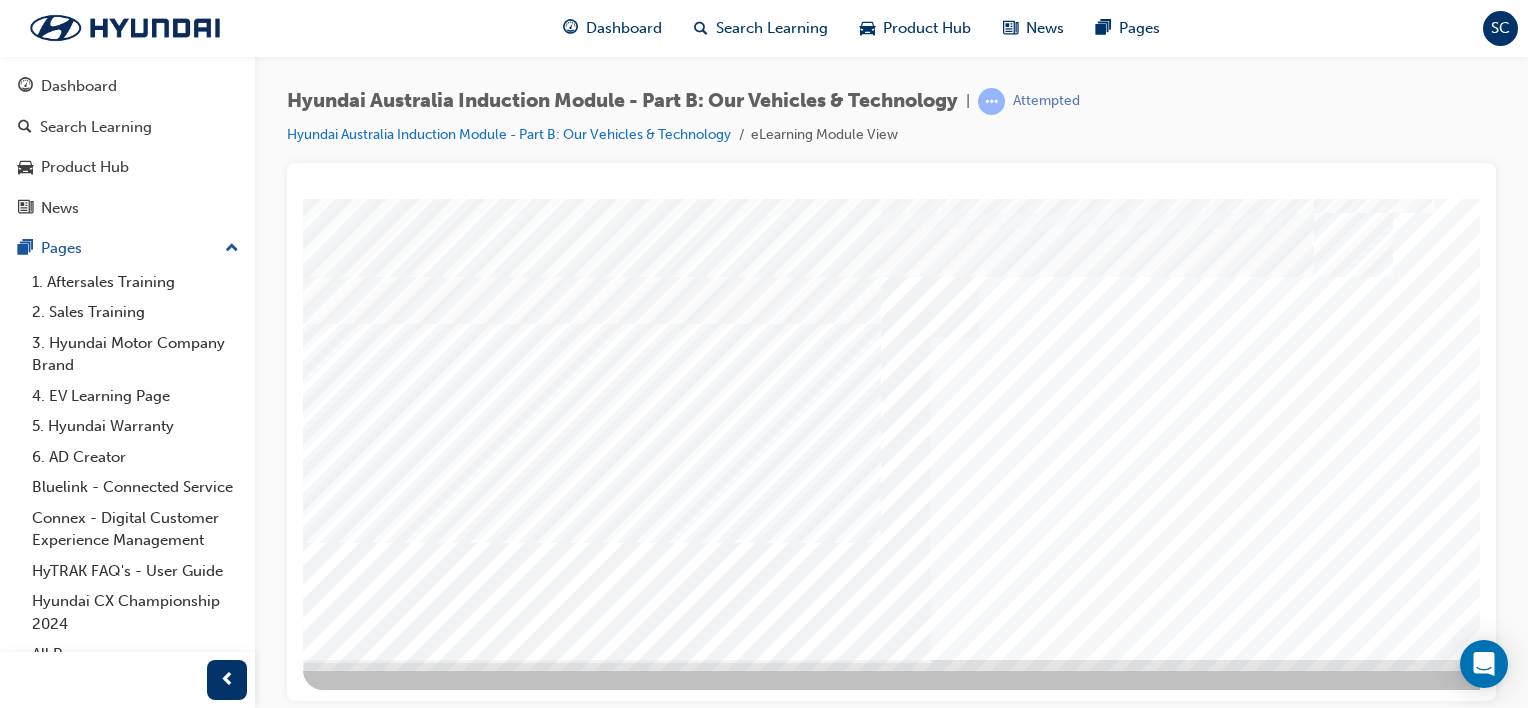 click at bounding box center [317, 3959] 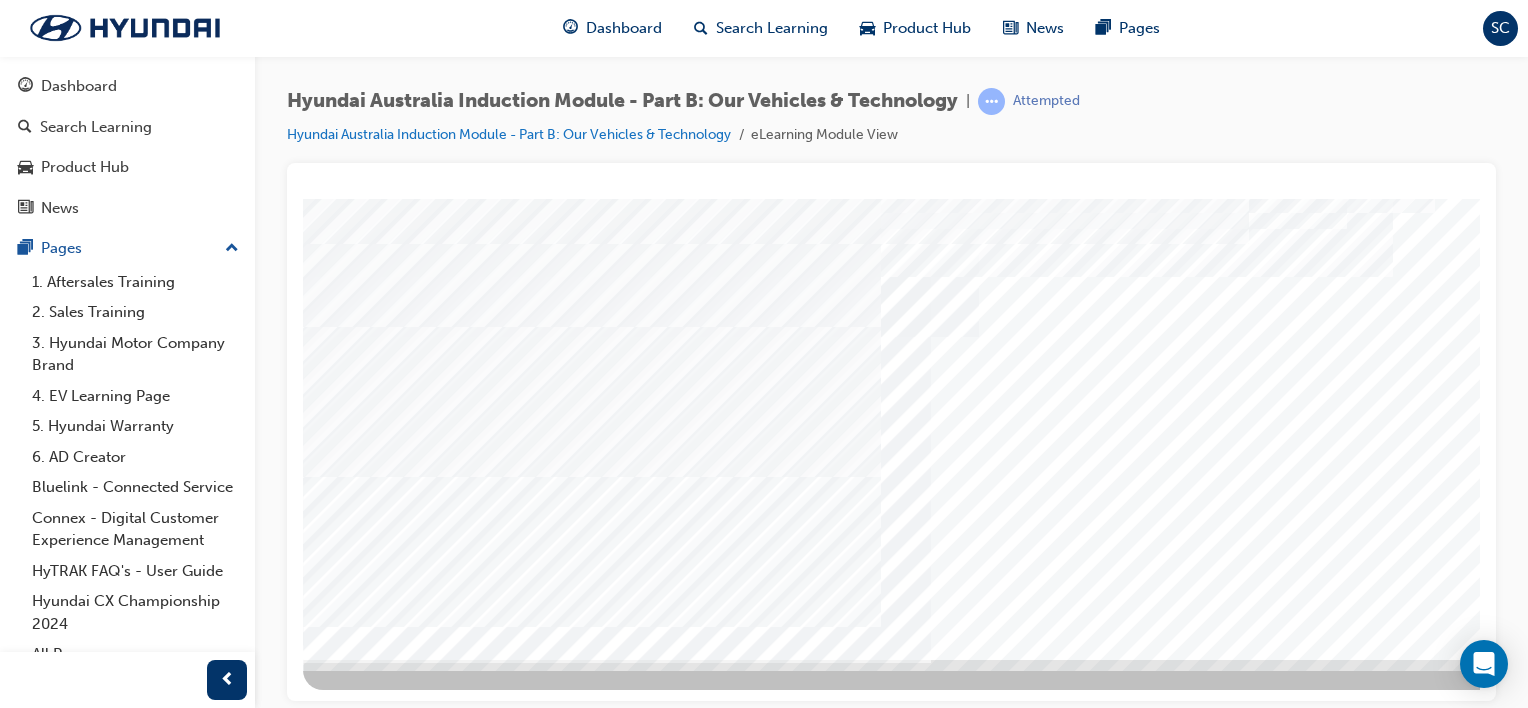 click at bounding box center (317, 3987) 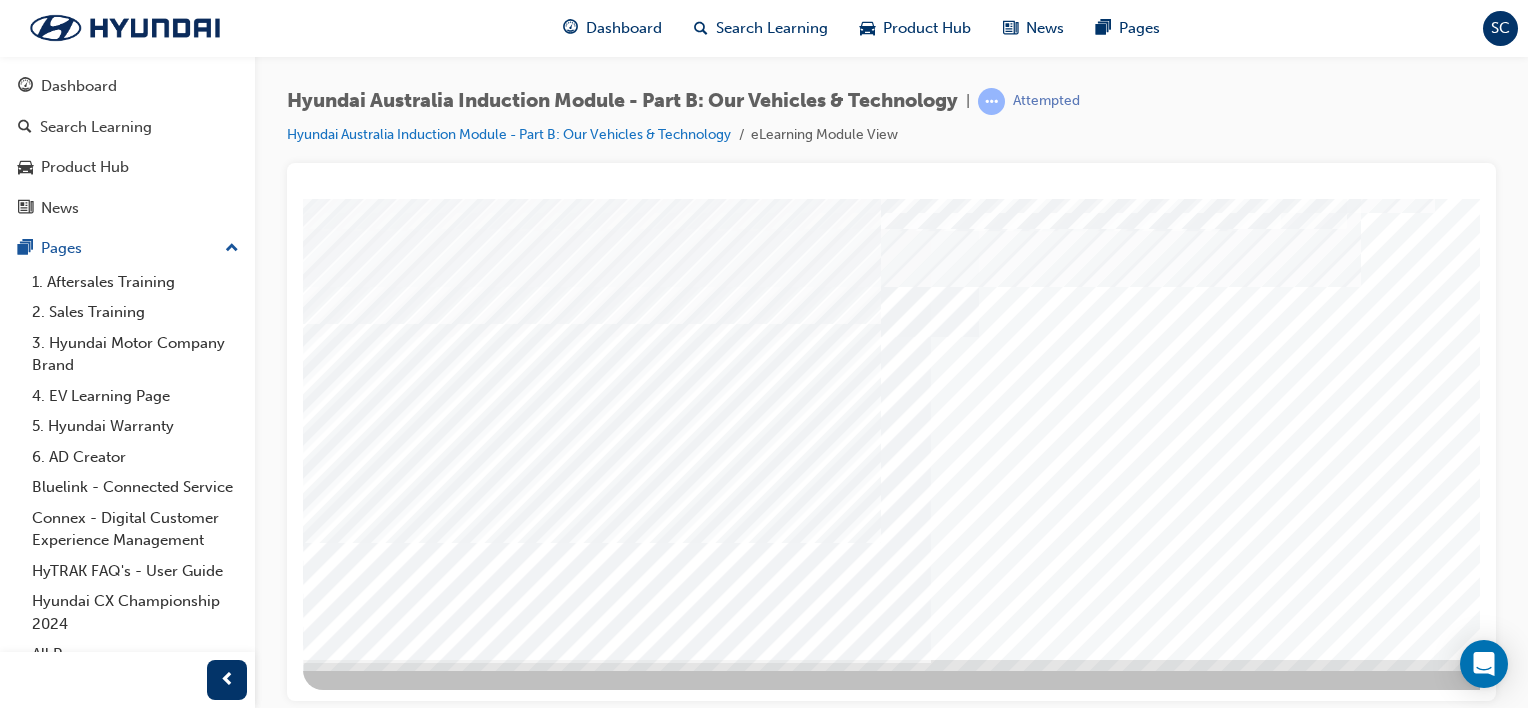 click at bounding box center [317, 3899] 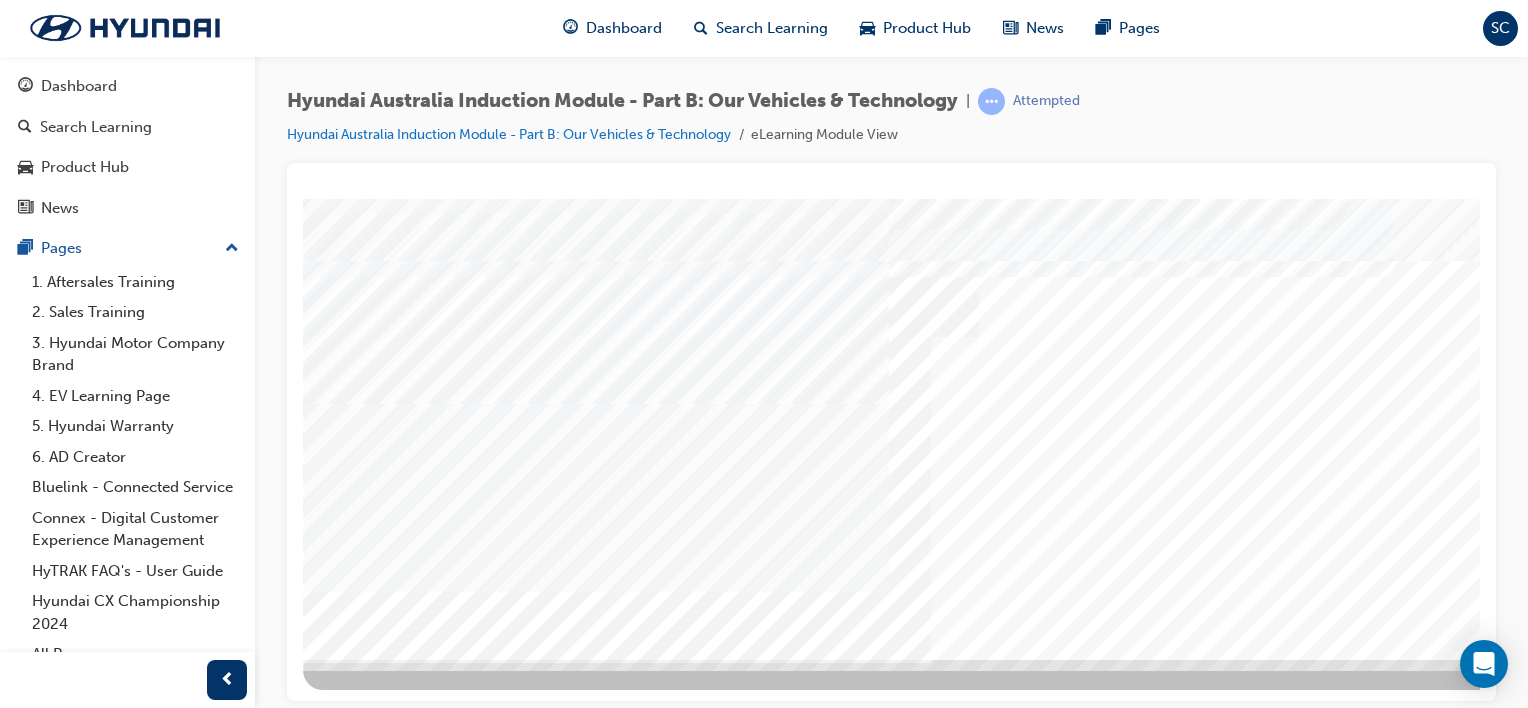 click at bounding box center [317, 4099] 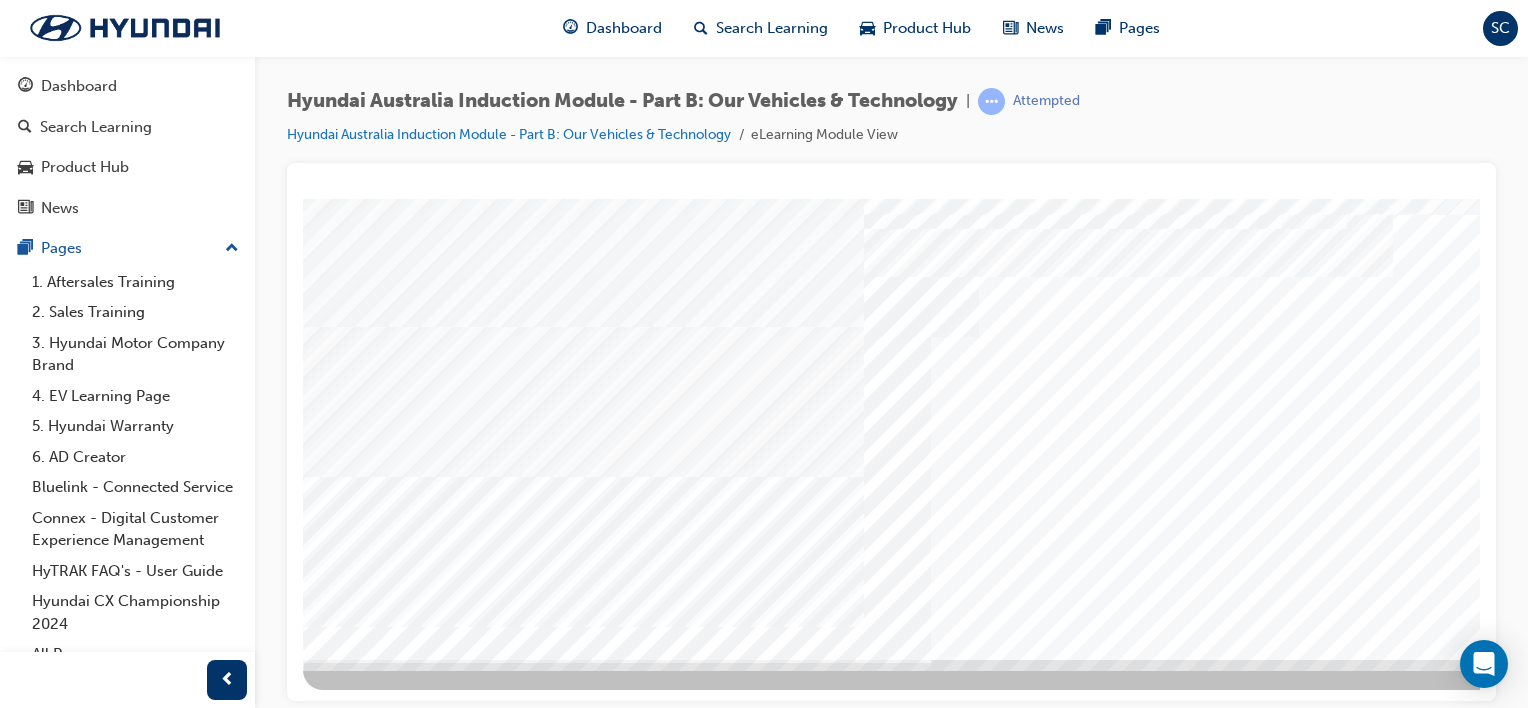 click at bounding box center (317, 4127) 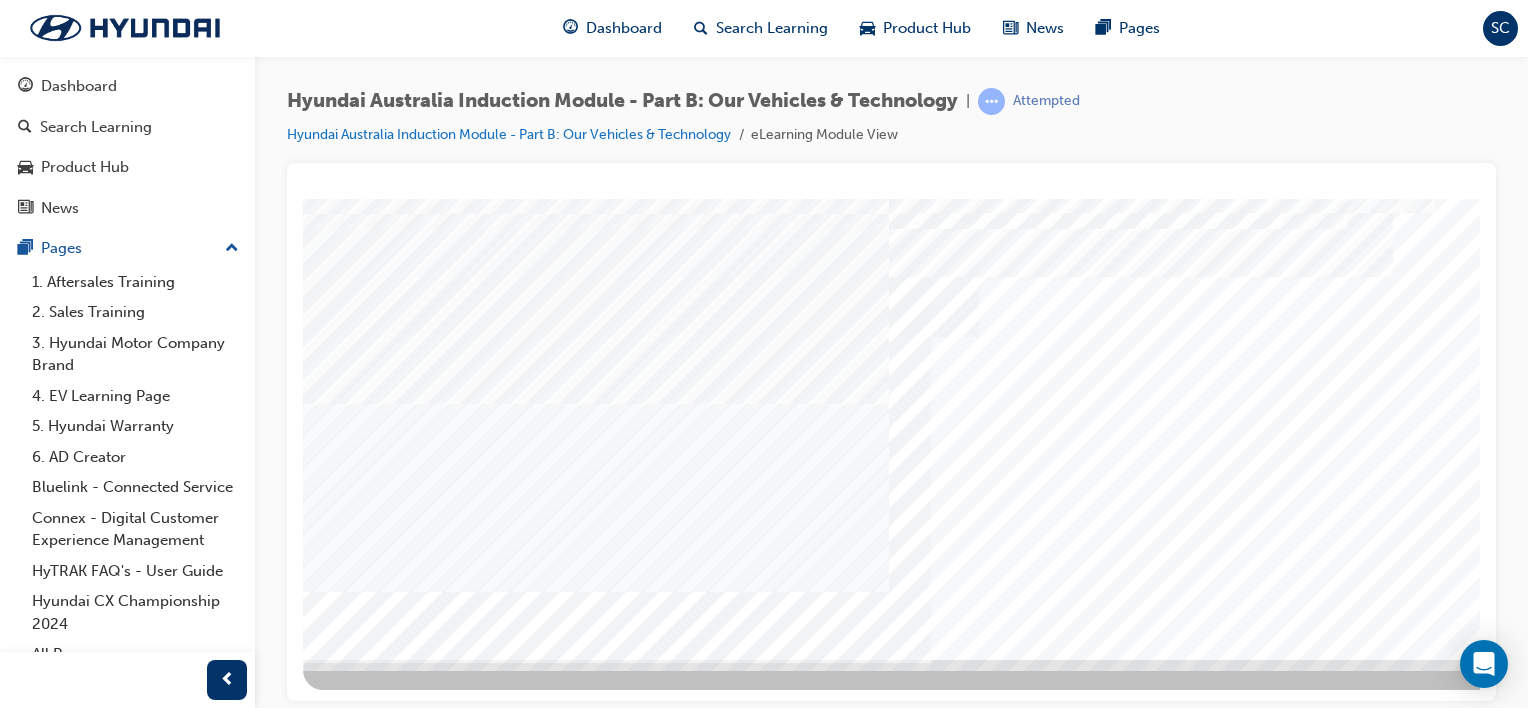 click at bounding box center (317, 4071) 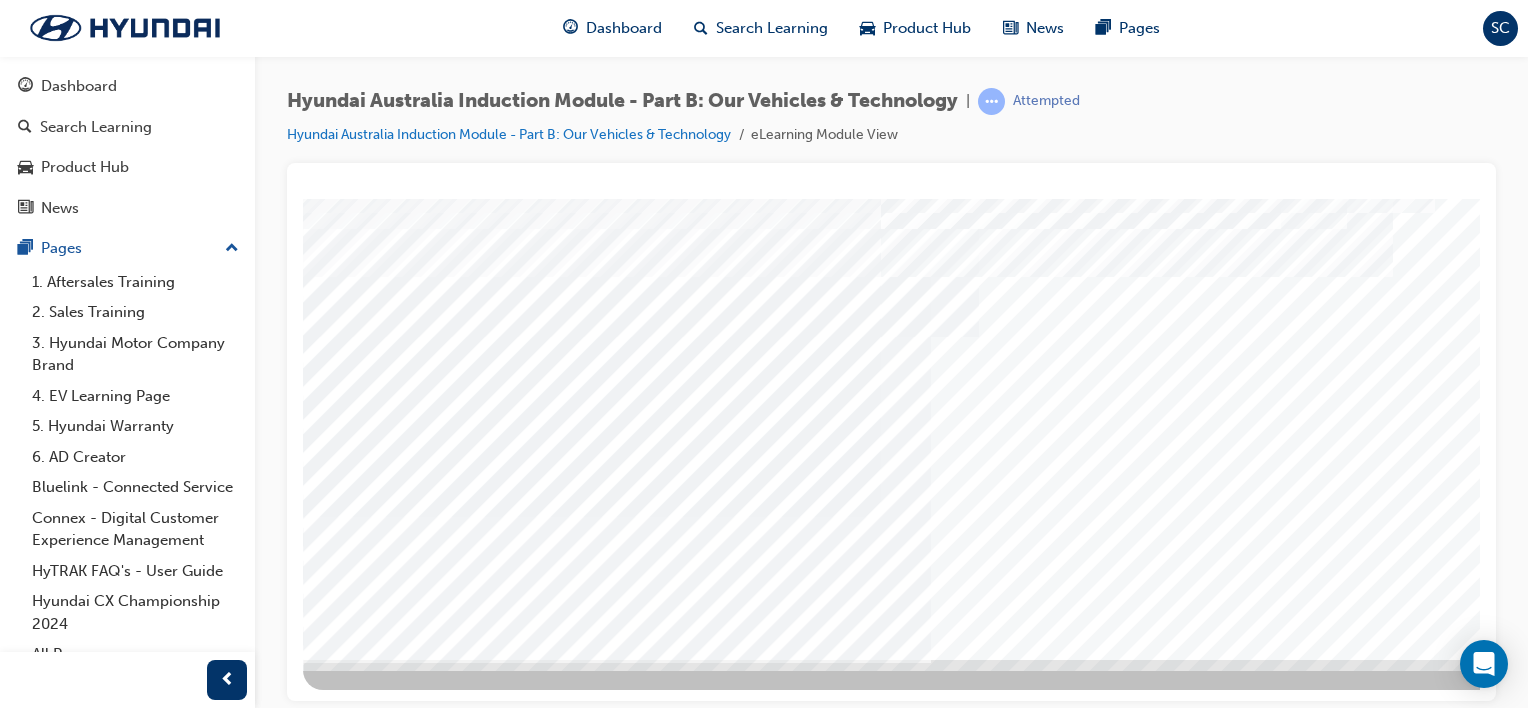 click at bounding box center (396, 4208) 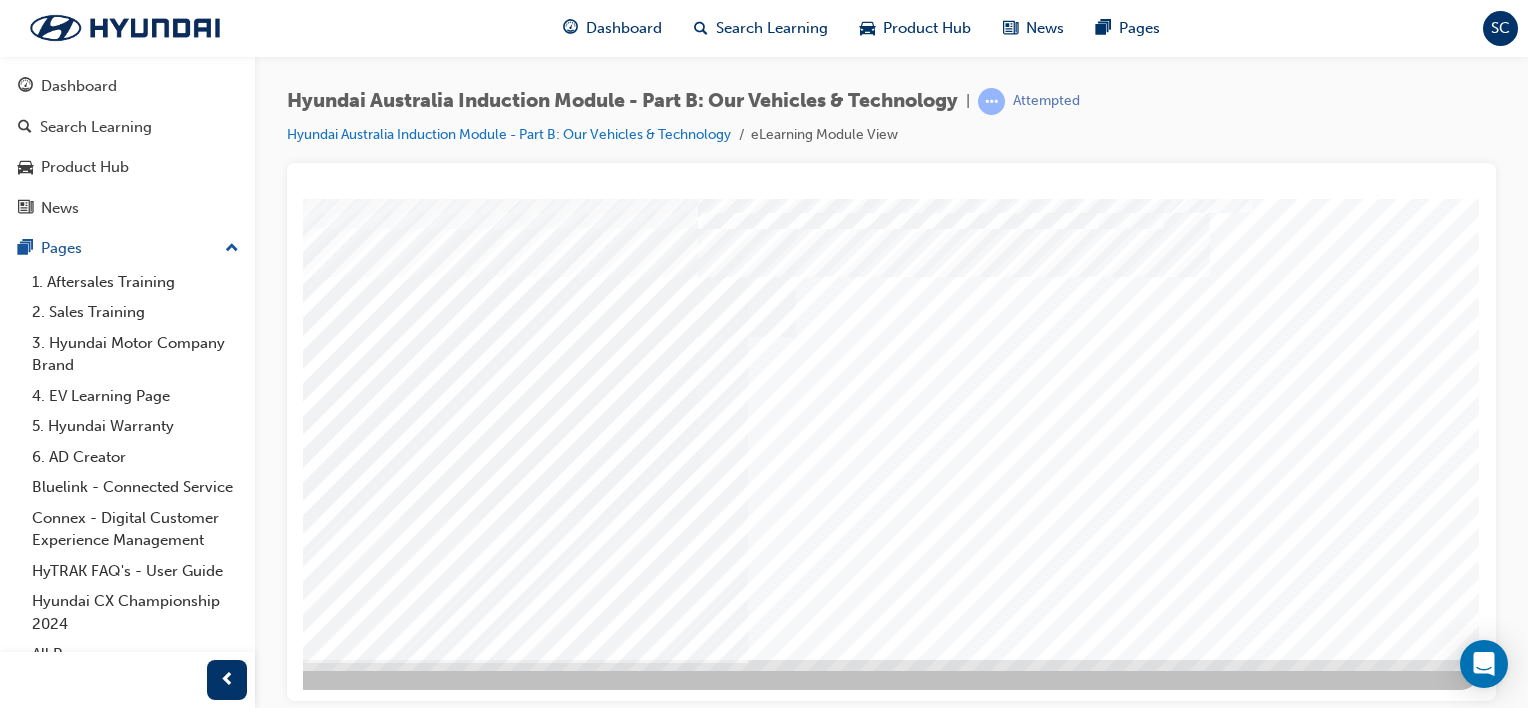 scroll, scrollTop: 259, scrollLeft: 198, axis: both 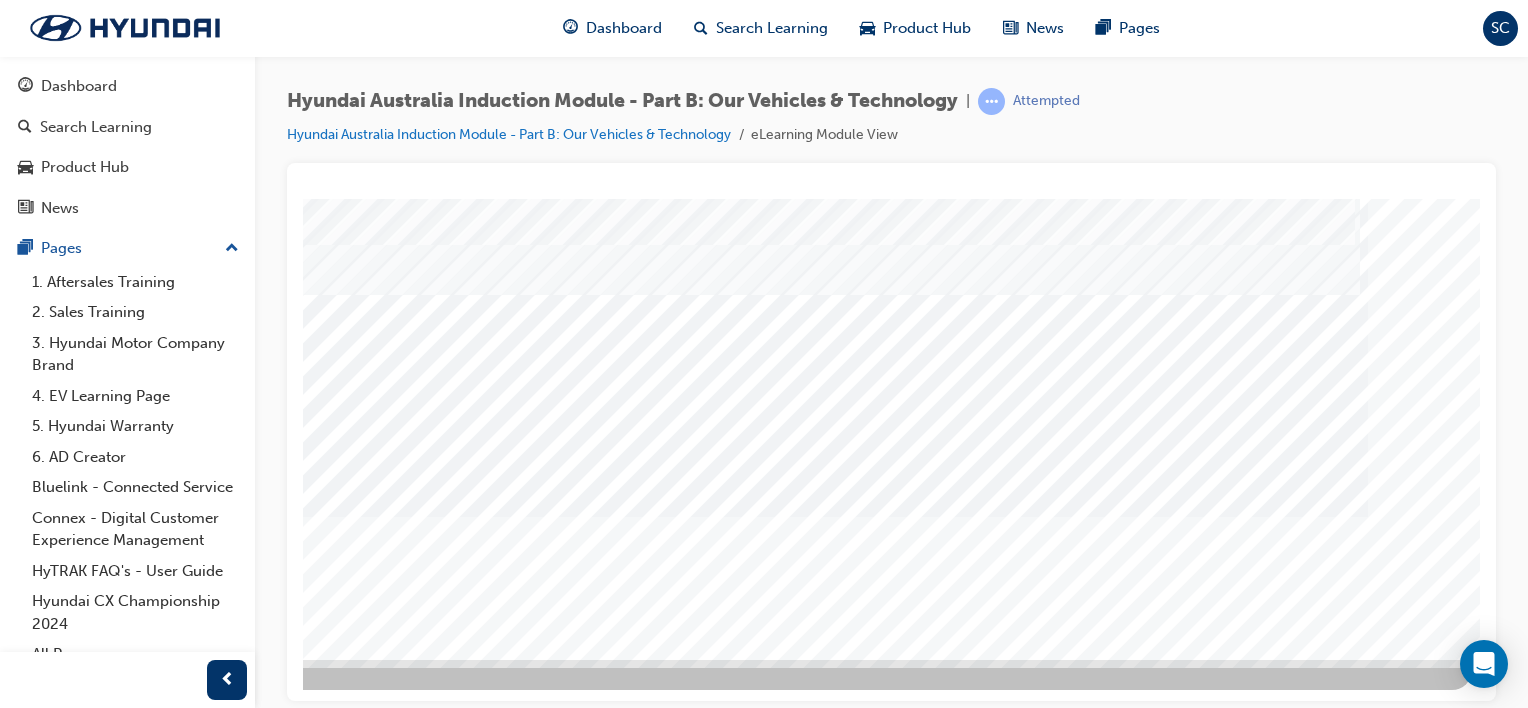 click at bounding box center (182, 2023) 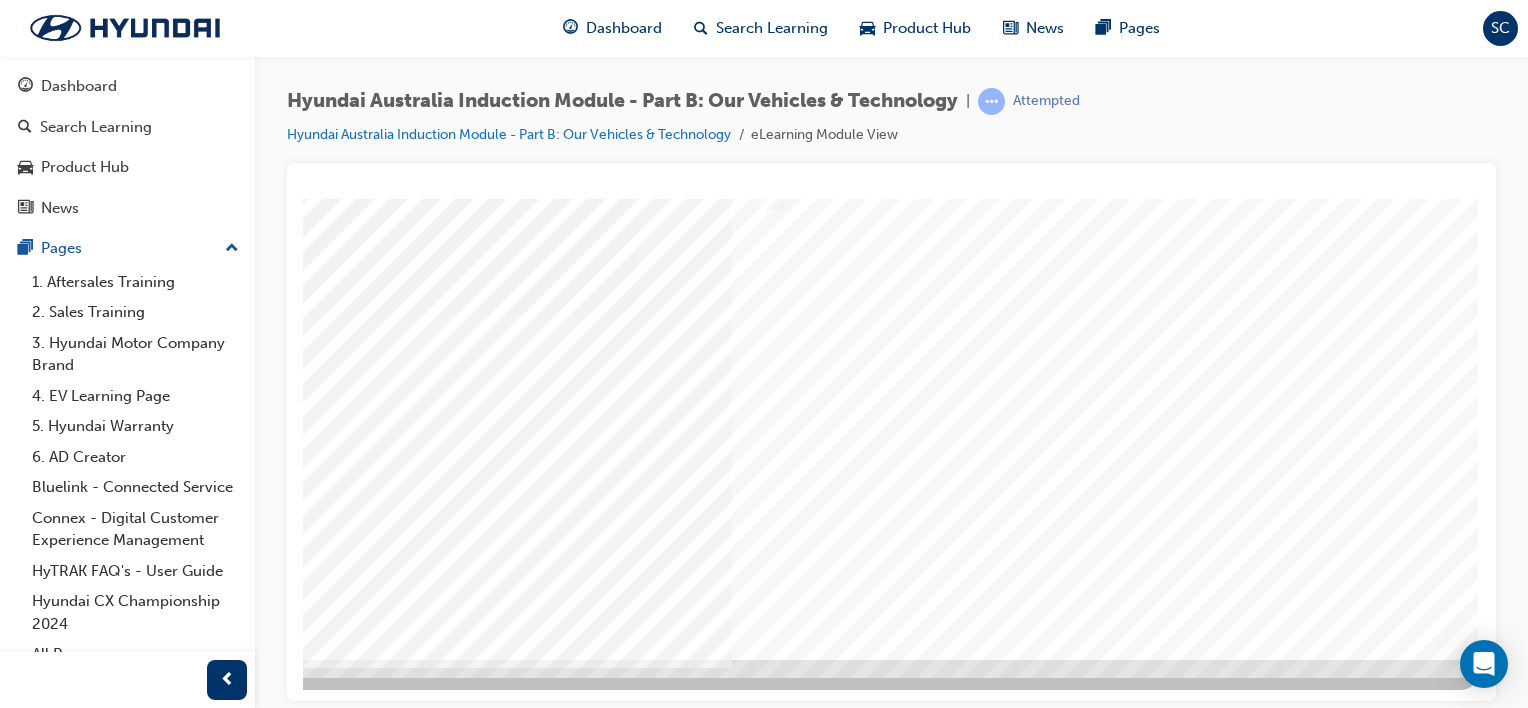 scroll, scrollTop: 0, scrollLeft: 0, axis: both 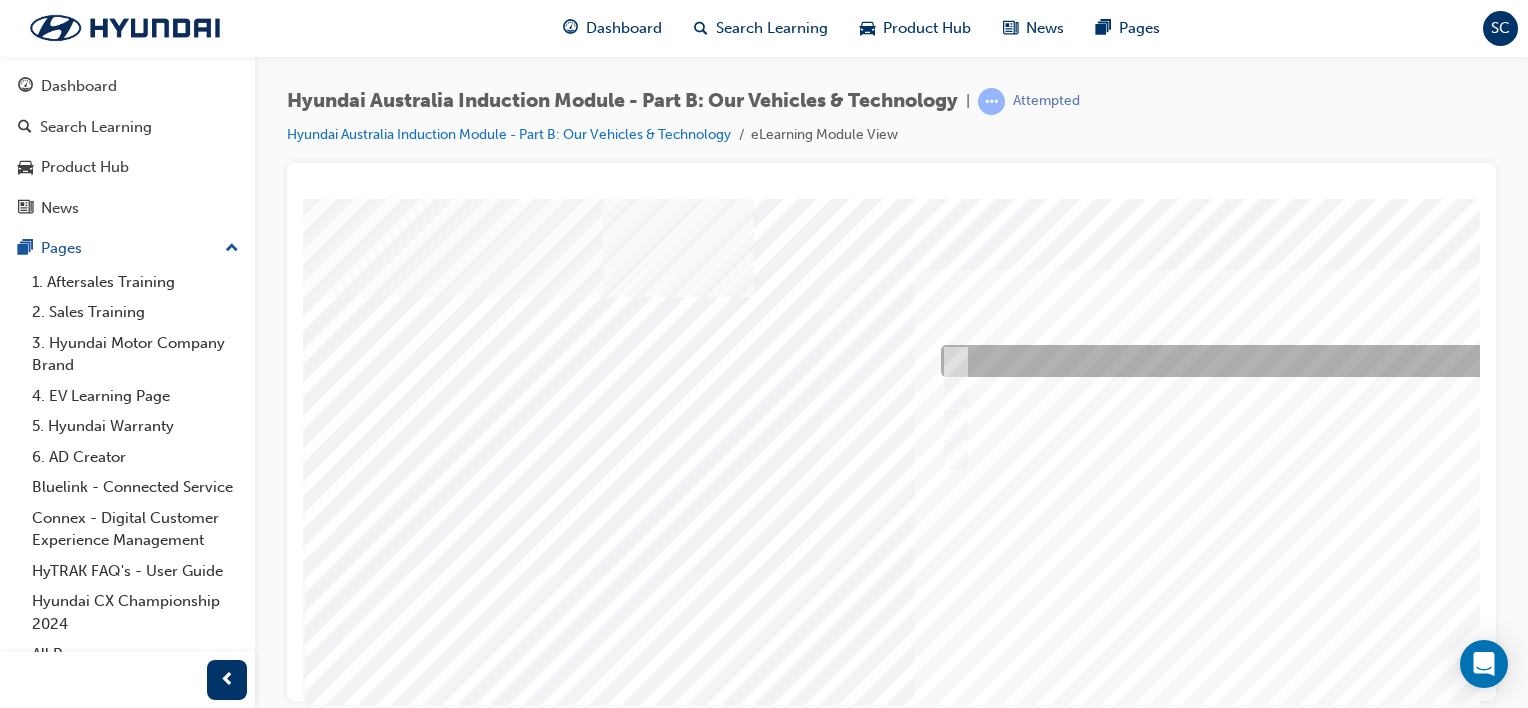 click at bounding box center (1271, 361) 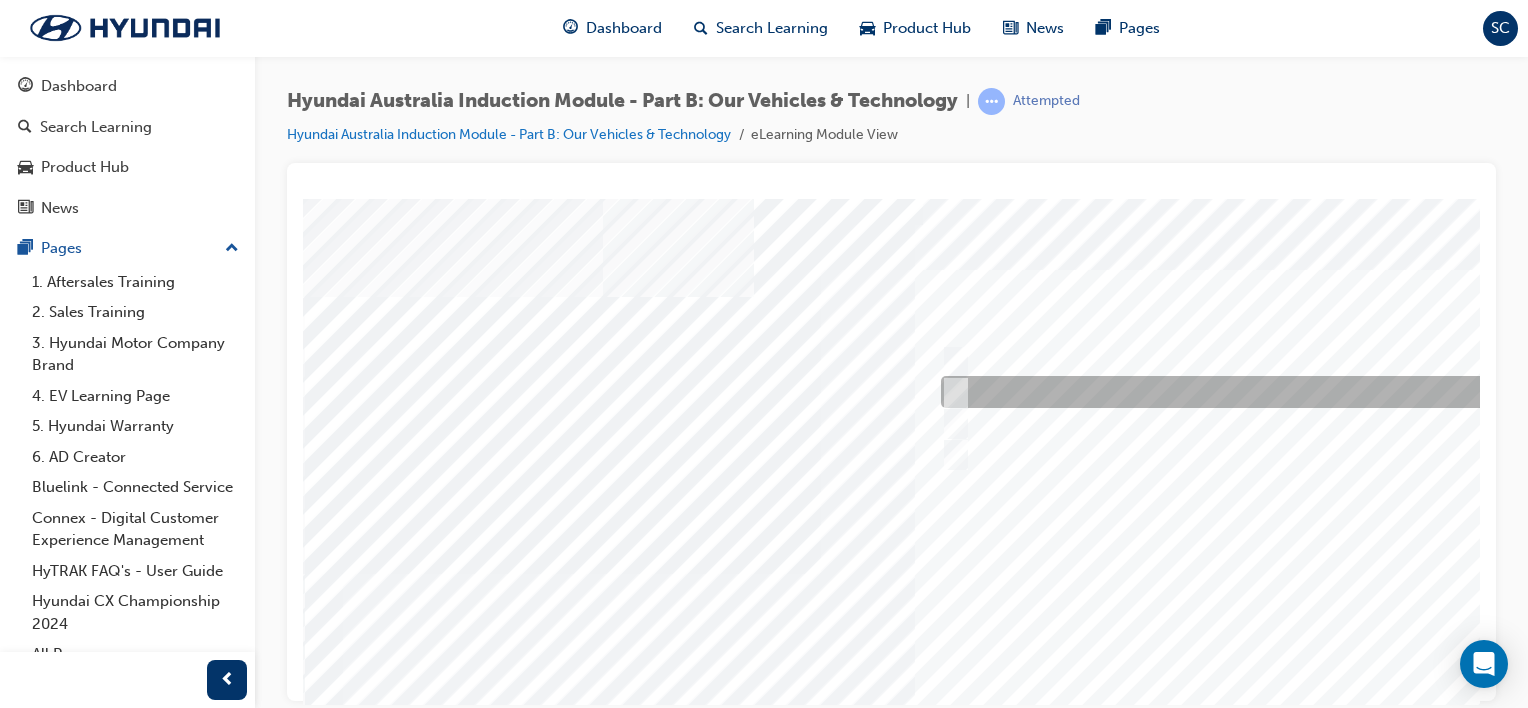 click at bounding box center [1271, 392] 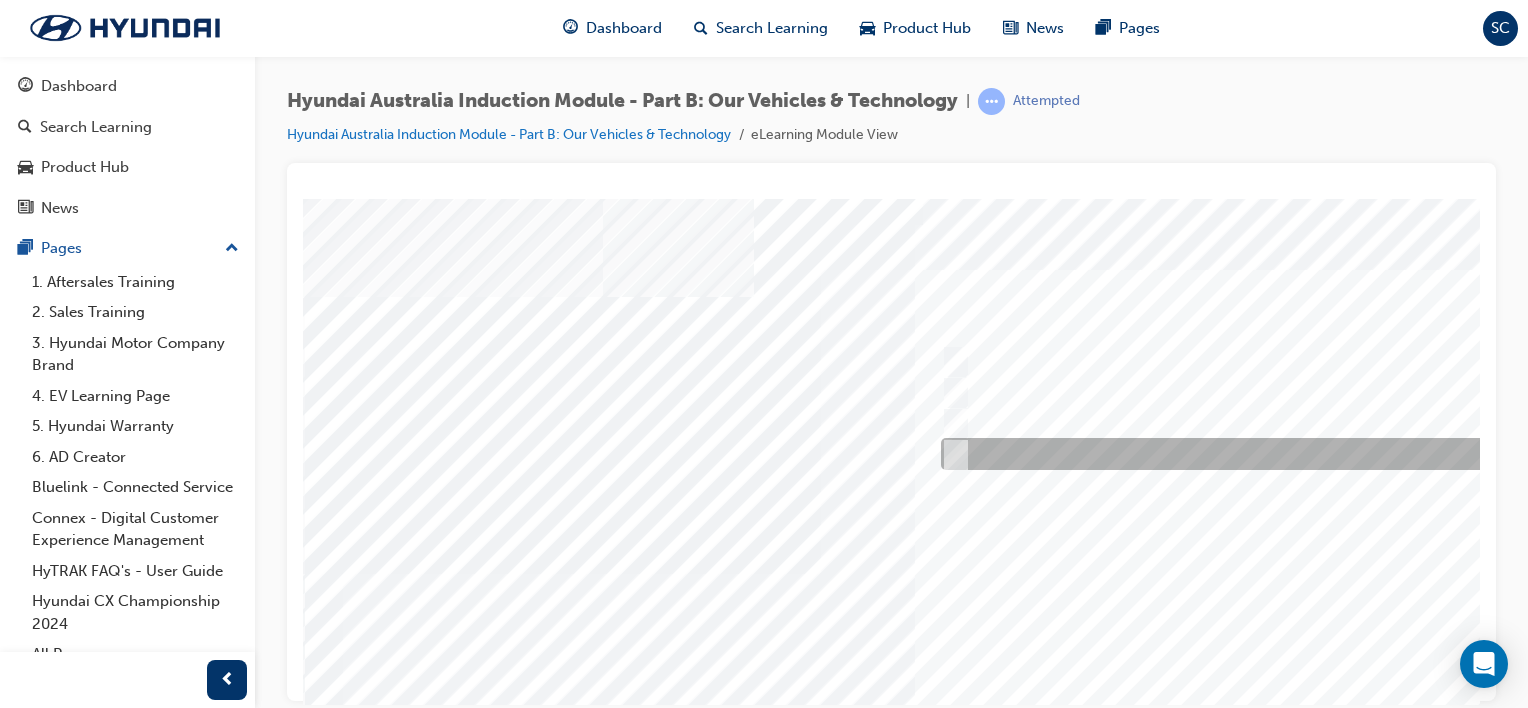 click at bounding box center (1271, 454) 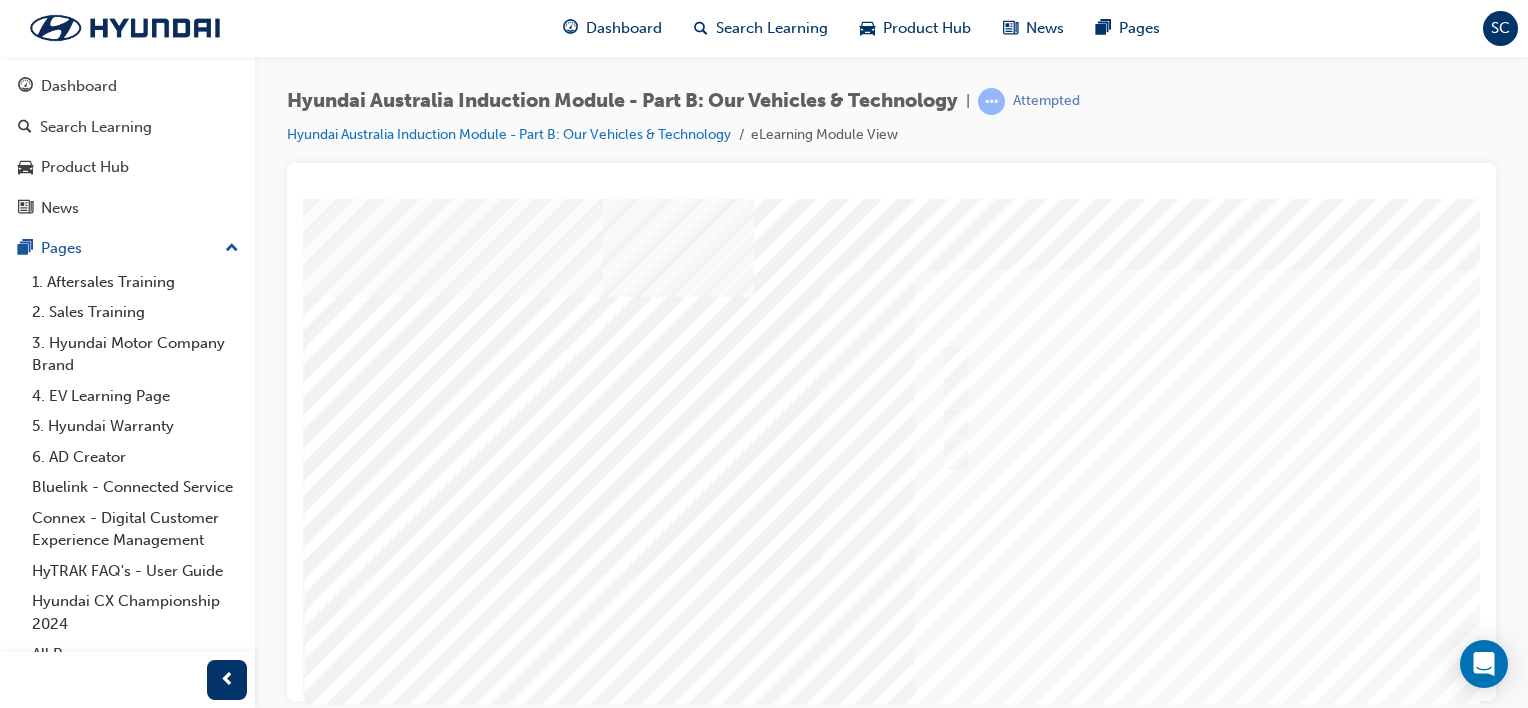scroll, scrollTop: 0, scrollLeft: 198, axis: horizontal 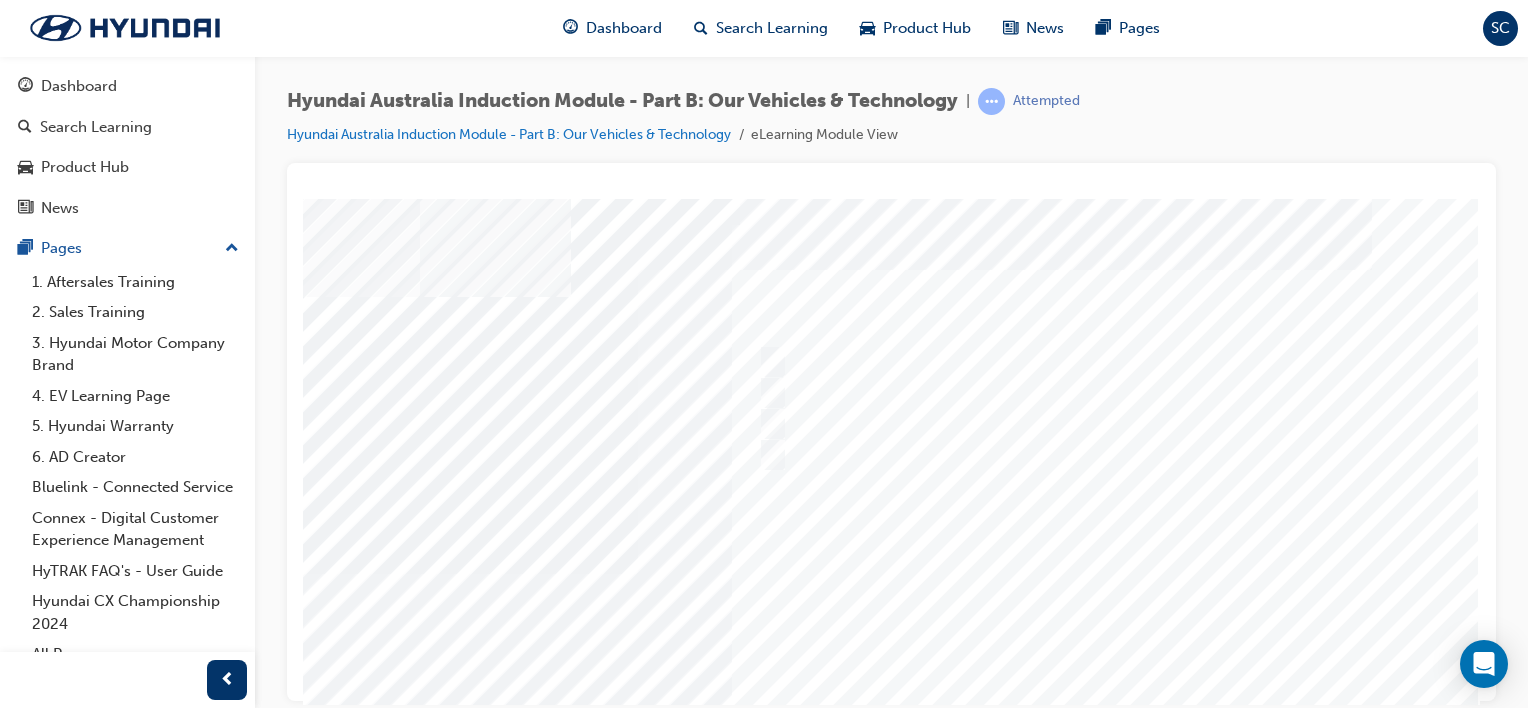 click at bounding box center [891, 432] 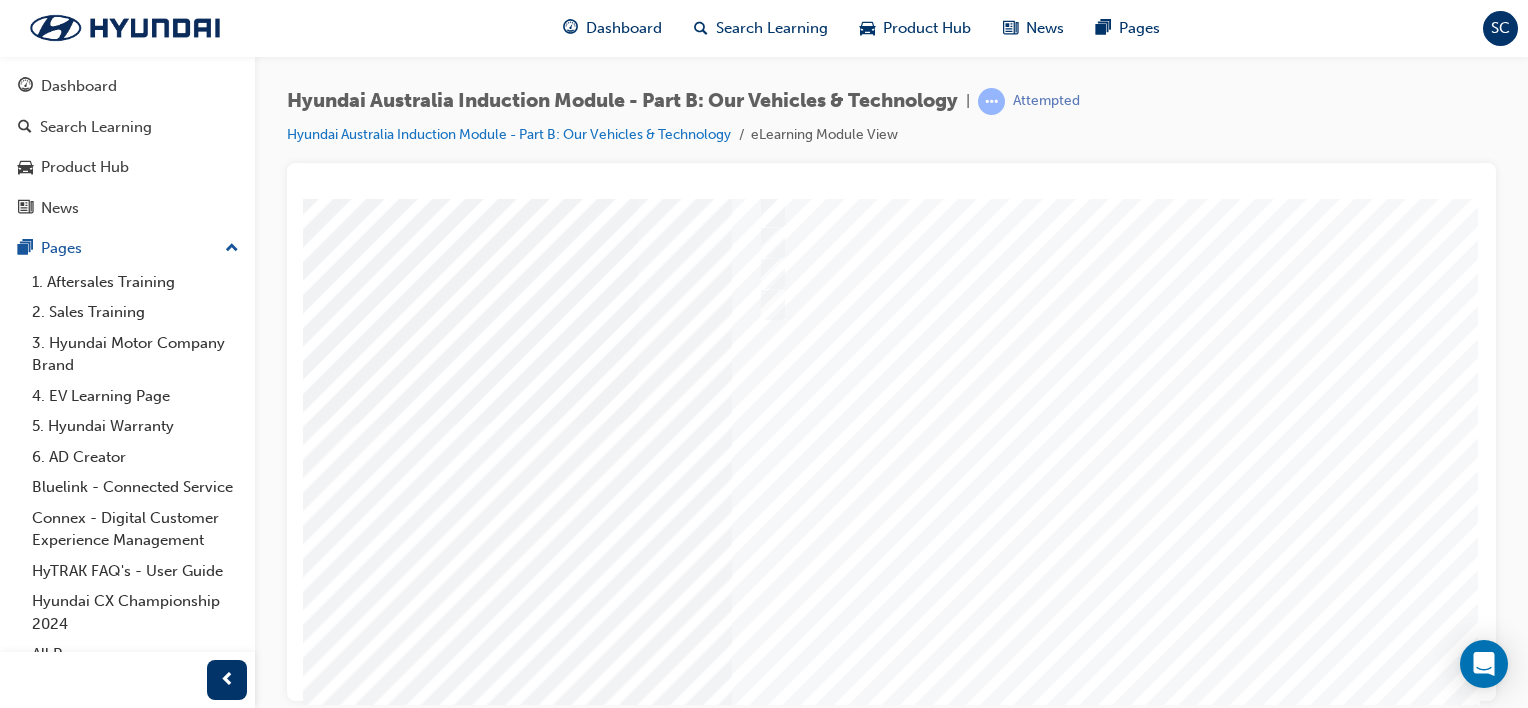 scroll, scrollTop: 259, scrollLeft: 198, axis: both 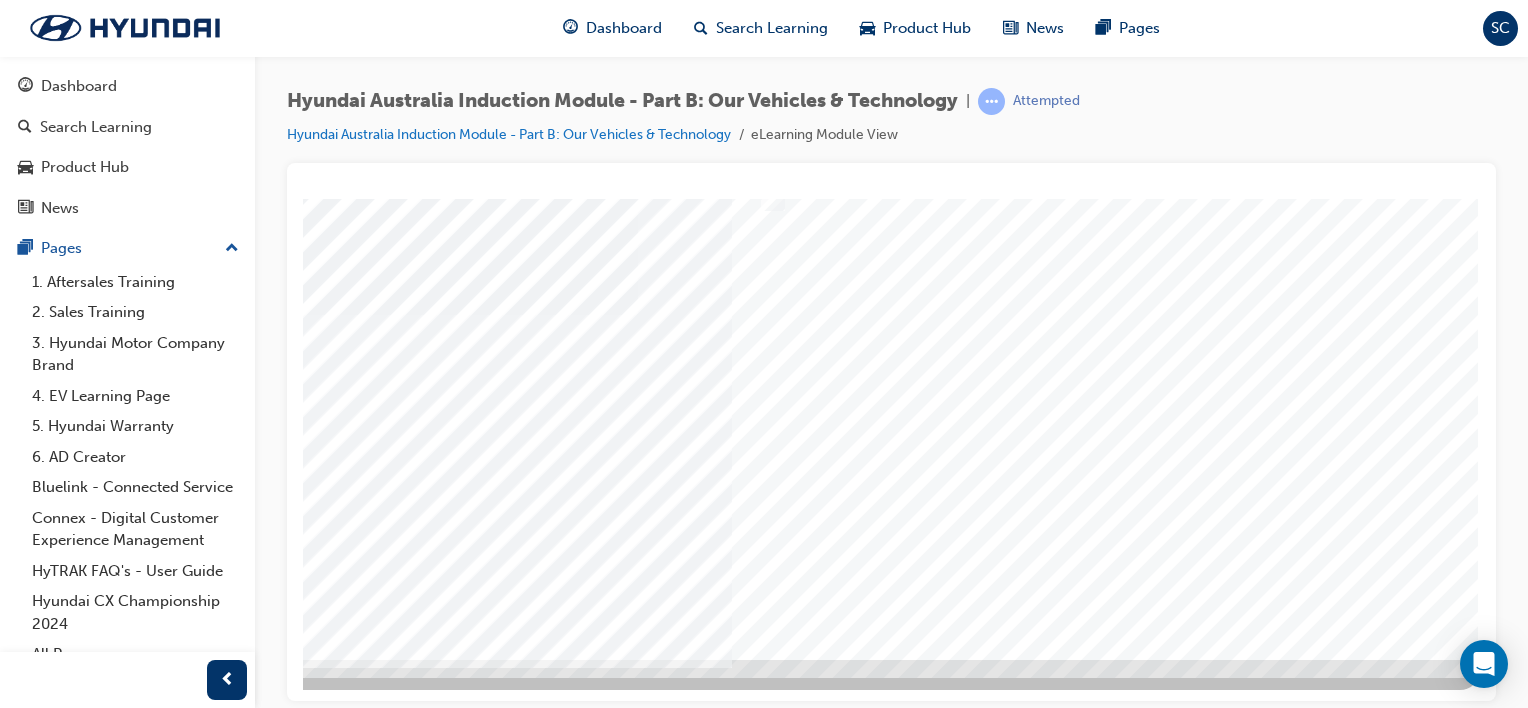 click at bounding box center [190, 4935] 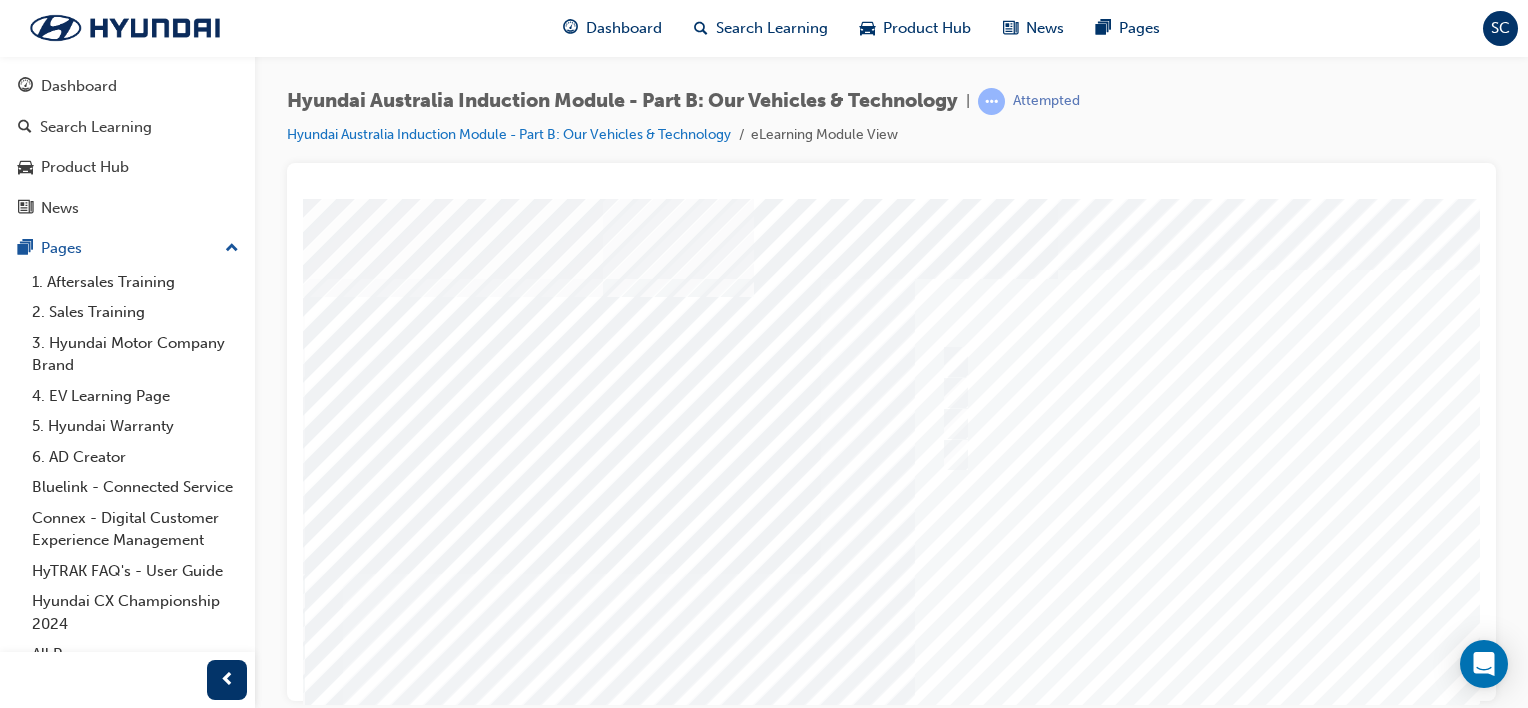 click at bounding box center (983, 558) 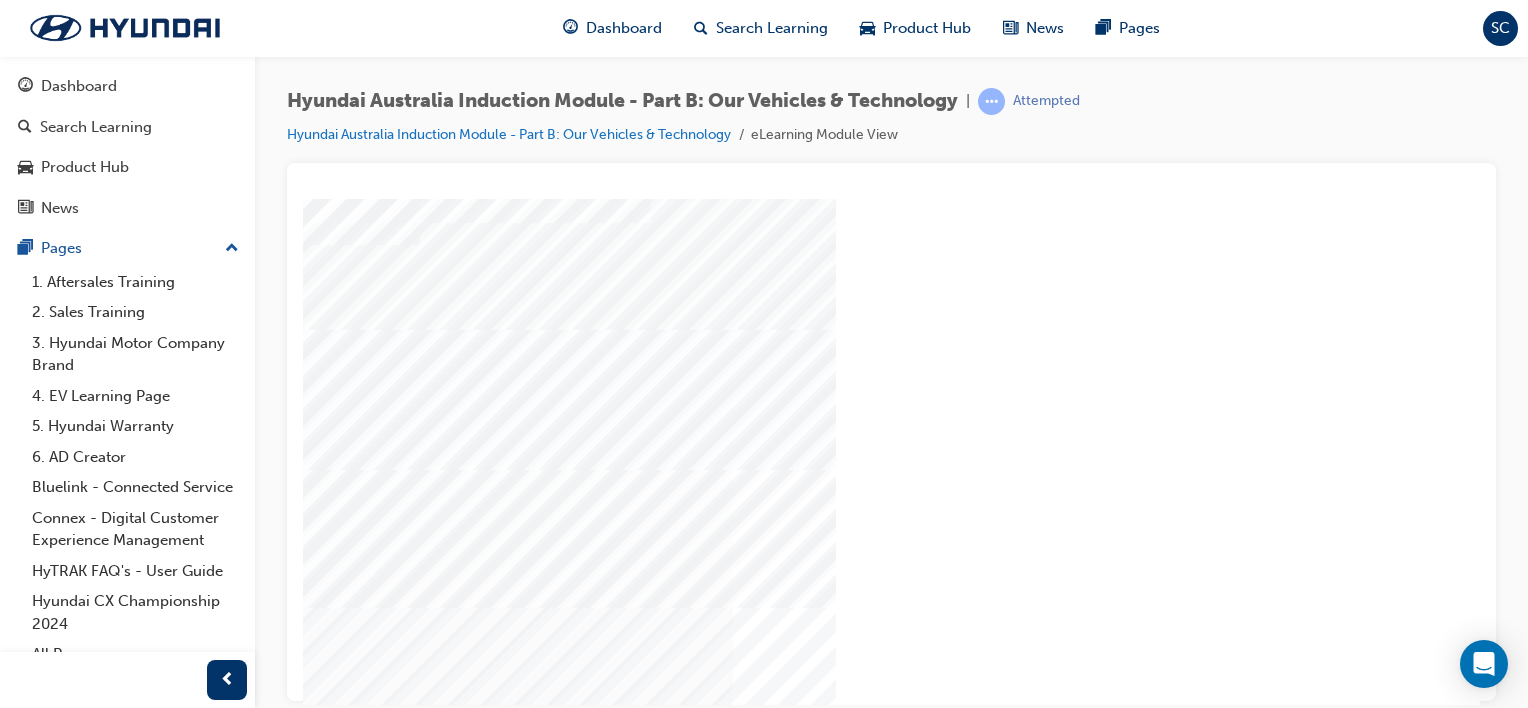 scroll, scrollTop: 105, scrollLeft: 198, axis: both 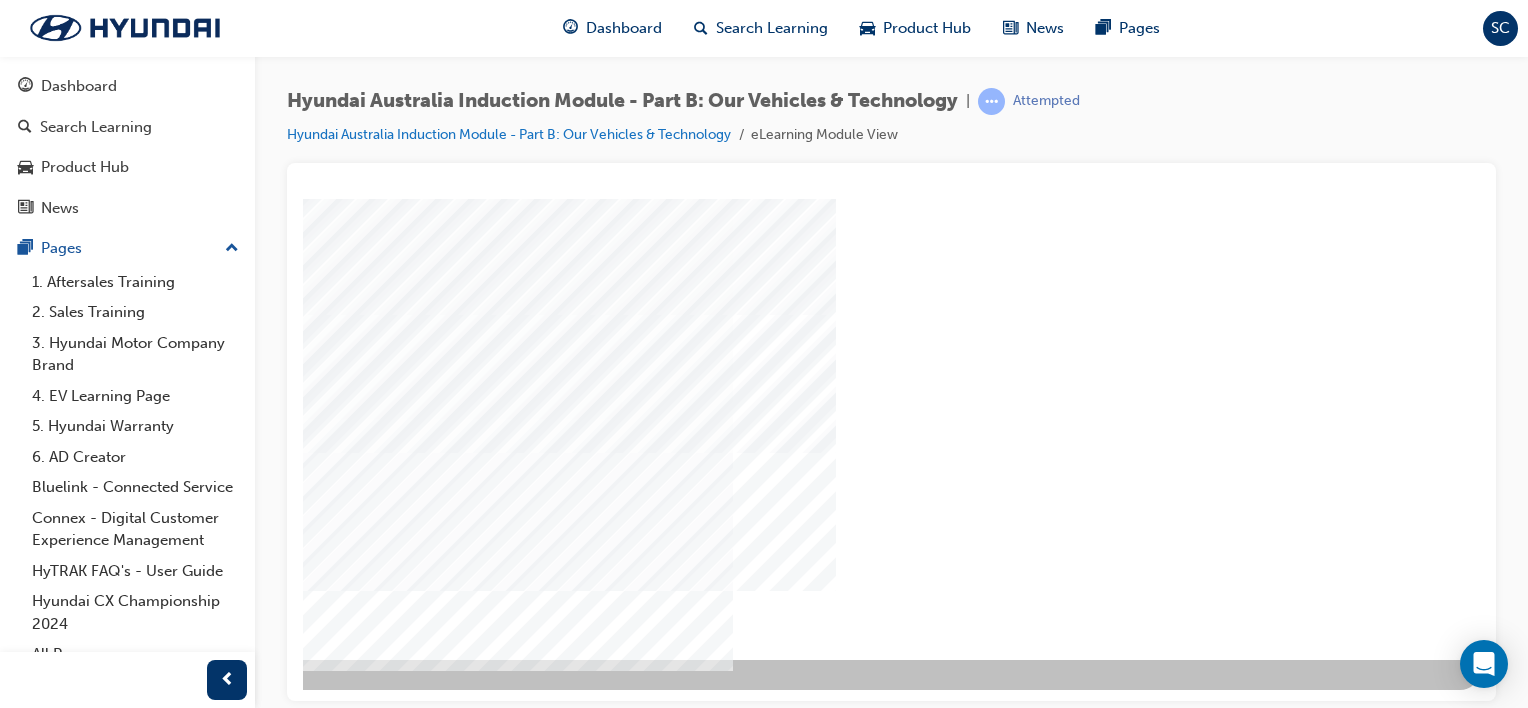 click at bounding box center [190, 2871] 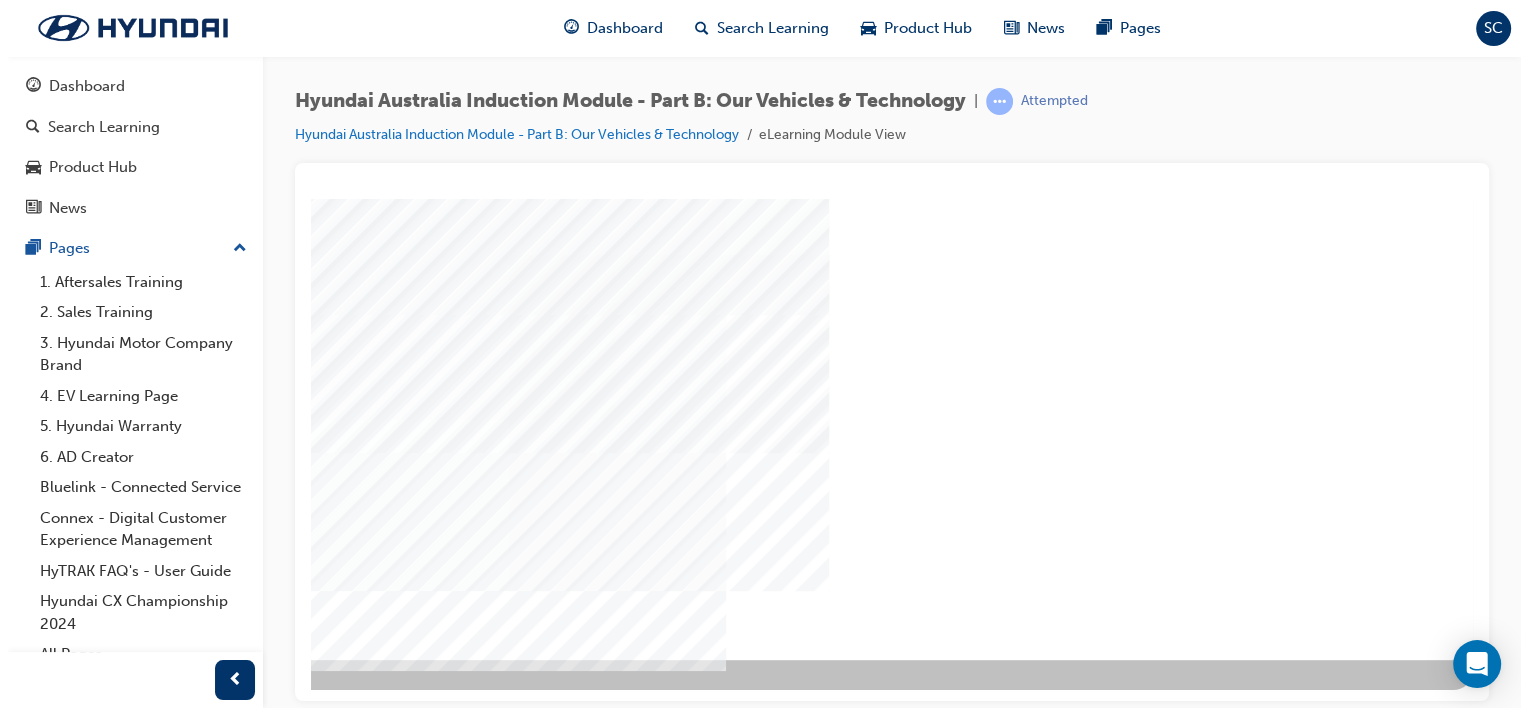 scroll, scrollTop: 0, scrollLeft: 0, axis: both 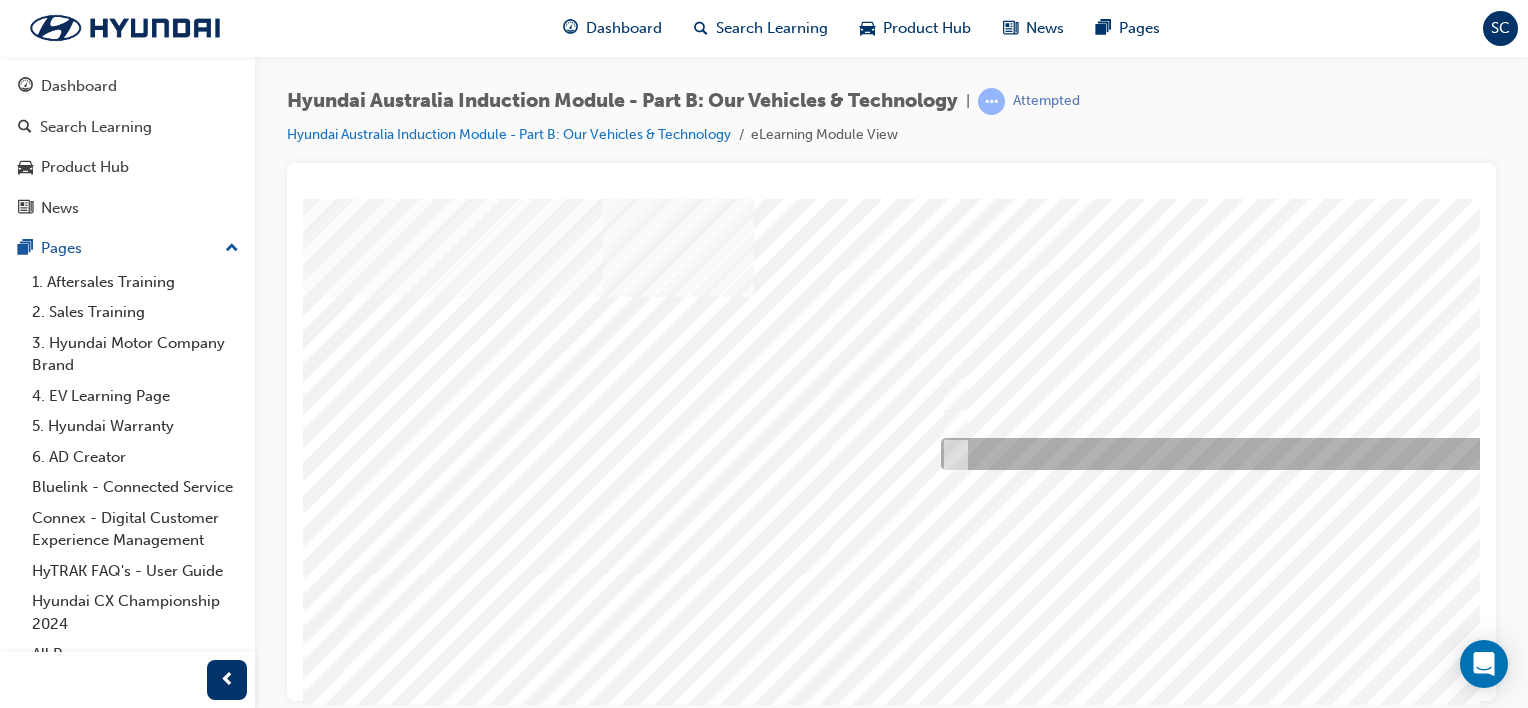 click at bounding box center (952, 454) 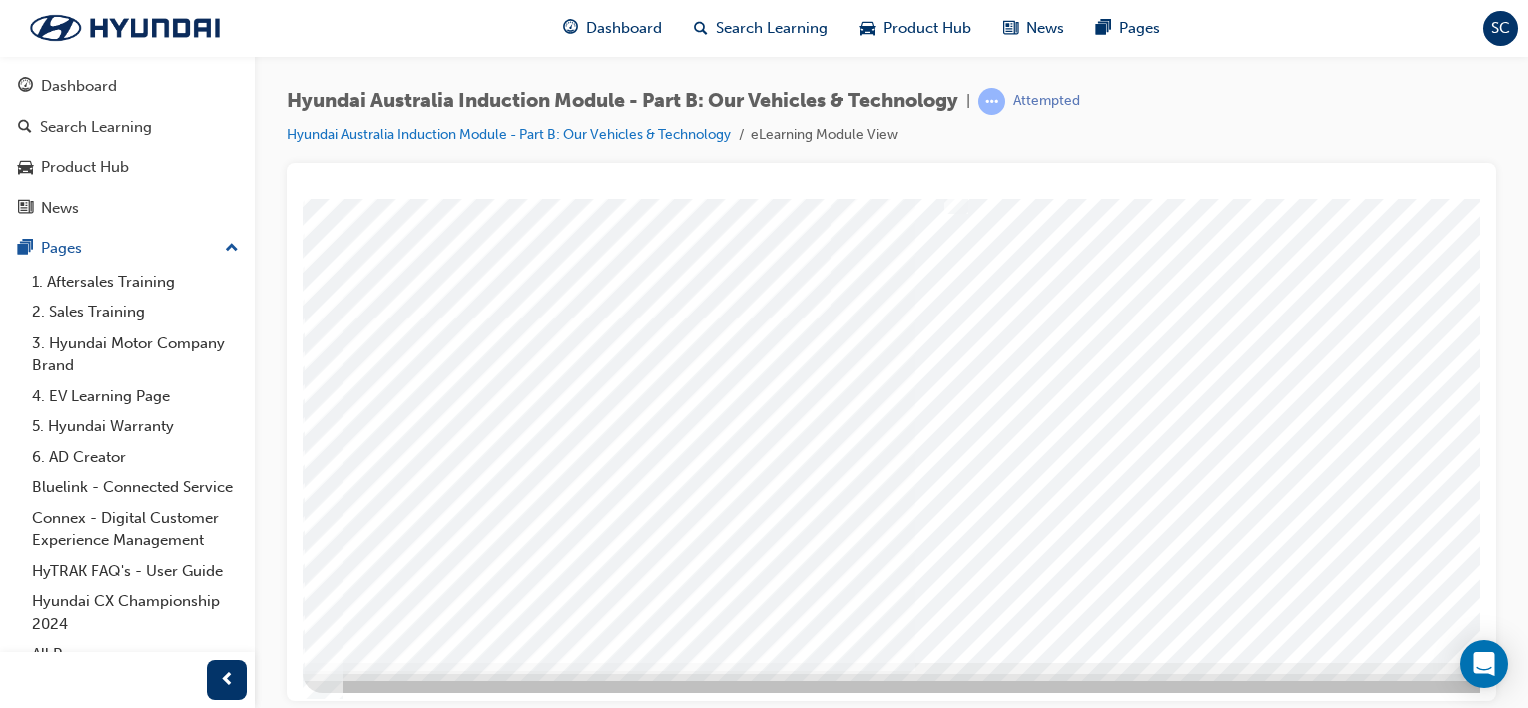 scroll, scrollTop: 259, scrollLeft: 0, axis: vertical 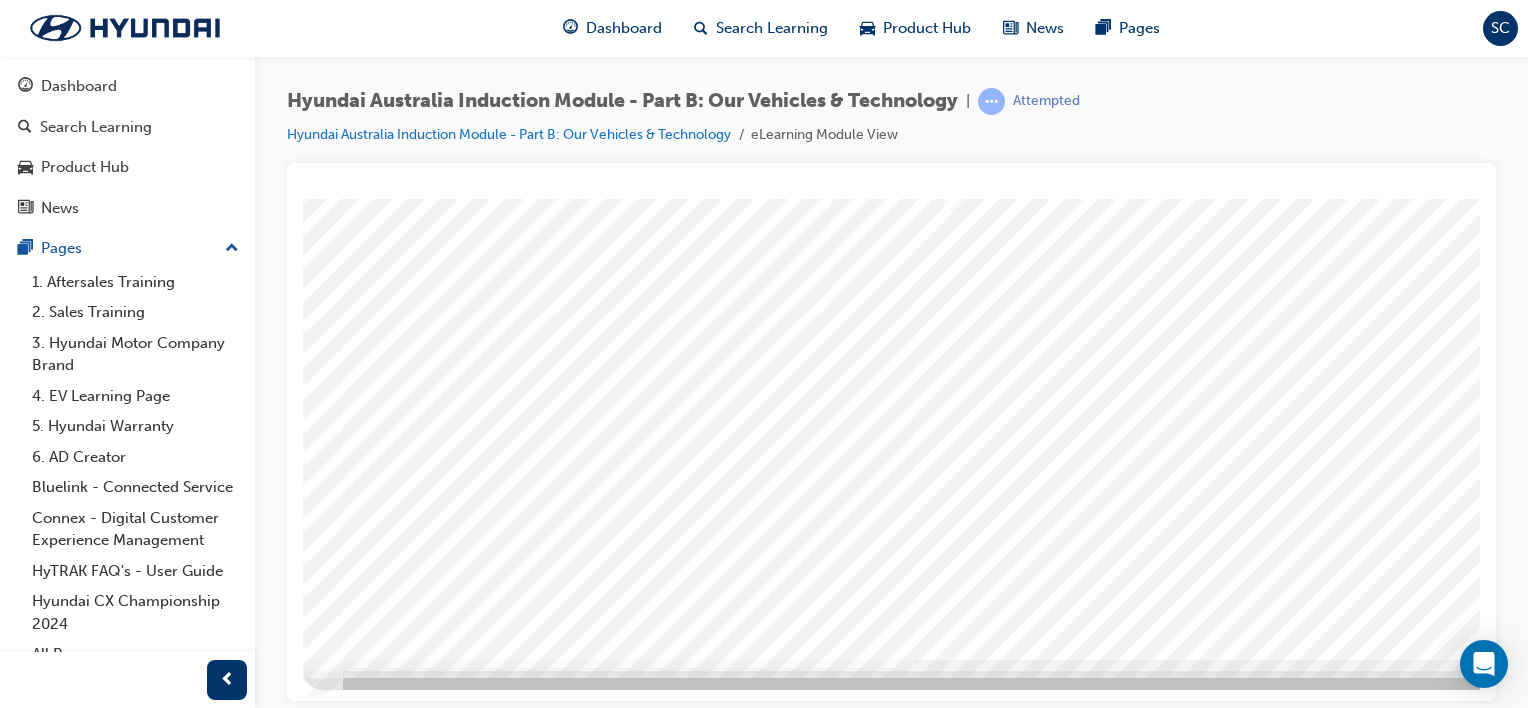 click at bounding box center (373, 5666) 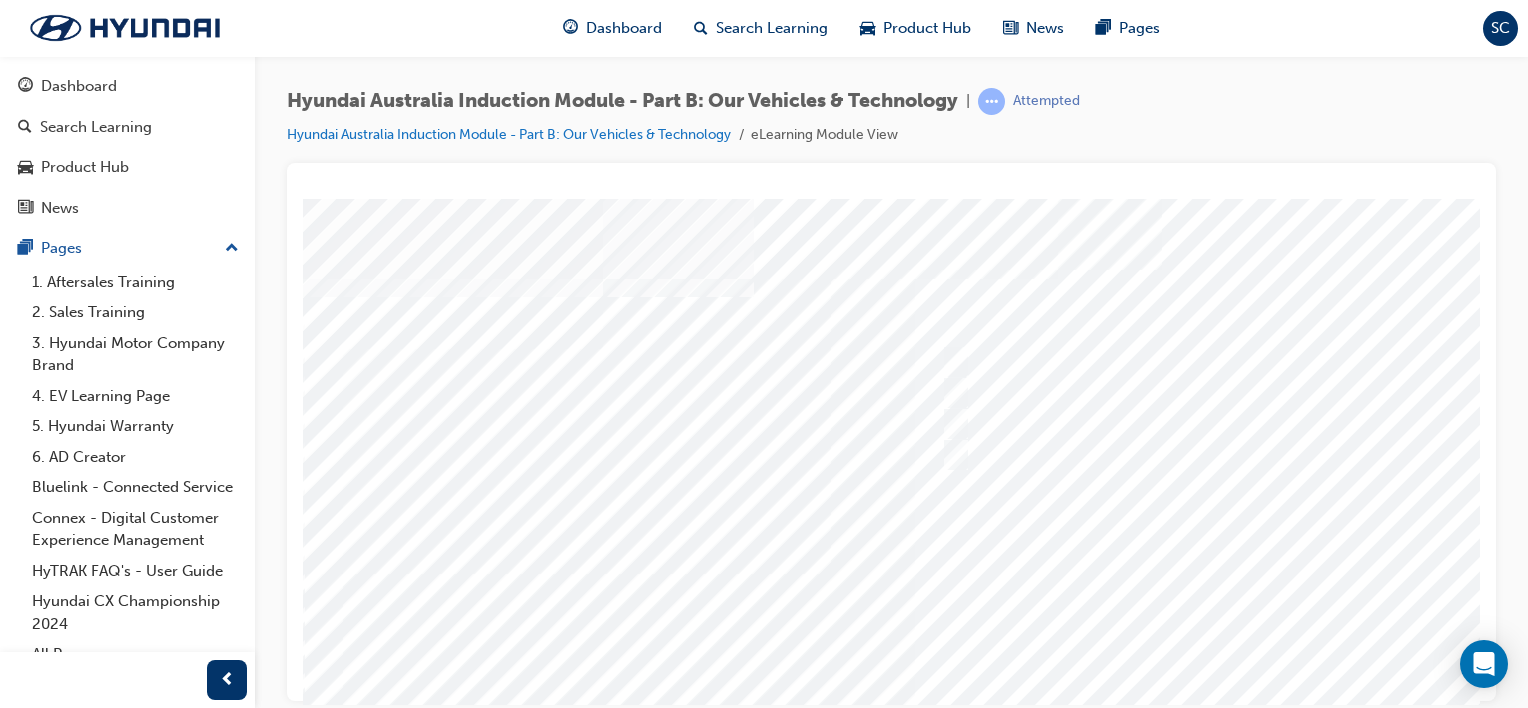 click at bounding box center (983, 558) 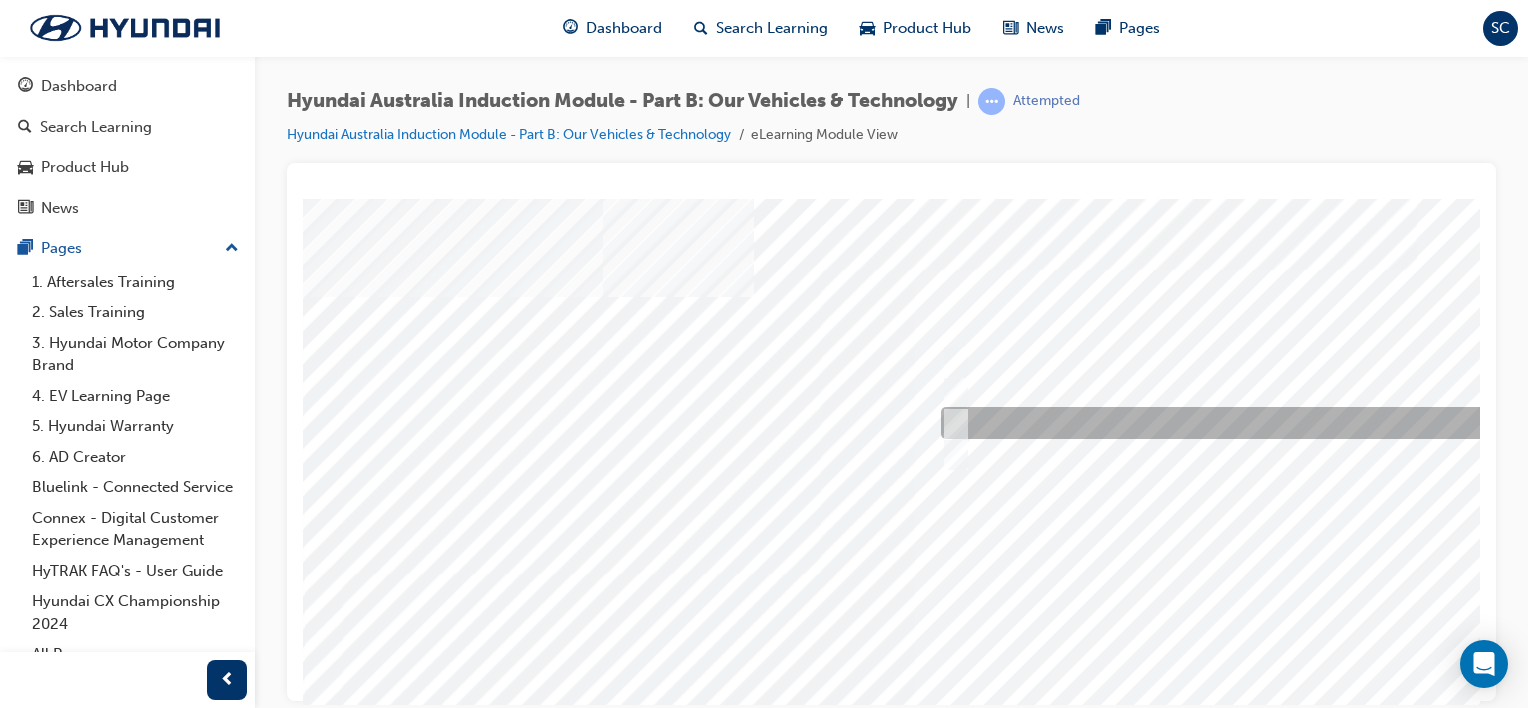 click at bounding box center [1268, 423] 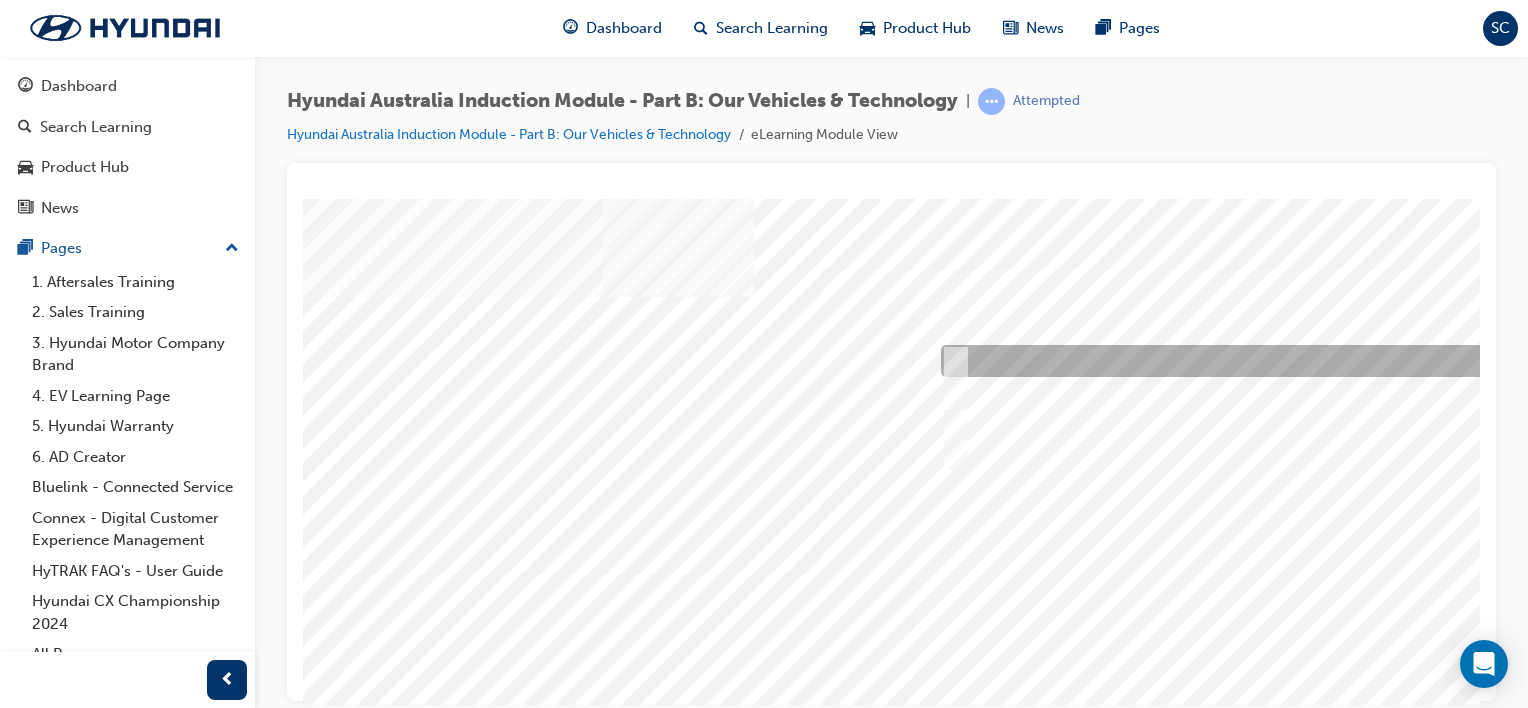click at bounding box center [951, 361] 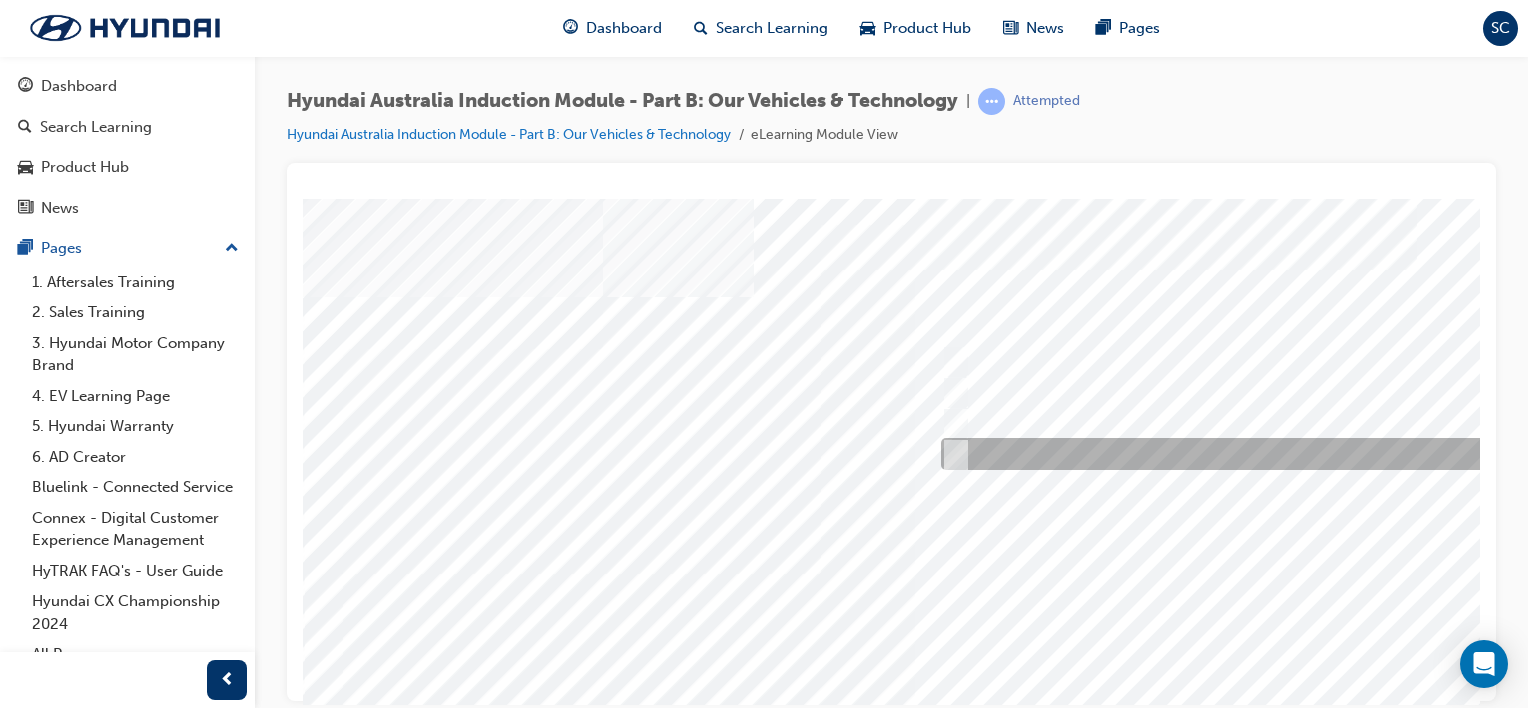 click at bounding box center (951, 454) 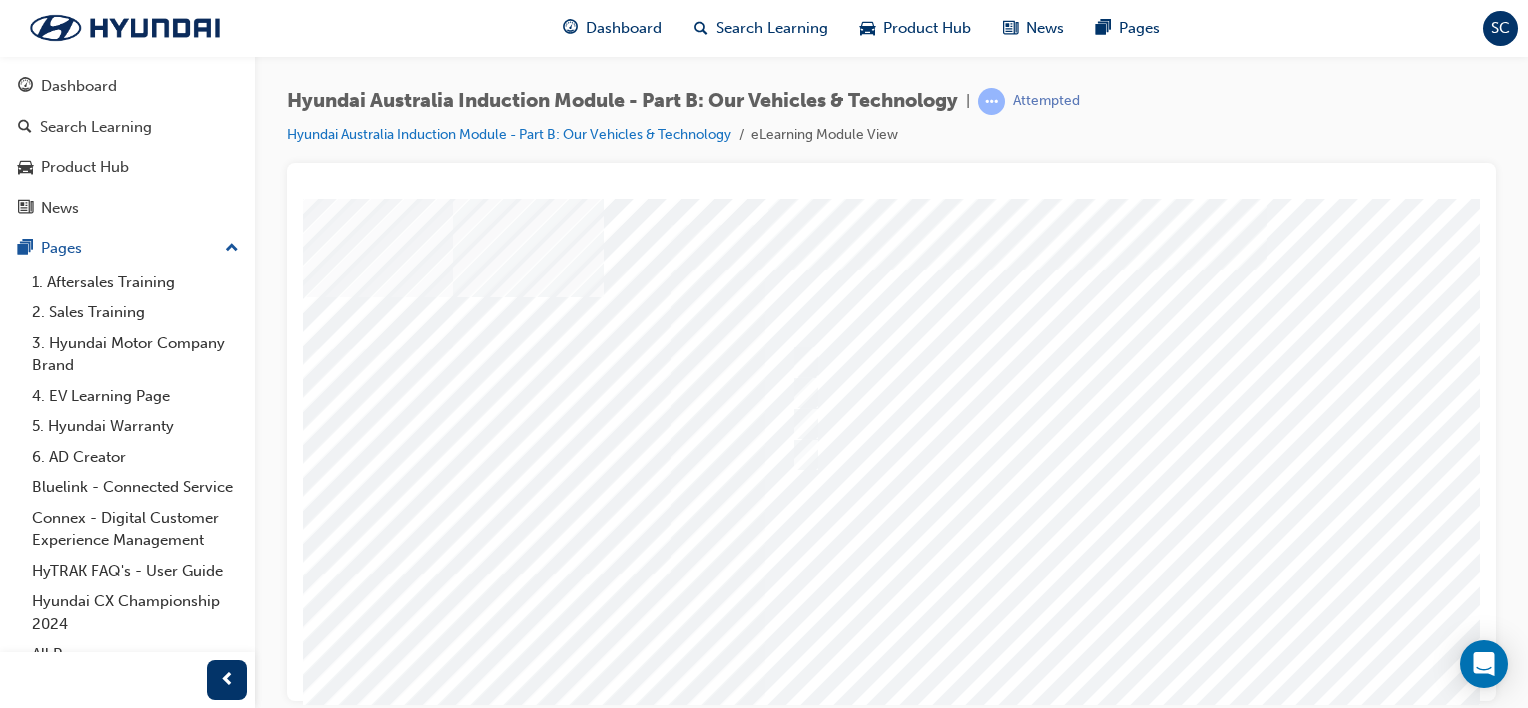 scroll, scrollTop: 0, scrollLeft: 152, axis: horizontal 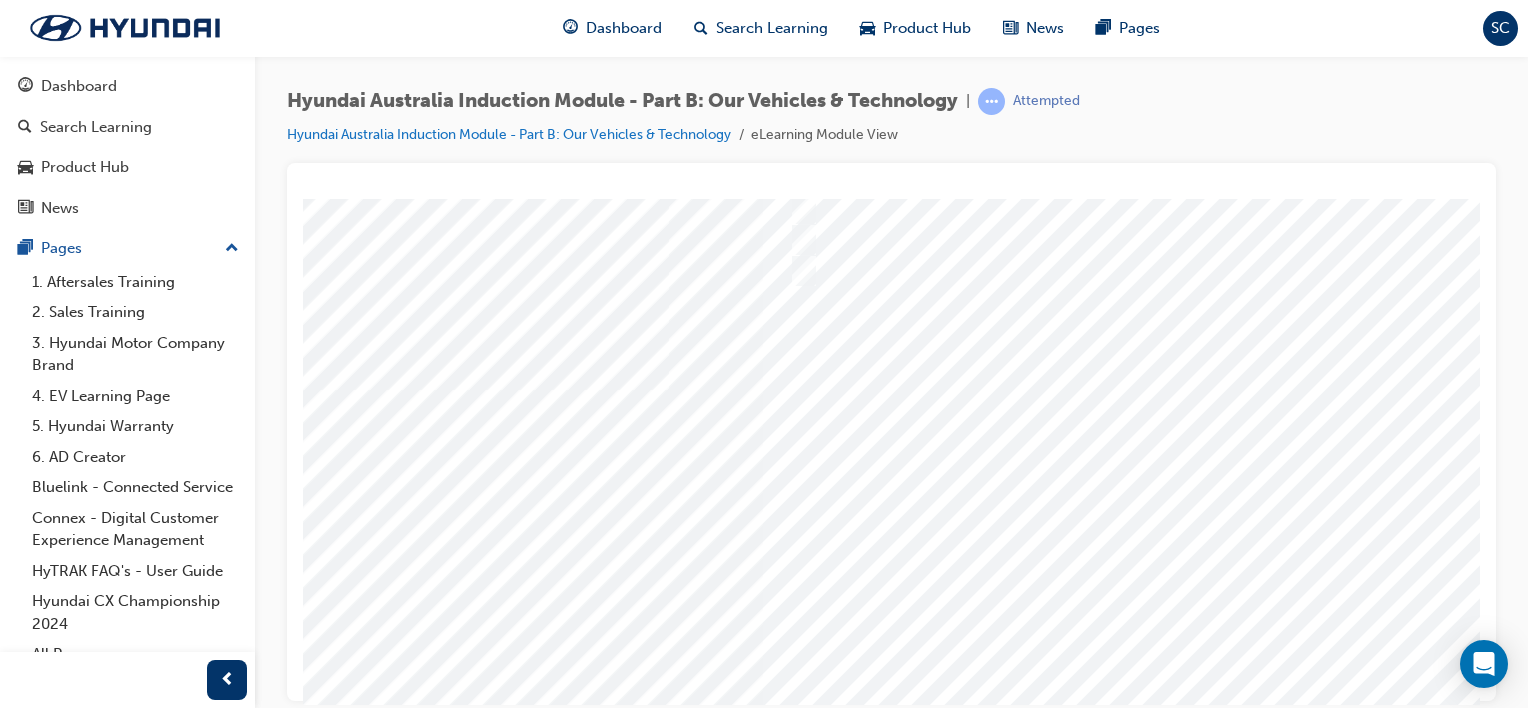 click at bounding box center [221, 6473] 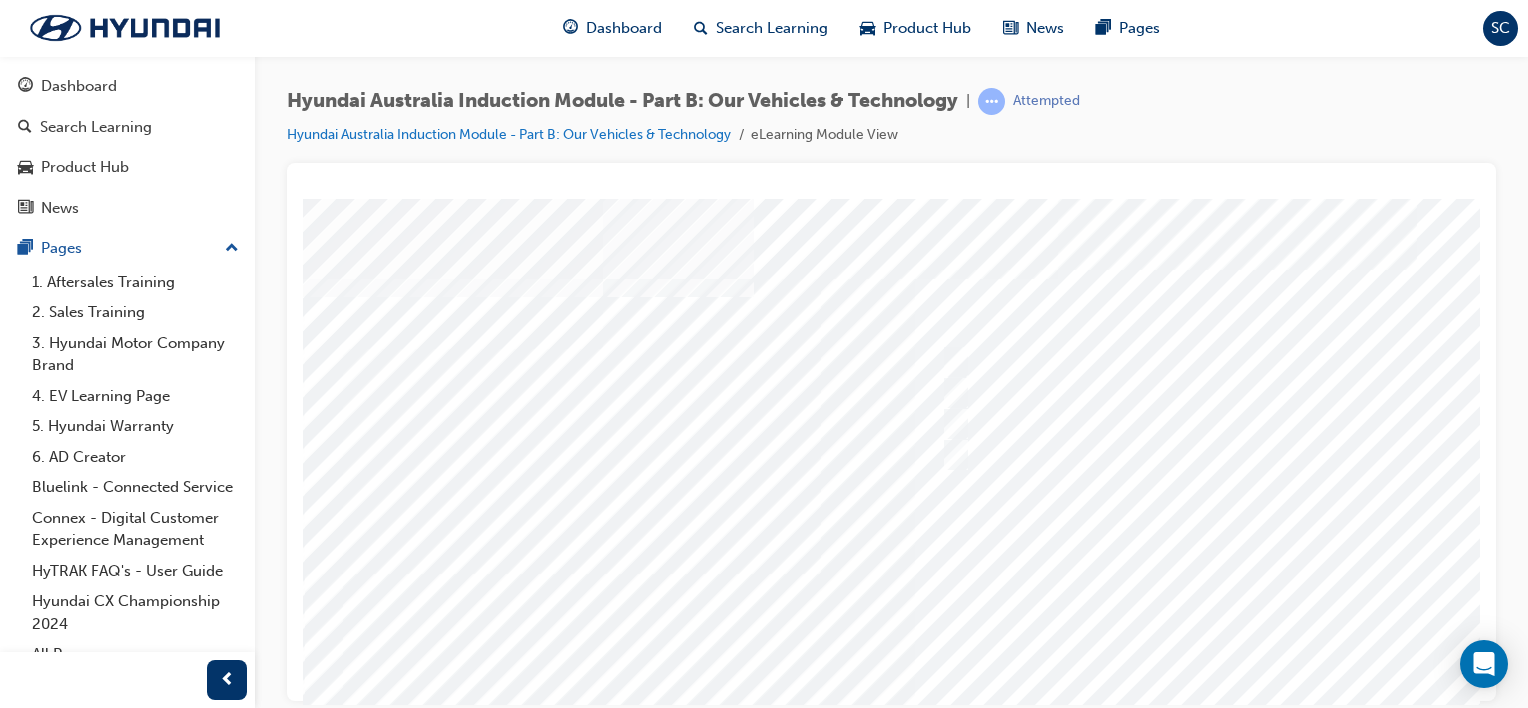 click at bounding box center (983, 558) 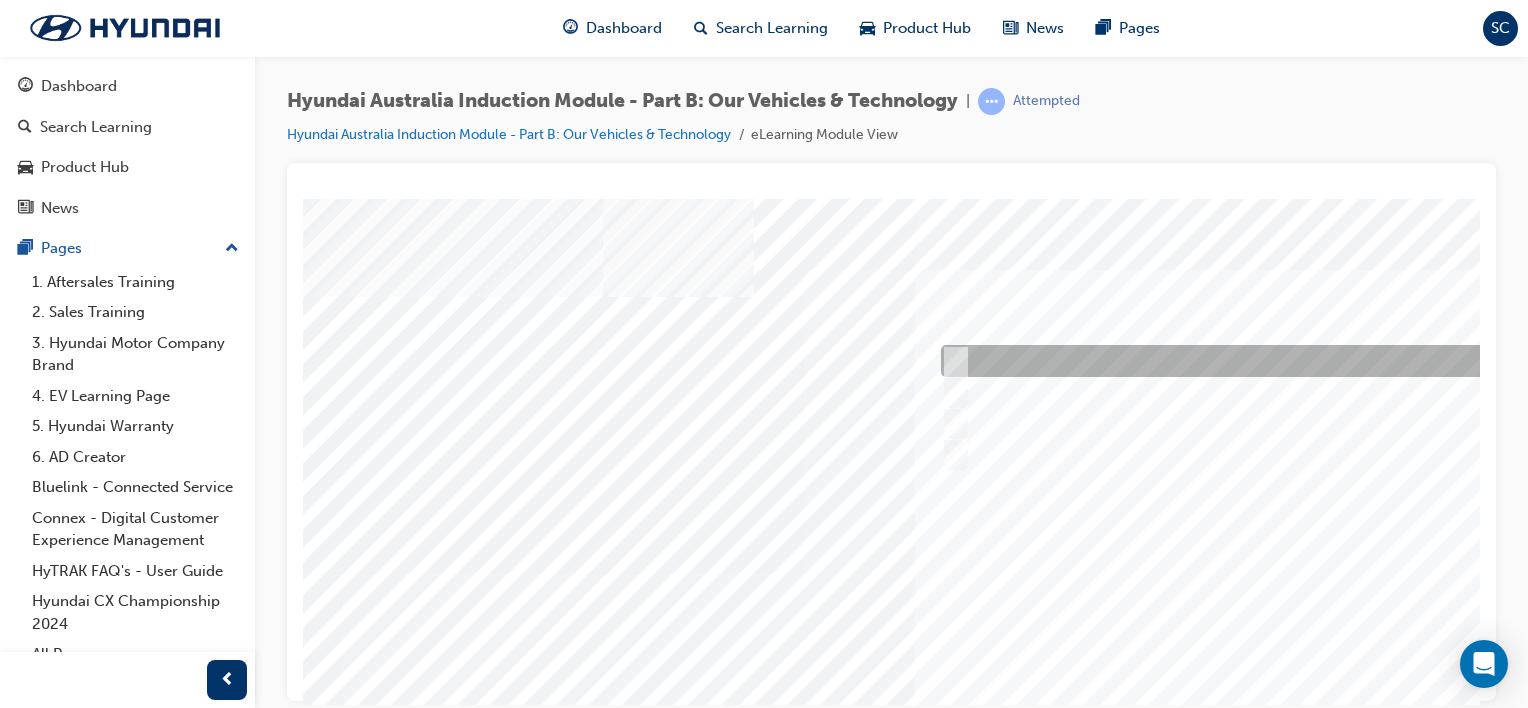 click at bounding box center (951, 361) 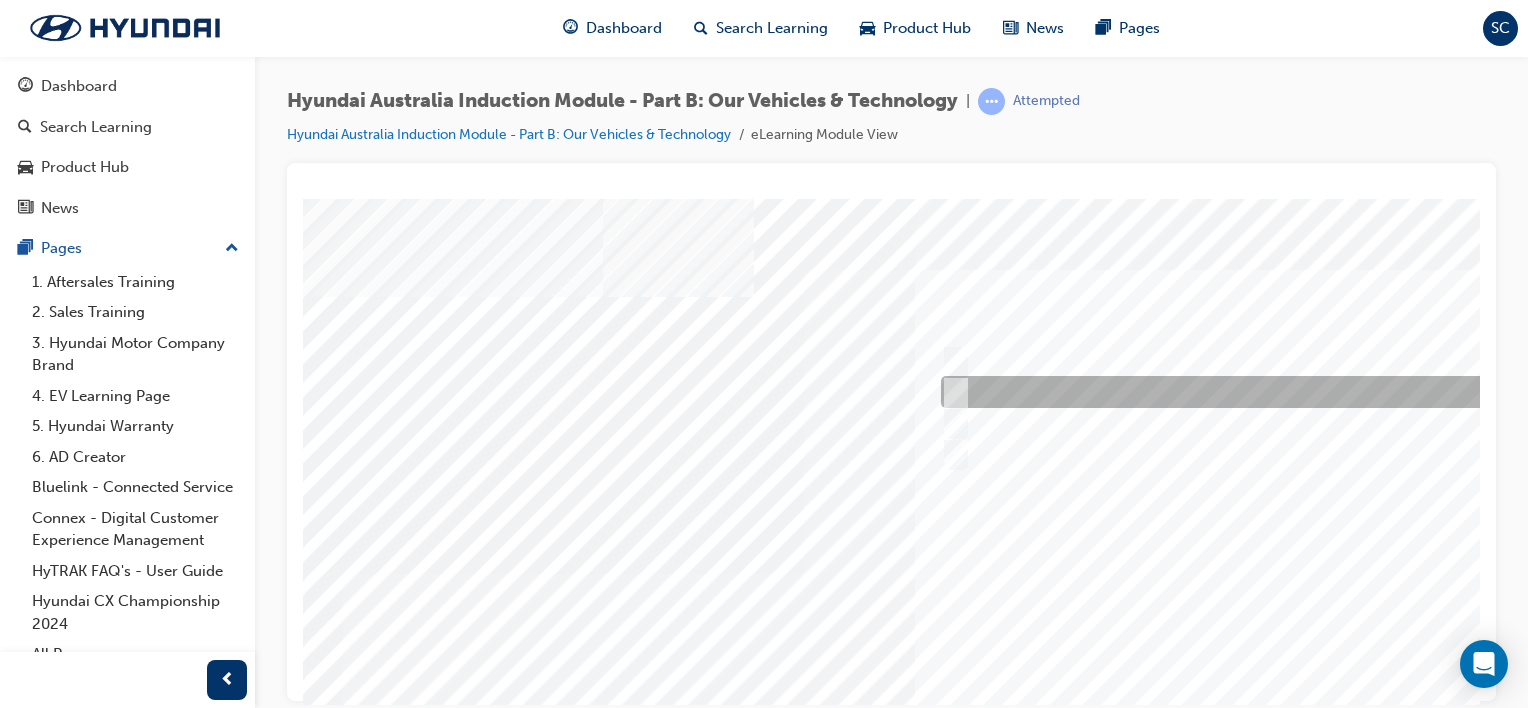 click at bounding box center [951, 392] 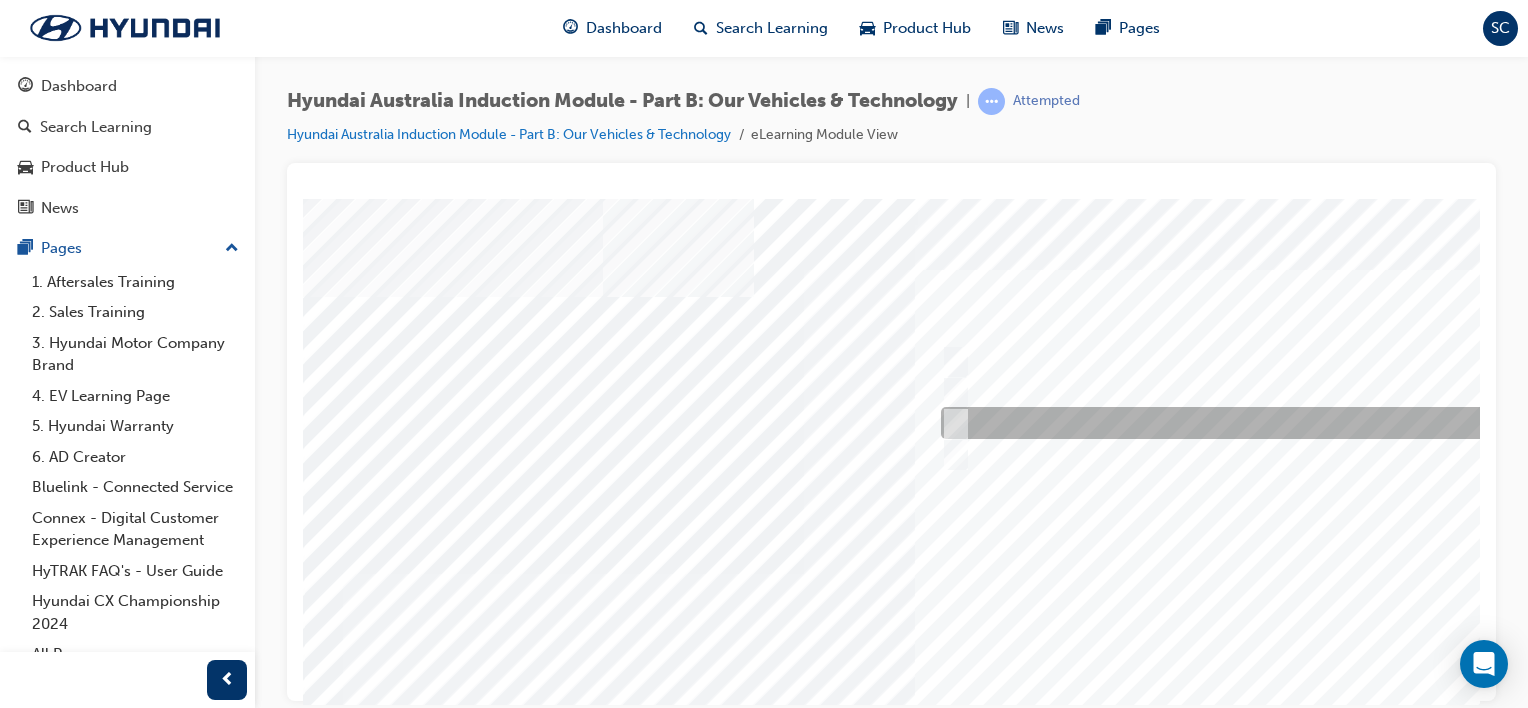 click at bounding box center (951, 423) 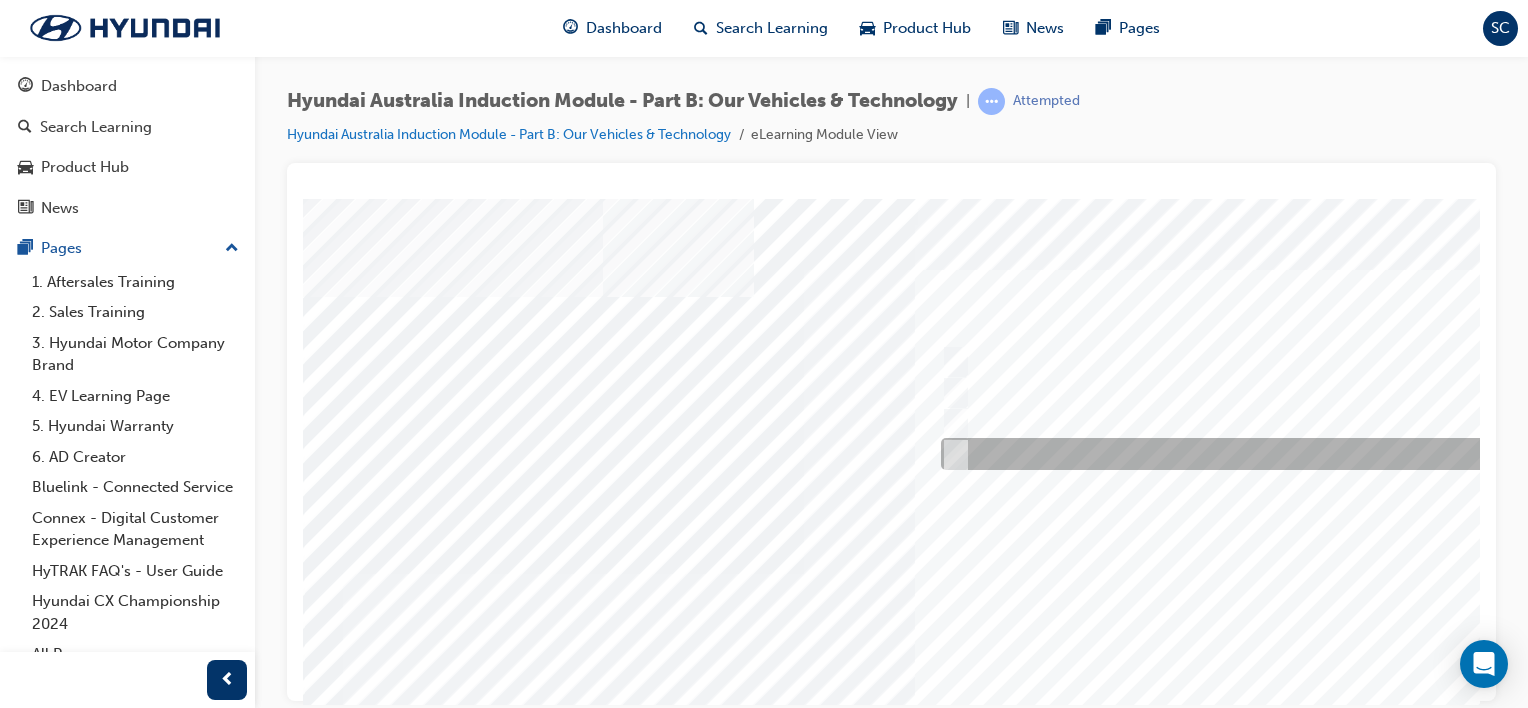 click at bounding box center [951, 454] 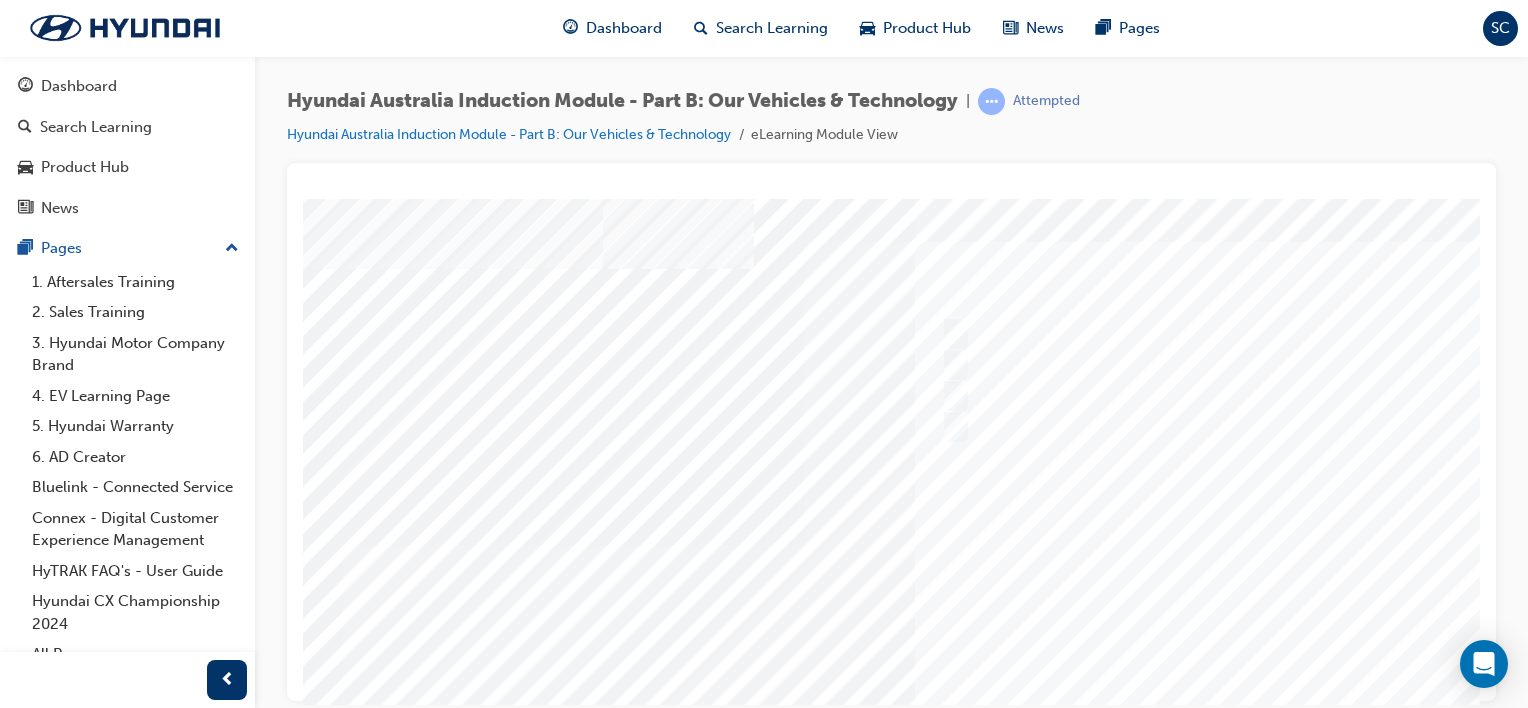 scroll, scrollTop: 33, scrollLeft: 0, axis: vertical 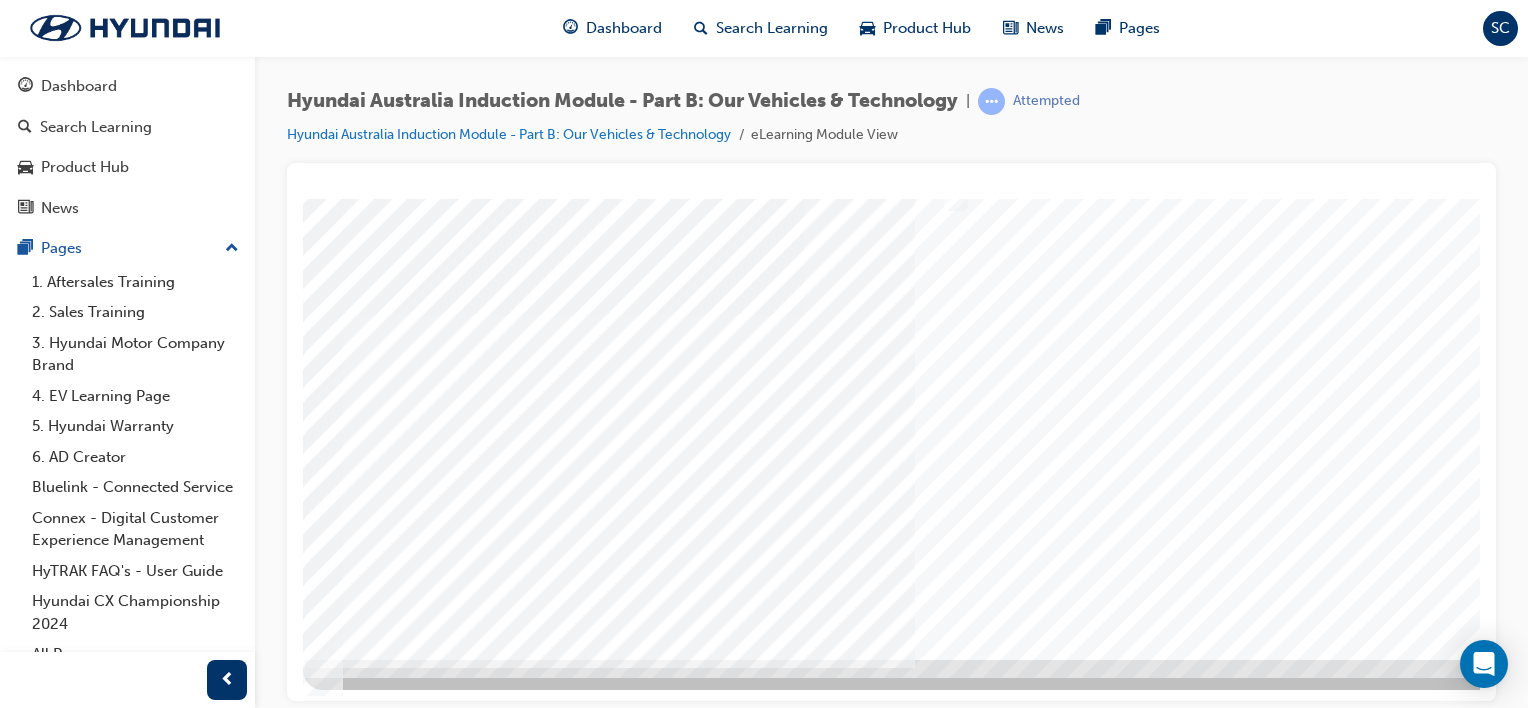 click at bounding box center [373, 4935] 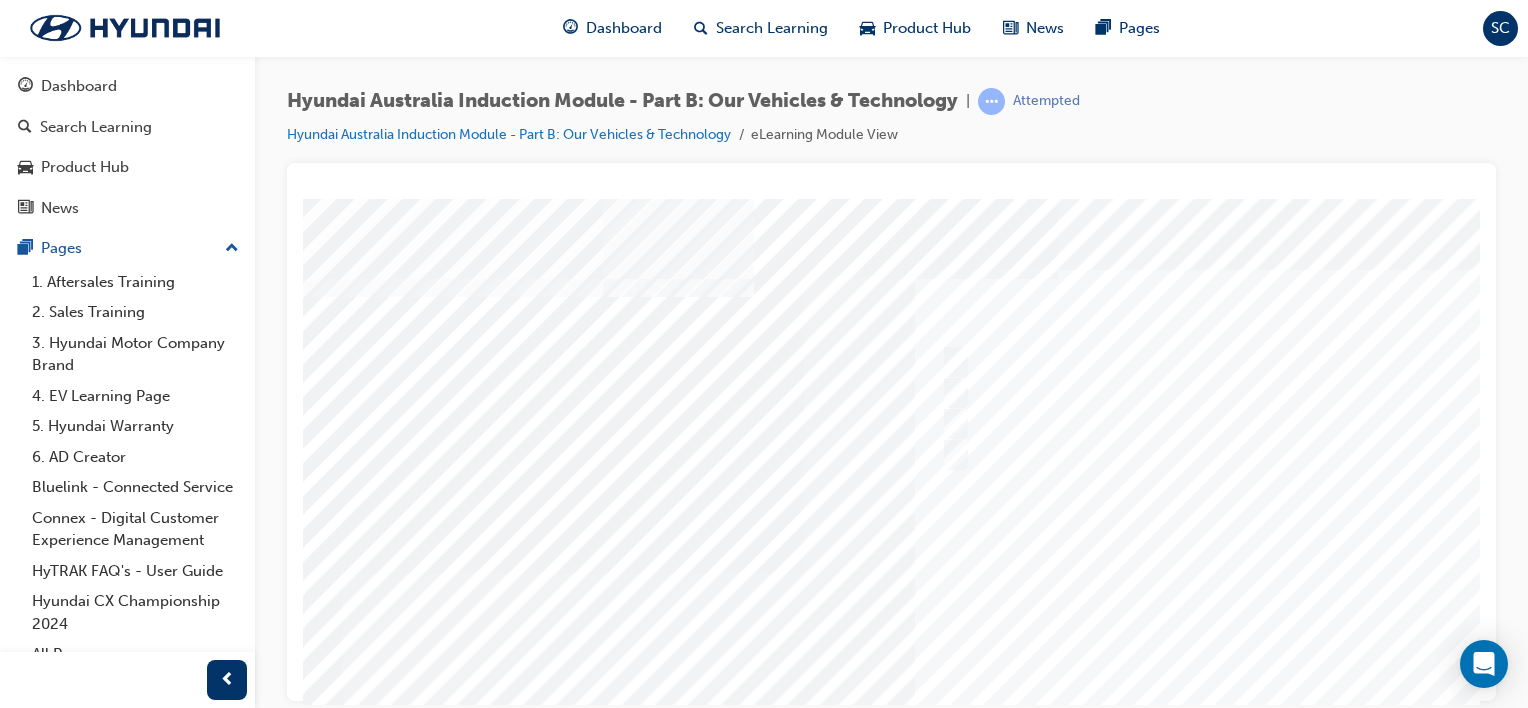 click at bounding box center [983, 558] 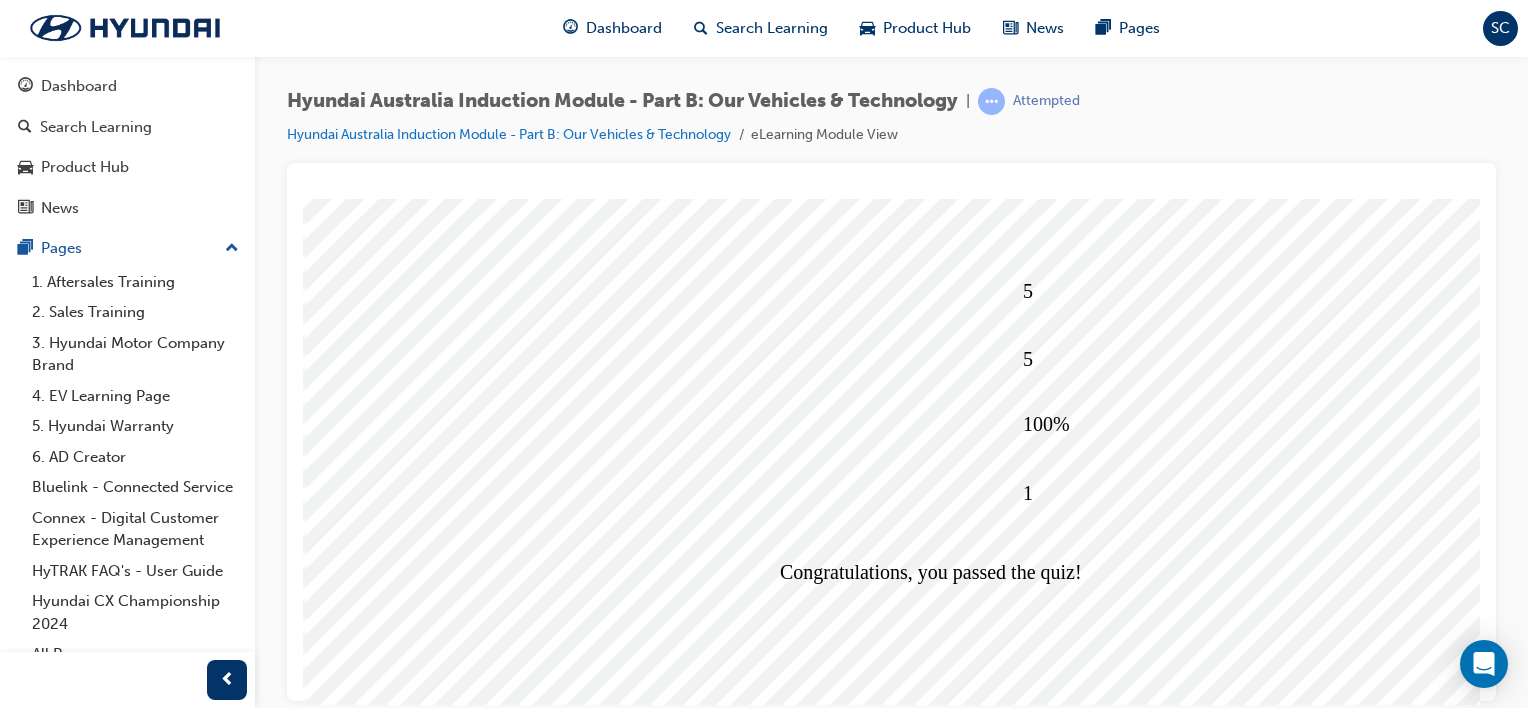 scroll, scrollTop: 259, scrollLeft: 0, axis: vertical 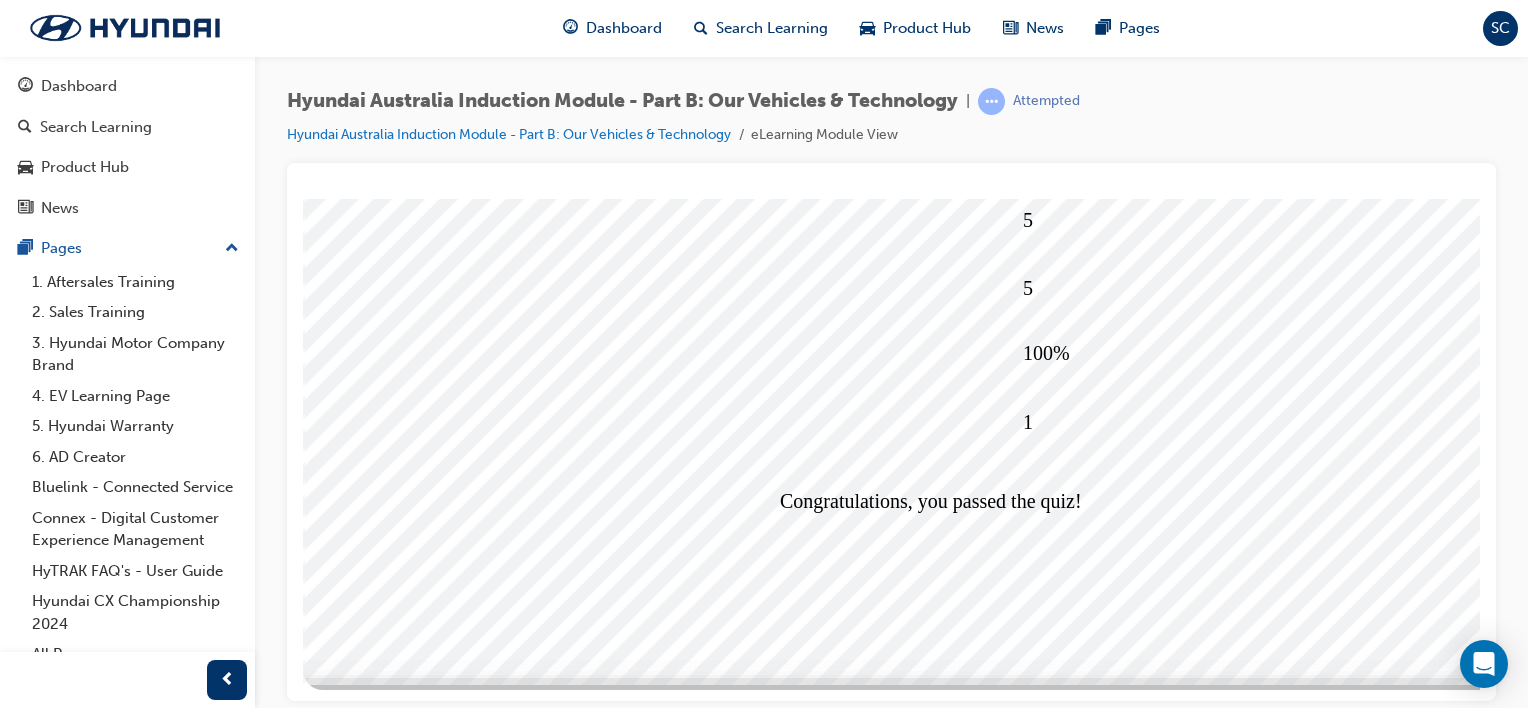 click at bounding box center (376, 5596) 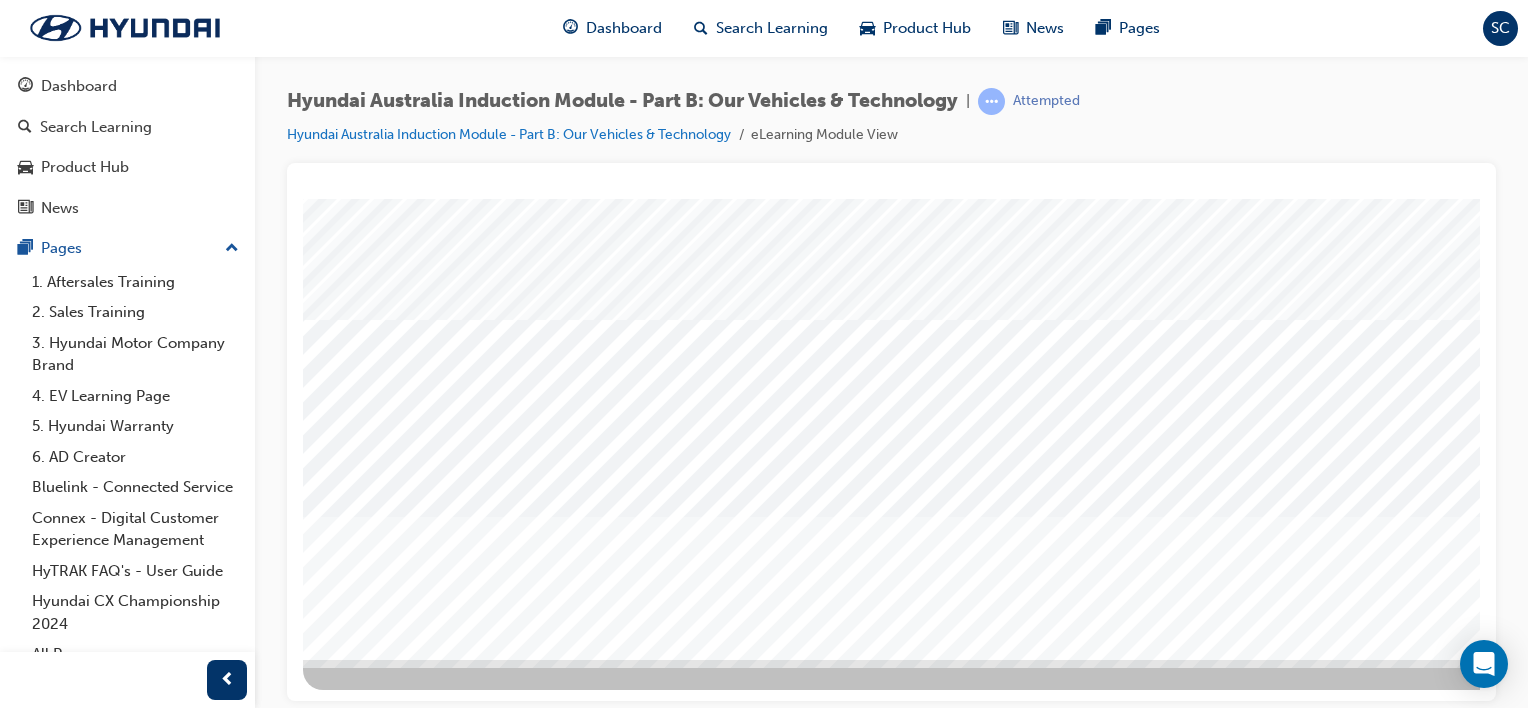 scroll, scrollTop: 0, scrollLeft: 0, axis: both 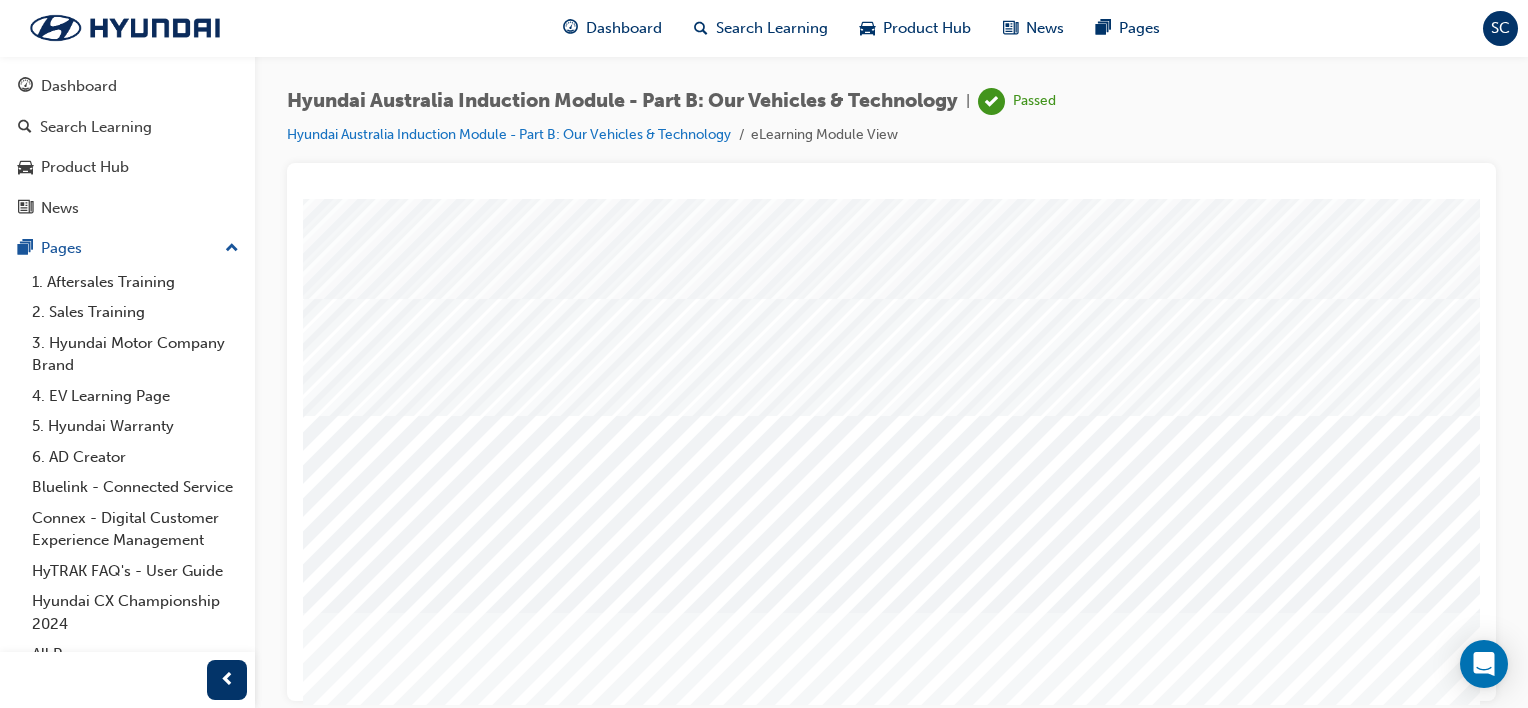 click at bounding box center [373, 2297] 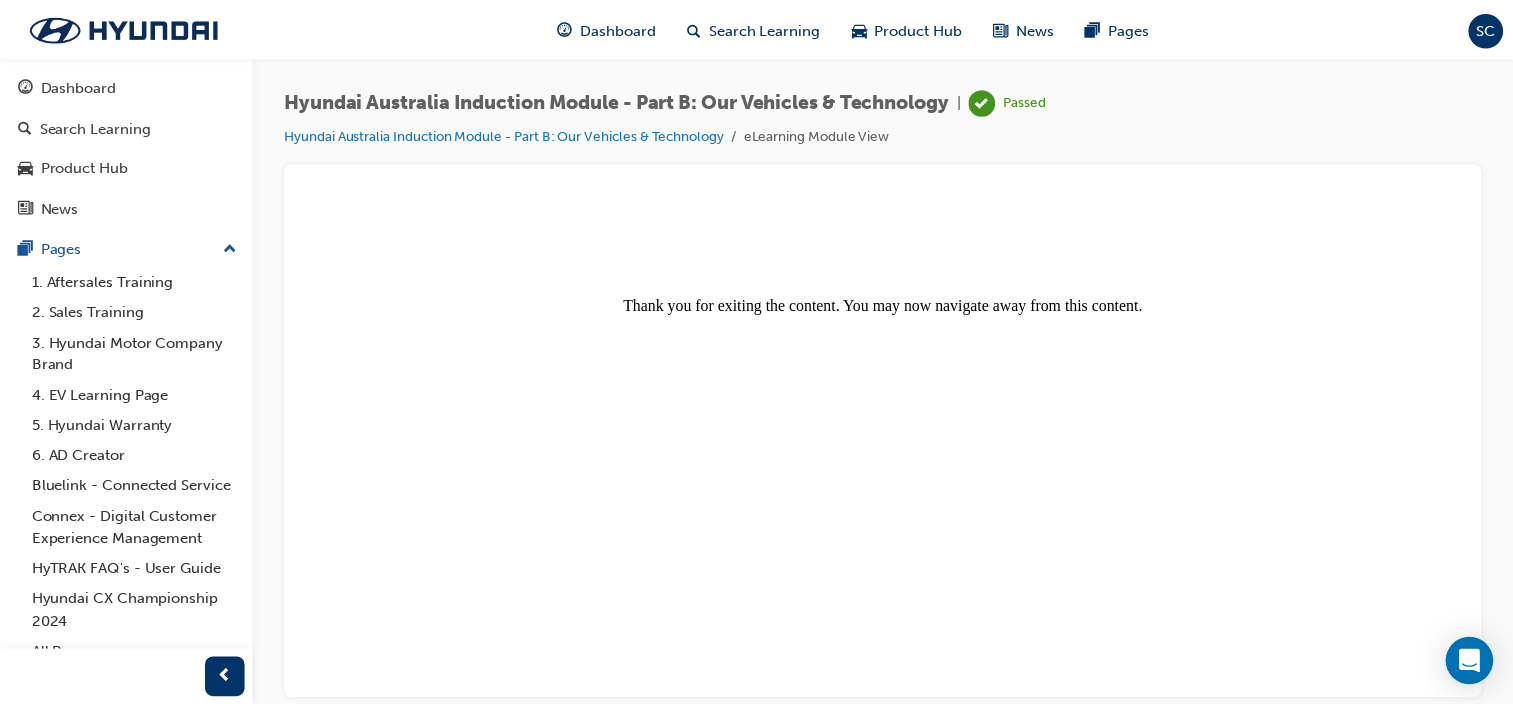 scroll, scrollTop: 0, scrollLeft: 0, axis: both 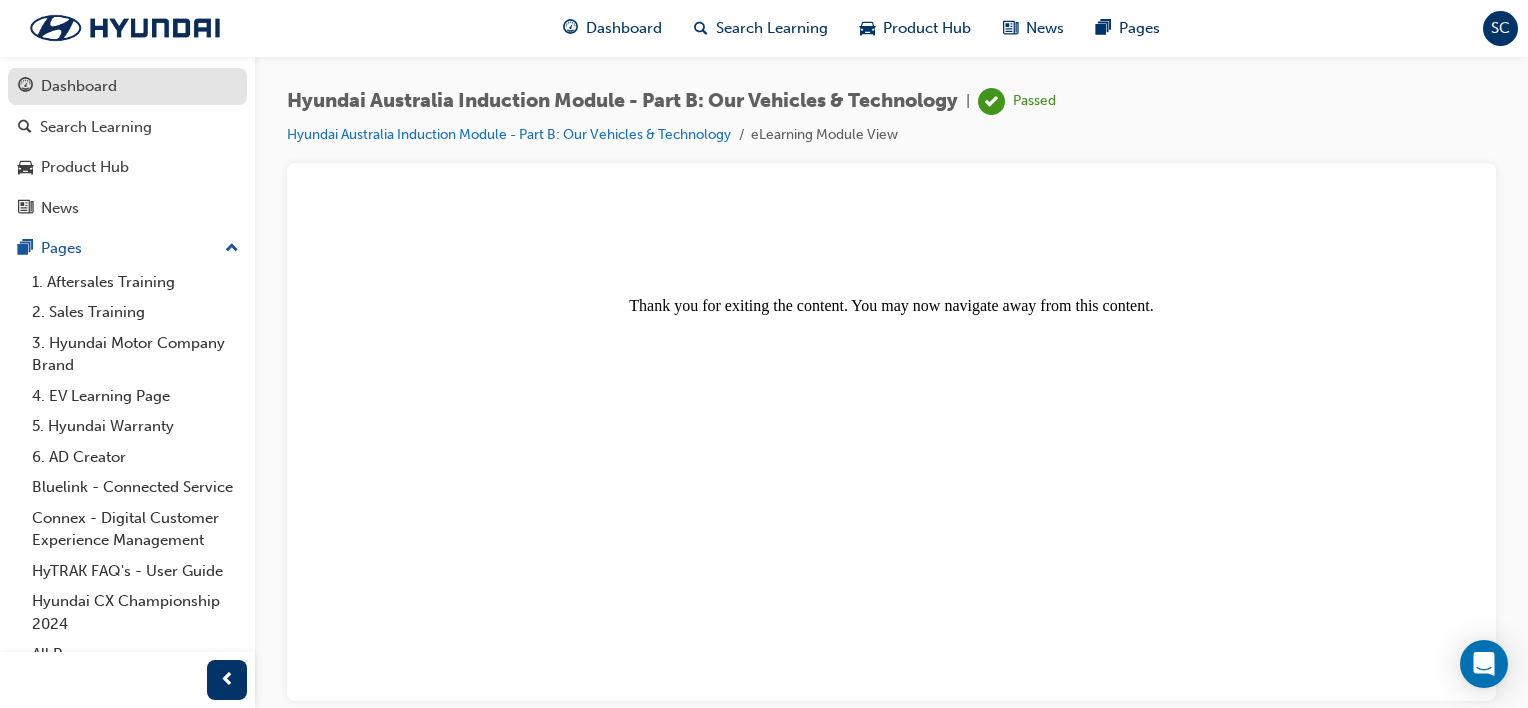 click on "Dashboard" at bounding box center [79, 86] 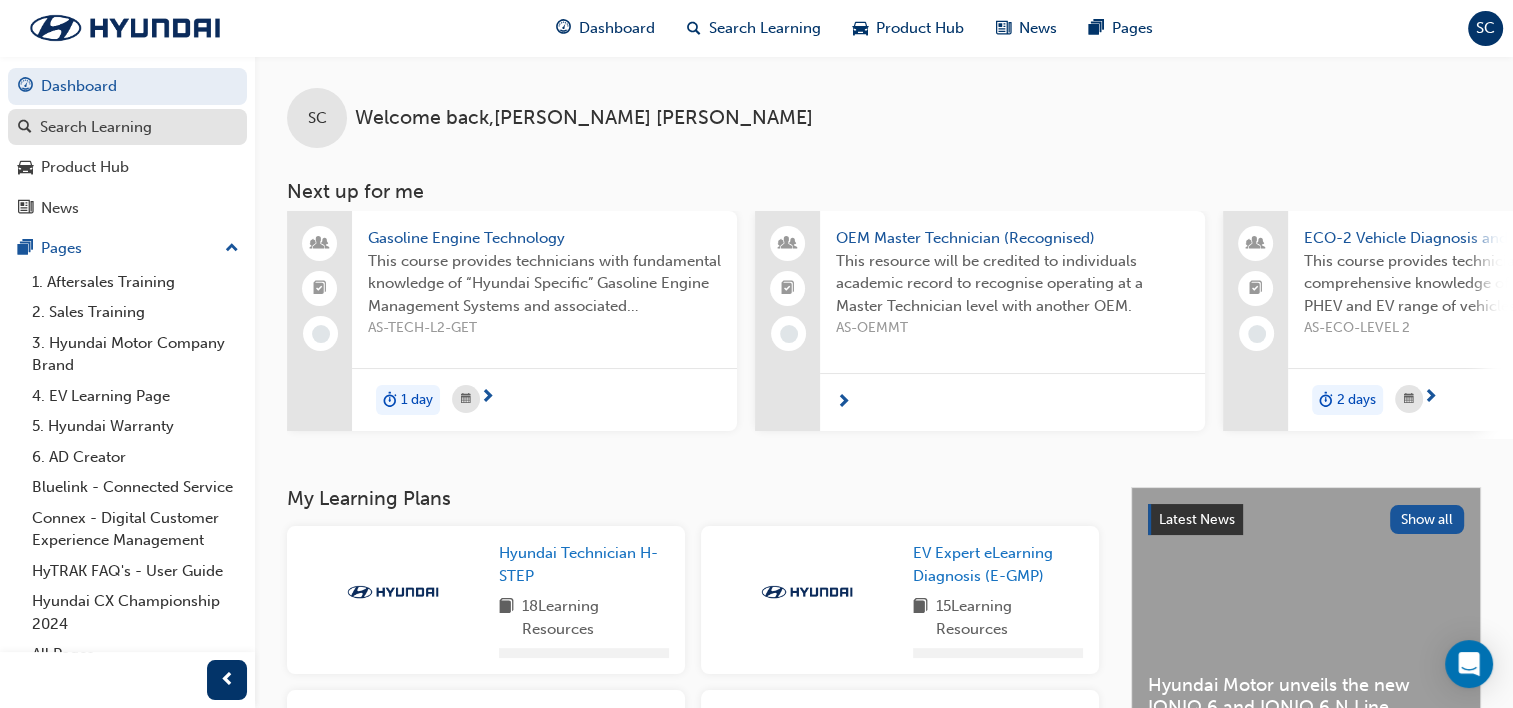 click on "Search Learning" at bounding box center [96, 127] 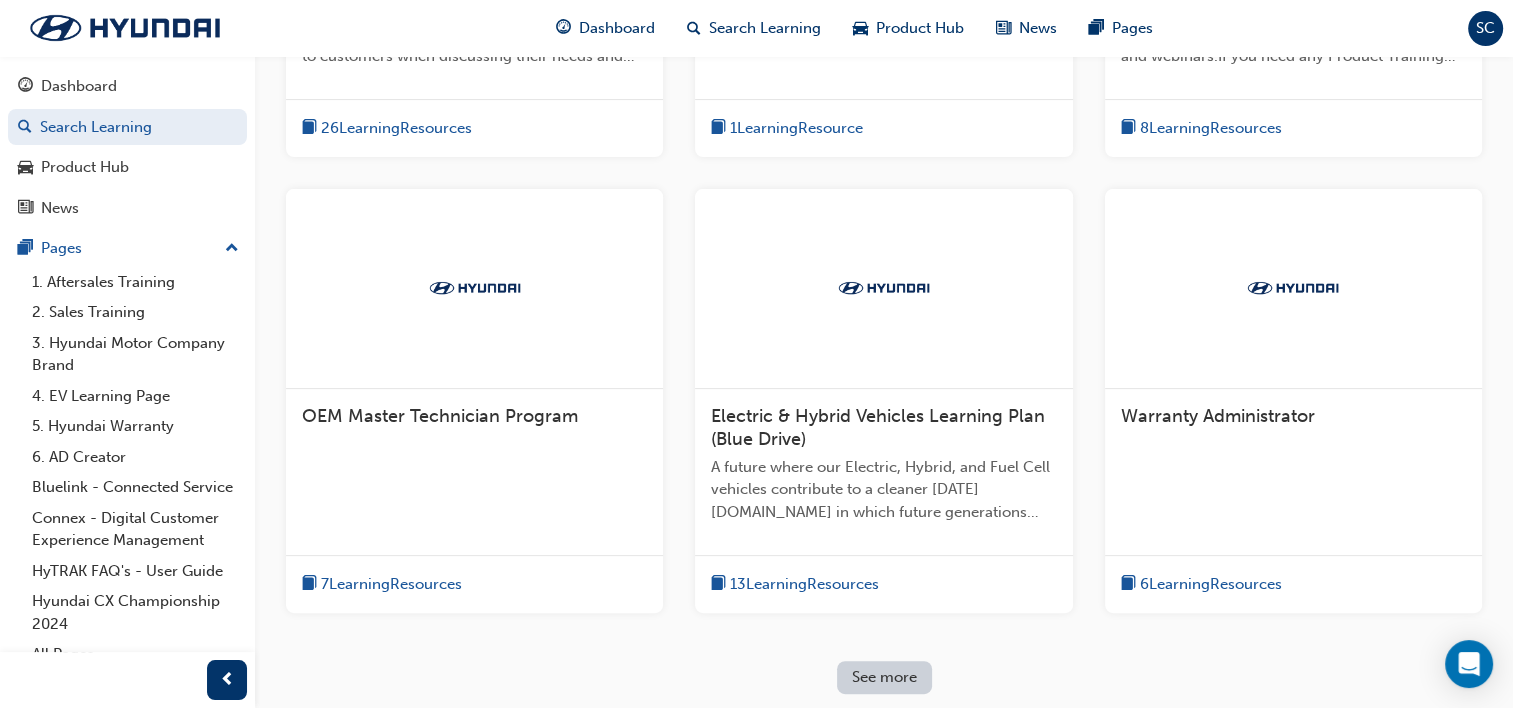 scroll, scrollTop: 478, scrollLeft: 0, axis: vertical 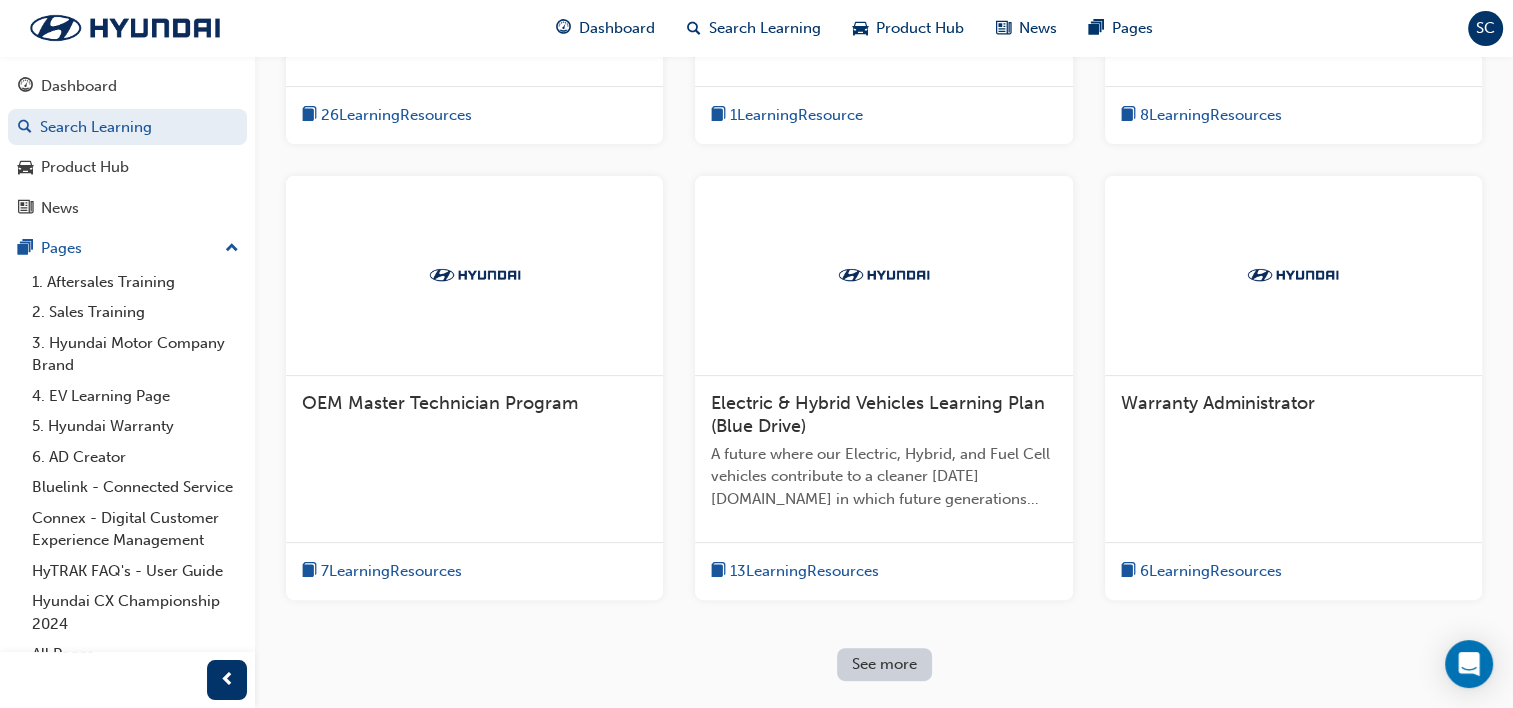 click on "13  Learning  Resources" at bounding box center [804, 571] 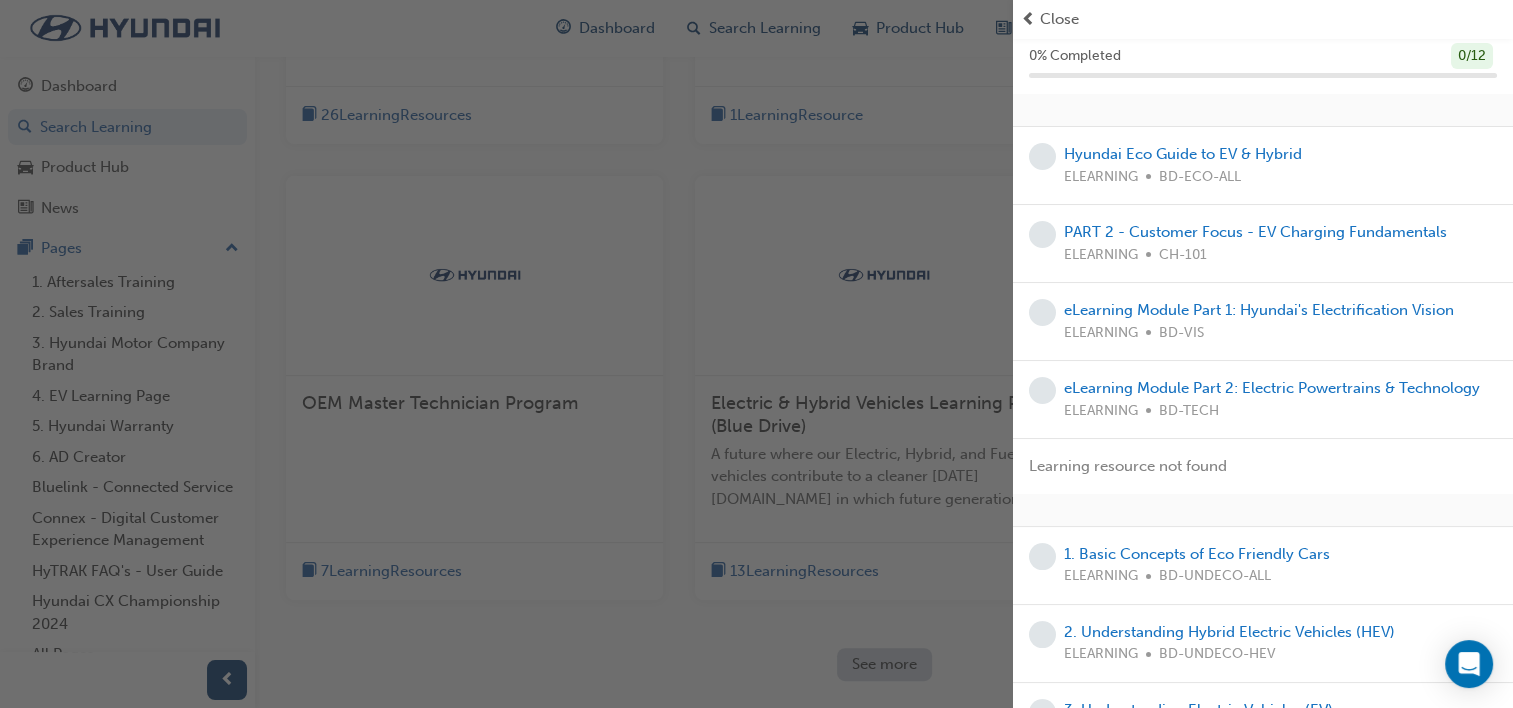 scroll, scrollTop: 0, scrollLeft: 0, axis: both 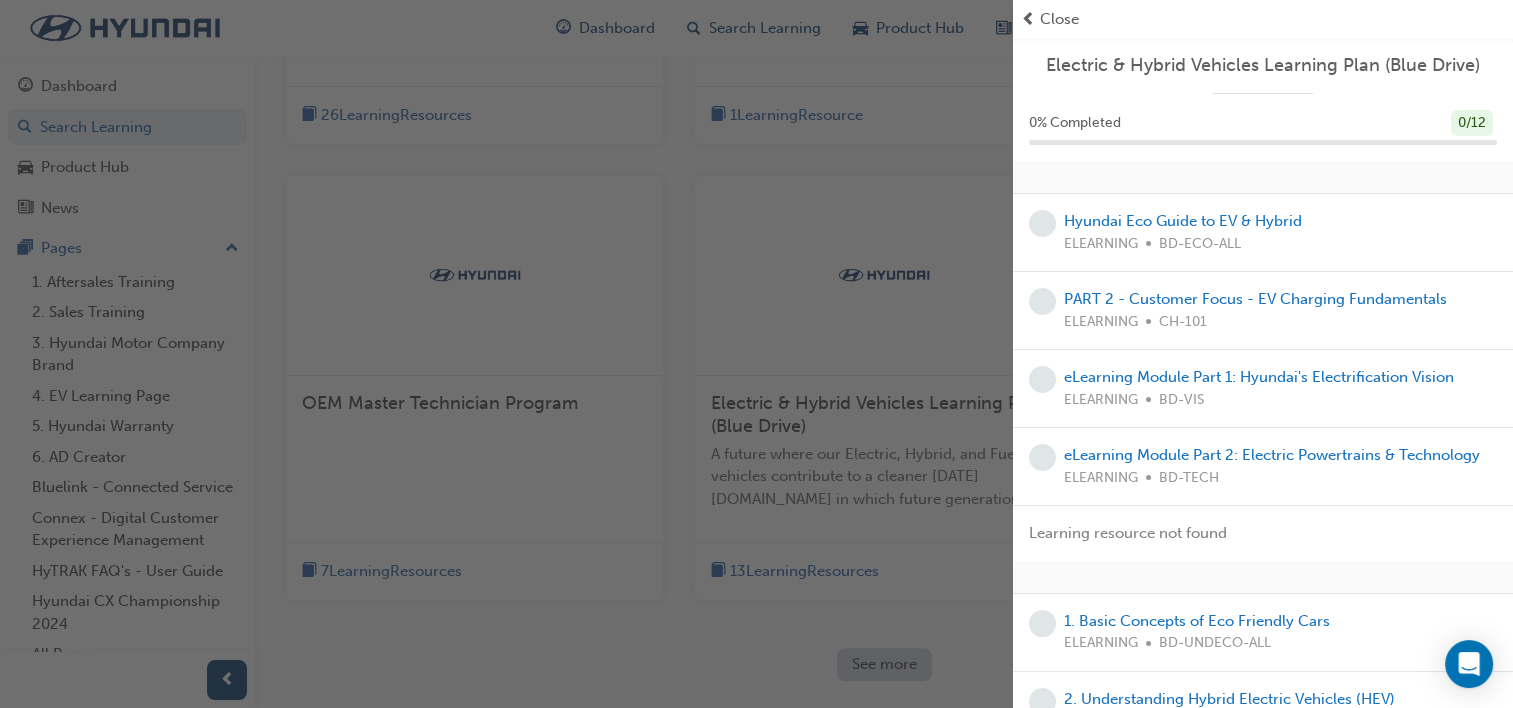 click at bounding box center (506, 354) 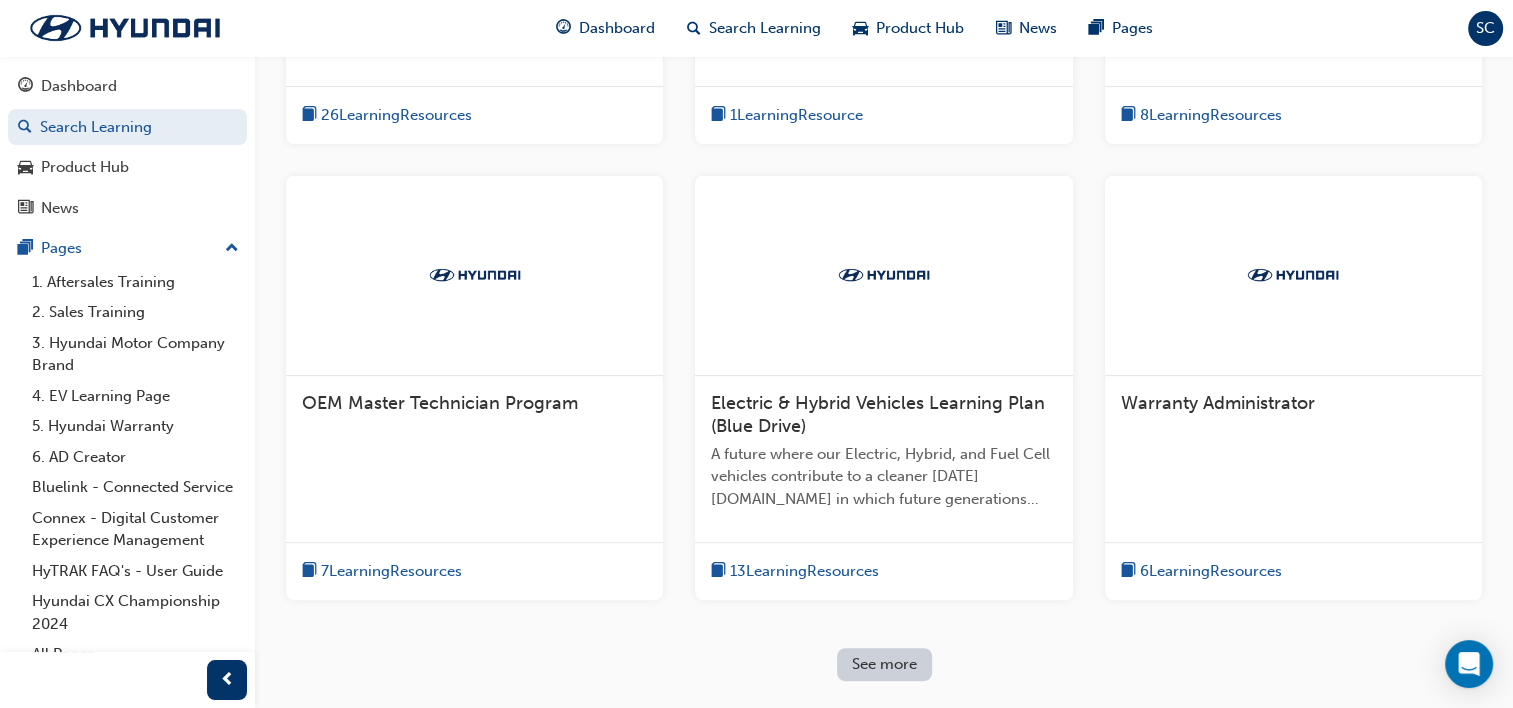 click on "See more" at bounding box center [884, 664] 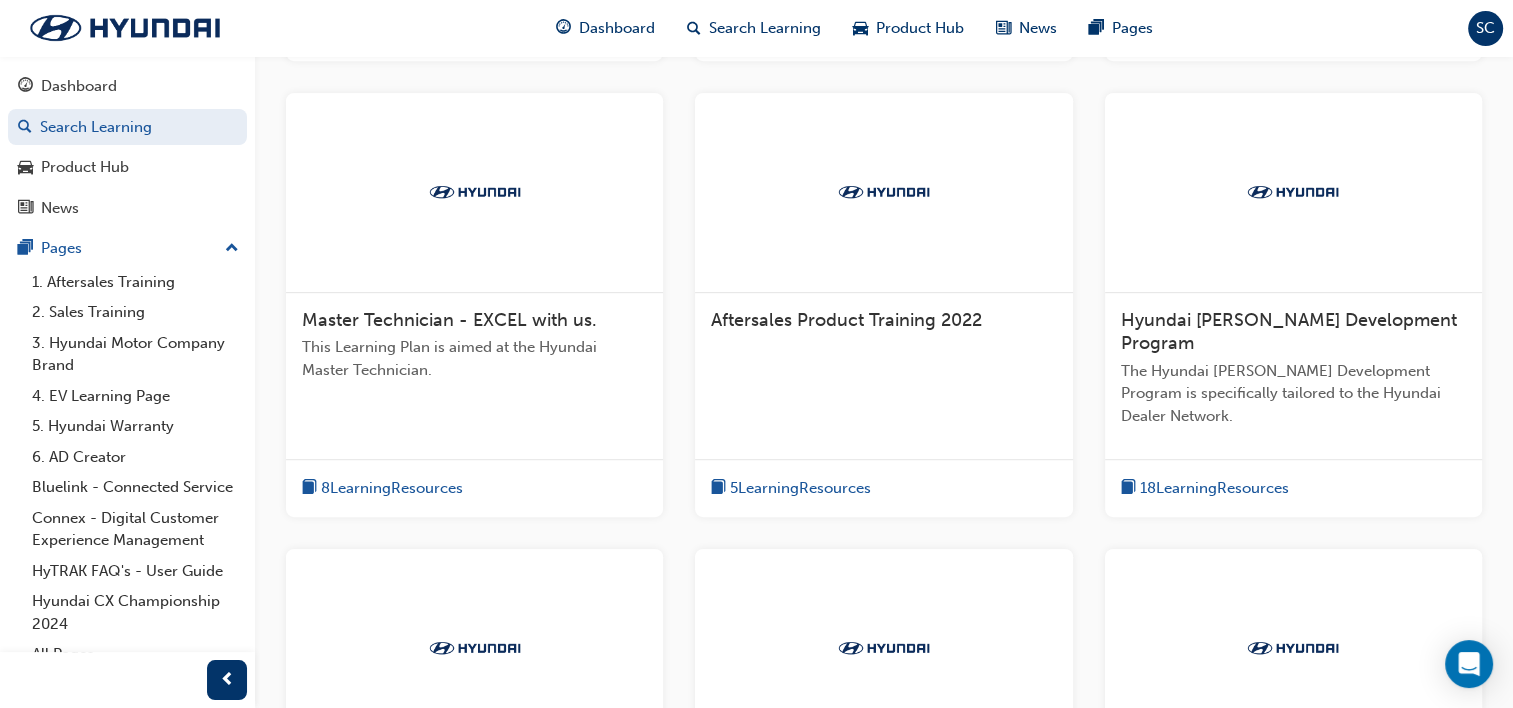 scroll, scrollTop: 1020, scrollLeft: 0, axis: vertical 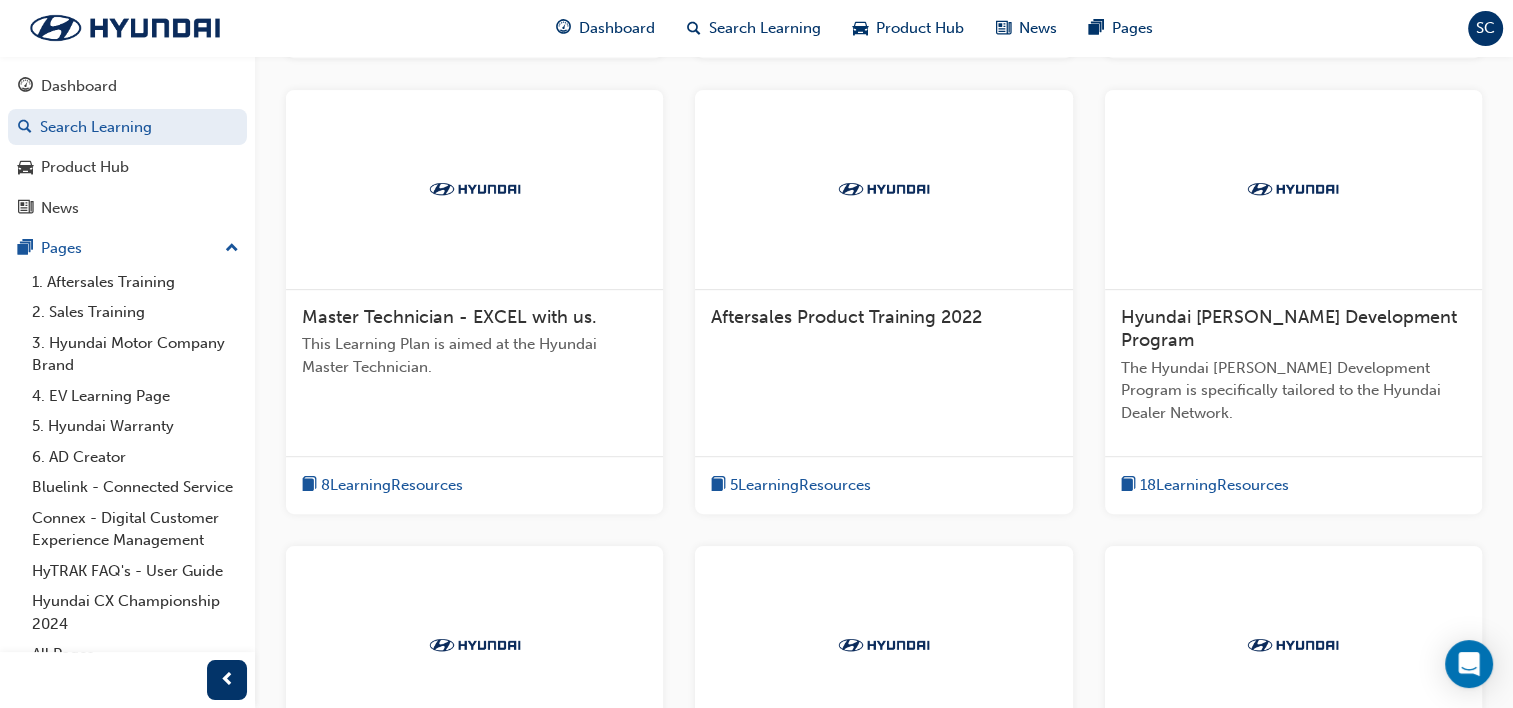 click on "8  Learning  Resources" at bounding box center [392, 485] 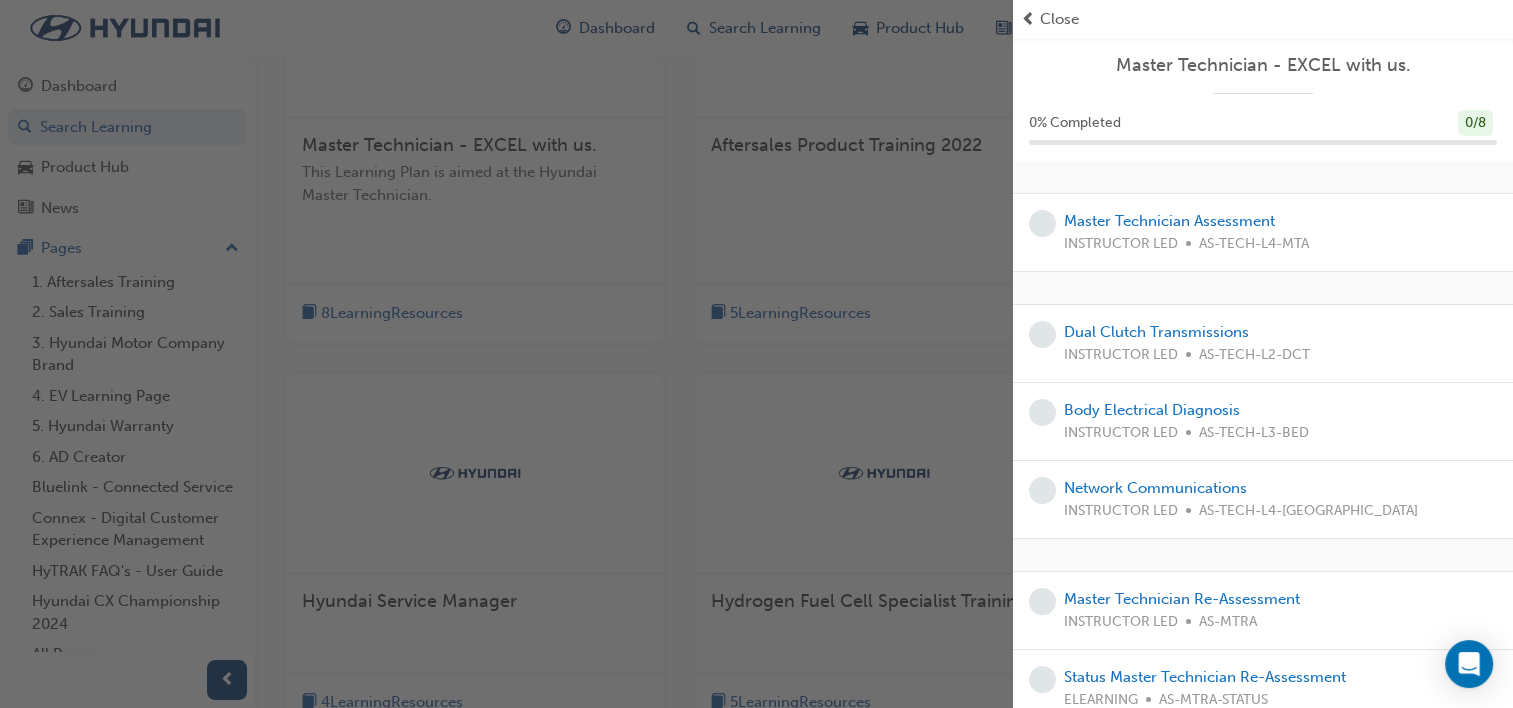 scroll, scrollTop: 1200, scrollLeft: 0, axis: vertical 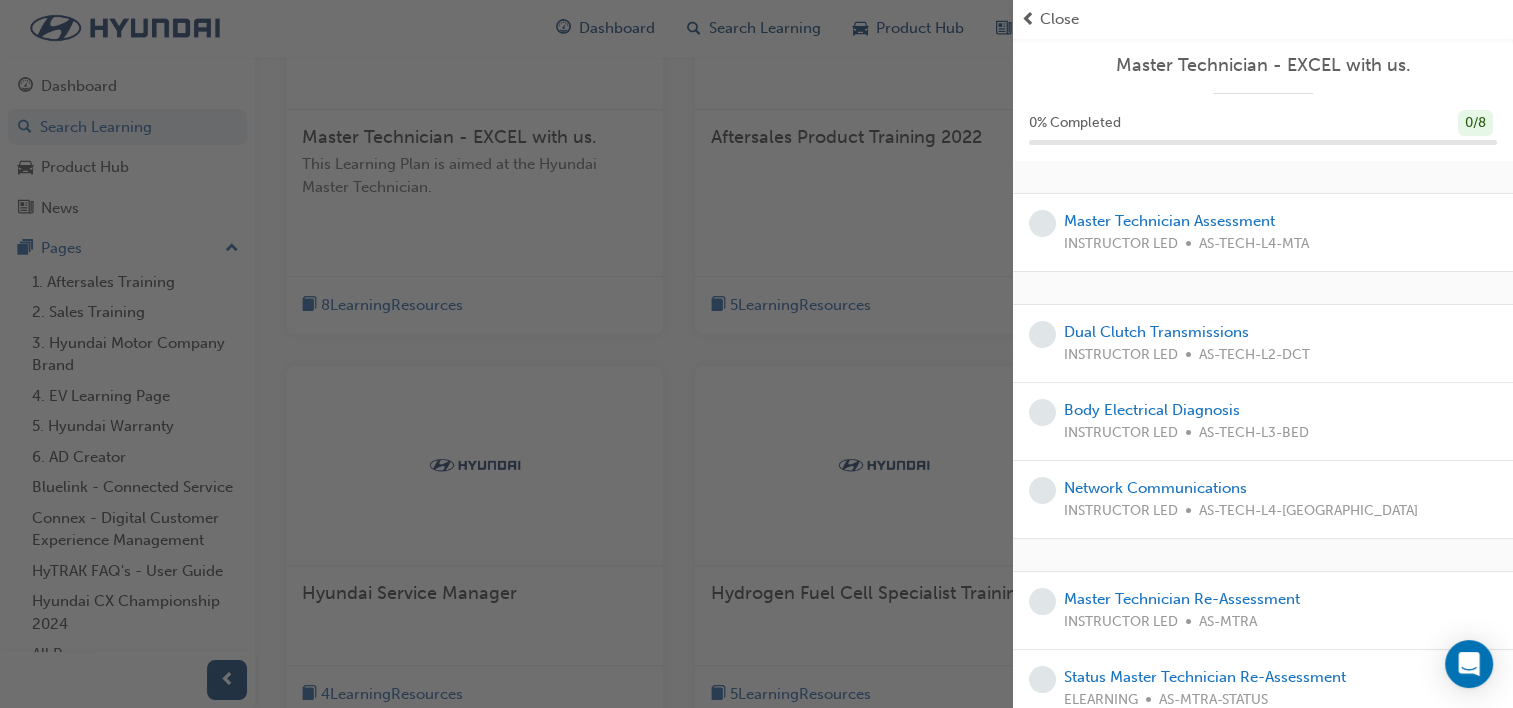 click at bounding box center (506, 354) 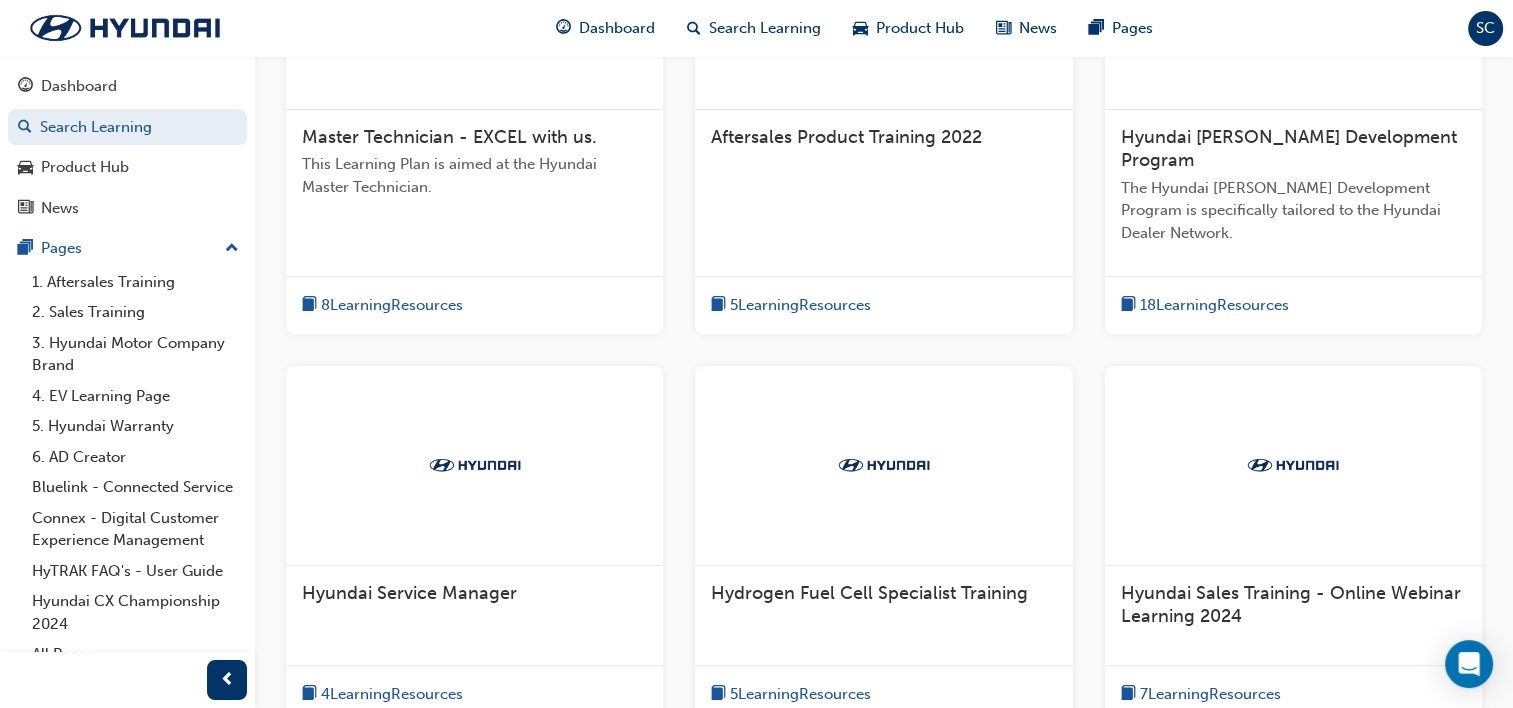 click on "Hydrogen Fuel Cell Specialist Training" at bounding box center [869, 593] 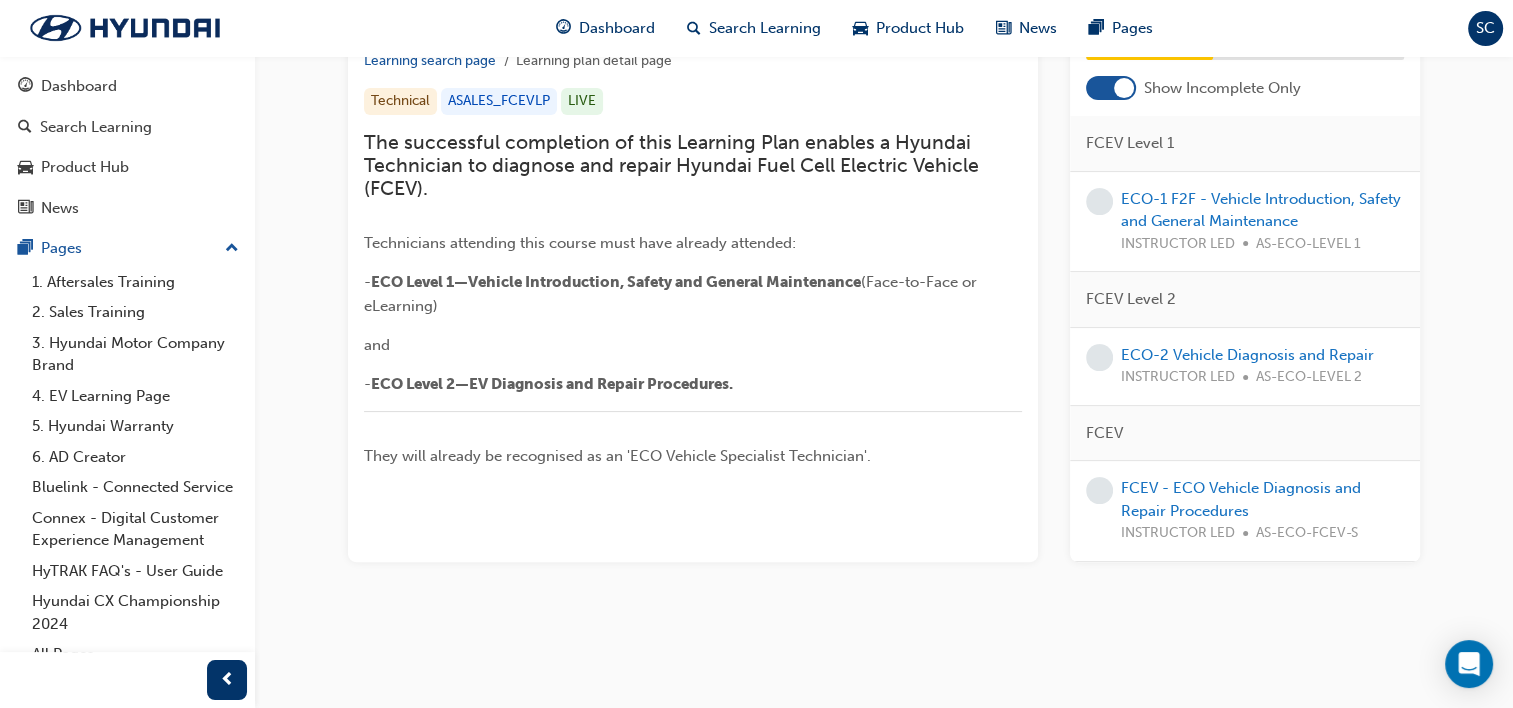 scroll, scrollTop: 494, scrollLeft: 0, axis: vertical 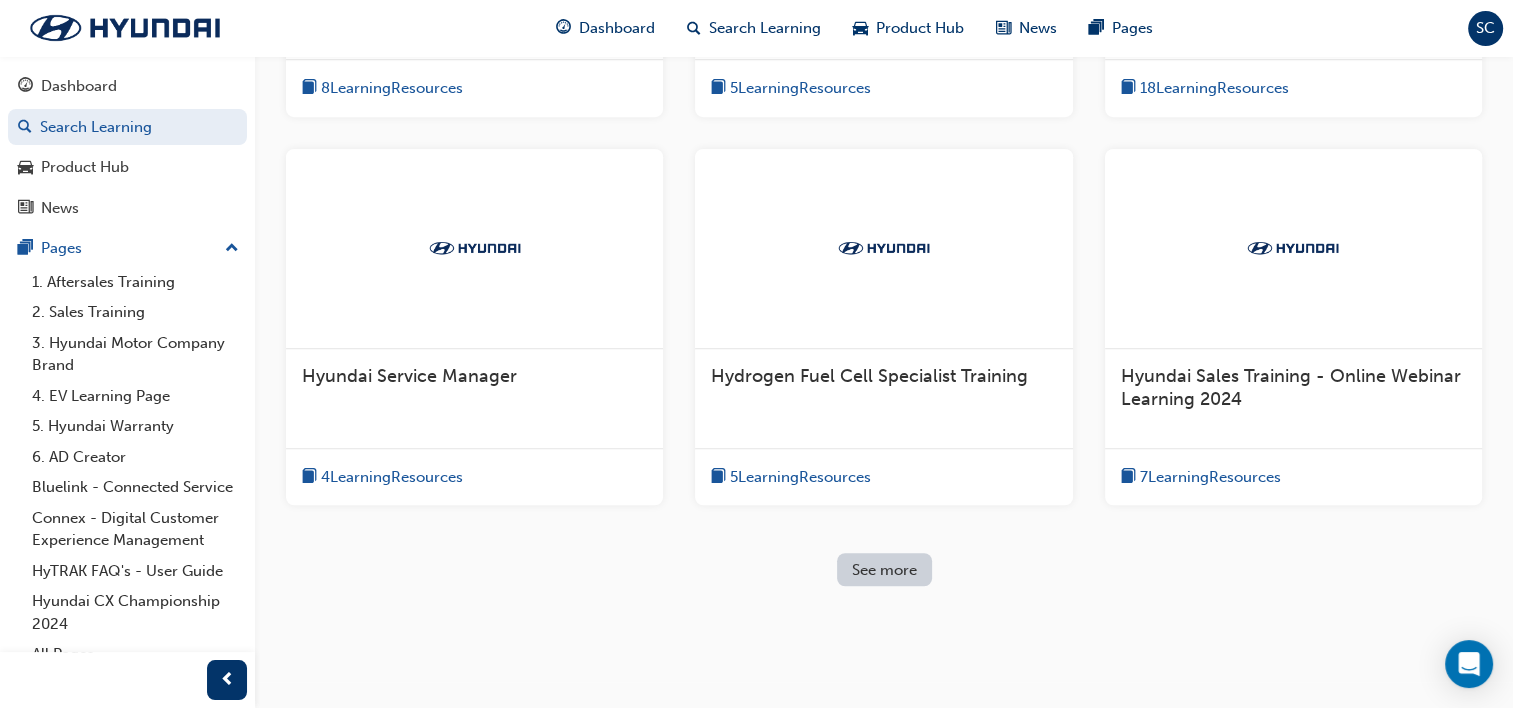 click on "See more" at bounding box center (884, 569) 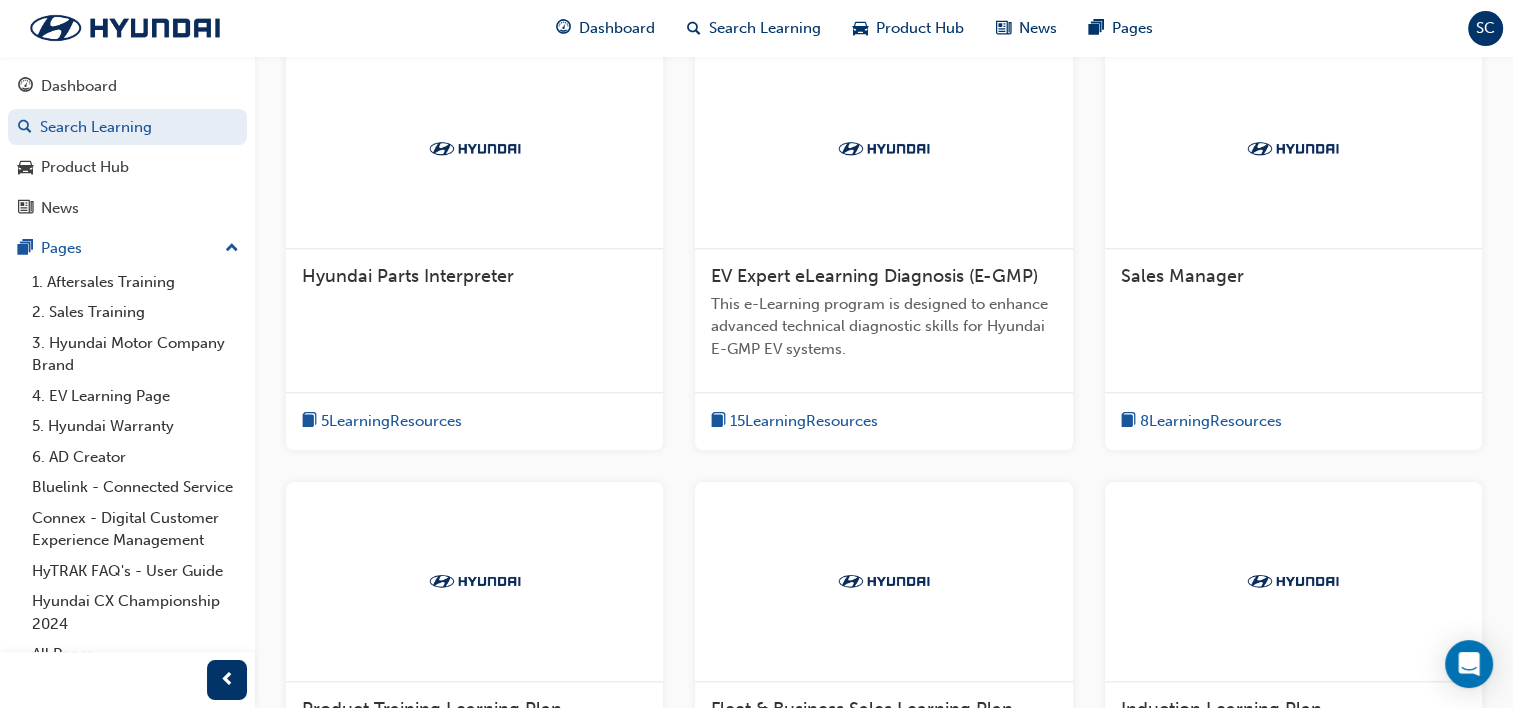 scroll, scrollTop: 1949, scrollLeft: 0, axis: vertical 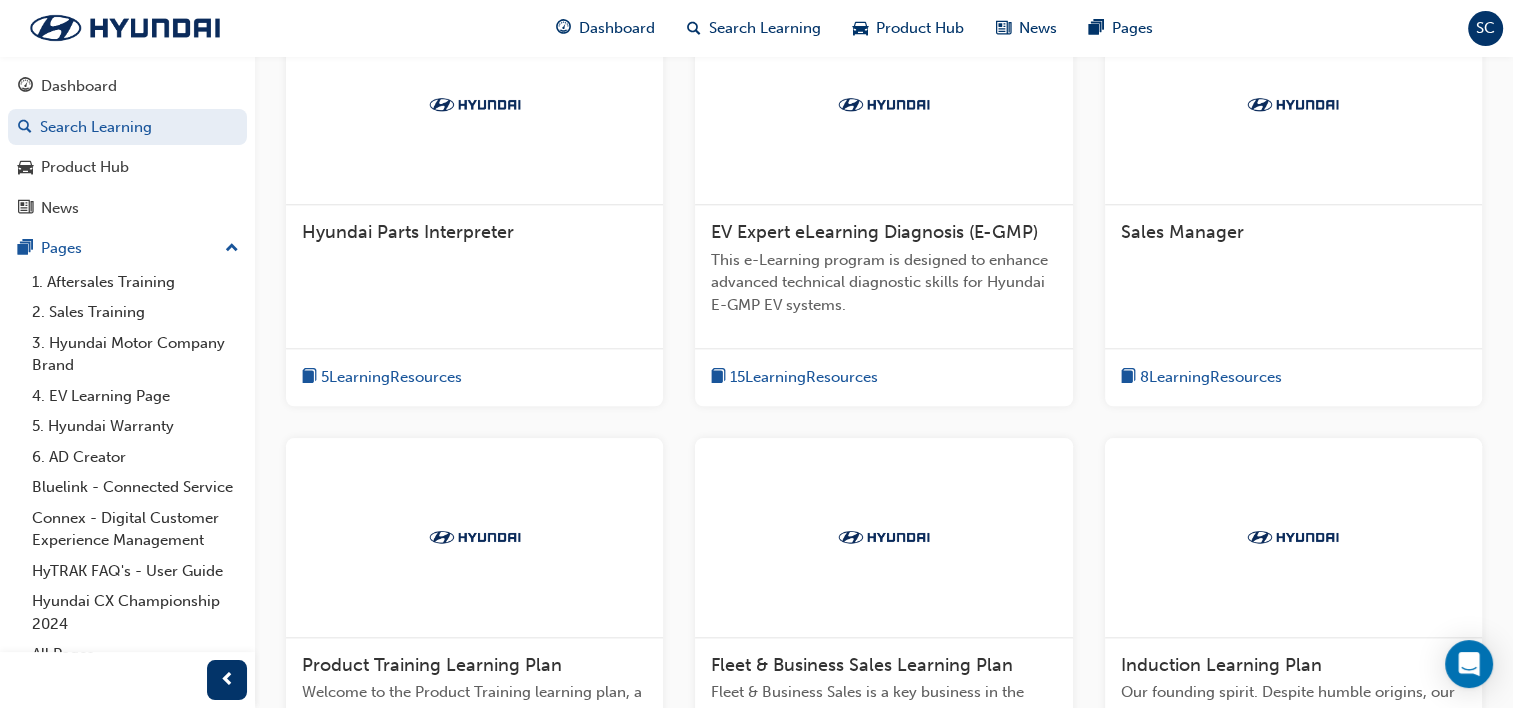 click on "This e-Learning program is designed to enhance advanced technical diagnostic skills for Hyundai E-GMP EV systems." at bounding box center [883, 283] 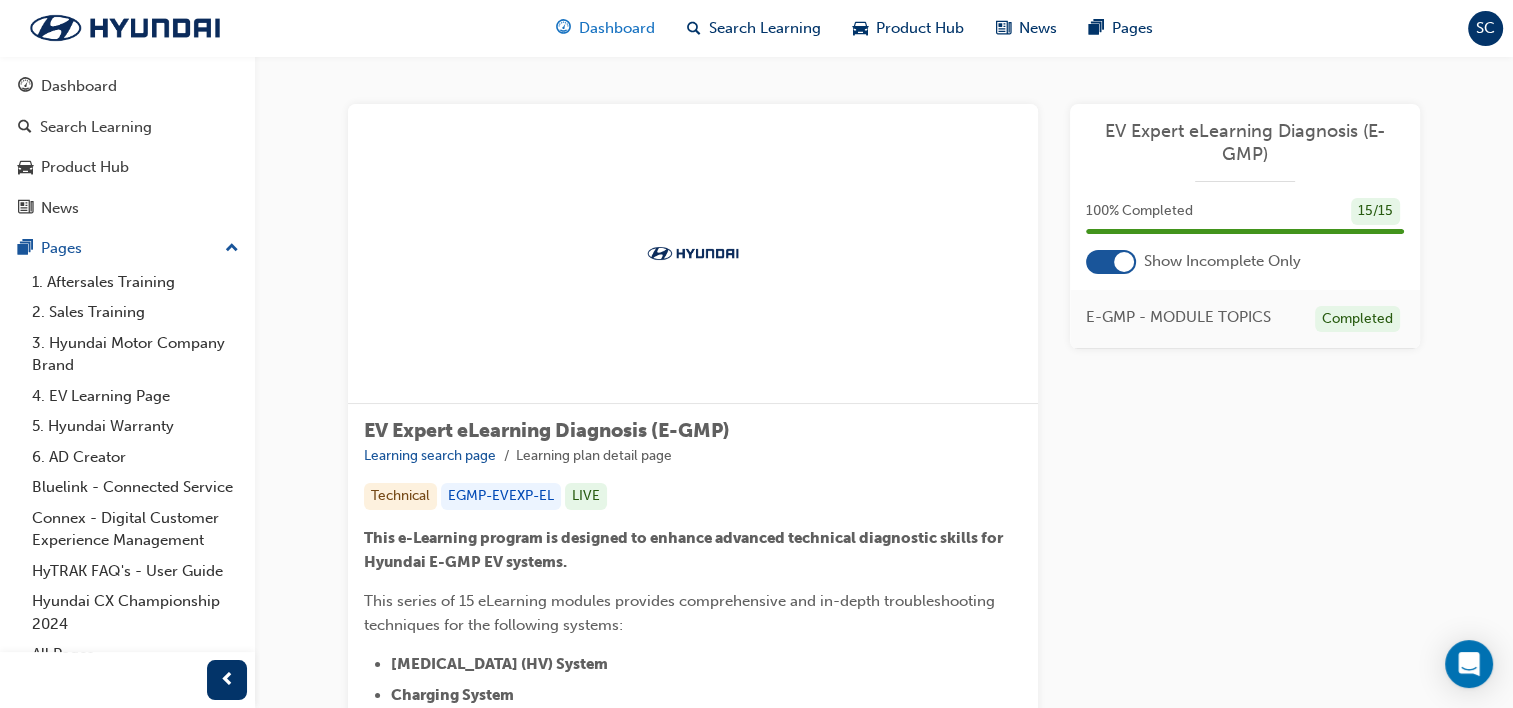 click on "Dashboard" at bounding box center (605, 28) 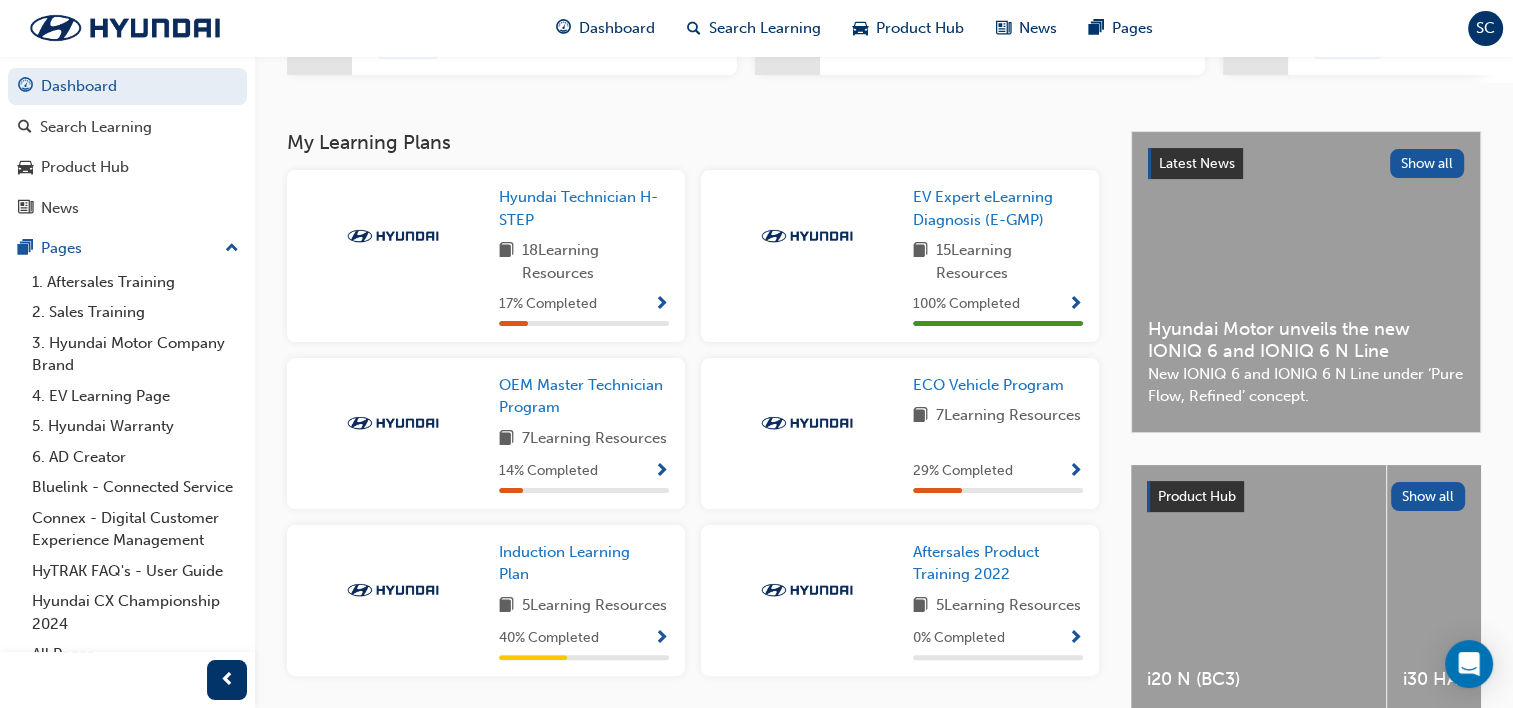 scroll, scrollTop: 470, scrollLeft: 0, axis: vertical 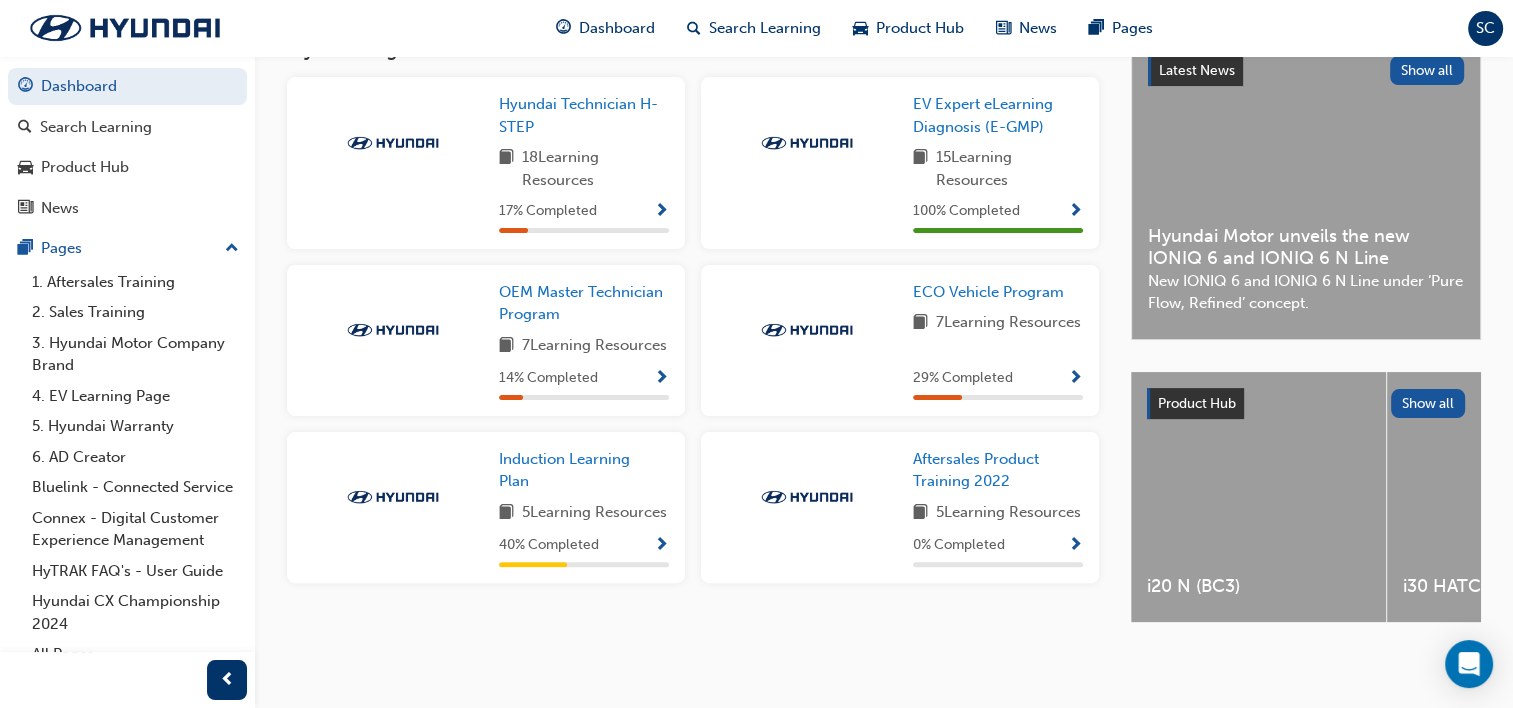 click at bounding box center (661, 546) 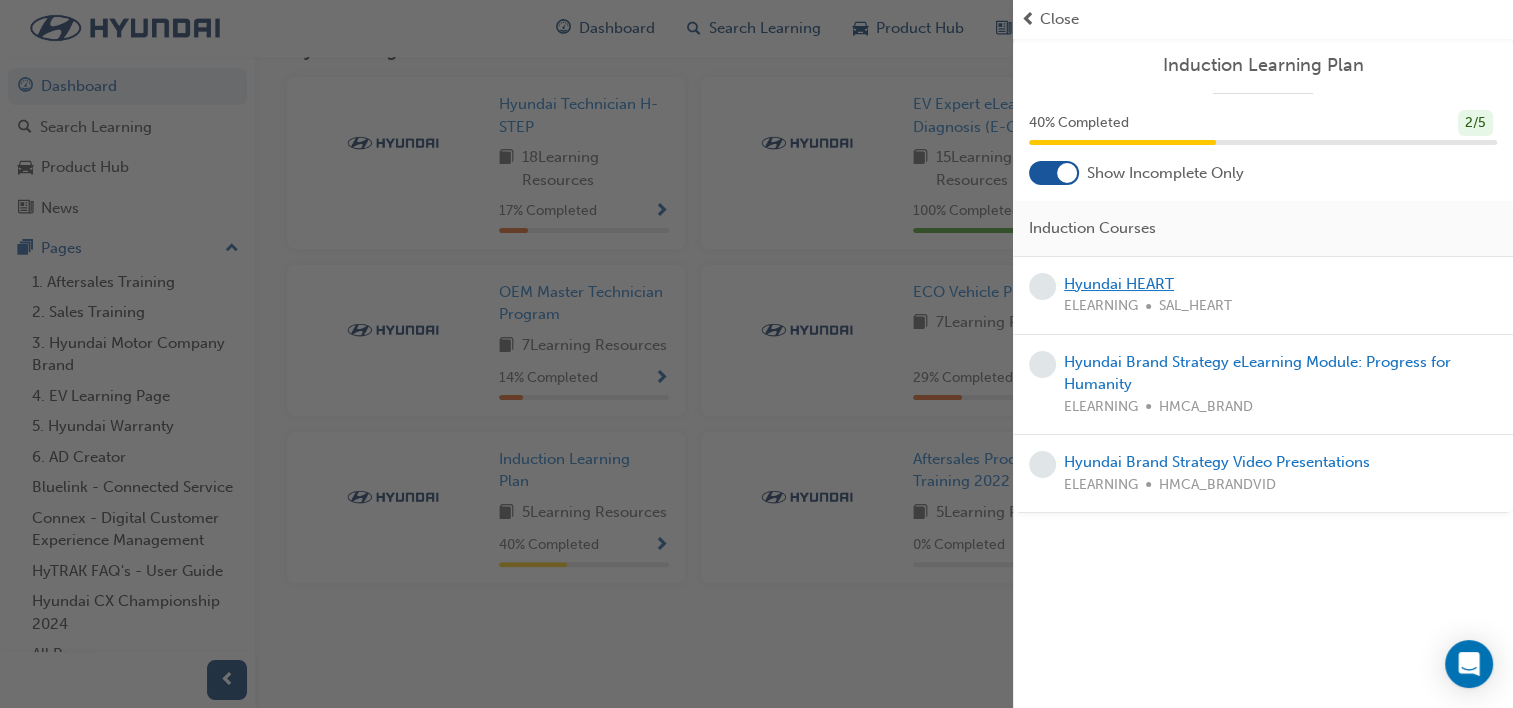 click on "Hyundai HEART" at bounding box center (1119, 284) 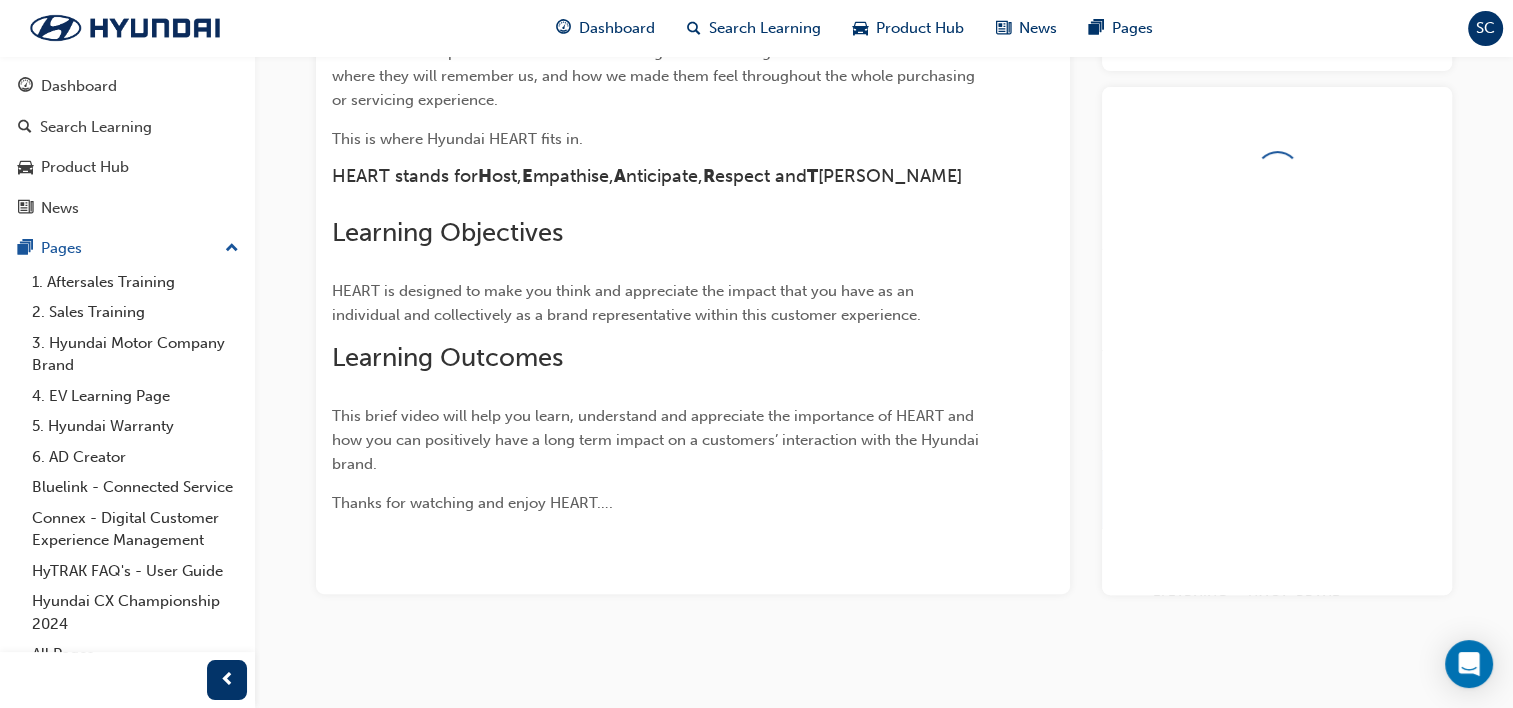 scroll, scrollTop: 432, scrollLeft: 0, axis: vertical 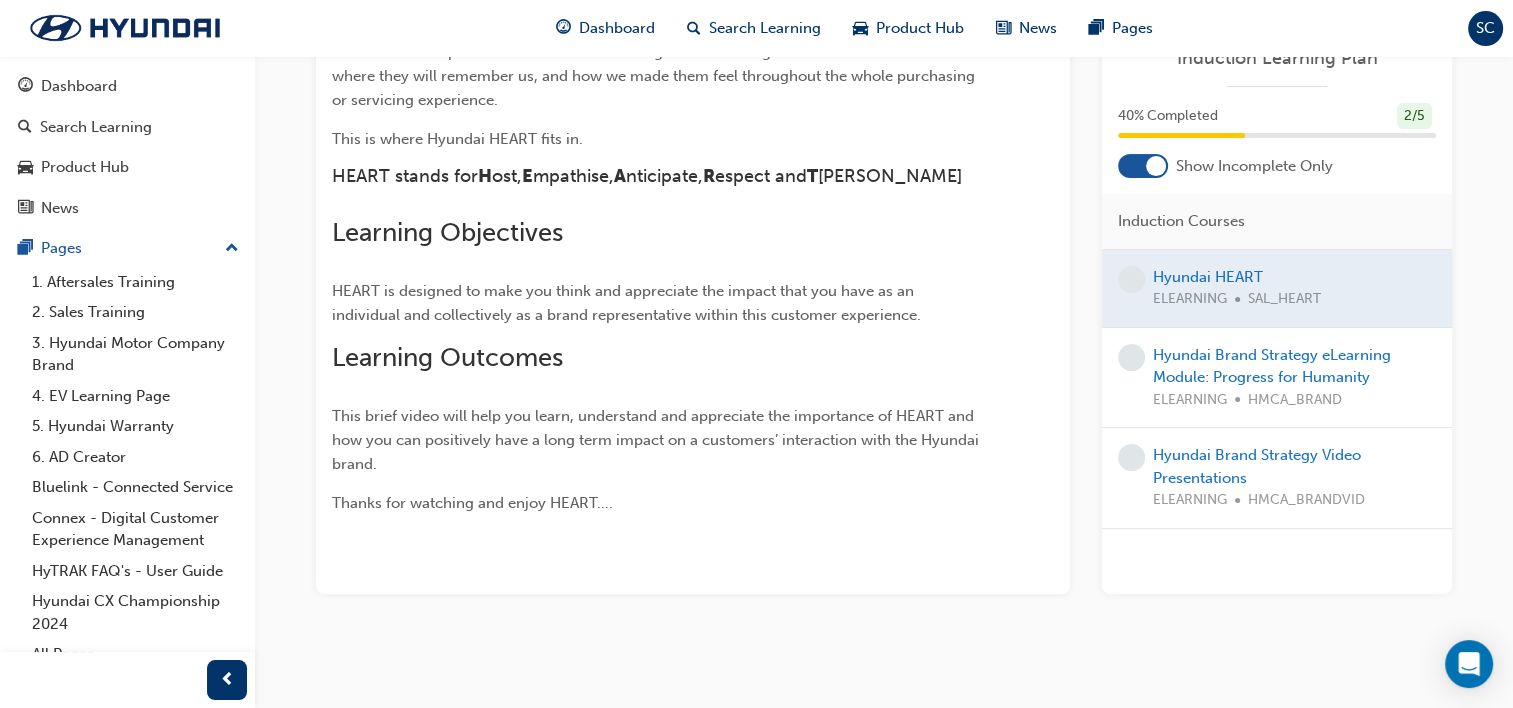 click at bounding box center [1277, 288] 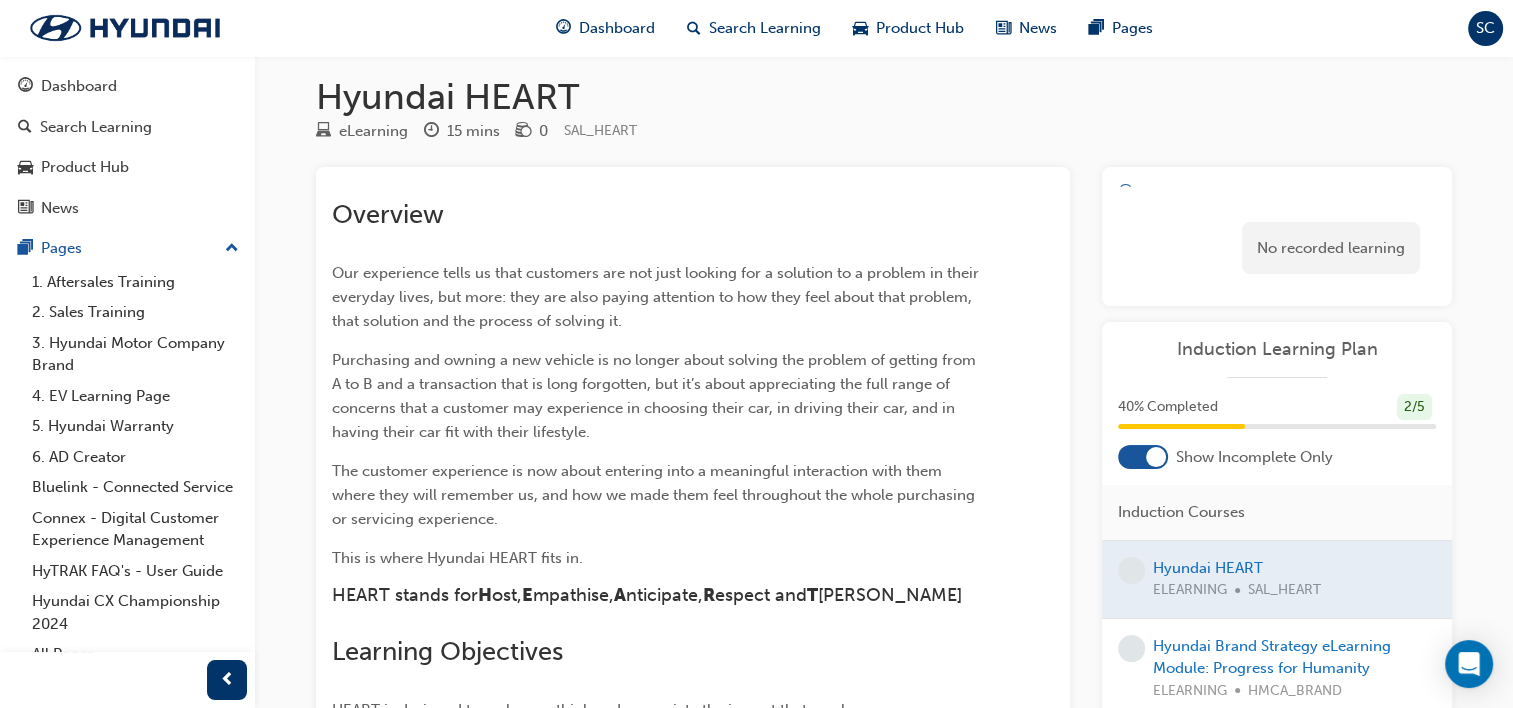 scroll, scrollTop: 12, scrollLeft: 0, axis: vertical 